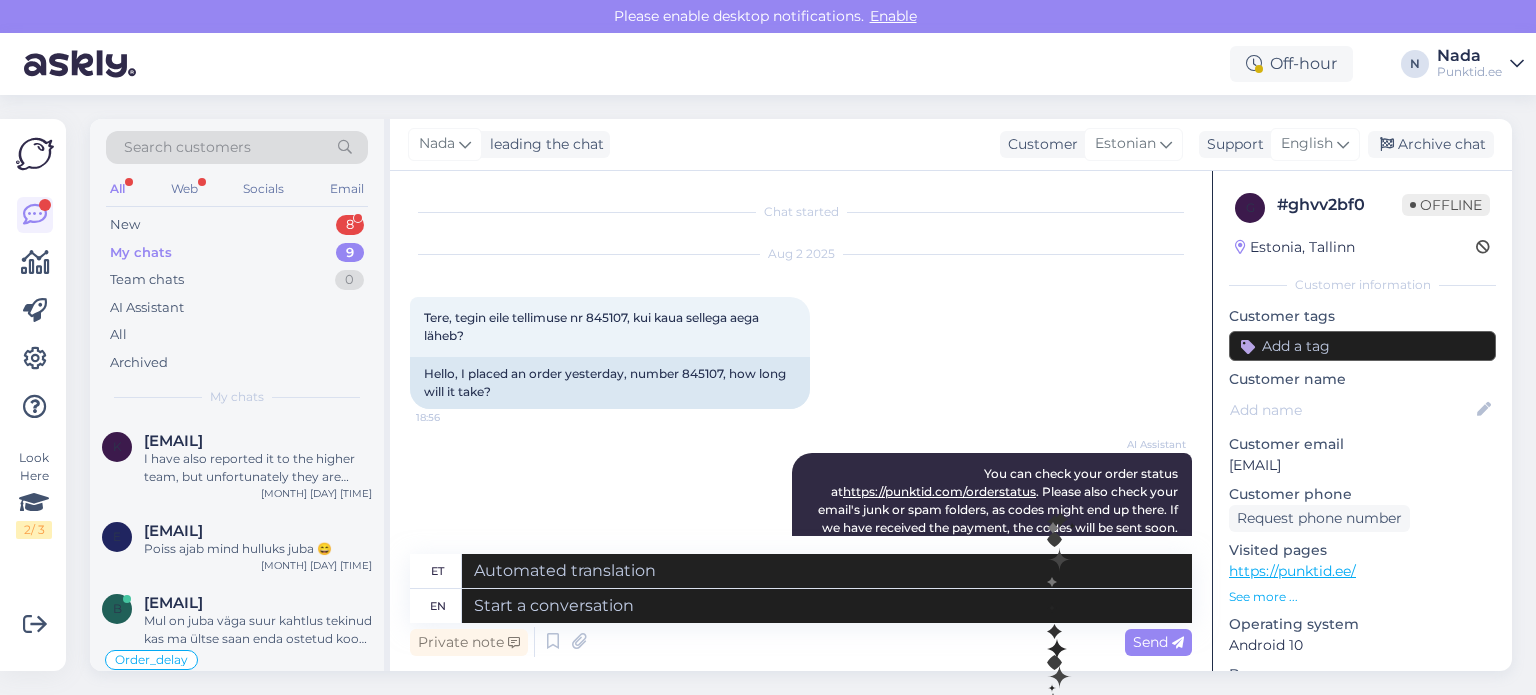 scroll, scrollTop: 0, scrollLeft: 0, axis: both 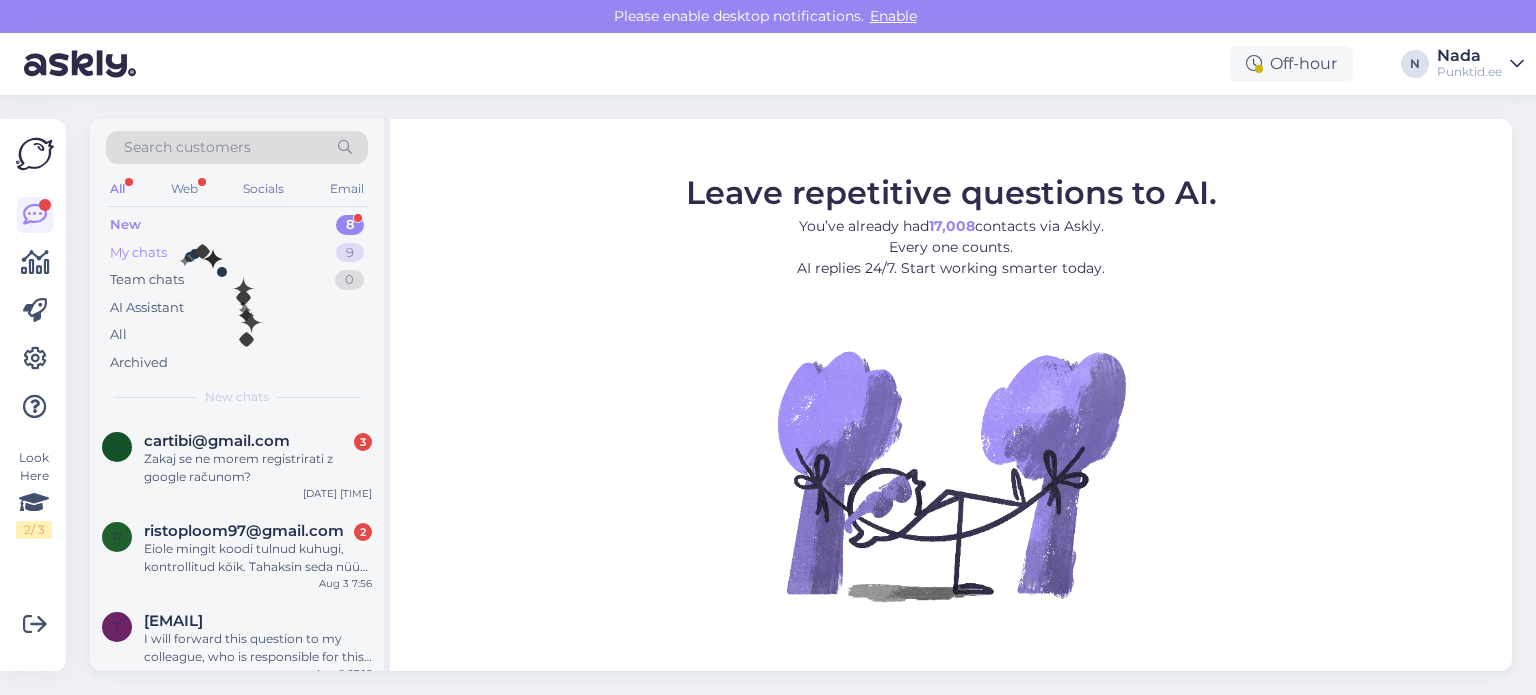 click on "My chats 9" at bounding box center [237, 253] 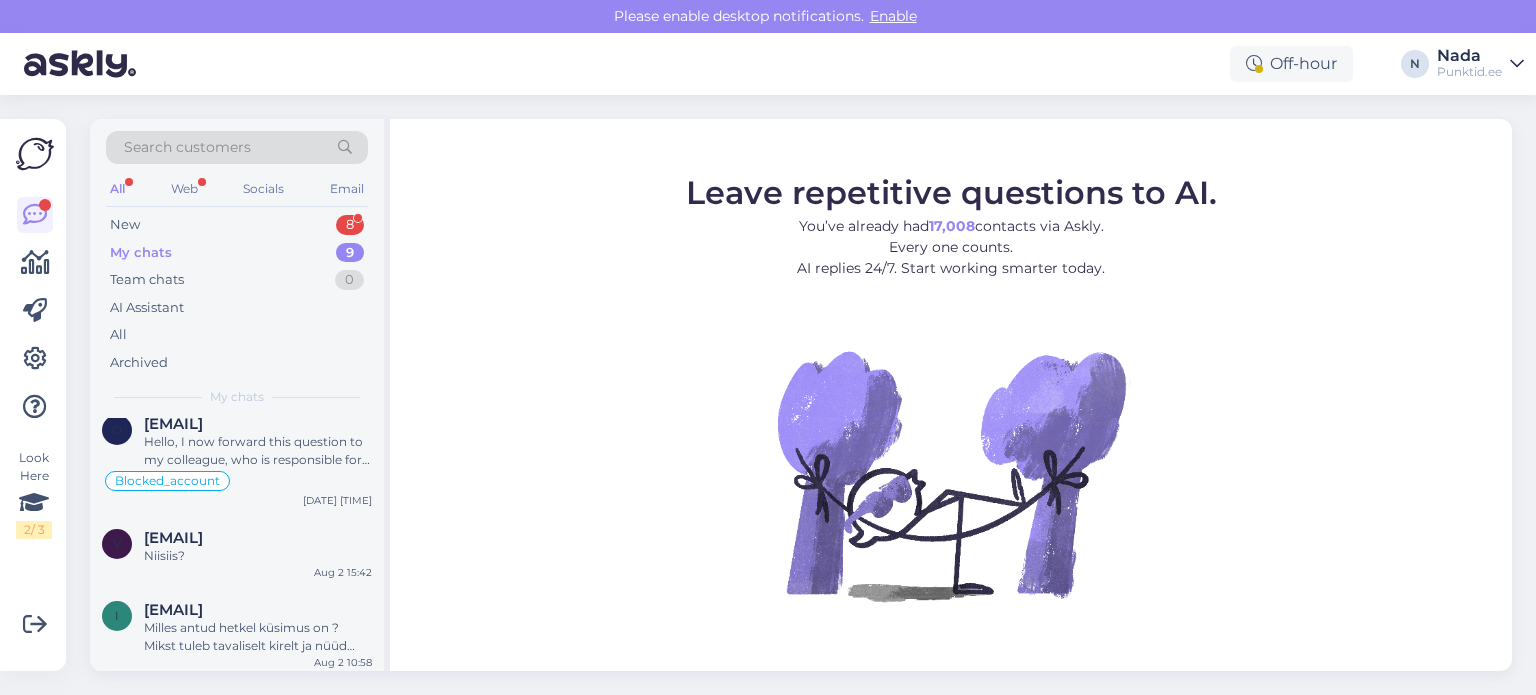 scroll, scrollTop: 549, scrollLeft: 0, axis: vertical 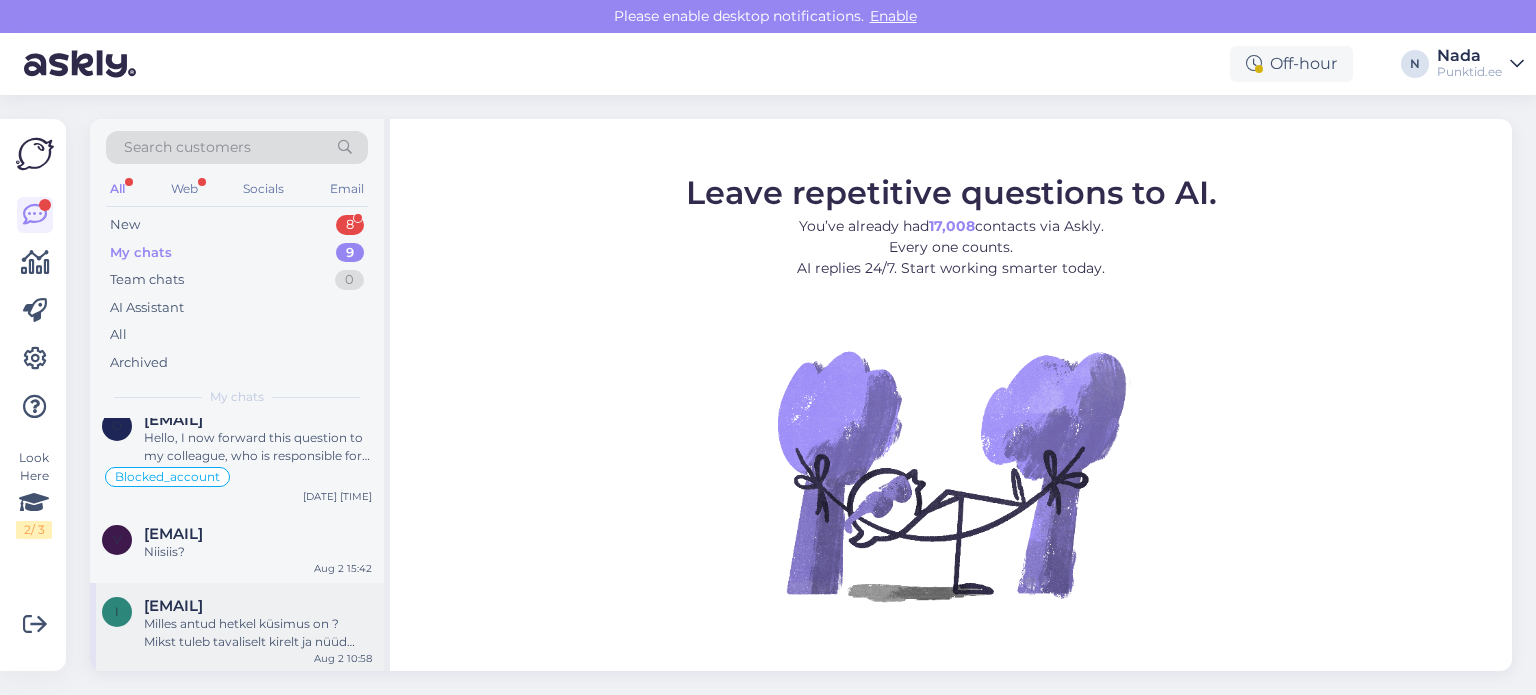click on "Milles antud hetkel küsimus on ? Mikst tuleb tavaliselt kirelt ja nüüd mitte?" at bounding box center [258, 633] 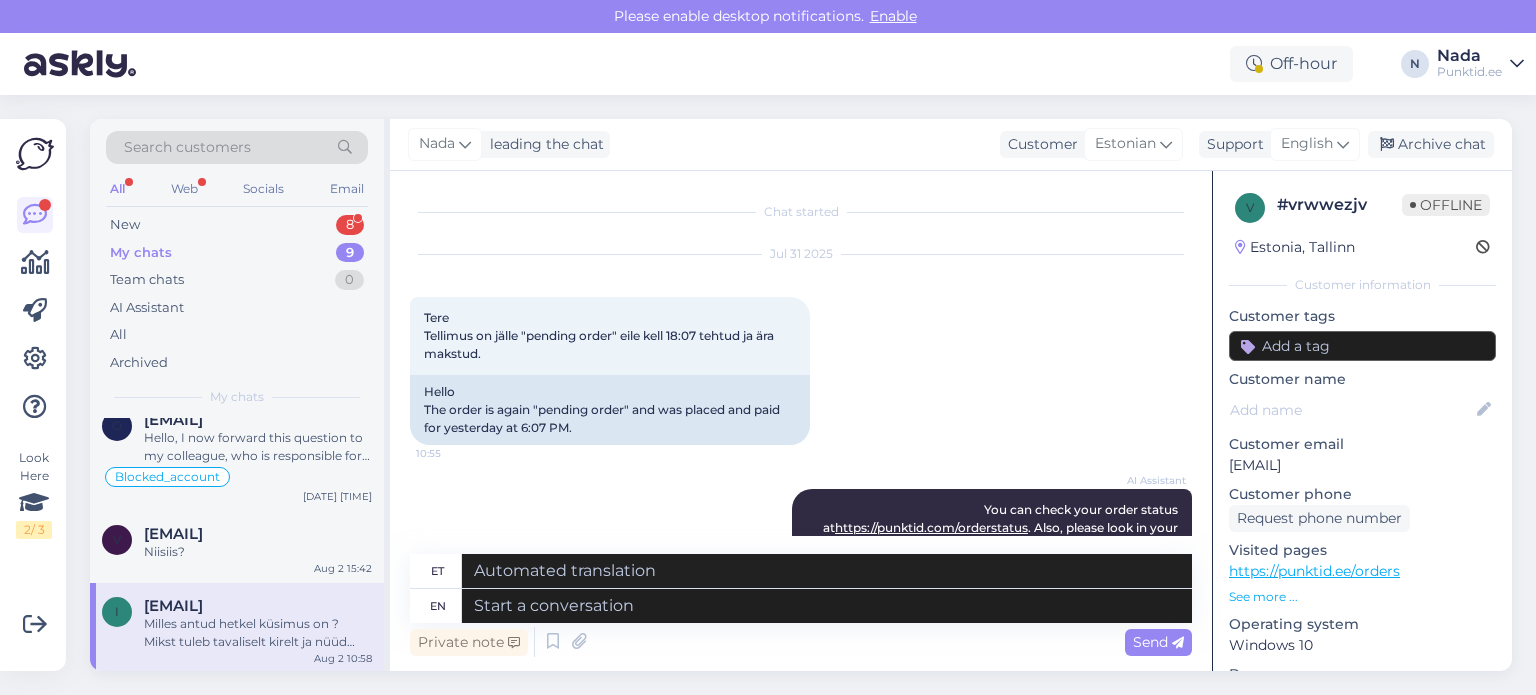 scroll, scrollTop: 2612, scrollLeft: 0, axis: vertical 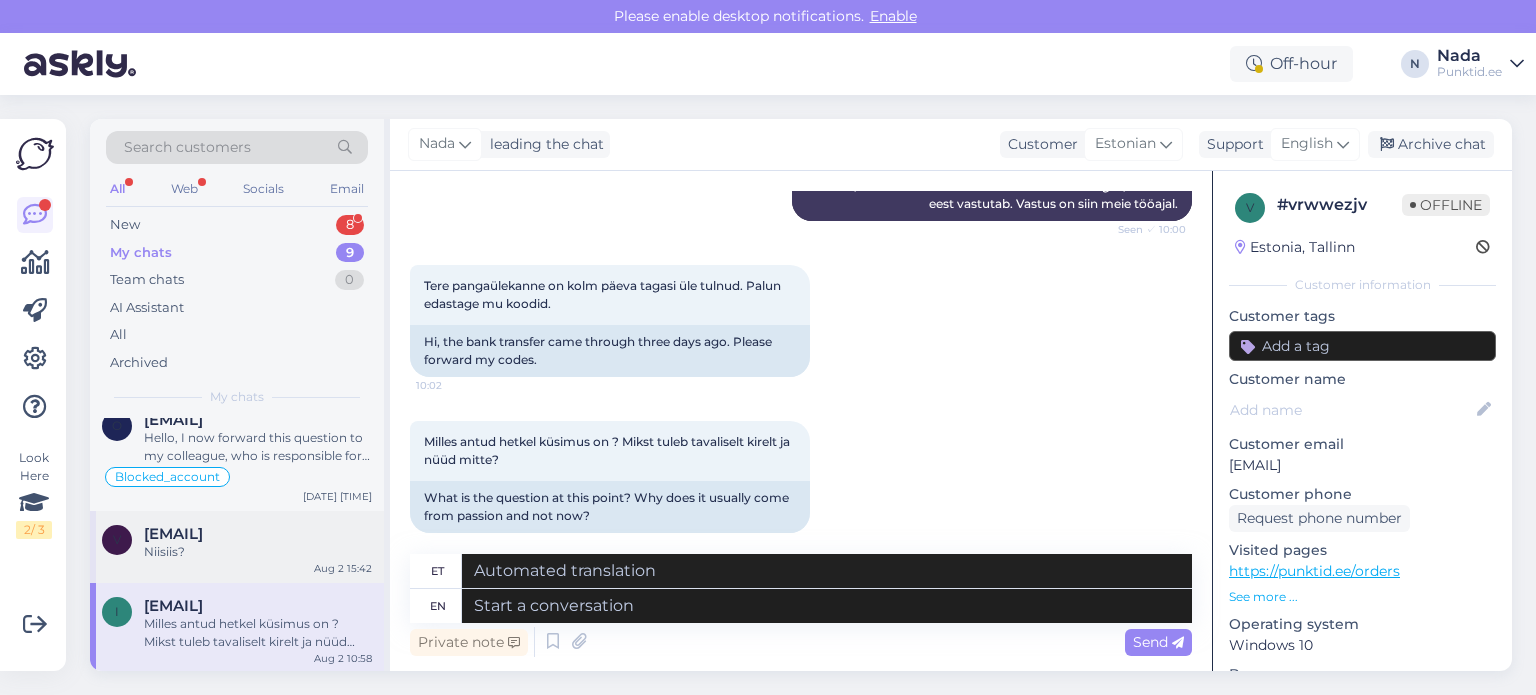 click on "Niisiis?" at bounding box center (258, 552) 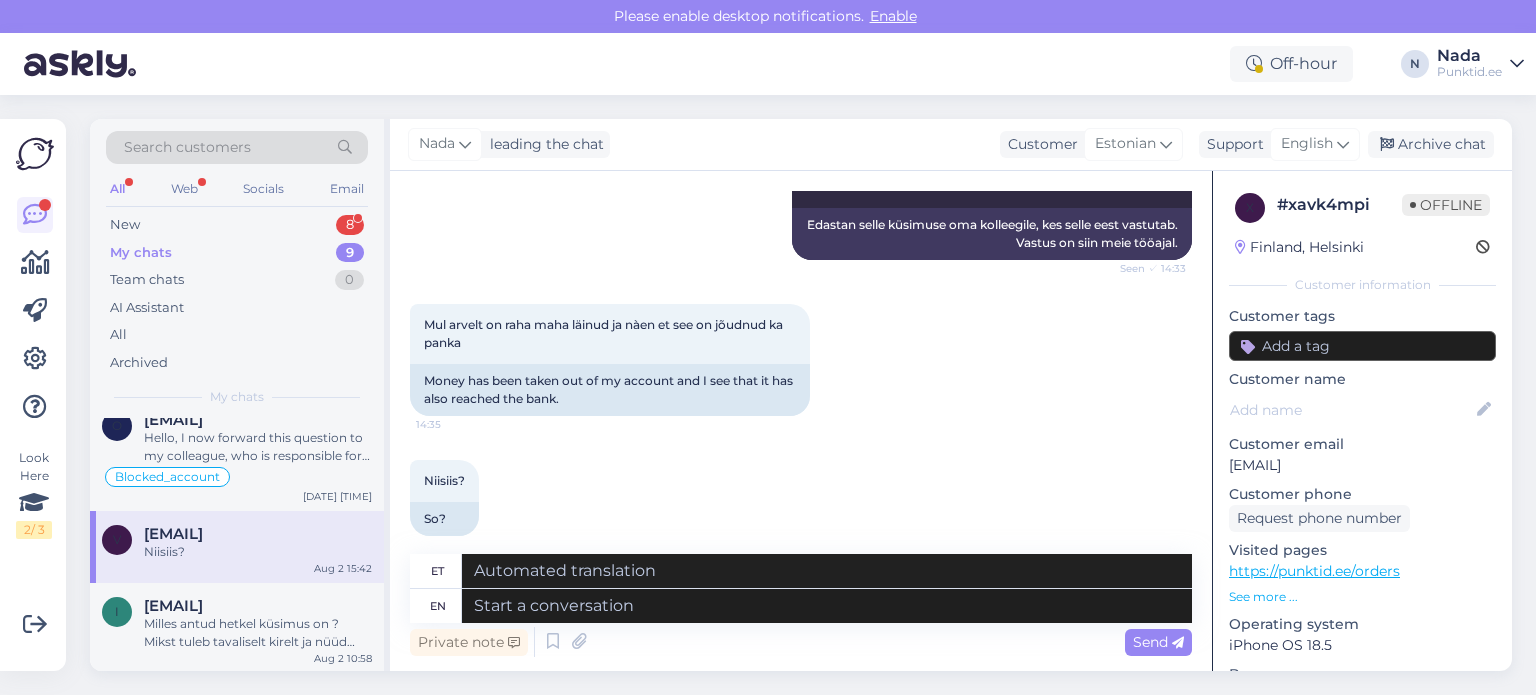 scroll, scrollTop: 692, scrollLeft: 0, axis: vertical 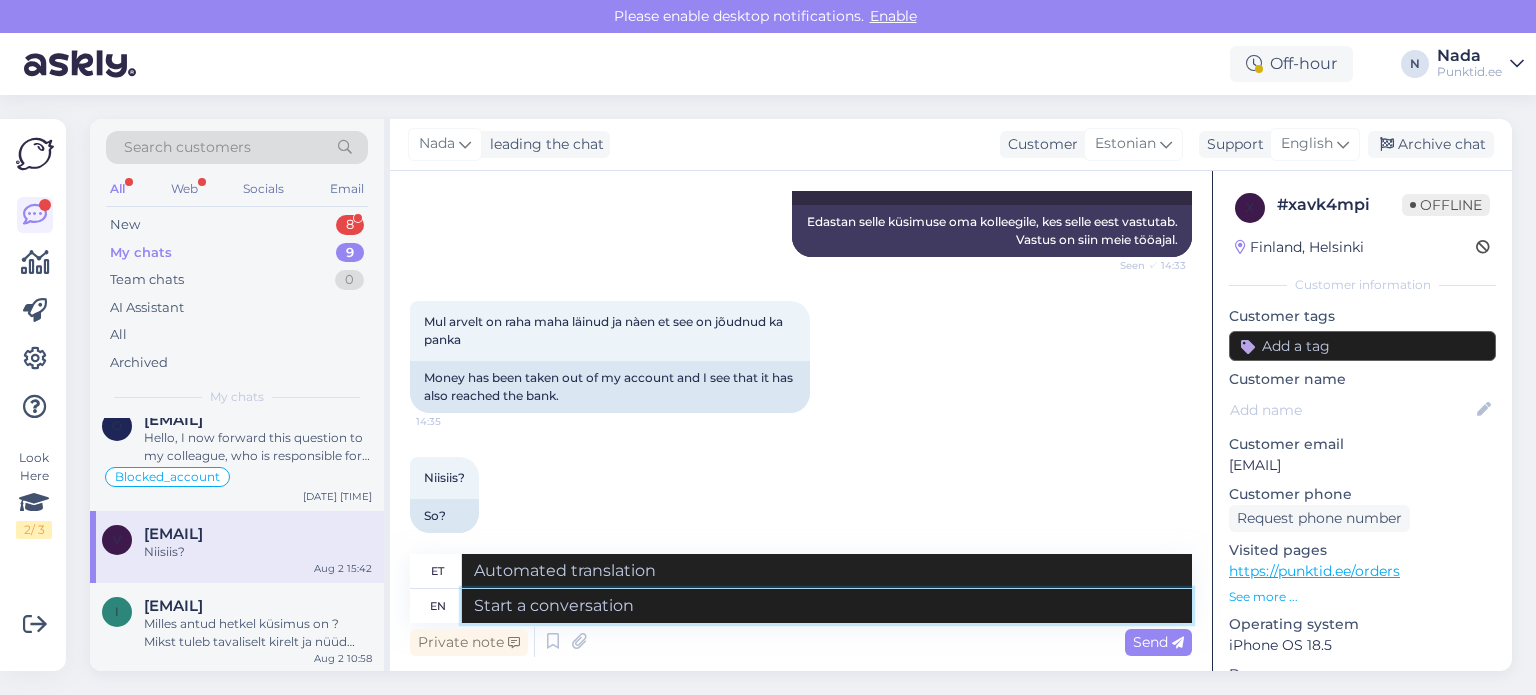 click at bounding box center [827, 606] 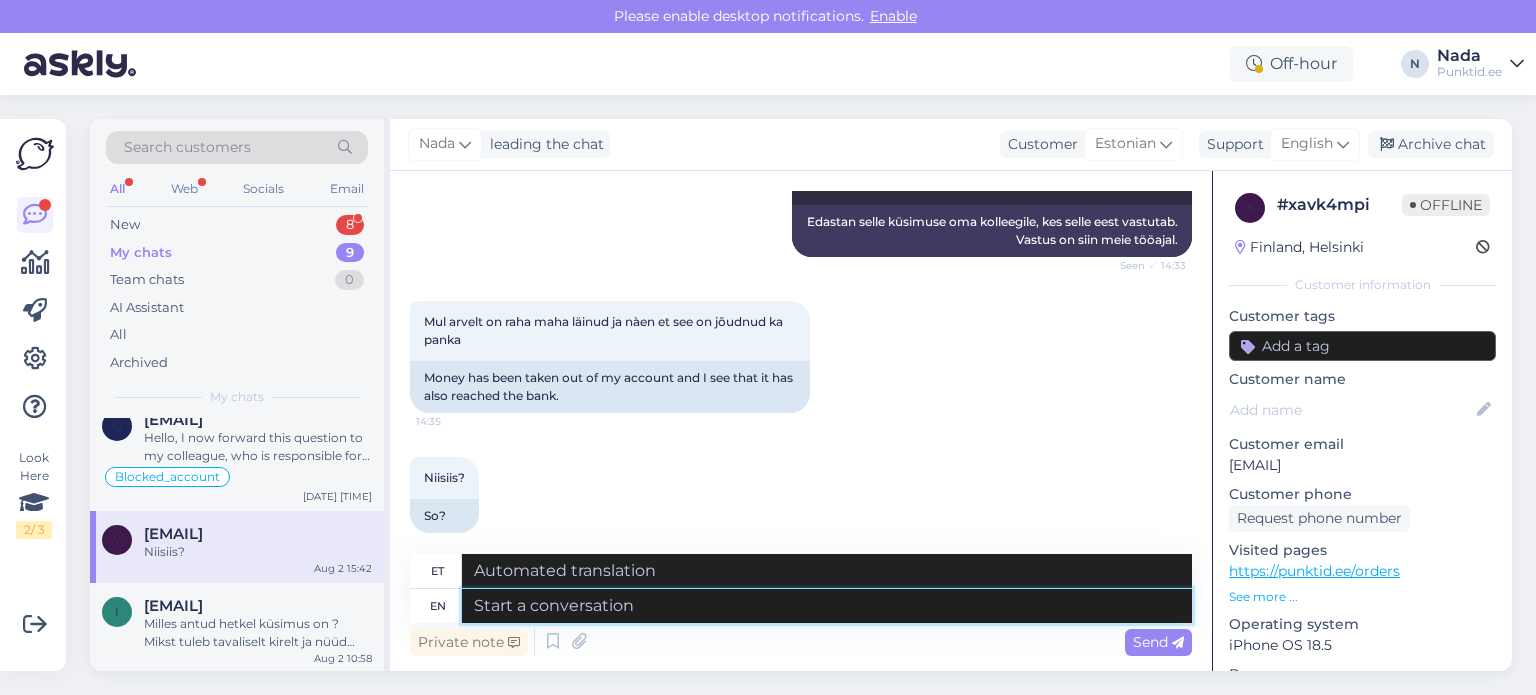 paste on "Hello there! Thank you for your patience and we apologize for this inconvenience as we are facing a delay issue from the reseller that's why orders are taking longer than usual to be fulfilled. However, I have reported your order to the higher team to investigate this and speed up the process." 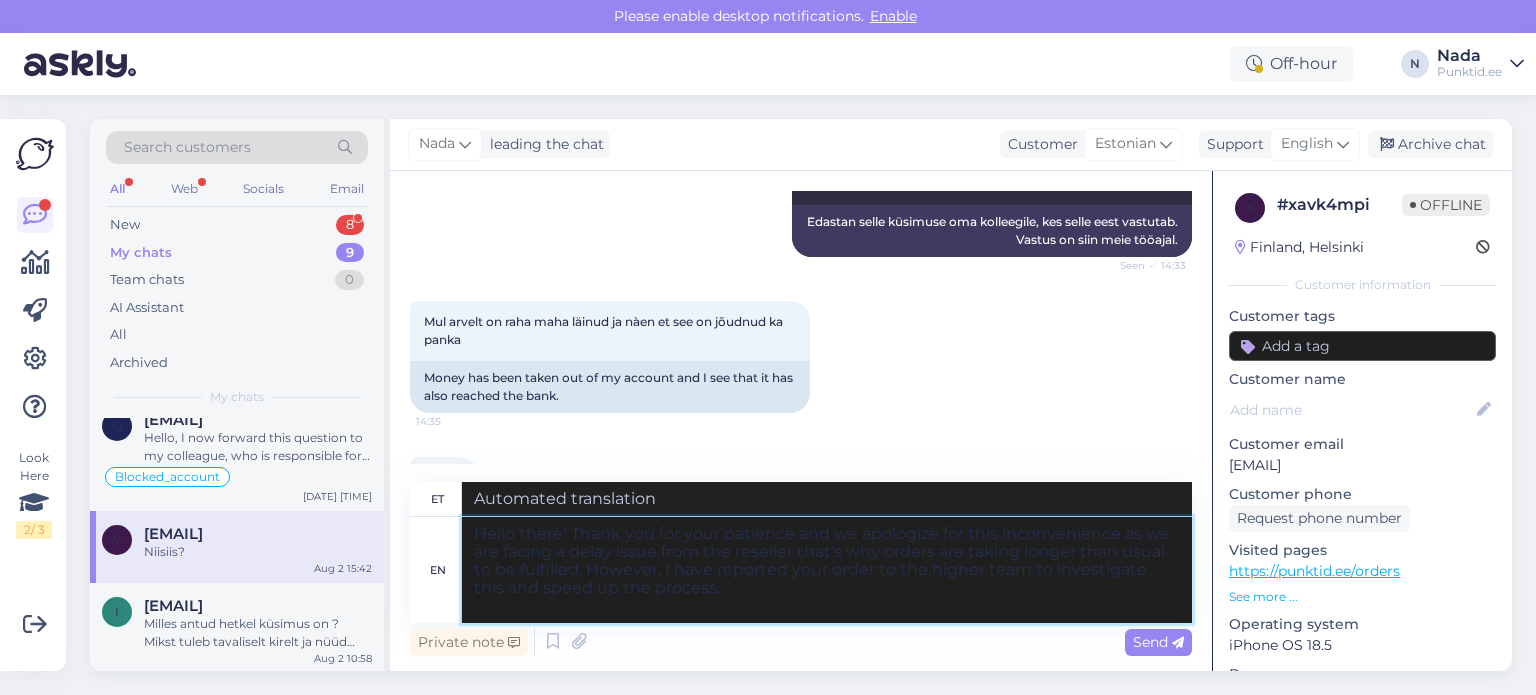 type on "Tere! Täname teid kannatlikkuse eest ja vabandame ebamugavuste pärast, kuna edasimüüjal on viivitus, mistõttu tellimuste täitmine võtab tavapärasest kauem aega. Olen teie tellimuse siiski kõrgemale meeskonnale edastanud, et seda uurida ja protsessi kiirendada." 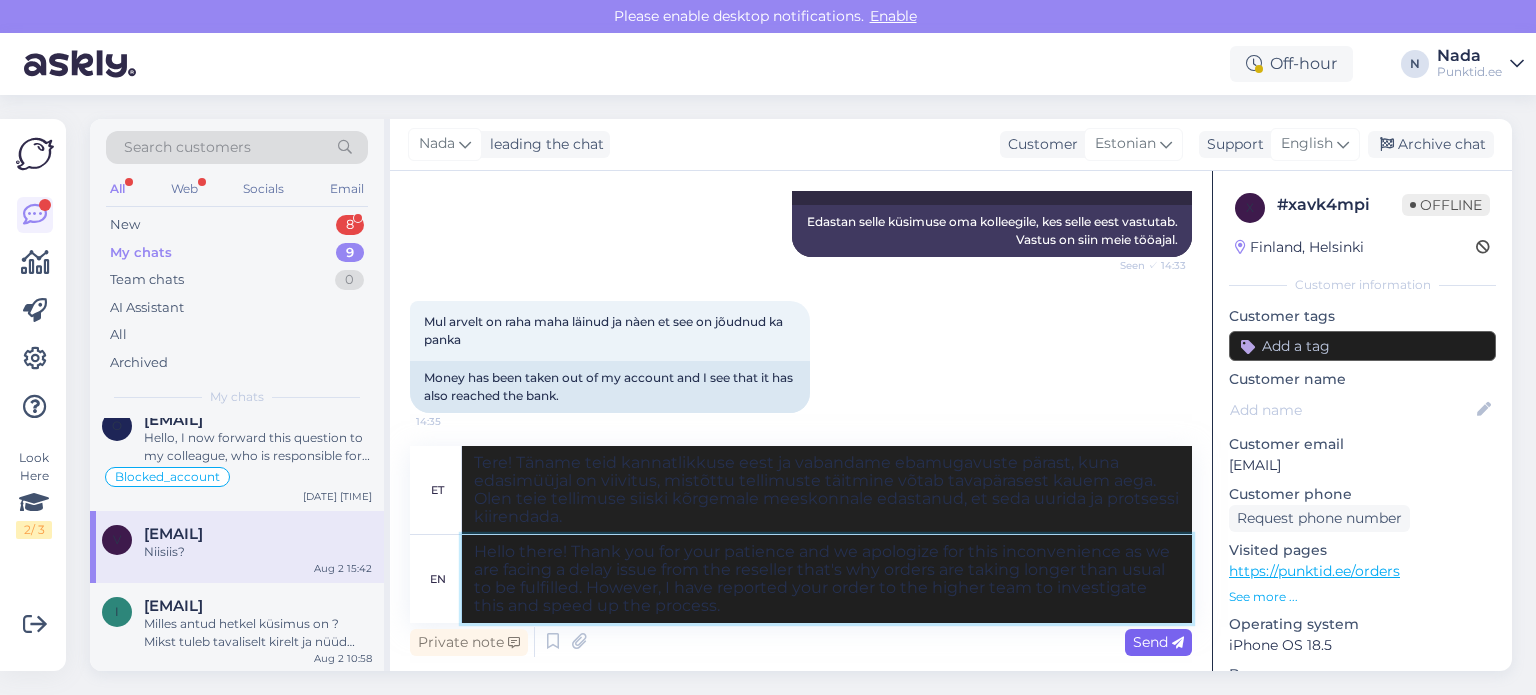 type on "Hello there! Thank you for your patience and we apologize for this inconvenience as we are facing a delay issue from the reseller that's why orders are taking longer than usual to be fulfilled. However, I have reported your order to the higher team to investigate this and speed up the process." 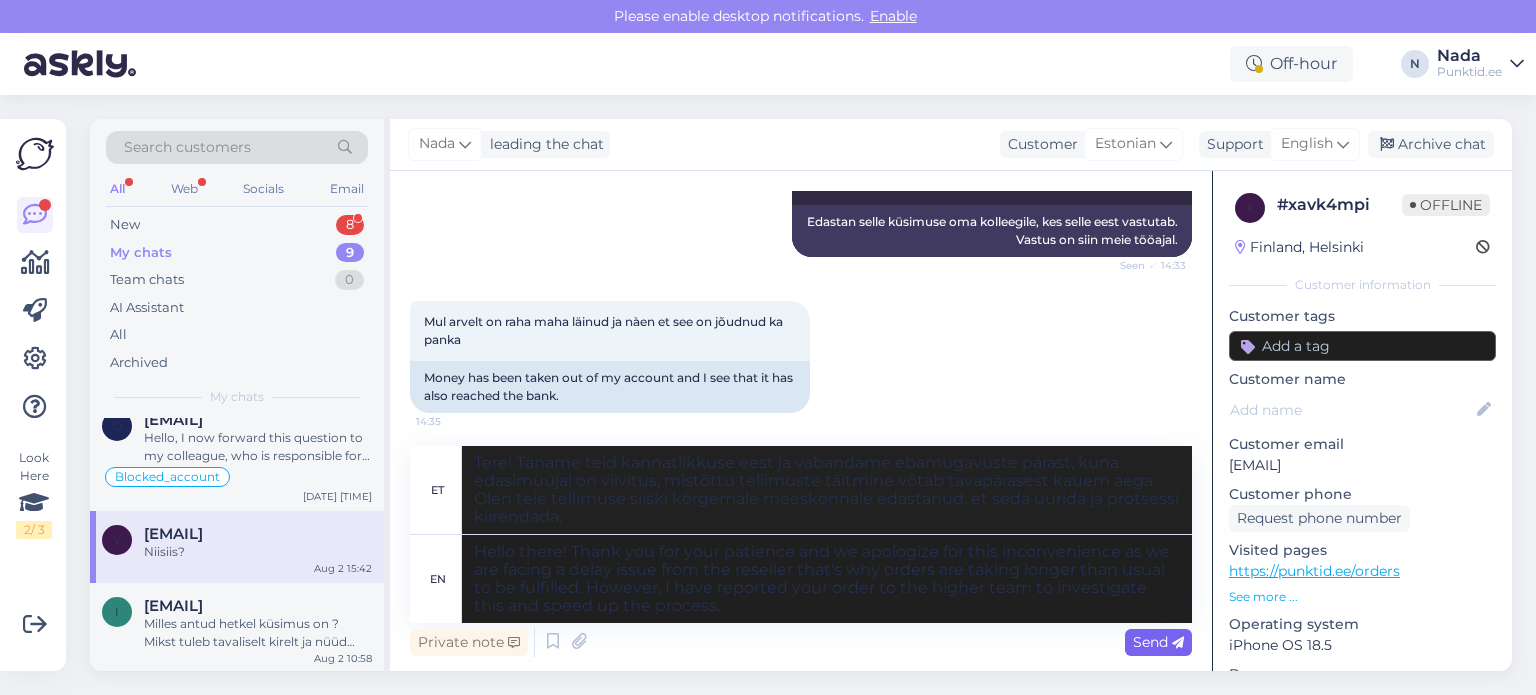 click on "Send" at bounding box center [1158, 642] 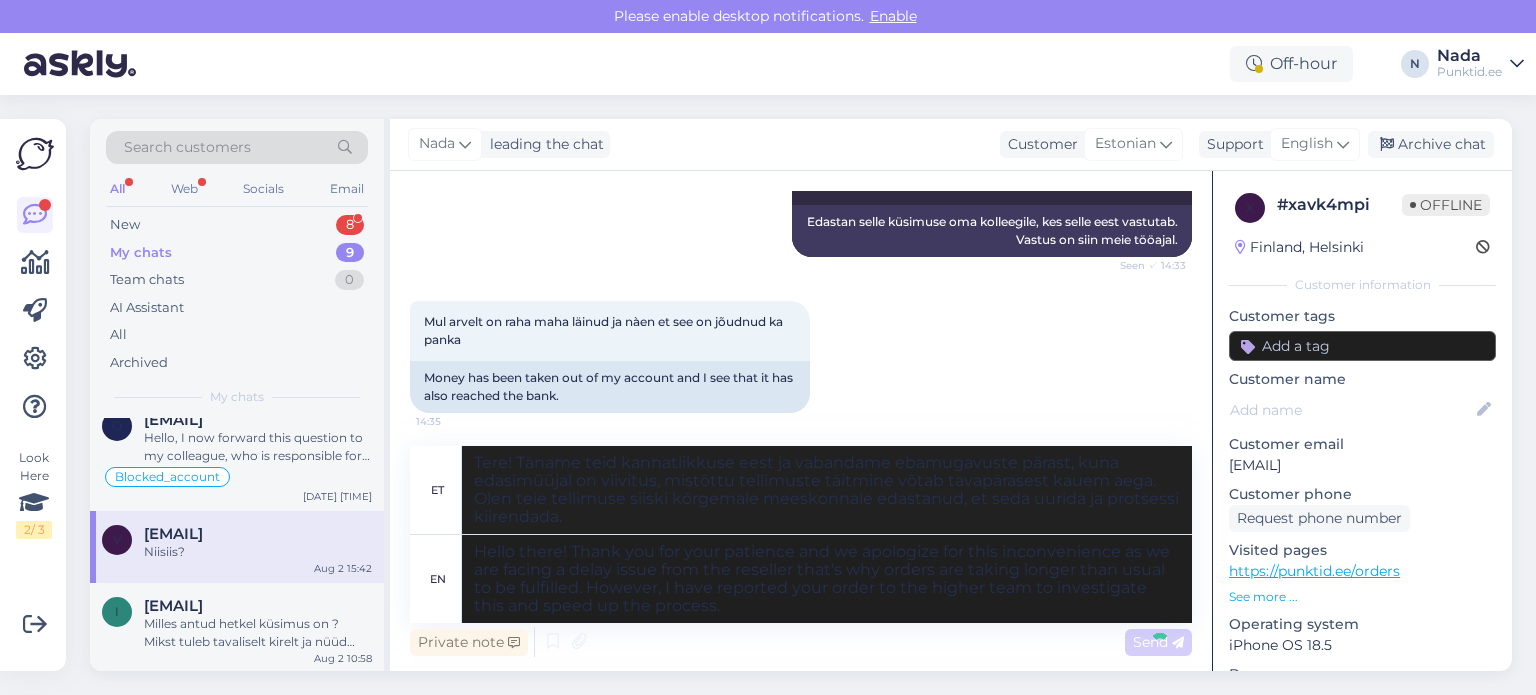 type 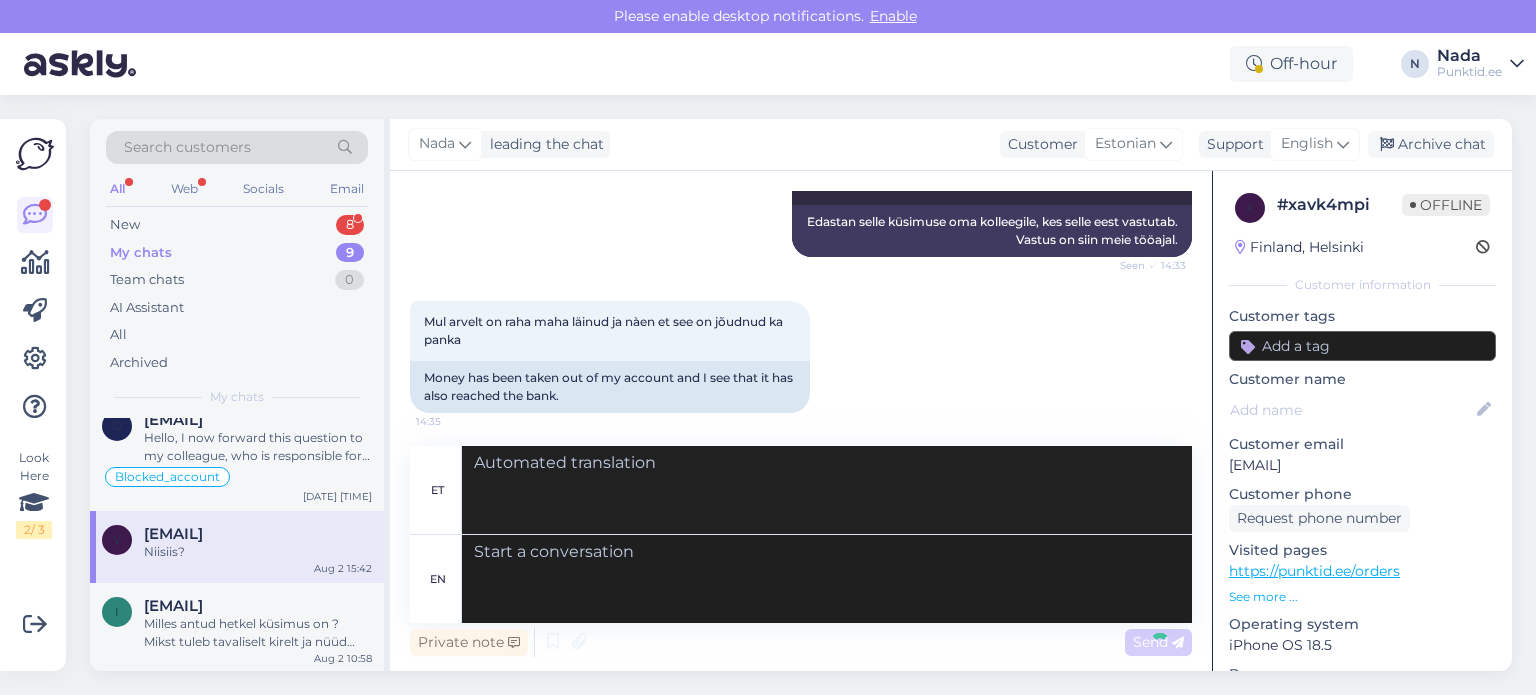 scroll, scrollTop: 998, scrollLeft: 0, axis: vertical 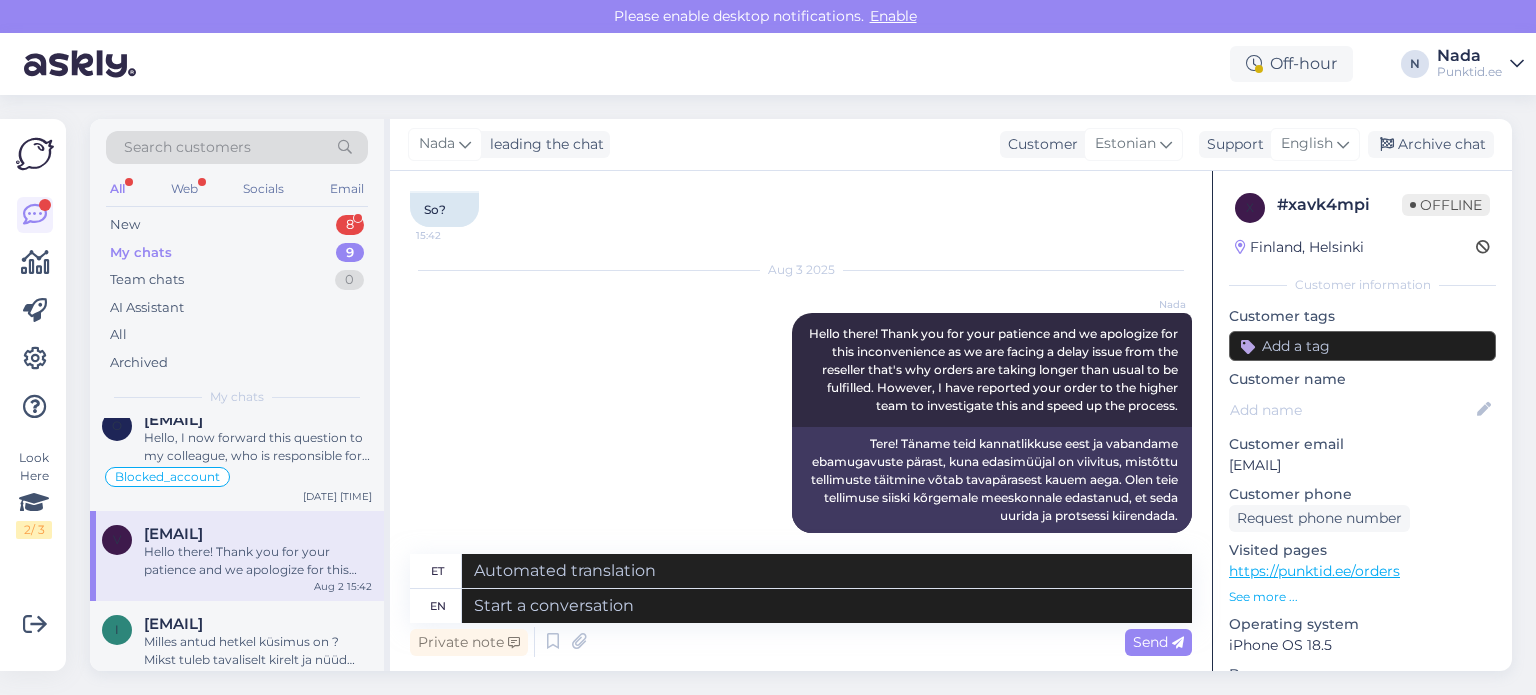 drag, startPoint x: 1454, startPoint y: 151, endPoint x: 1432, endPoint y: 158, distance: 23.086792 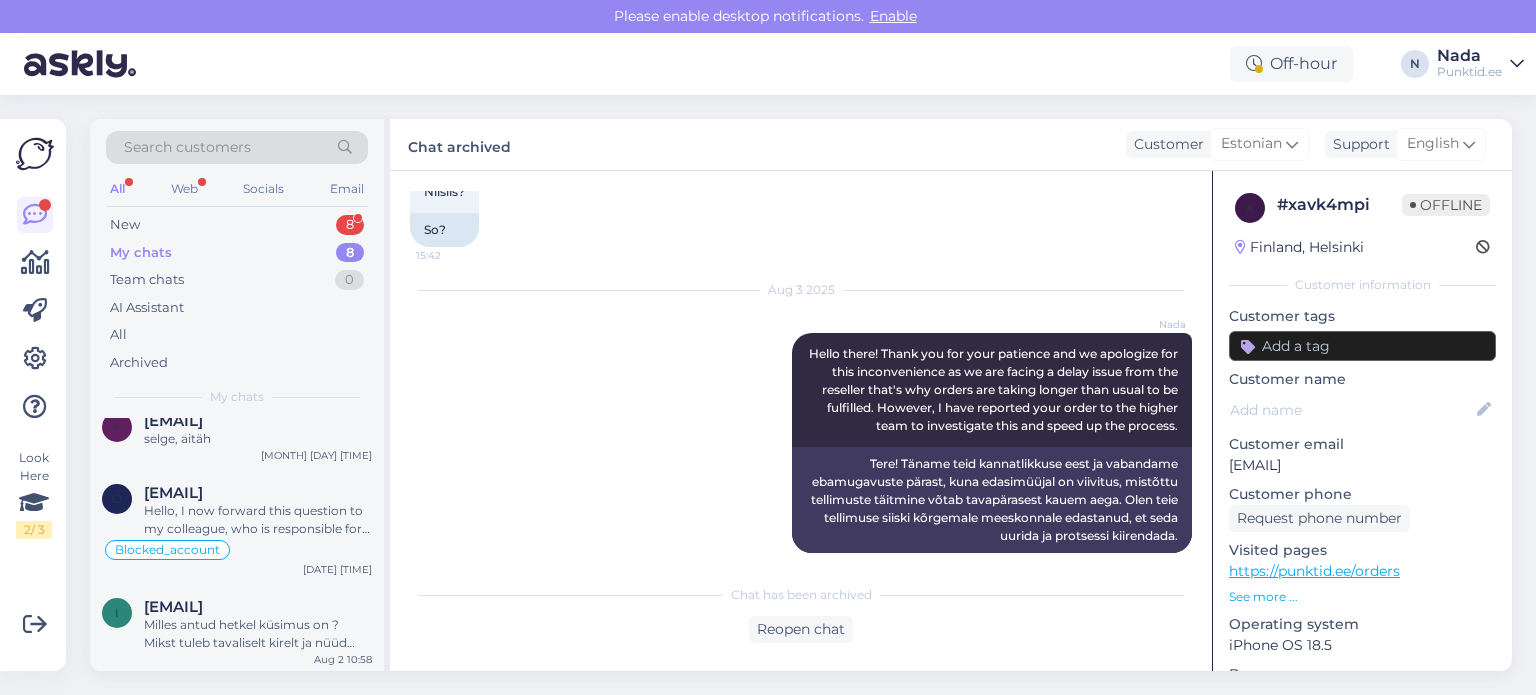 scroll, scrollTop: 477, scrollLeft: 0, axis: vertical 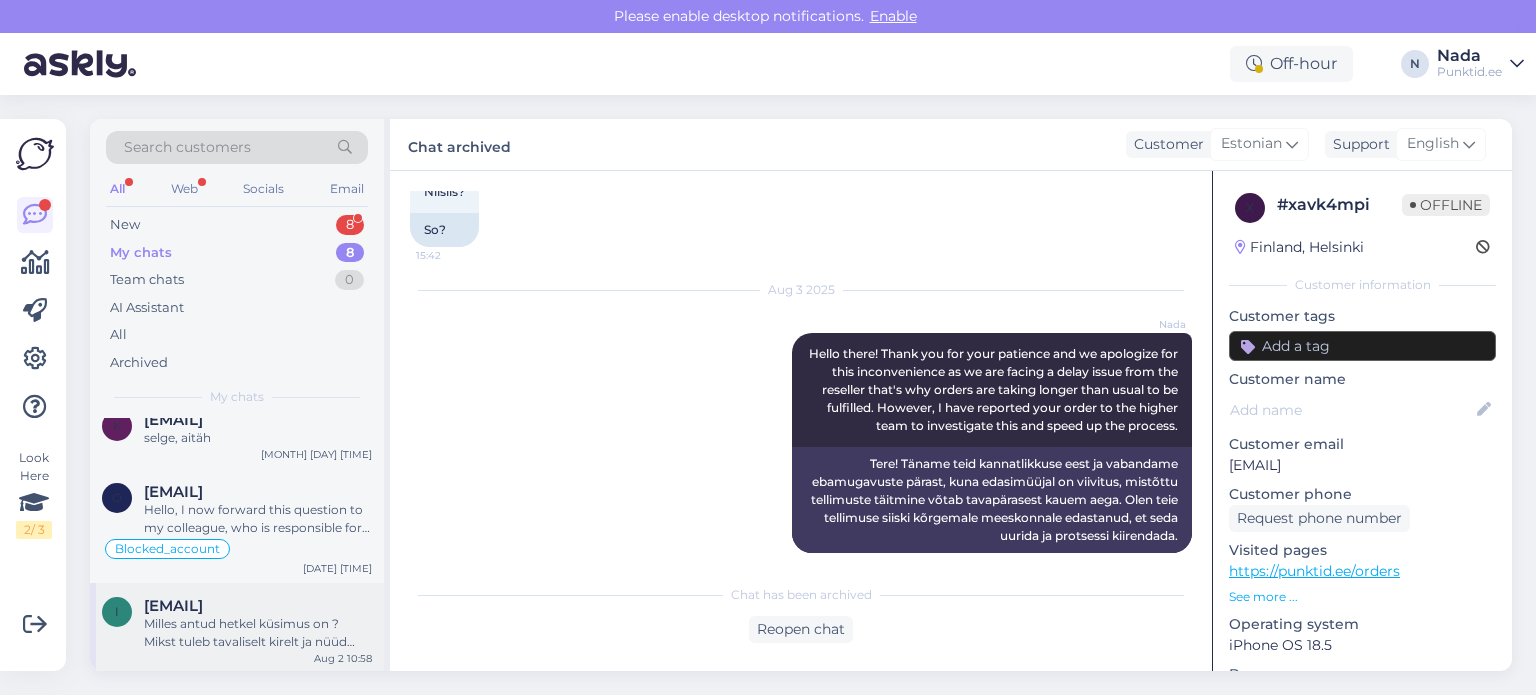 click on "[EMAIL]" at bounding box center [173, 606] 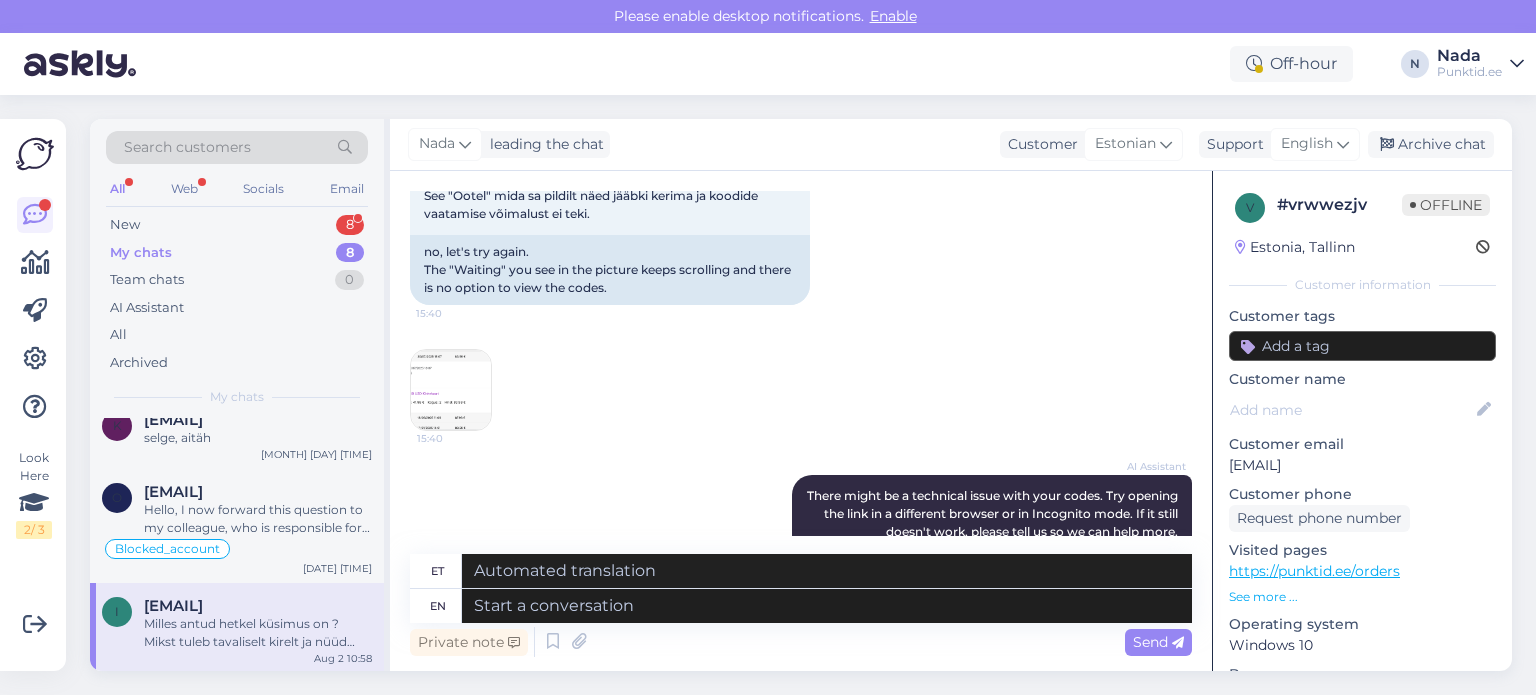 scroll, scrollTop: 612, scrollLeft: 0, axis: vertical 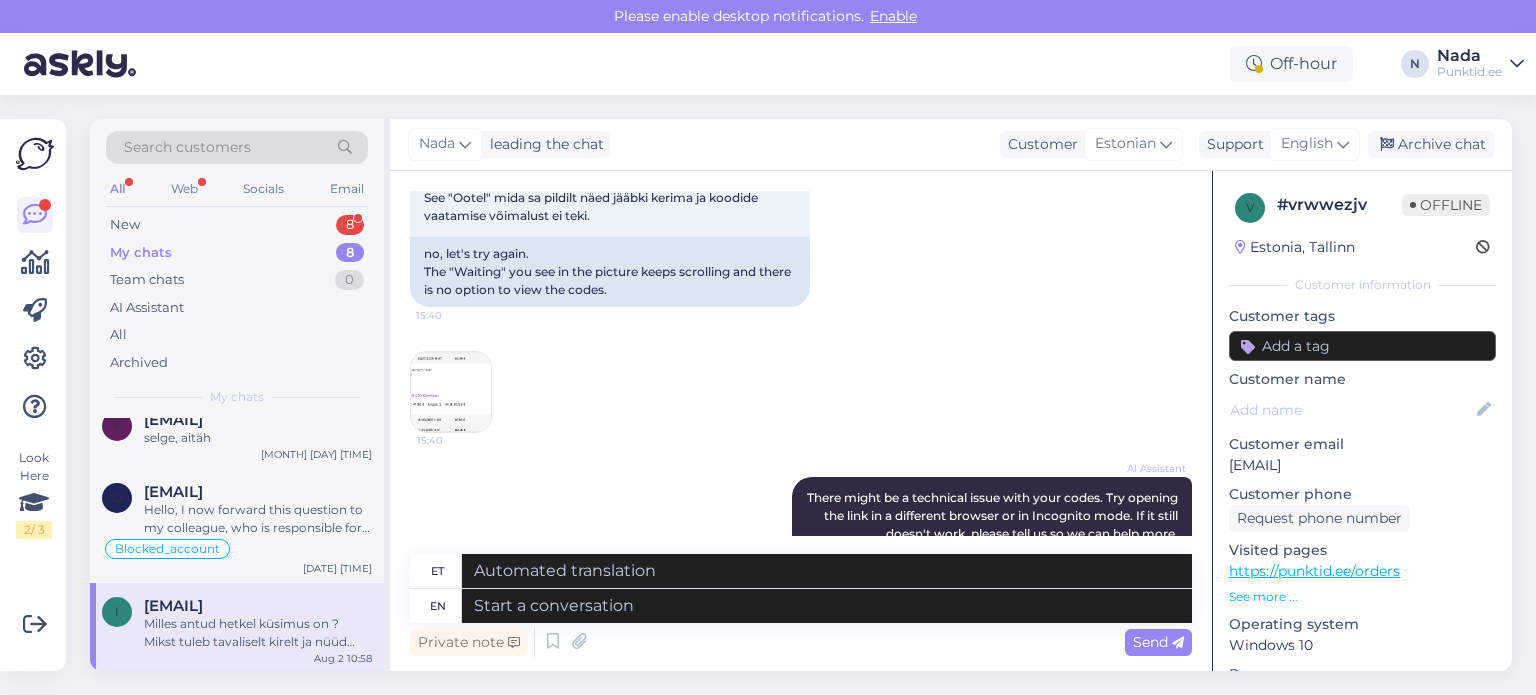 click at bounding box center [451, 392] 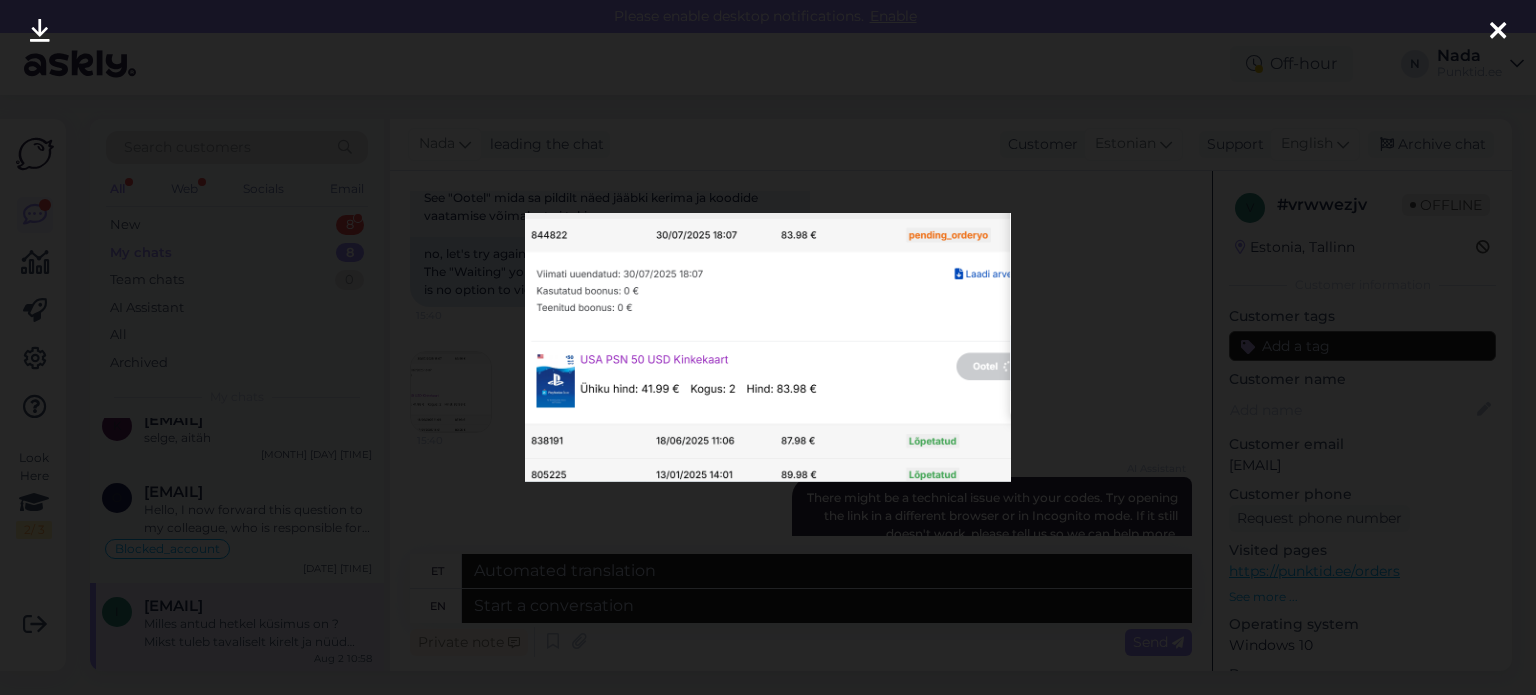 click at bounding box center [768, 347] 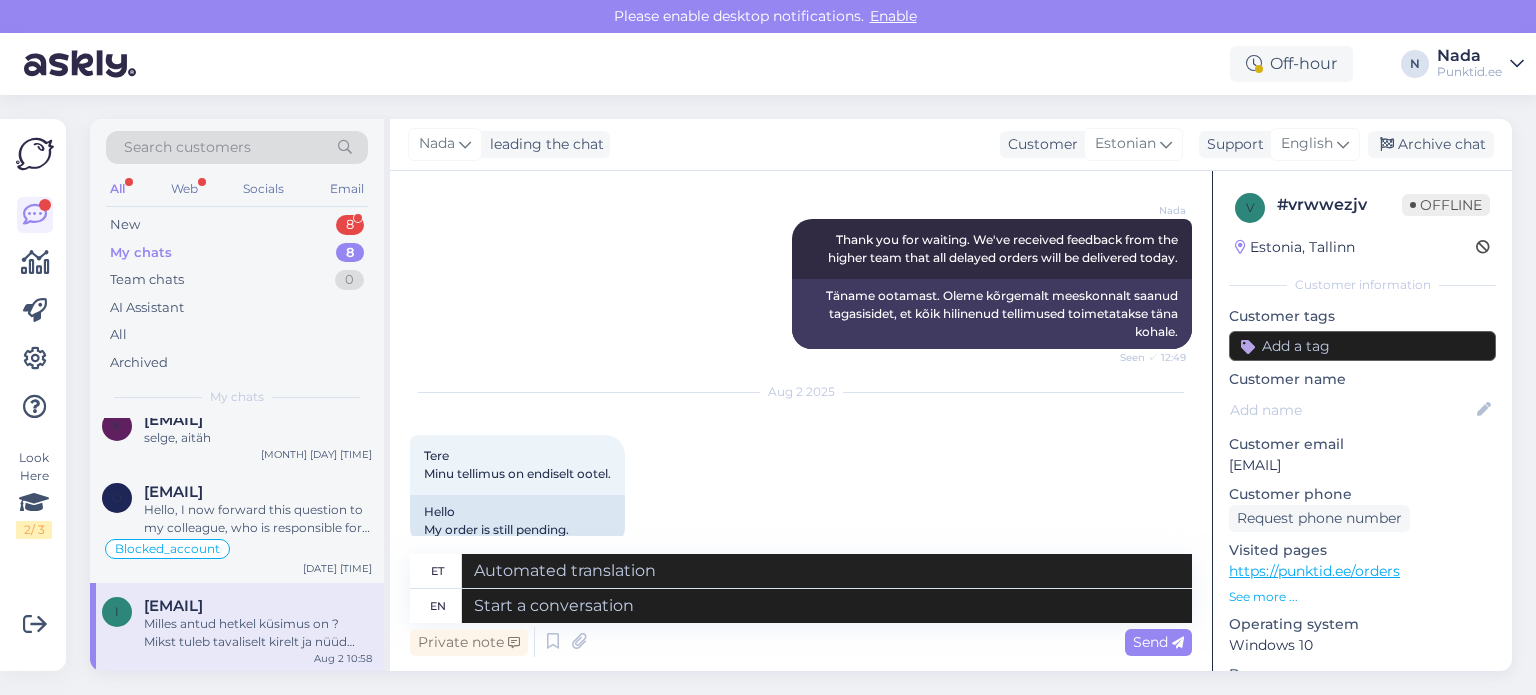 scroll, scrollTop: 2612, scrollLeft: 0, axis: vertical 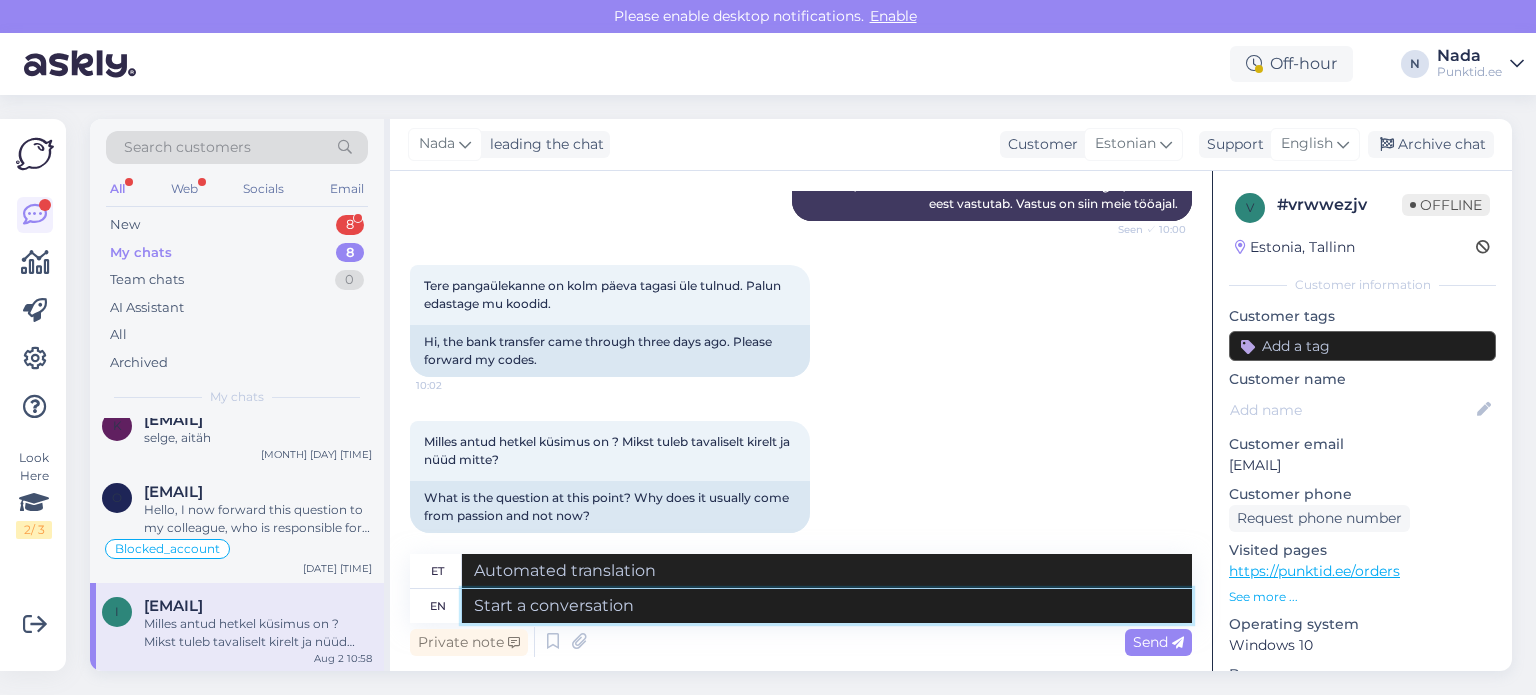 click at bounding box center (827, 606) 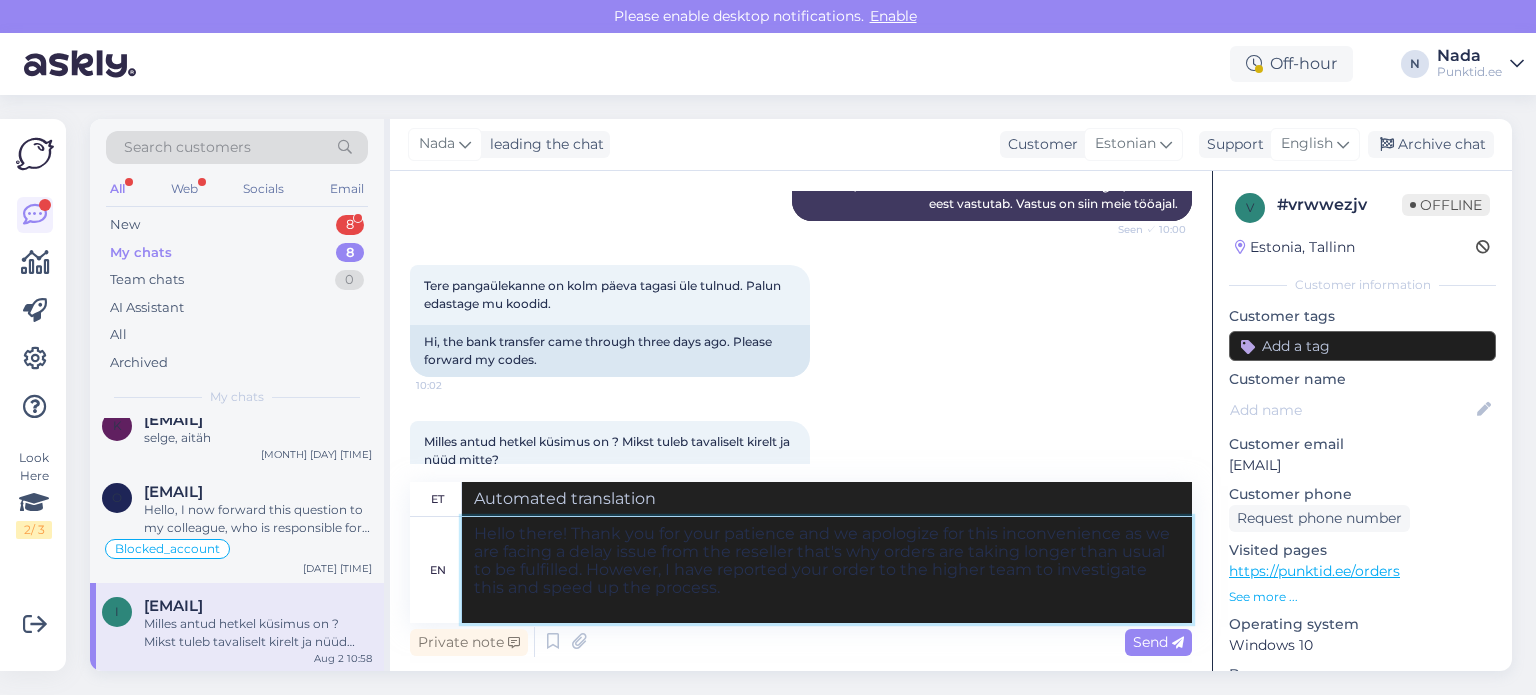 type on "Tere! Täname teid kannatlikkuse eest ja vabandame ebamugavuste pärast, kuna edasimüüjal on viivitus, mistõttu tellimuste täitmine võtab tavapärasest kauem aega. Olen teie tellimuse siiski kõrgemale meeskonnale edastanud, et seda uurida ja protsessi kiirendada." 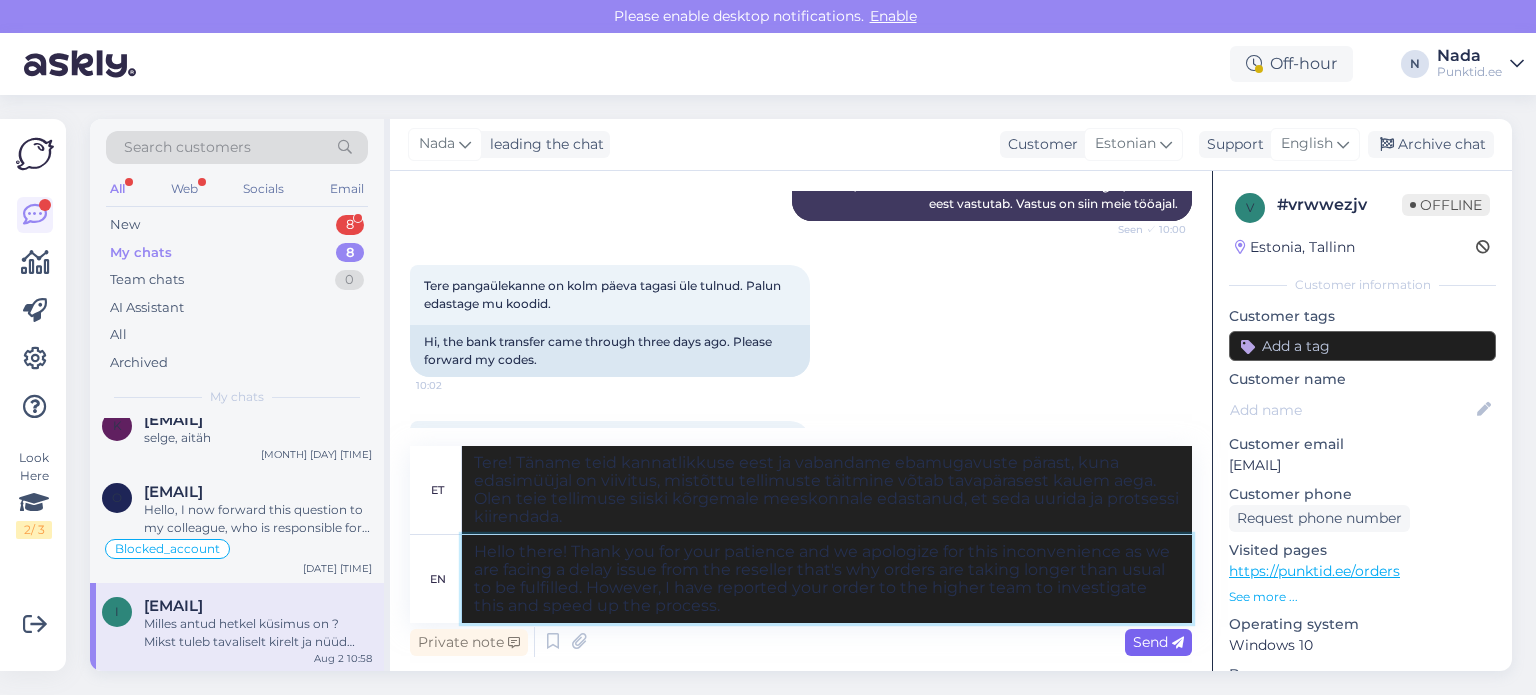 type on "Hello there! Thank you for your patience and we apologize for this inconvenience as we are facing a delay issue from the reseller that's why orders are taking longer than usual to be fulfilled. However, I have reported your order to the higher team to investigate this and speed up the process." 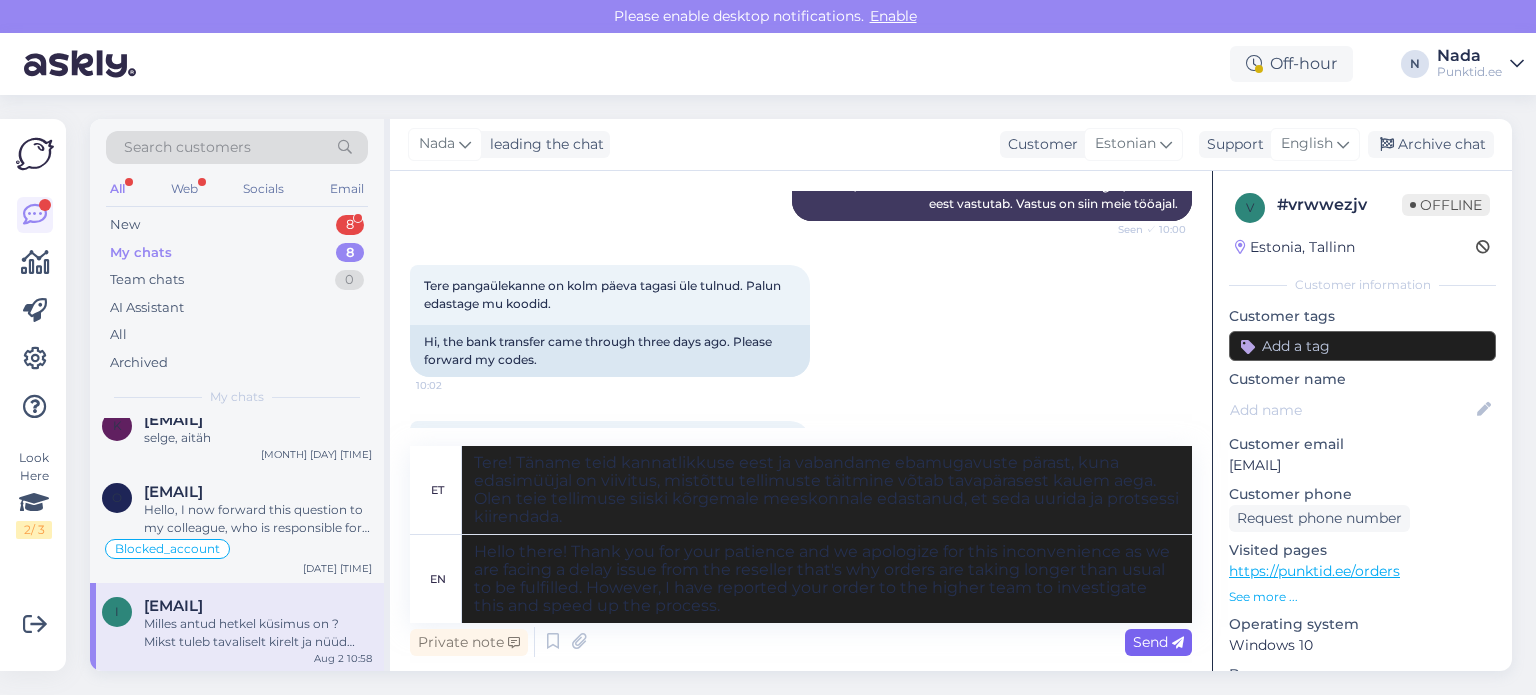 click on "Send" at bounding box center (1158, 642) 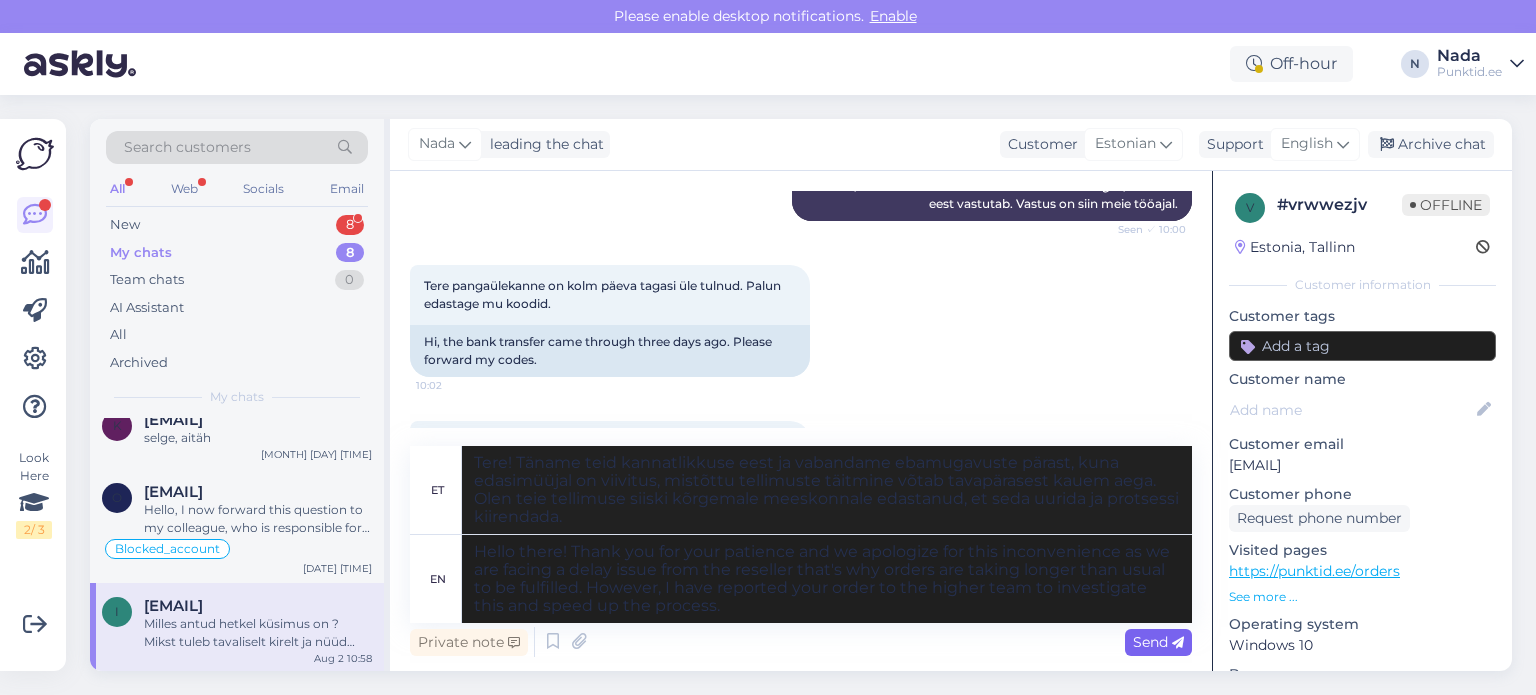 click on "Send" at bounding box center [1158, 642] 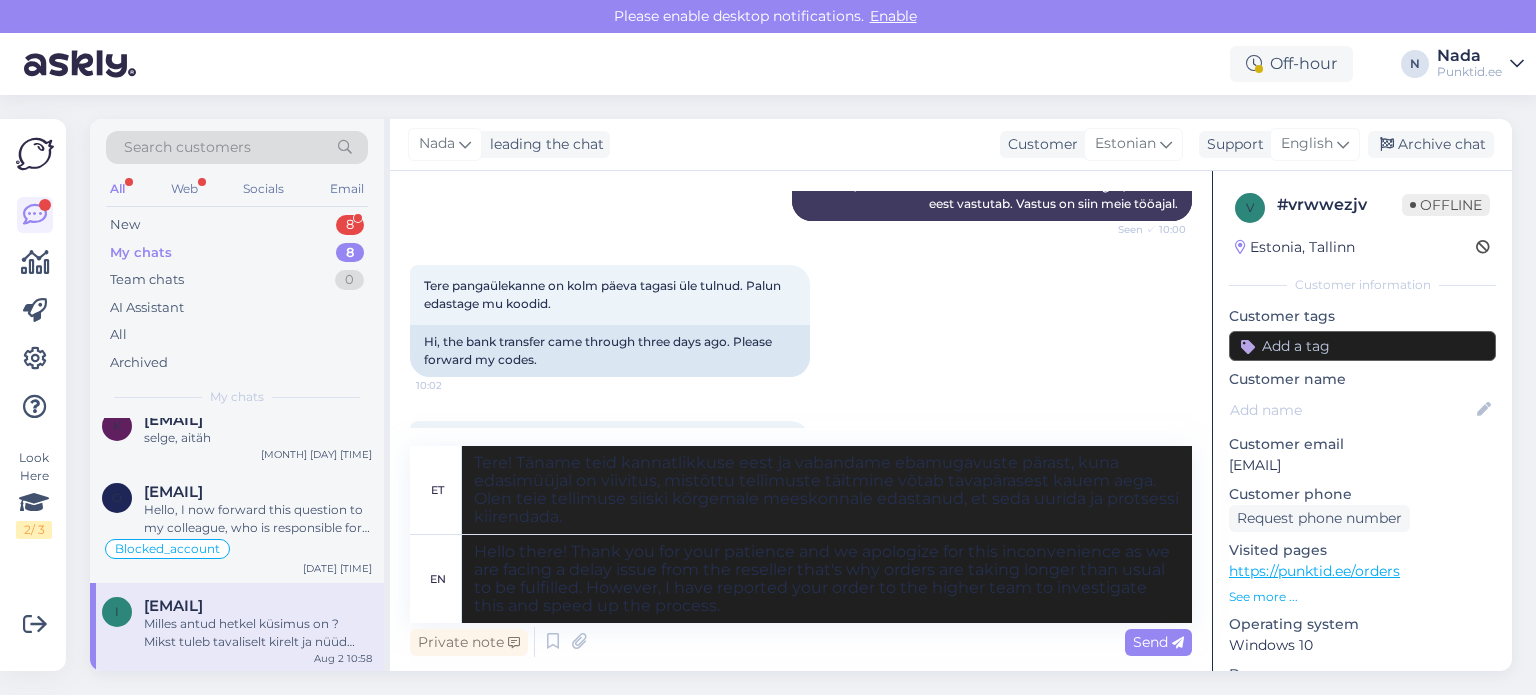 type 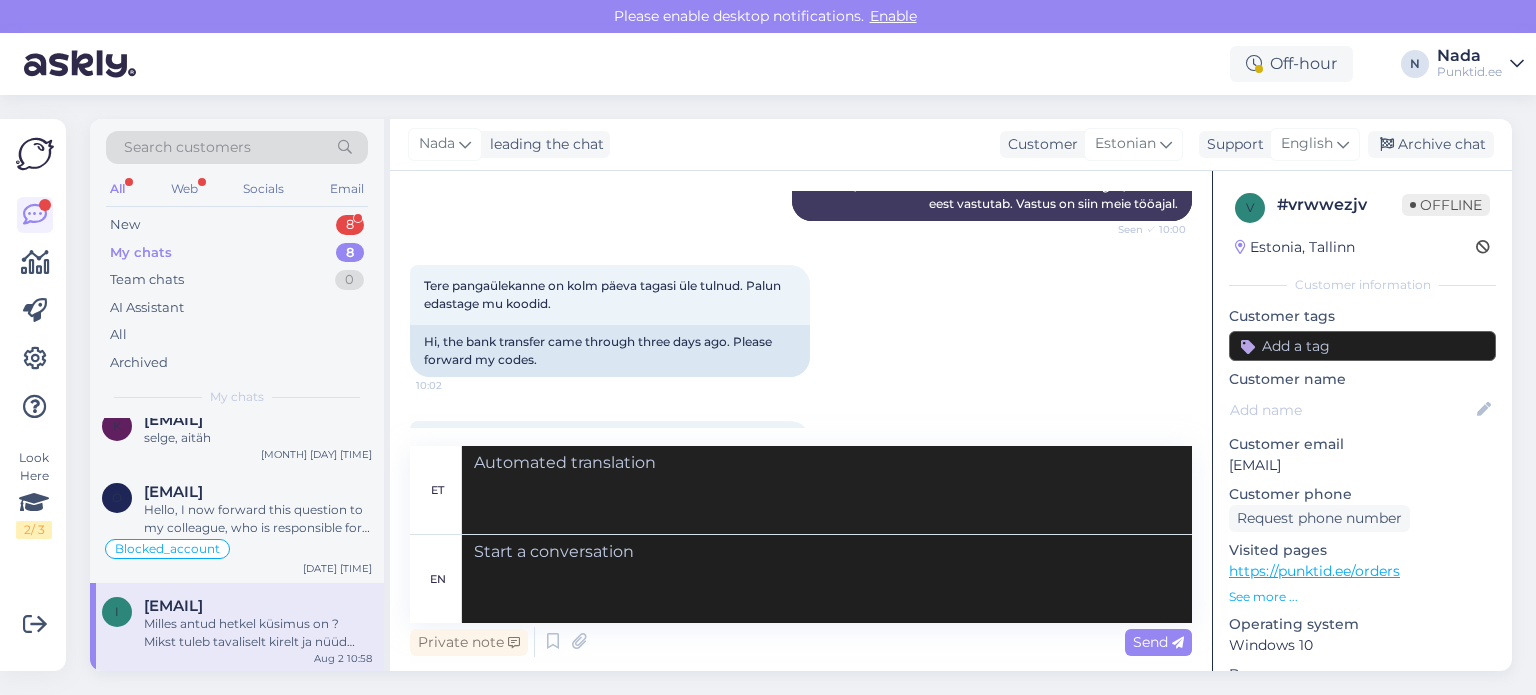 scroll, scrollTop: 2918, scrollLeft: 0, axis: vertical 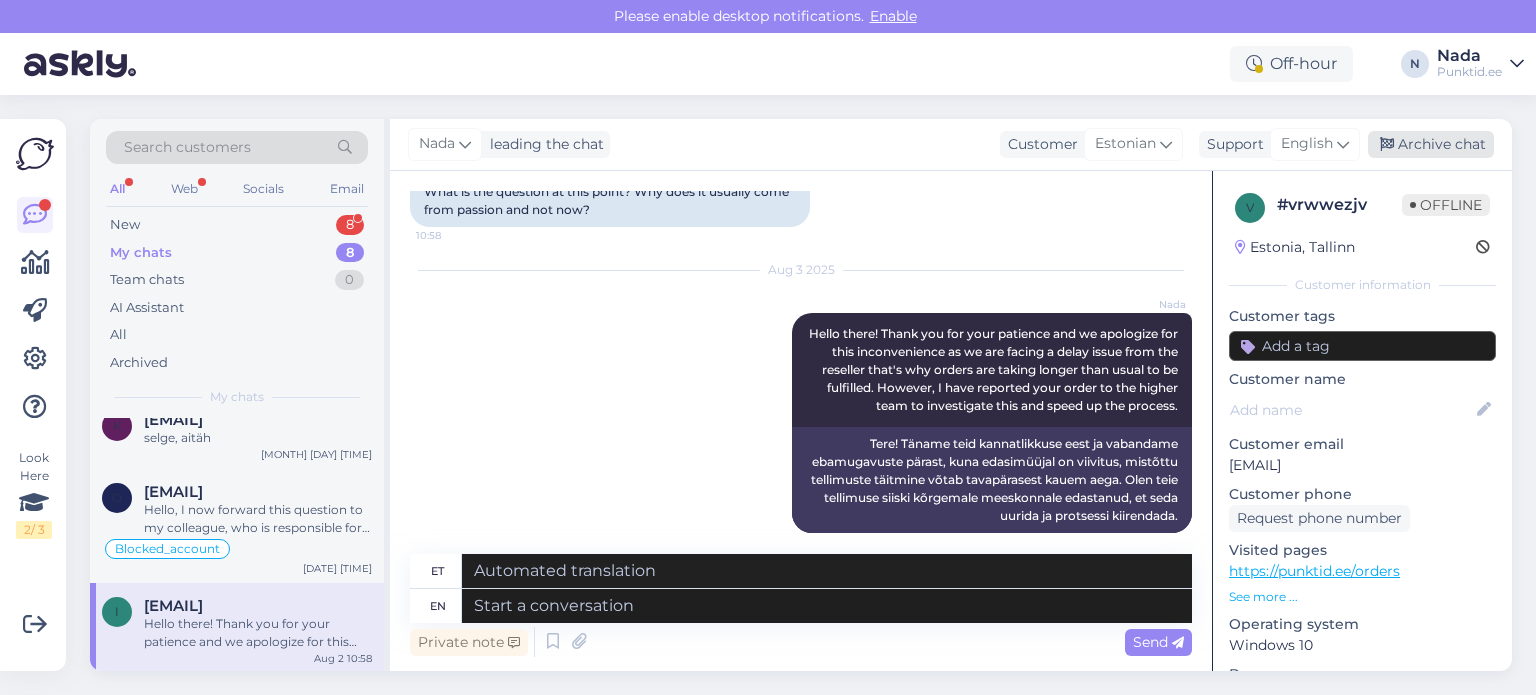click on "Archive chat" at bounding box center [1431, 144] 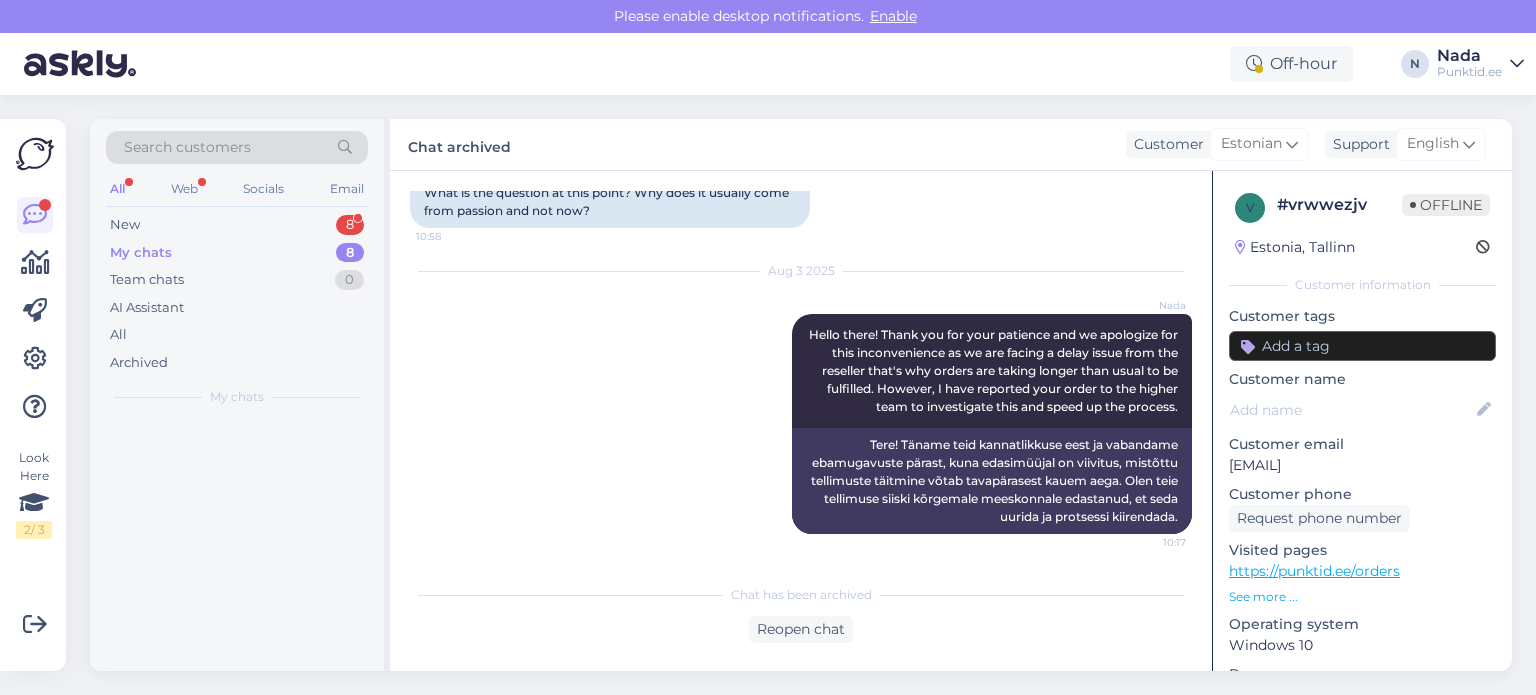 scroll, scrollTop: 0, scrollLeft: 0, axis: both 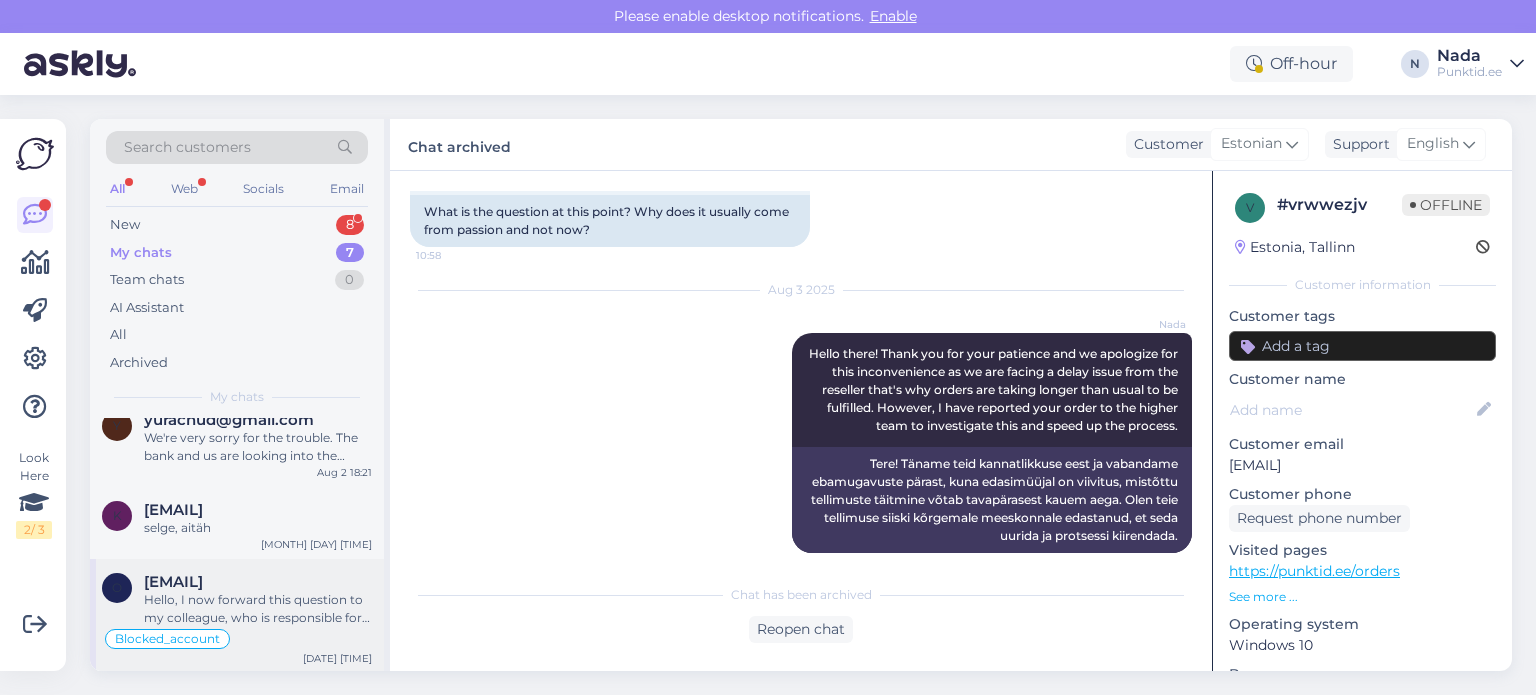 click on "Hello, I now forward this question to my colleague, who is responsible for this. The reply will be here during our working hours." at bounding box center [258, 609] 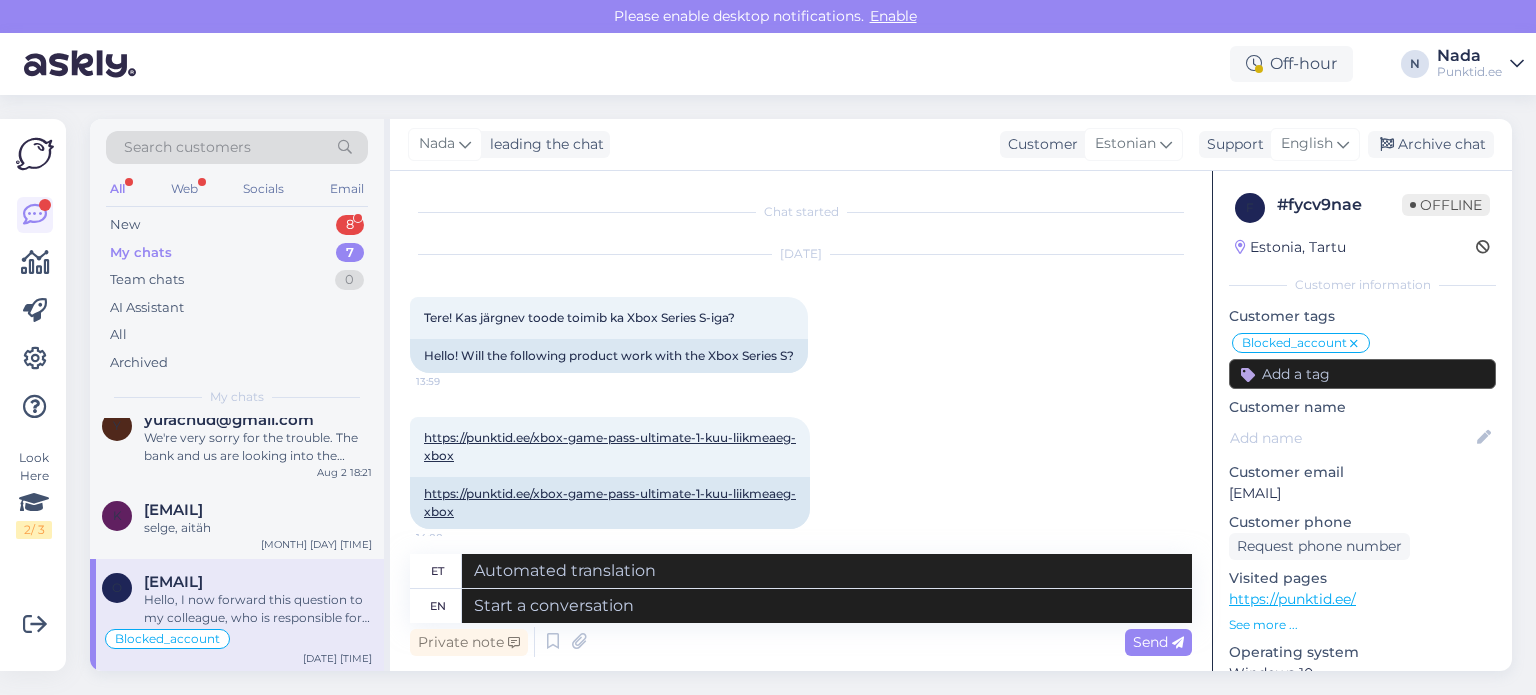 scroll, scrollTop: 3092, scrollLeft: 0, axis: vertical 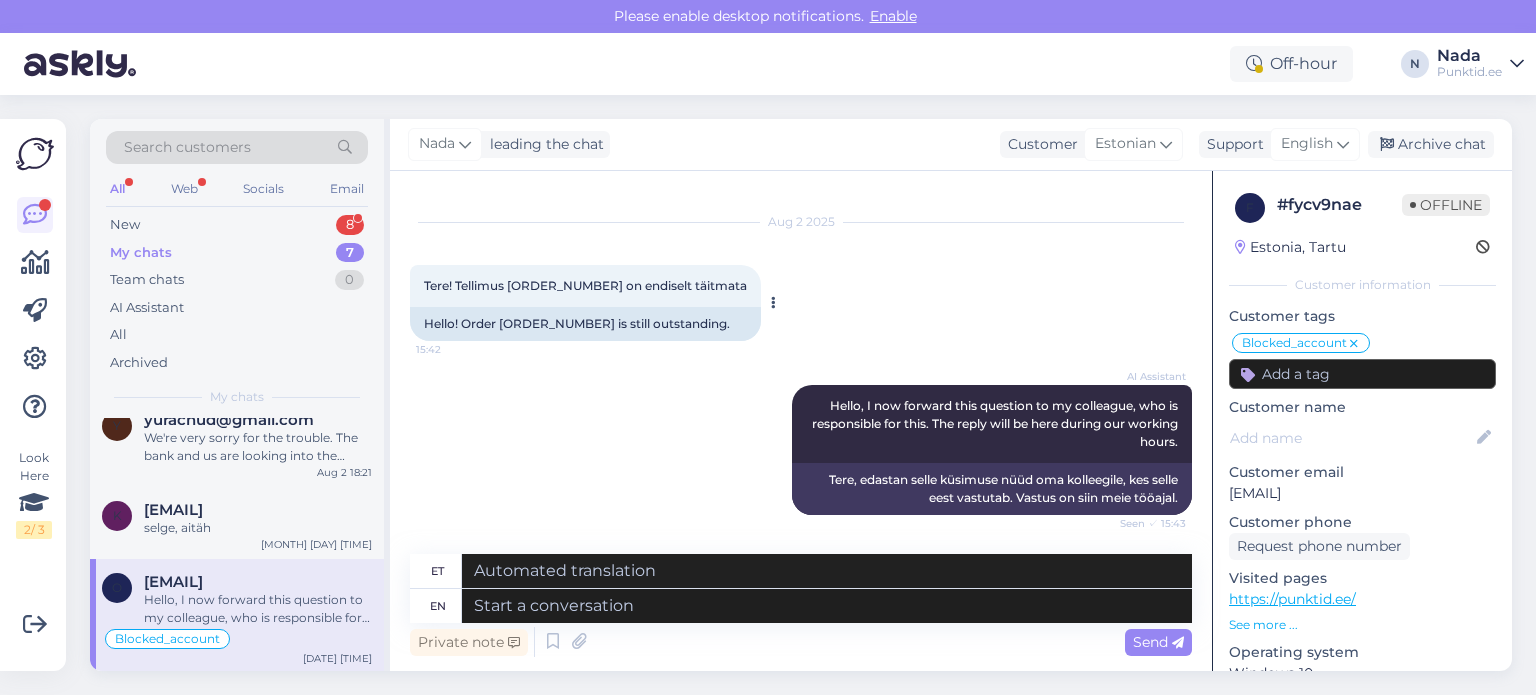 click on "Hello! Order [ORDER_NUMBER] is still outstanding." at bounding box center (585, 324) 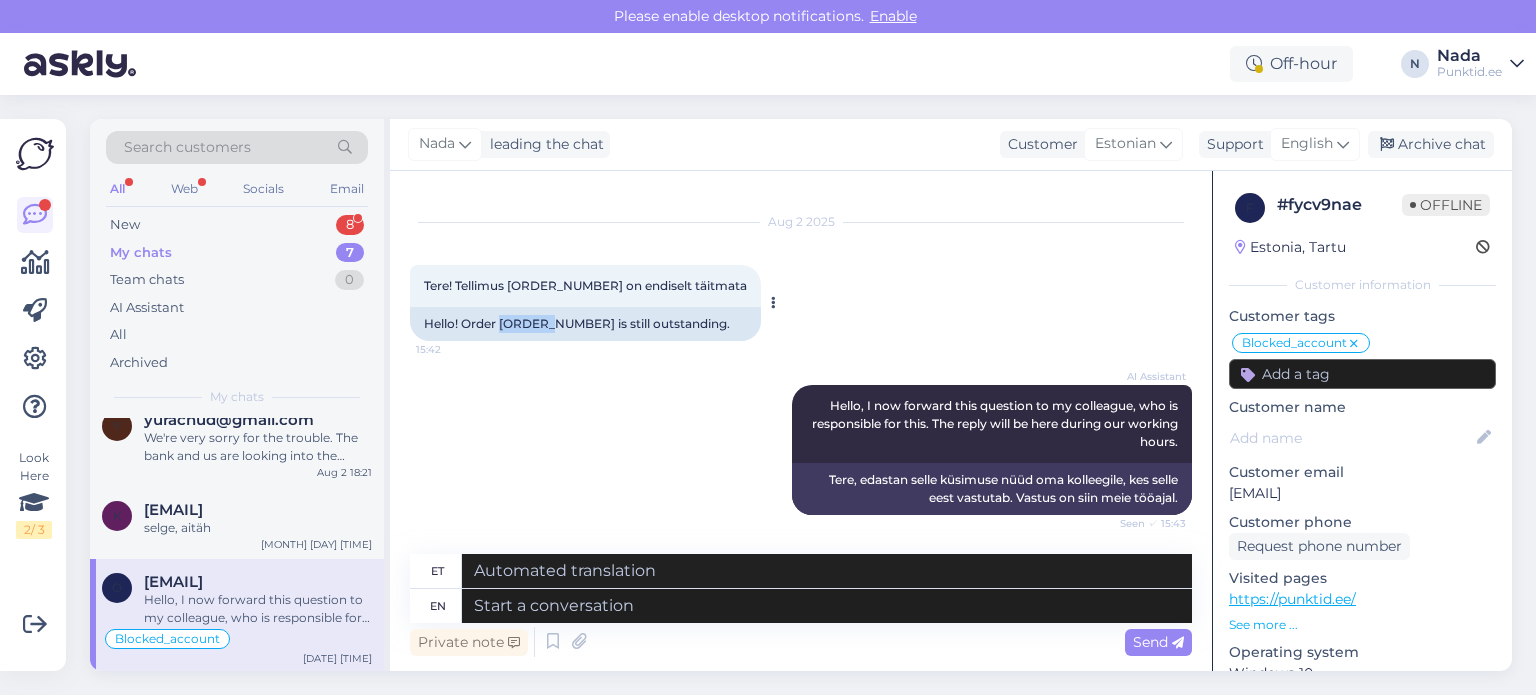 click on "Hello! Order [ORDER_NUMBER] is still outstanding." at bounding box center (585, 324) 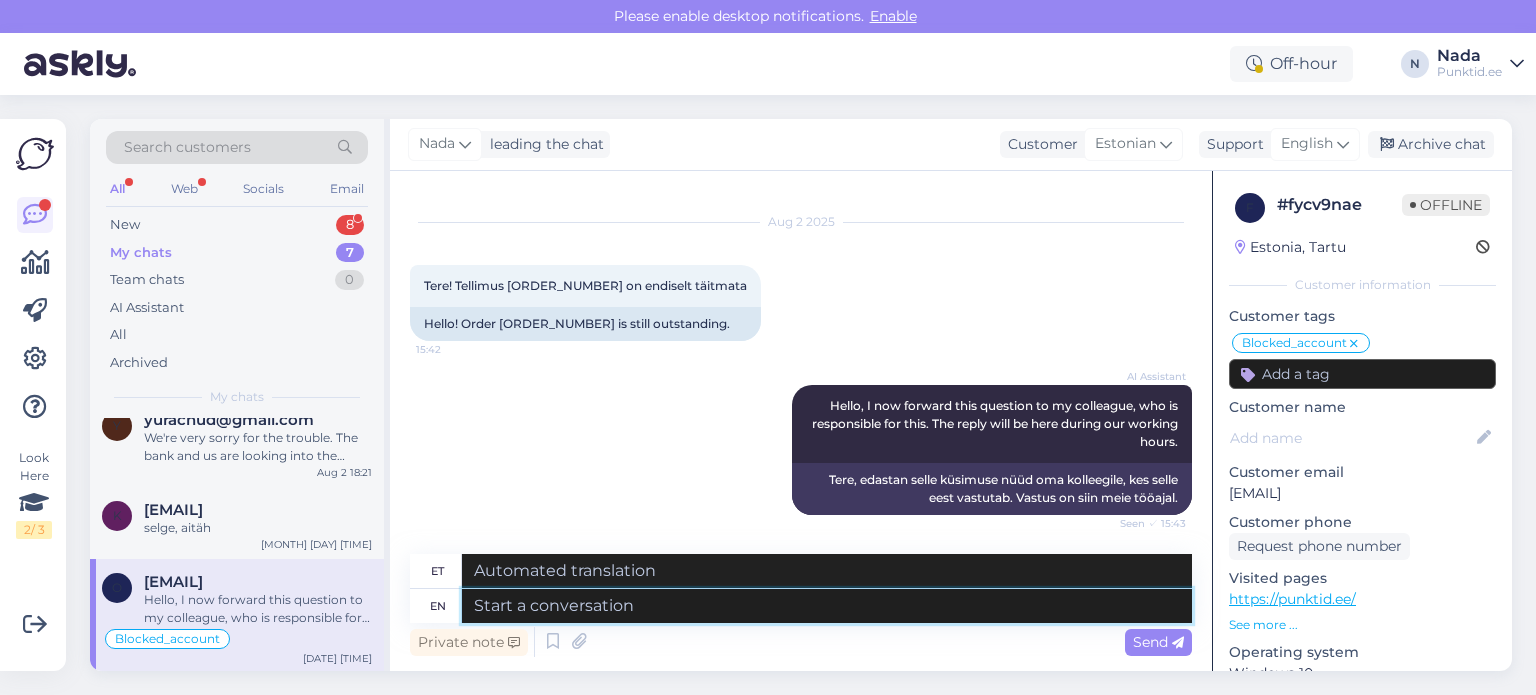 click at bounding box center [827, 606] 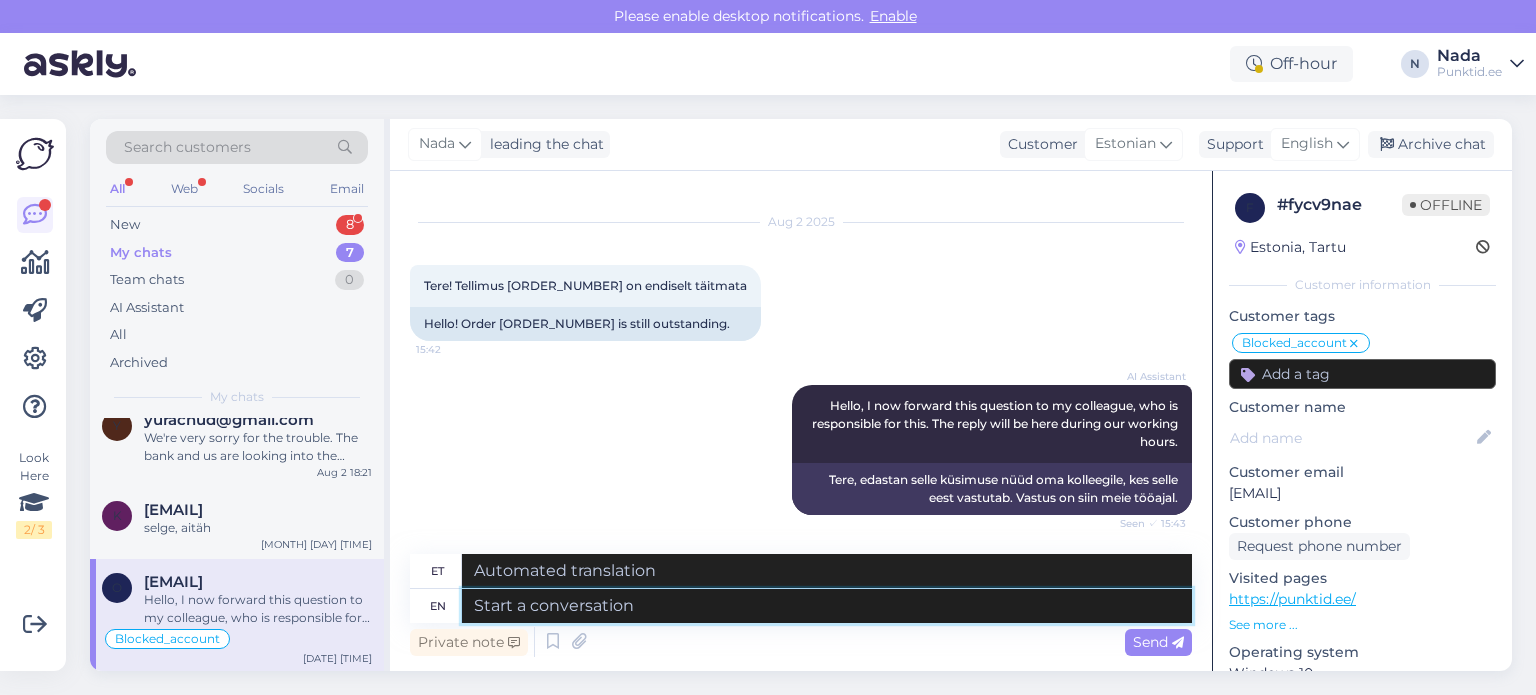 paste on "Hello there! Thank you for your patience and we apologize for this inconvenience as we are facing a delay issue from the reseller that's why orders are taking longer than usual to be fulfilled. However, I have reported your order to the higher team to investigate this and speed up the process." 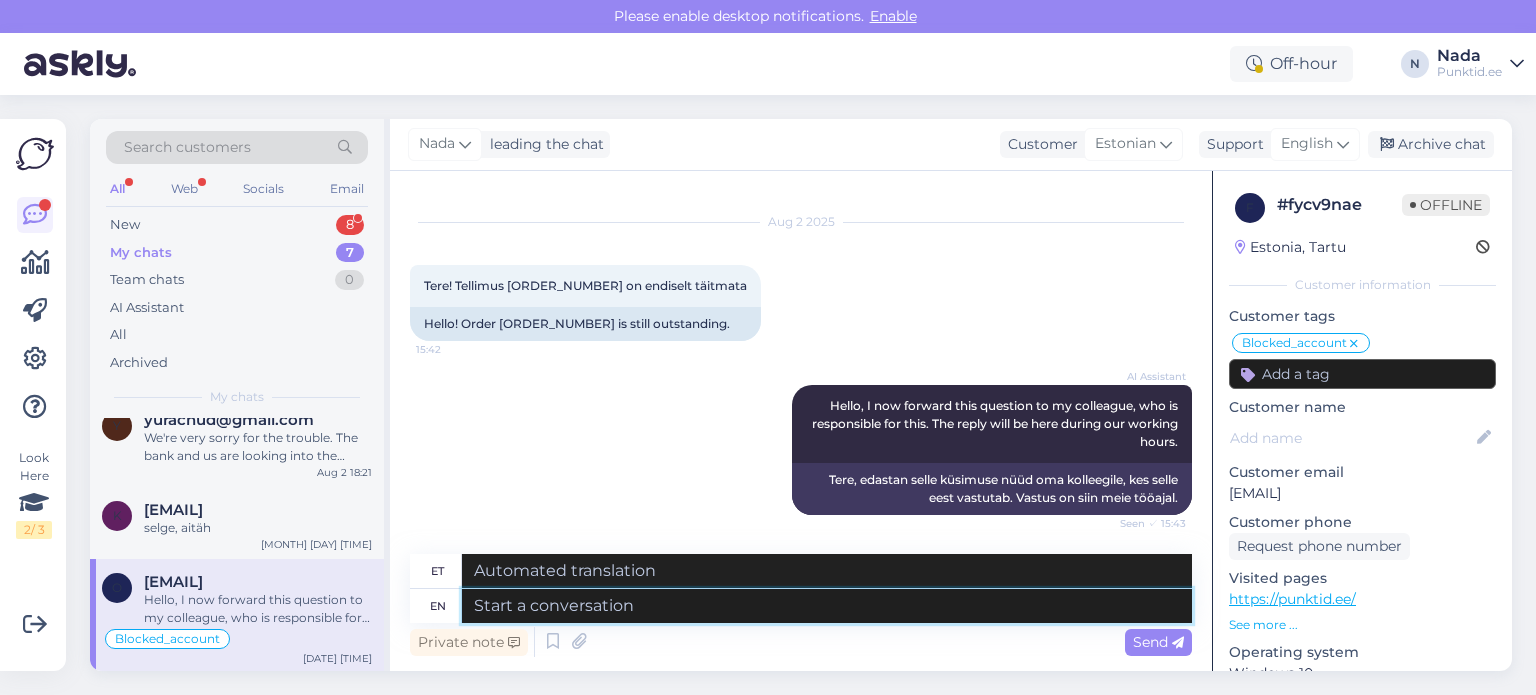 type on "Hello there! Thank you for your patience and we apologize for this inconvenience as we are facing a delay issue from the reseller that's why orders are taking longer than usual to be fulfilled. However, I have reported your order to the higher team to investigate this and speed up the process." 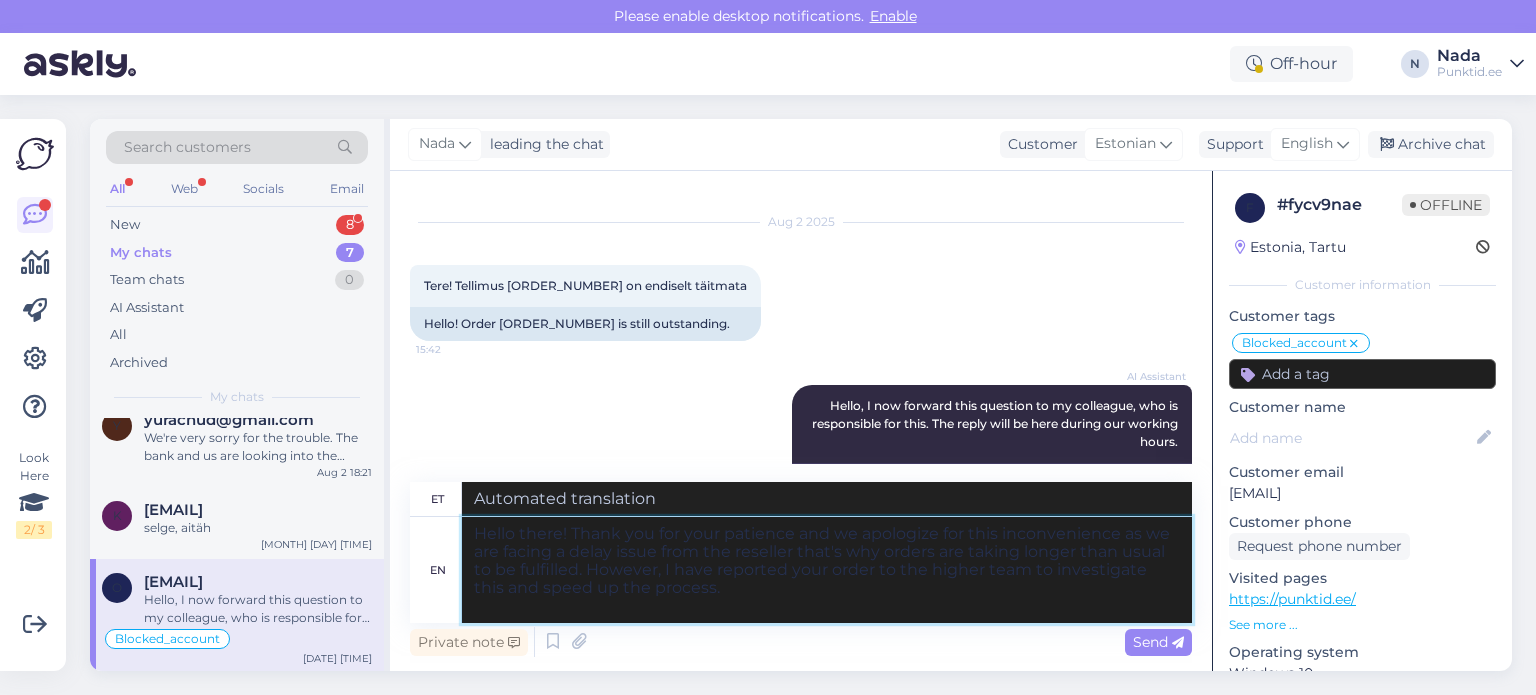 type on "Tere! Täname teid kannatlikkuse eest ja vabandame ebamugavuste pärast, kuna edasimüüjal on viivitus, mistõttu tellimuste täitmine võtab tavapärasest kauem aega. Olen teie tellimuse siiski kõrgemale meeskonnale edastanud, et seda uurida ja protsessi kiirendada." 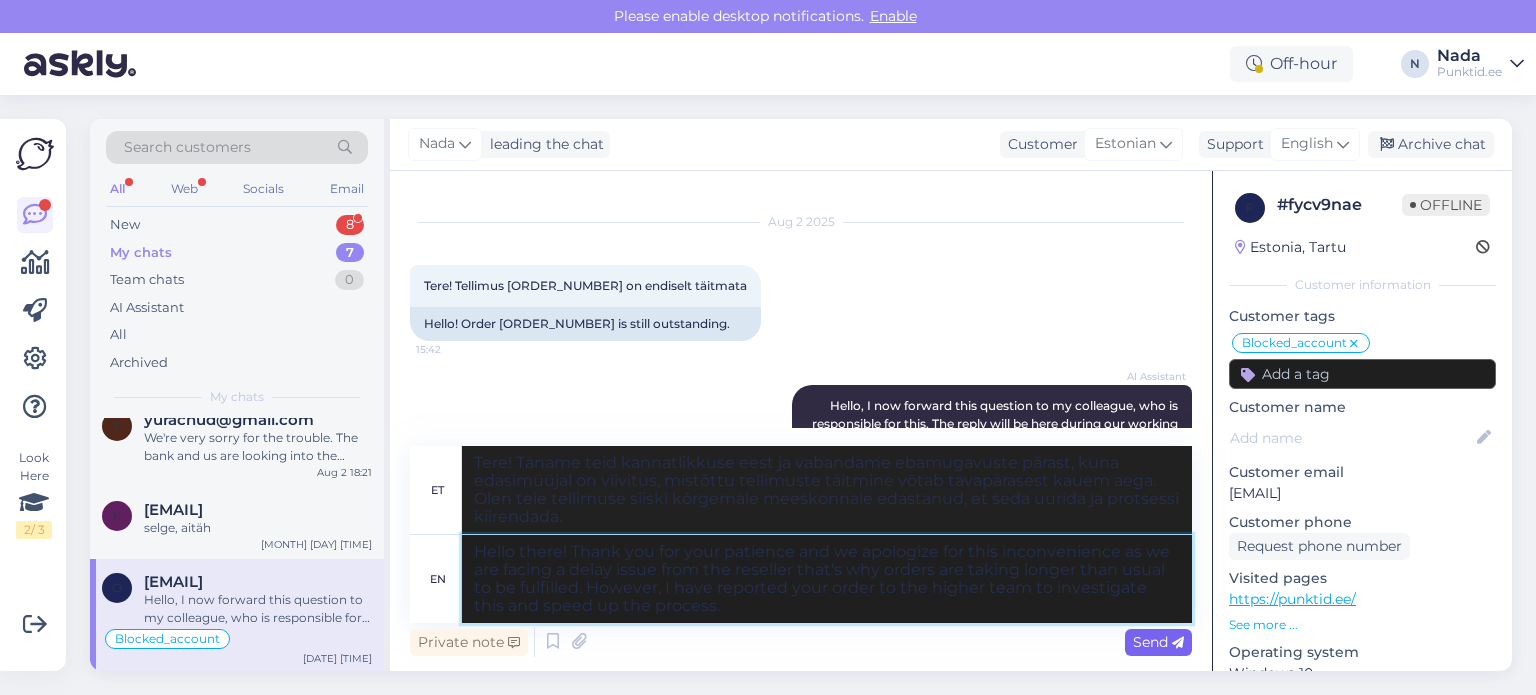 type on "Hello there! Thank you for your patience and we apologize for this inconvenience as we are facing a delay issue from the reseller that's why orders are taking longer than usual to be fulfilled. However, I have reported your order to the higher team to investigate this and speed up the process." 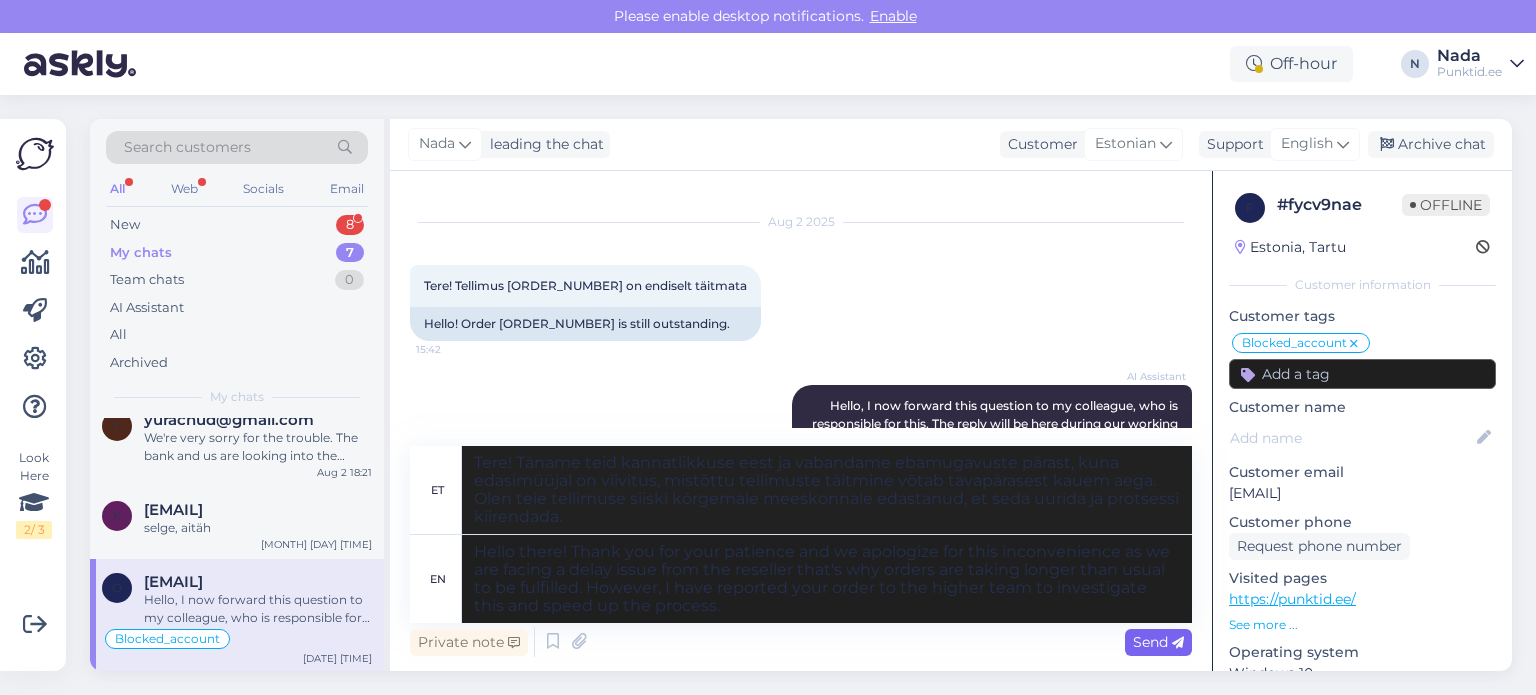 click at bounding box center [1178, 643] 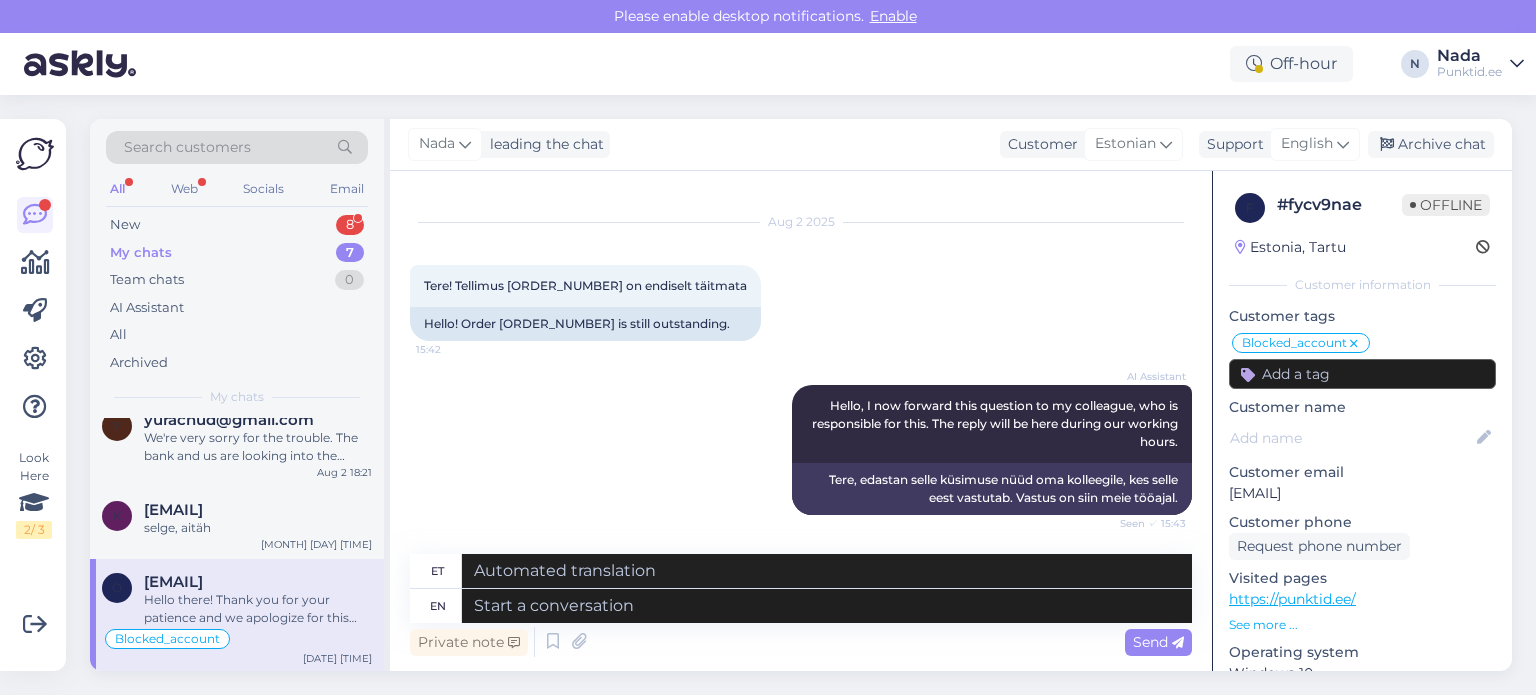 scroll, scrollTop: 3398, scrollLeft: 0, axis: vertical 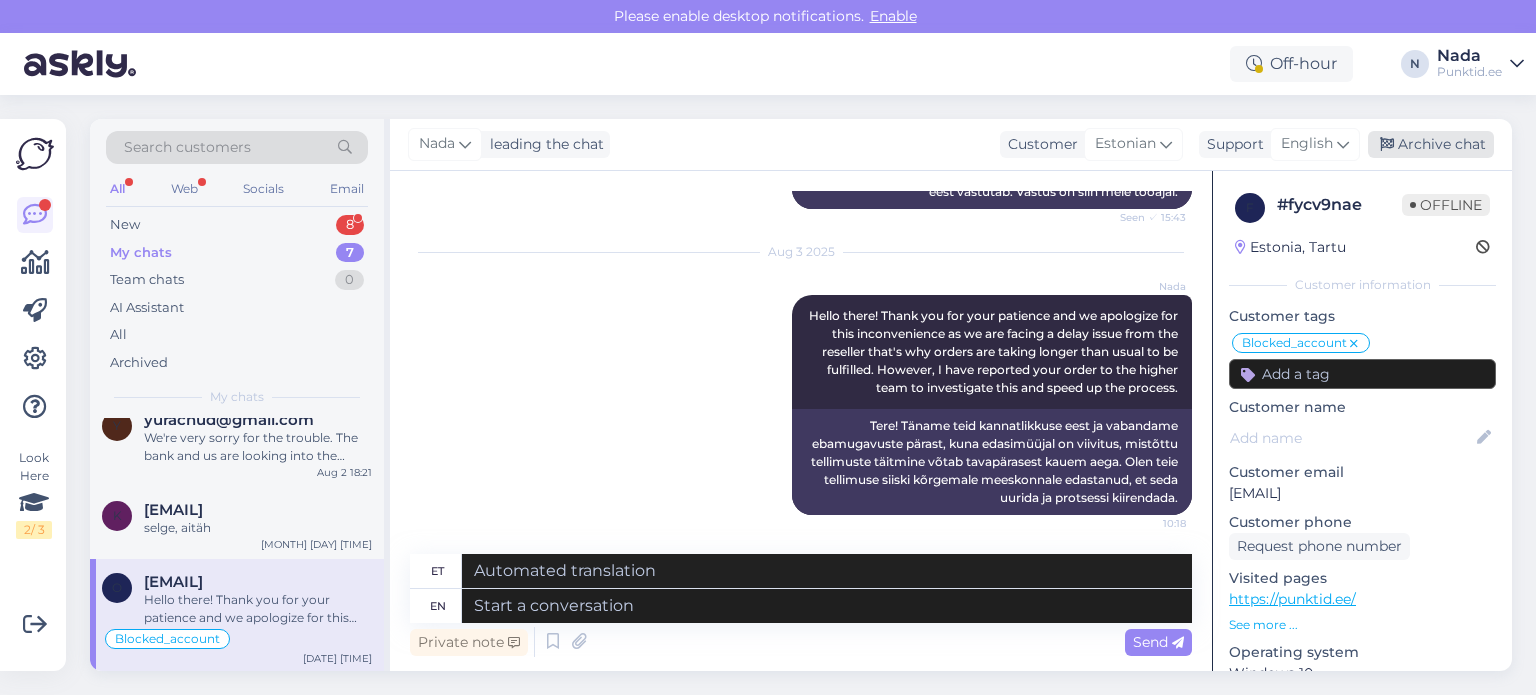 click on "Archive chat" at bounding box center [1431, 144] 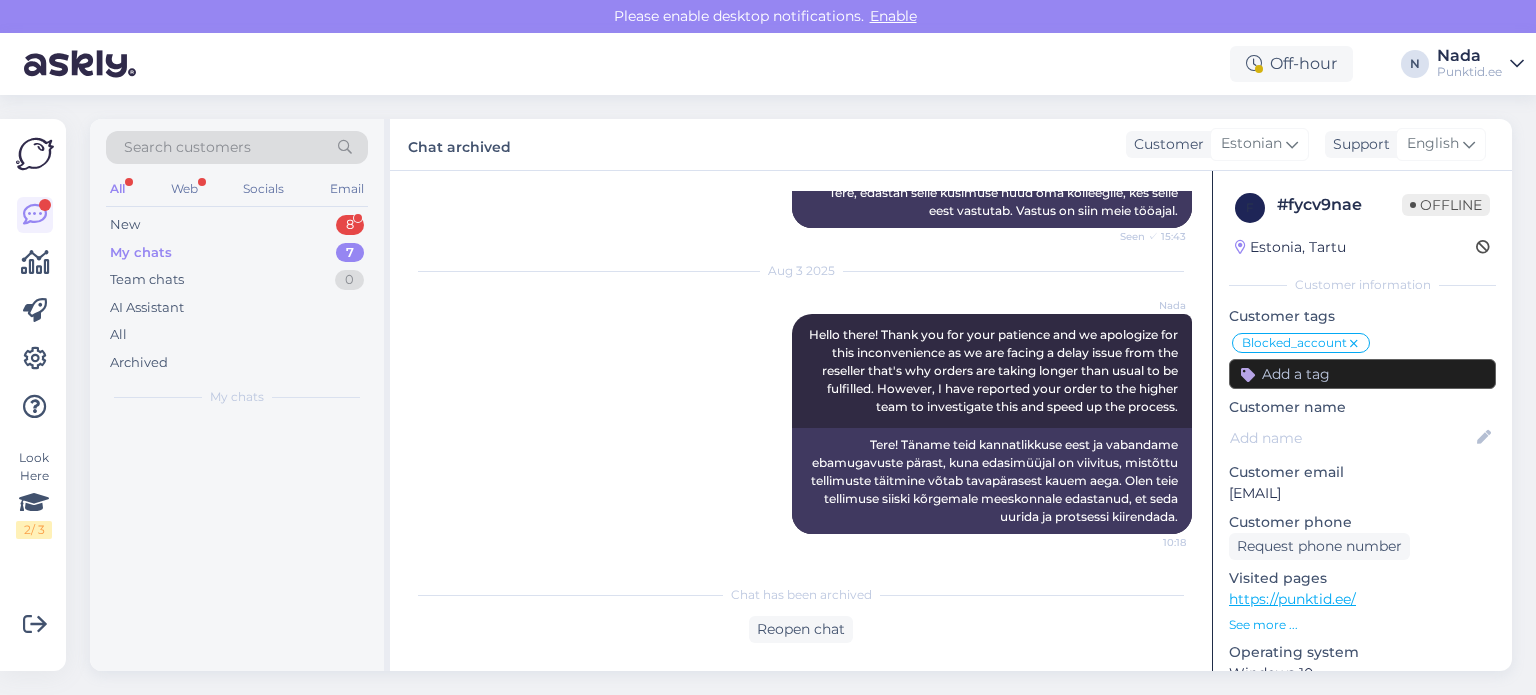 scroll, scrollTop: 0, scrollLeft: 0, axis: both 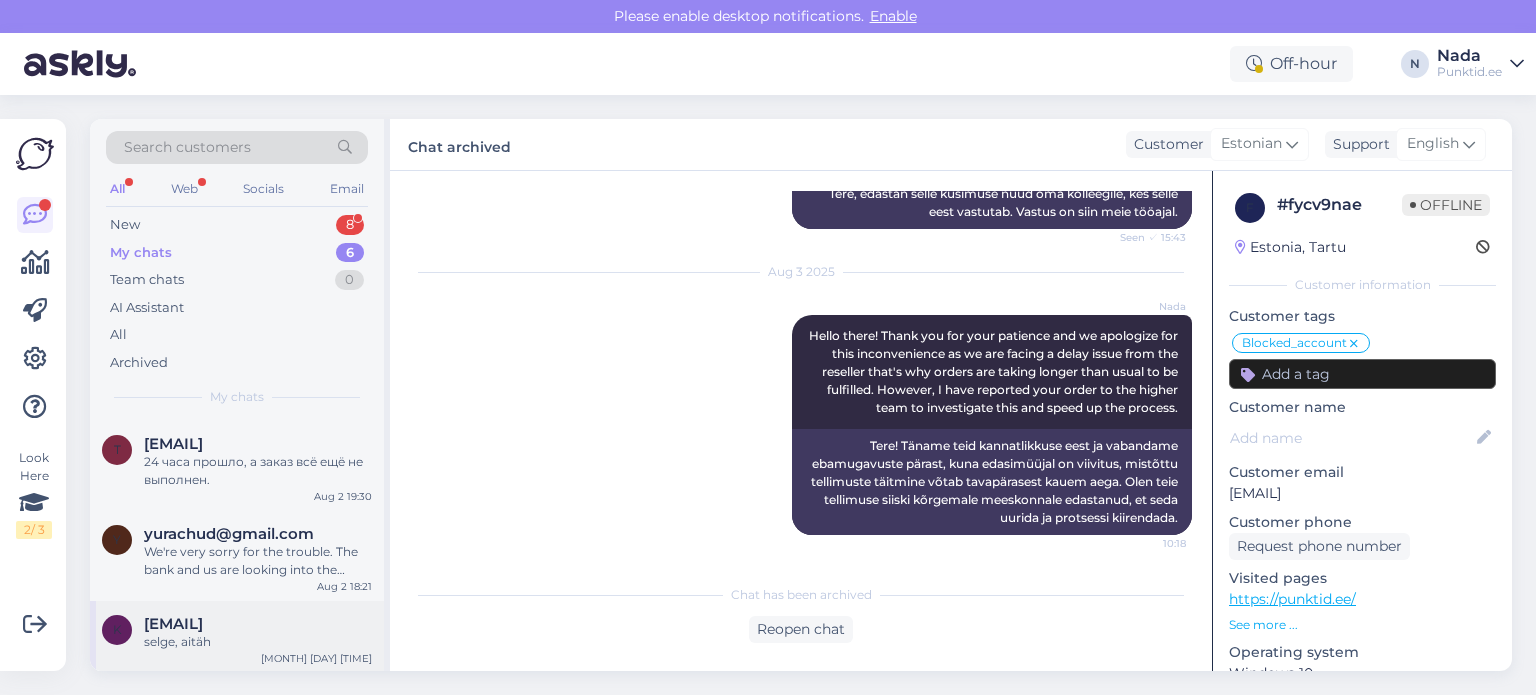 click on "selge, aitäh" at bounding box center [258, 642] 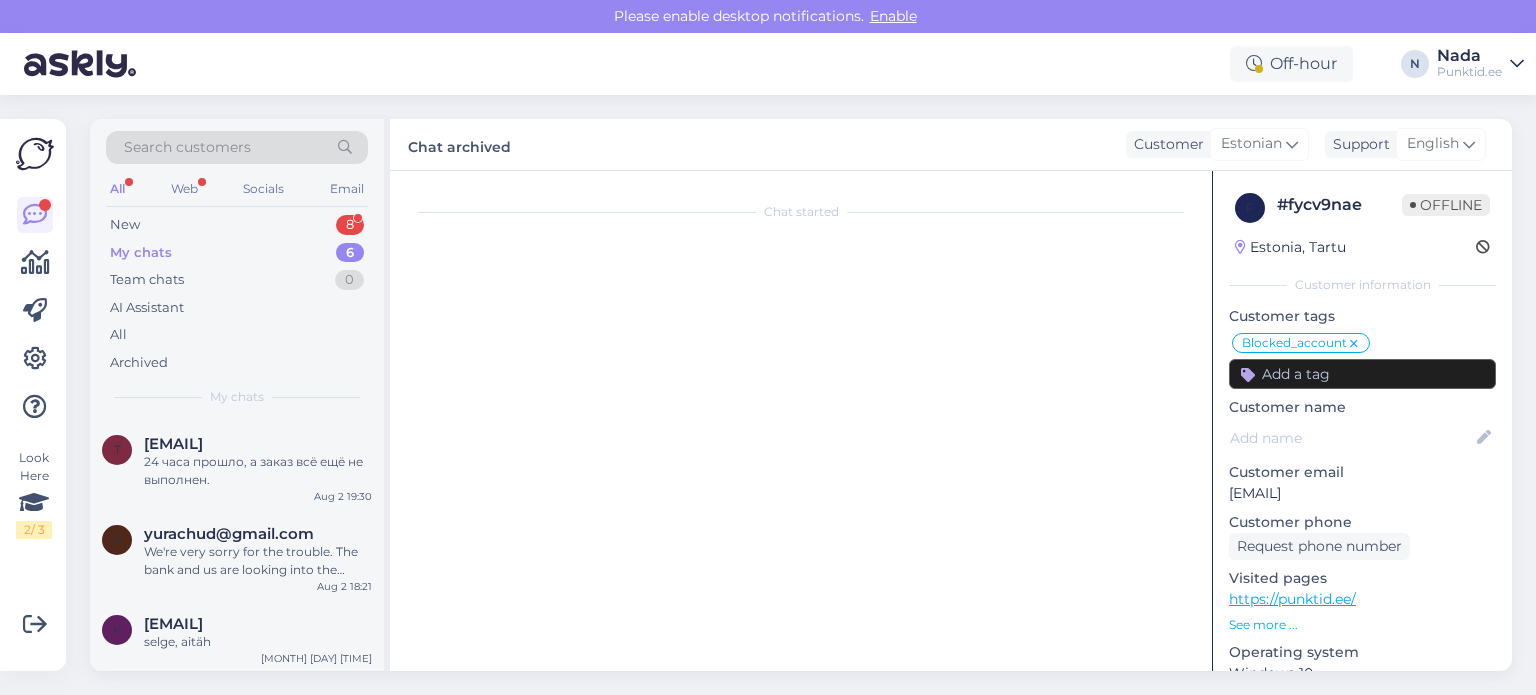 scroll, scrollTop: 260, scrollLeft: 0, axis: vertical 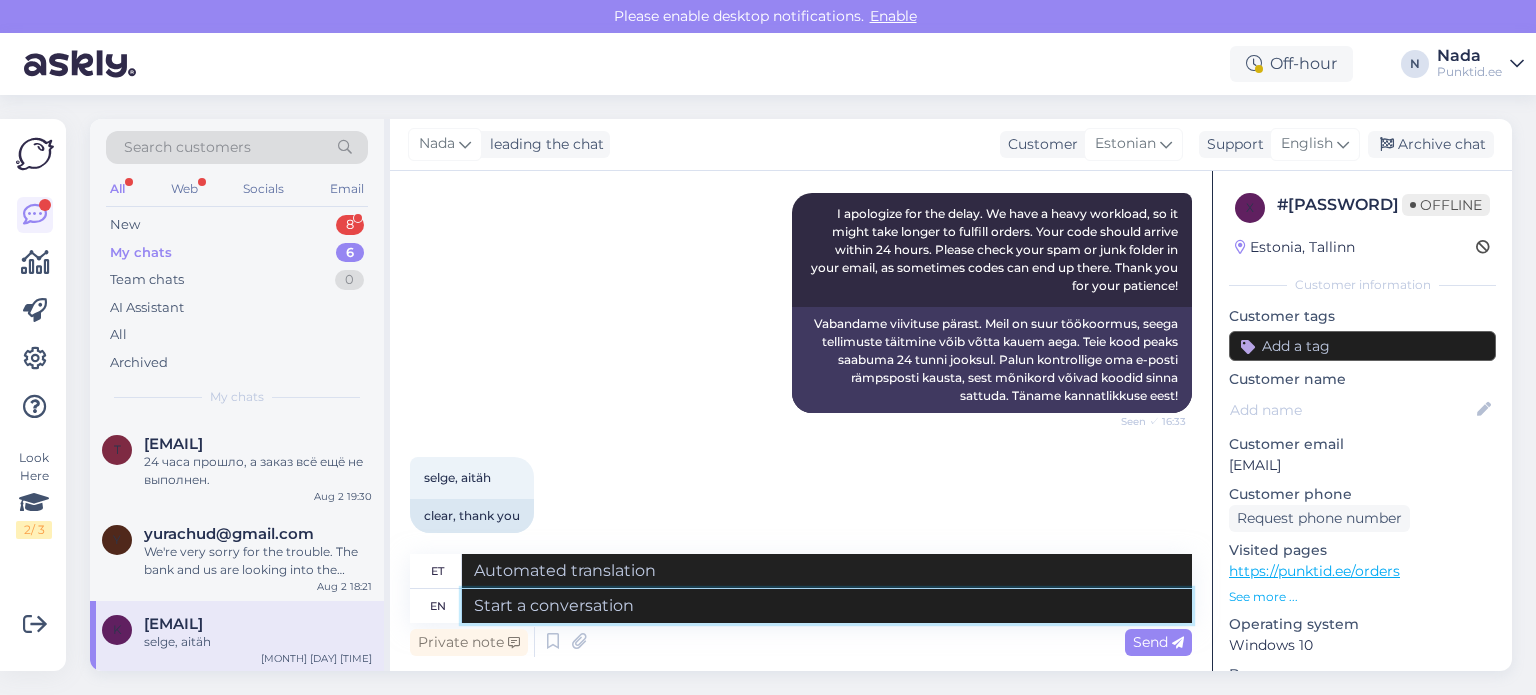 click at bounding box center (827, 606) 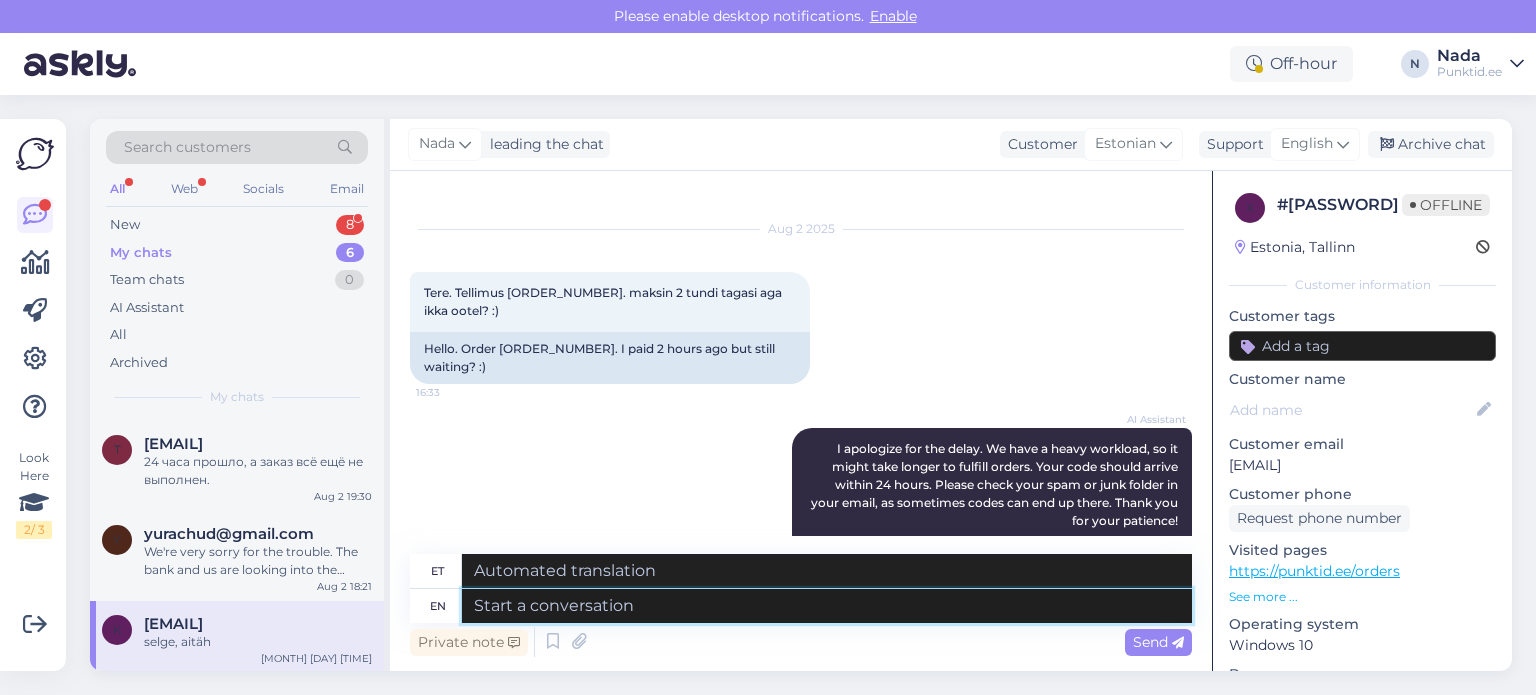 scroll, scrollTop: 0, scrollLeft: 0, axis: both 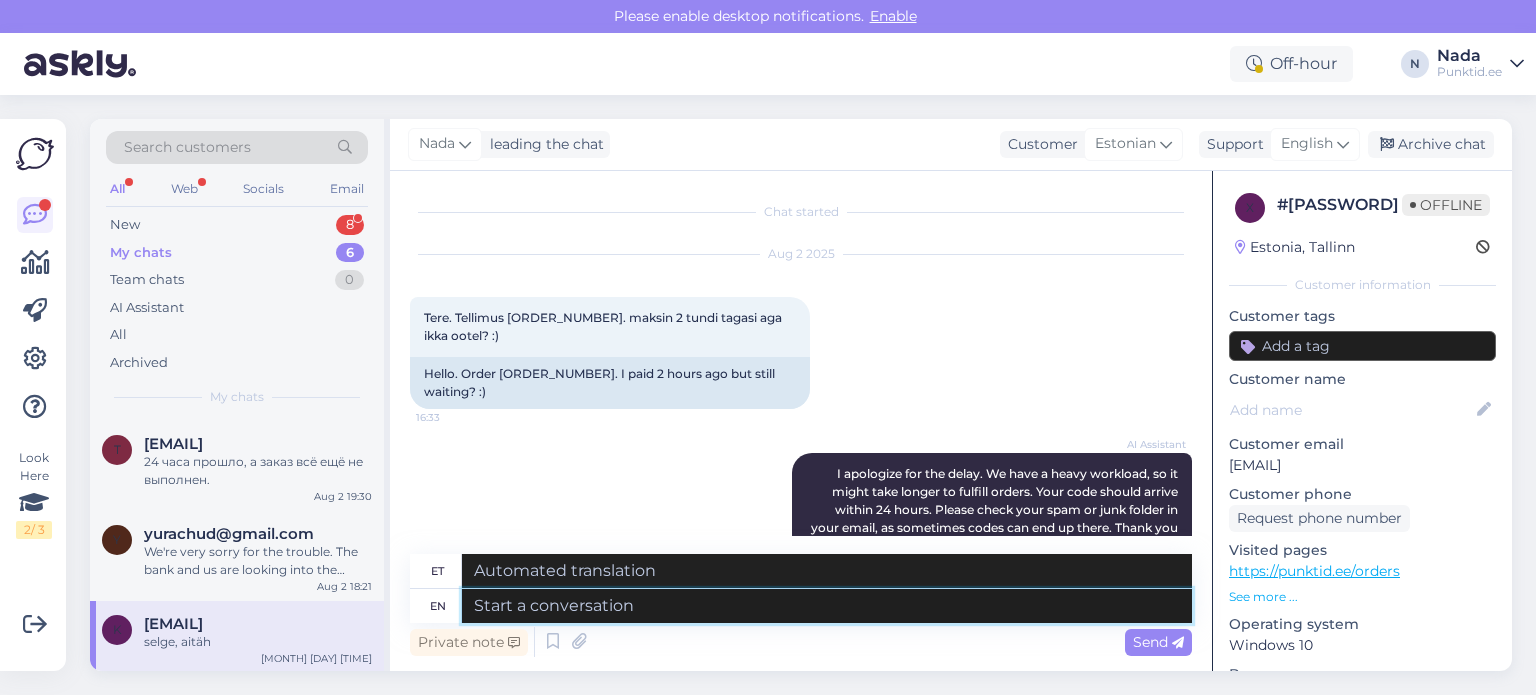 click at bounding box center [827, 606] 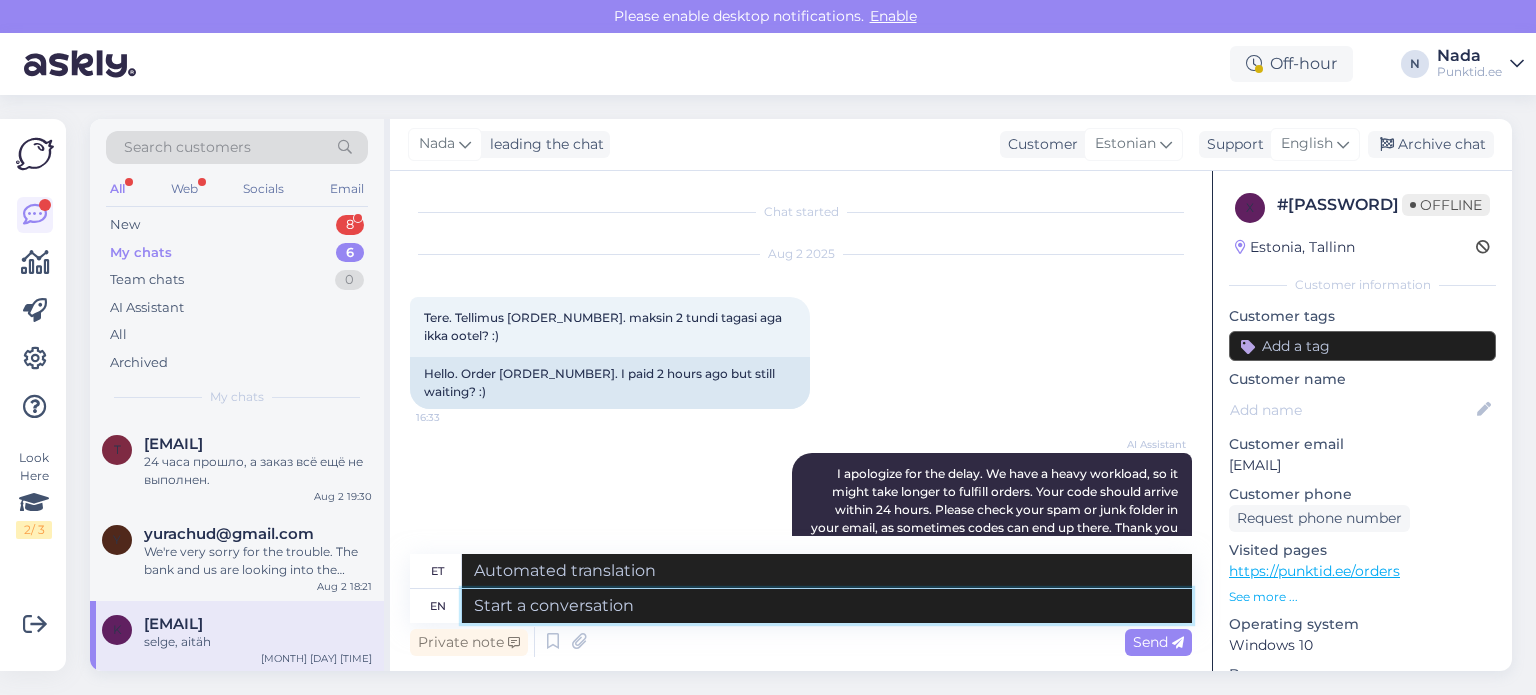type on "Hello there! Thank you for your patience and we apologize for this inconvenience as we are facing a delay issue from the reseller that's why orders are taking longer than usual to be fulfilled. However, I have reported your order to the higher team to investigate this and speed up the process." 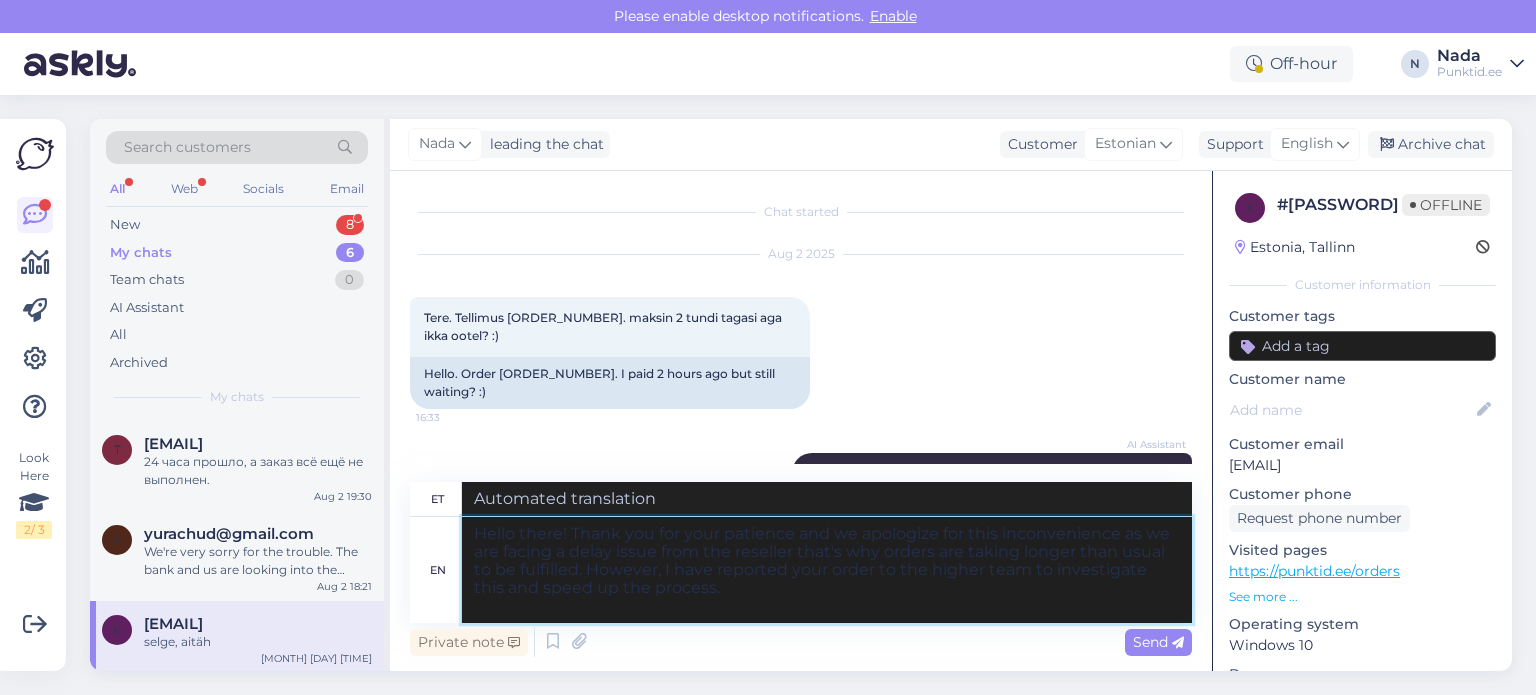 type on "Tere! Täname teid kannatlikkuse eest ja vabandame ebamugavuste pärast, kuna edasimüüjal on viivitus, mistõttu tellimuste täitmine võtab tavapärasest kauem aega. Olen teie tellimuse siiski kõrgemale meeskonnale edastanud, et seda uurida ja protsessi kiirendada." 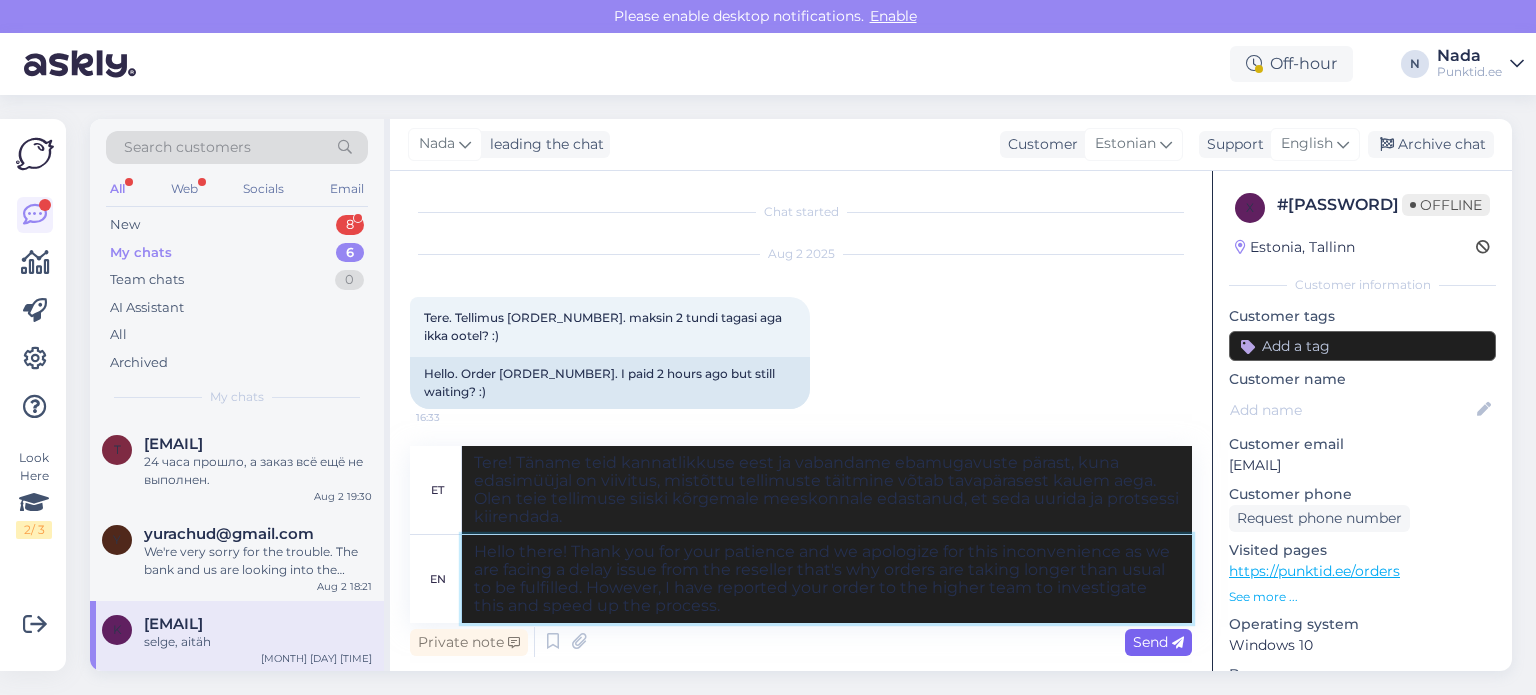 type on "Hello there! Thank you for your patience and we apologize for this inconvenience as we are facing a delay issue from the reseller that's why orders are taking longer than usual to be fulfilled. However, I have reported your order to the higher team to investigate this and speed up the process." 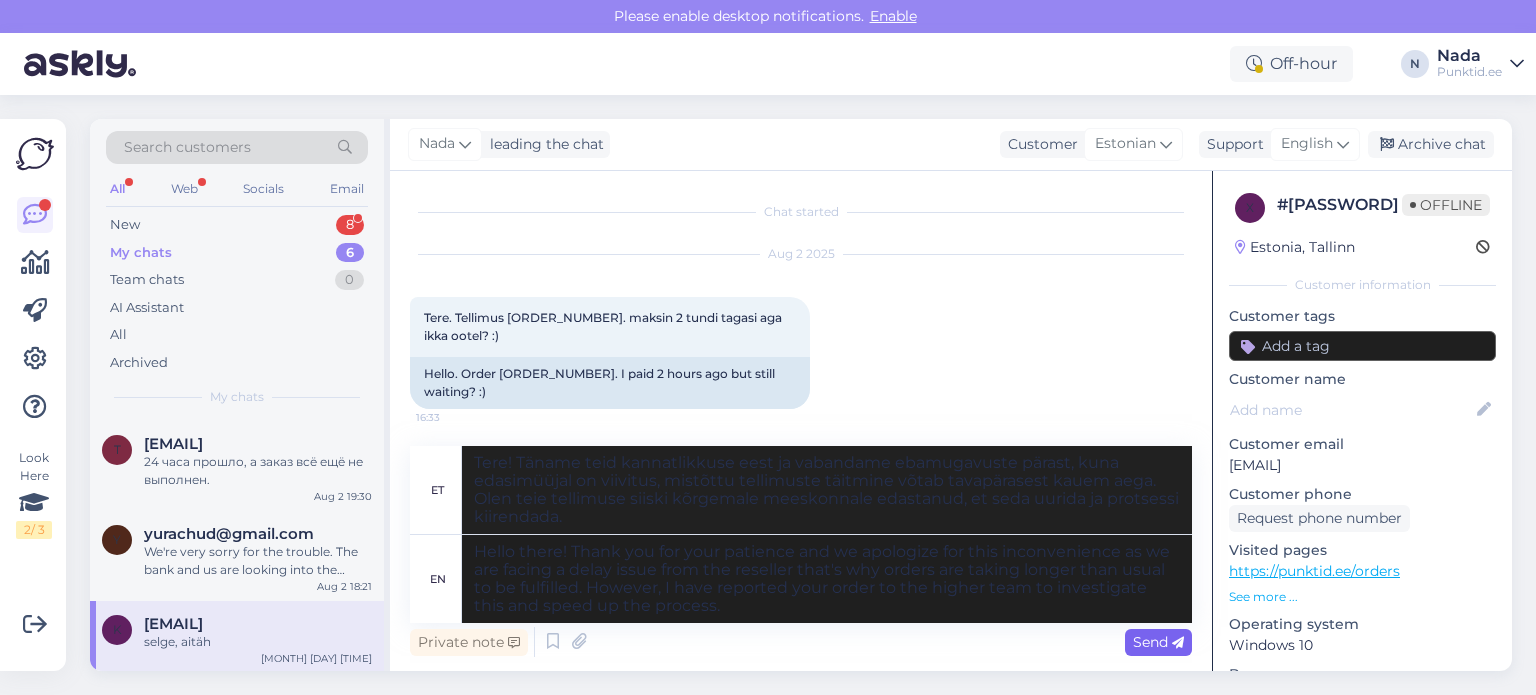 click on "Send" at bounding box center (1158, 642) 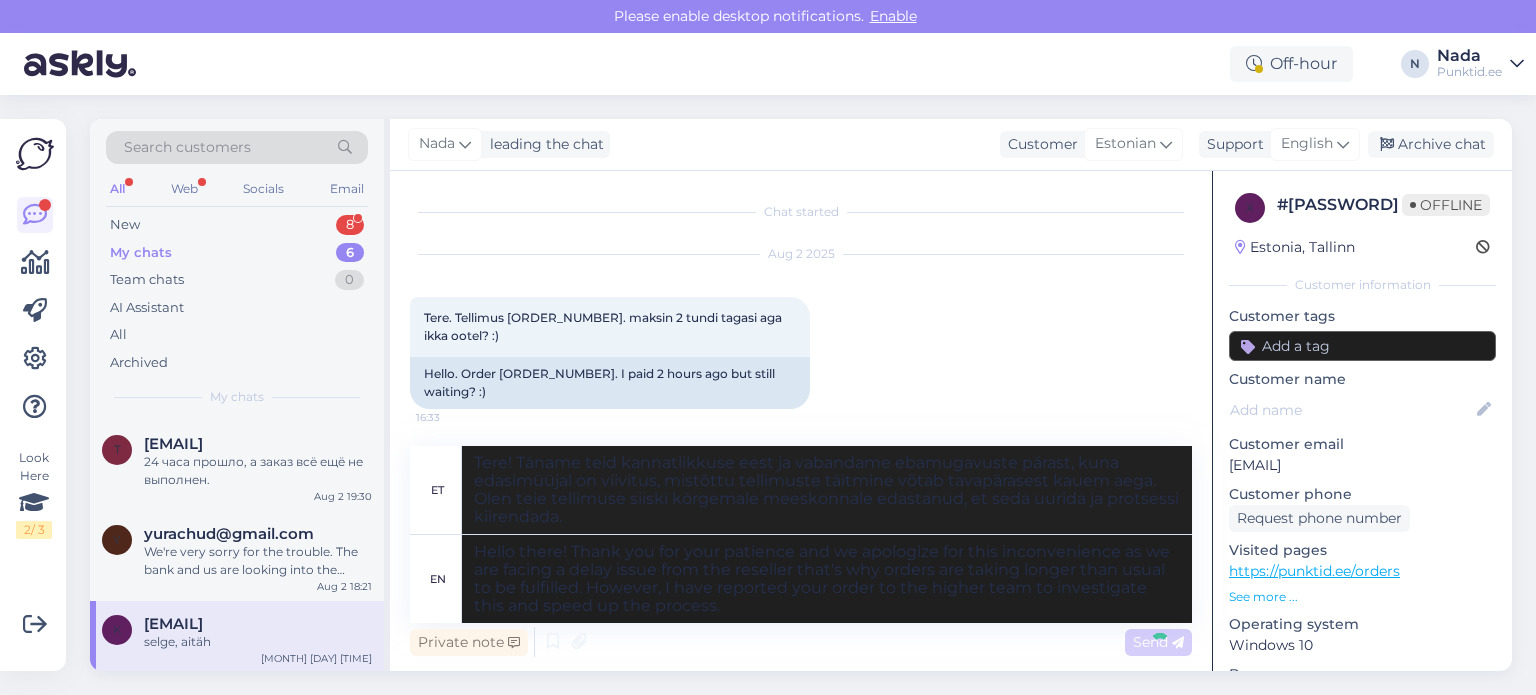 type 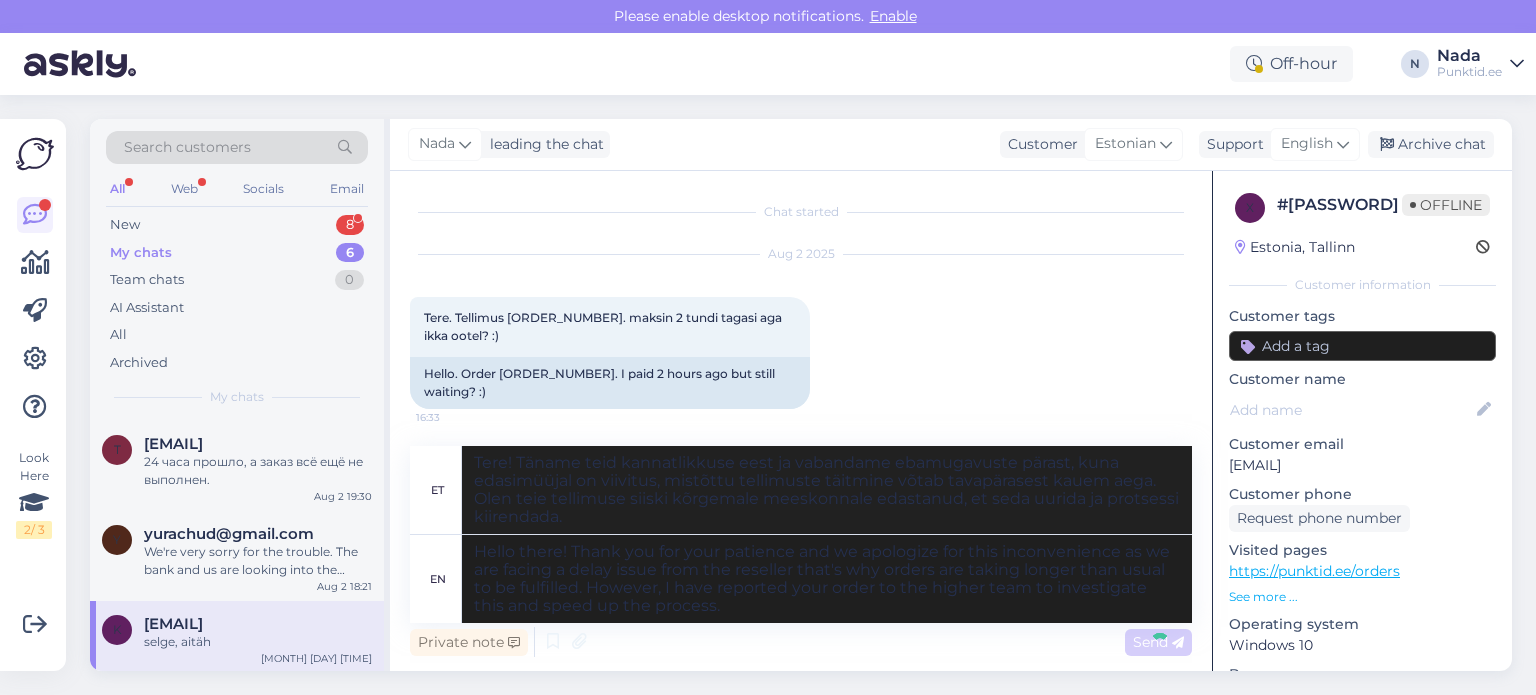 type 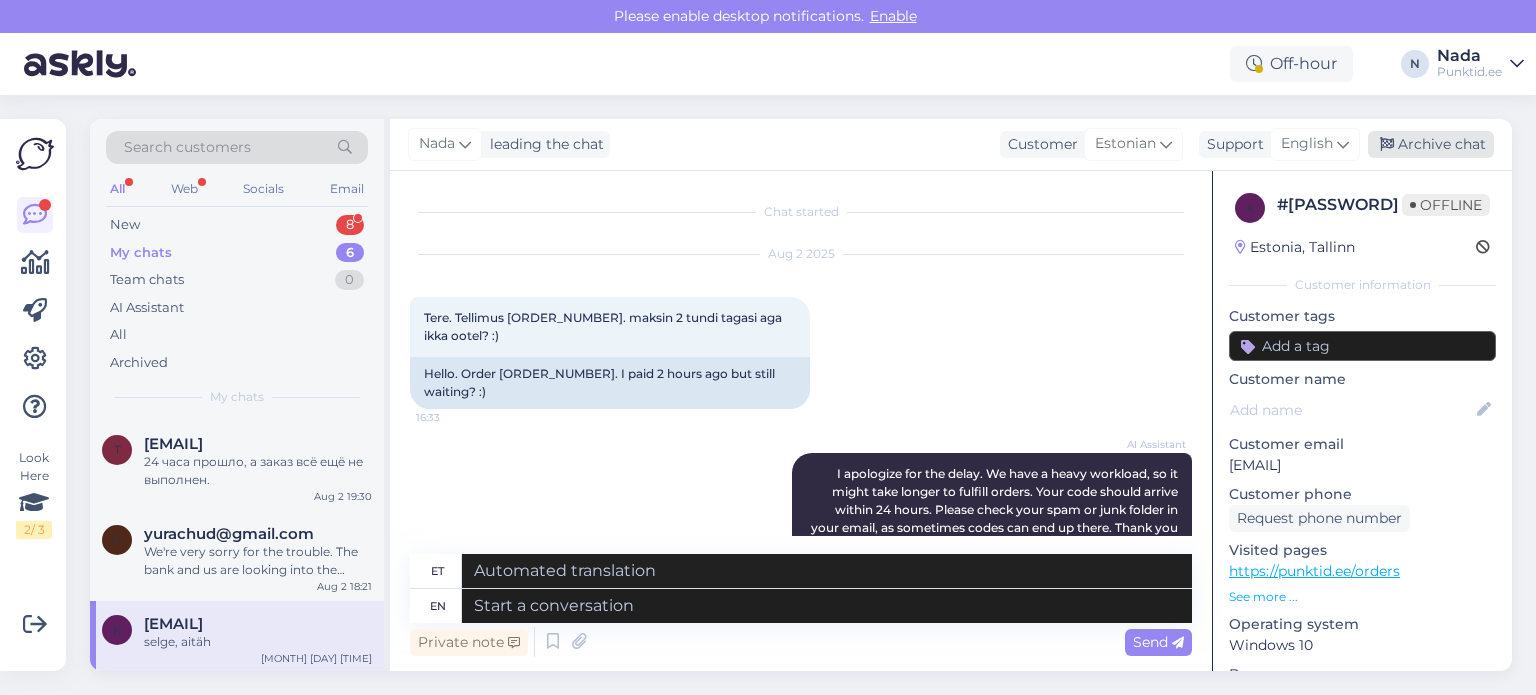 scroll, scrollTop: 566, scrollLeft: 0, axis: vertical 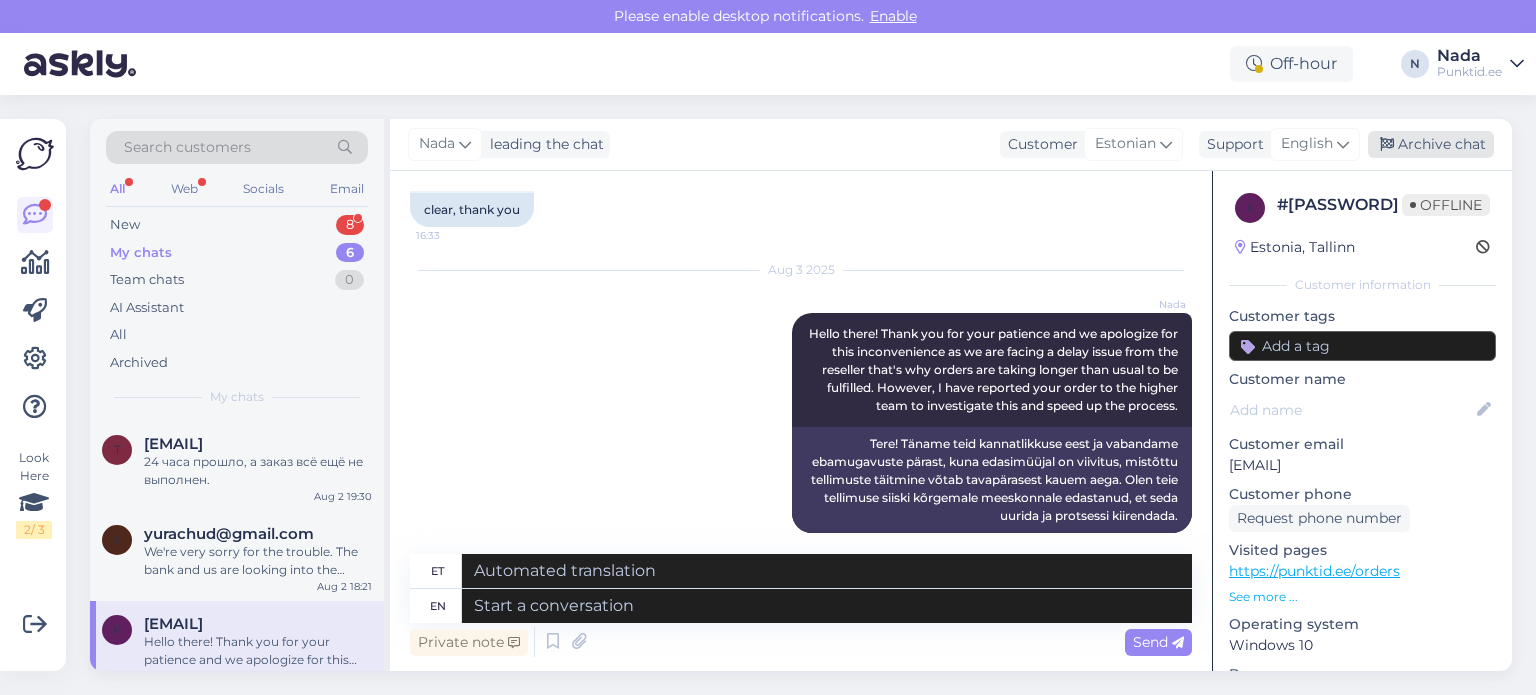 click on "Archive chat" at bounding box center (1431, 144) 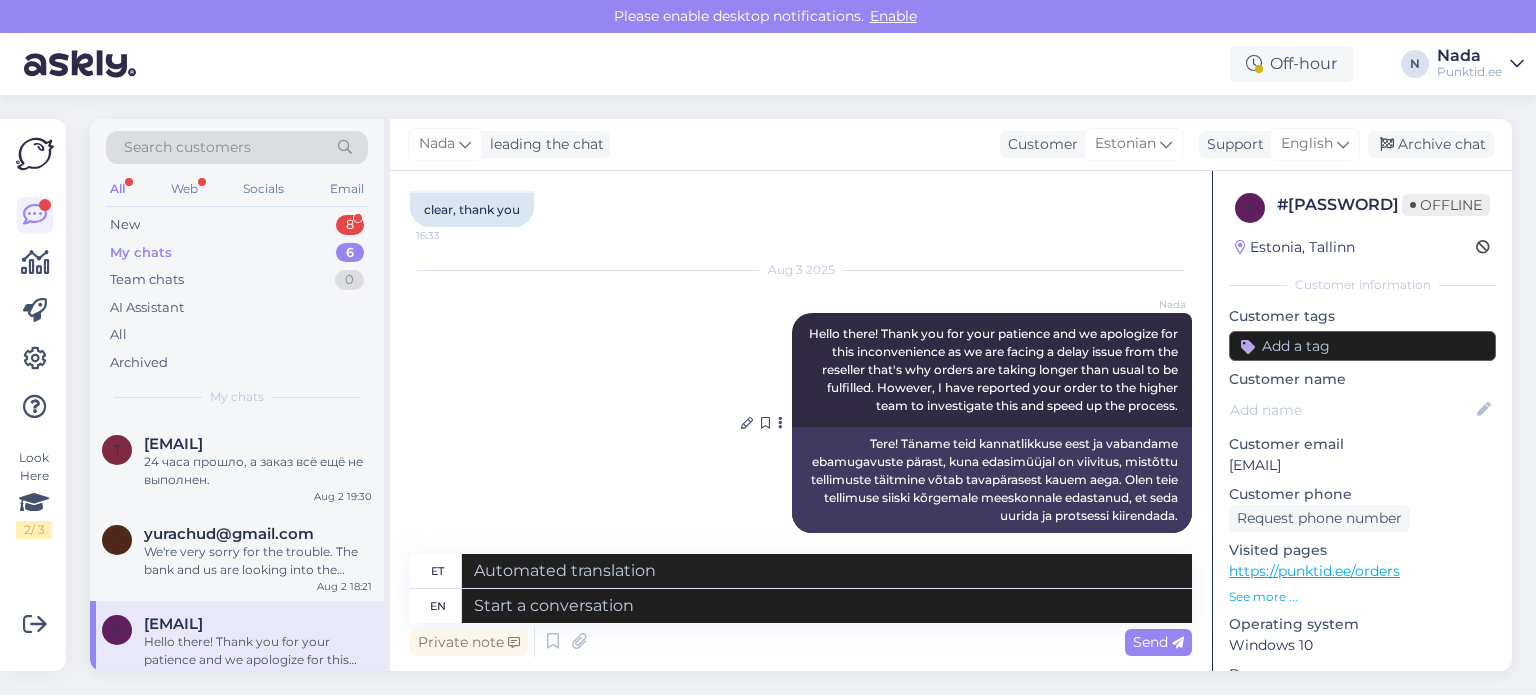 scroll, scrollTop: 0, scrollLeft: 0, axis: both 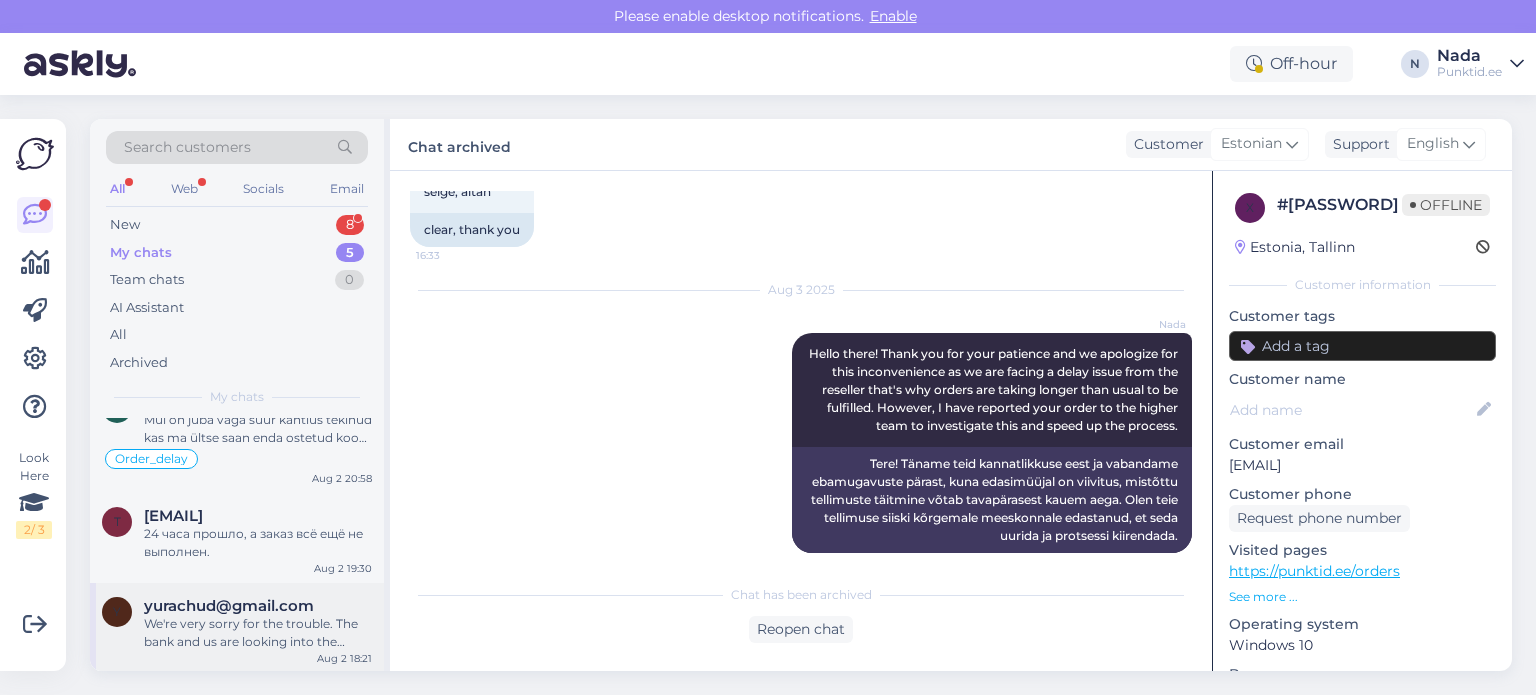 click on "We're very sorry for the trouble. The bank and us are looking into the purchase. We hope to sort it out quickly so we can send the codes soon." at bounding box center (258, 633) 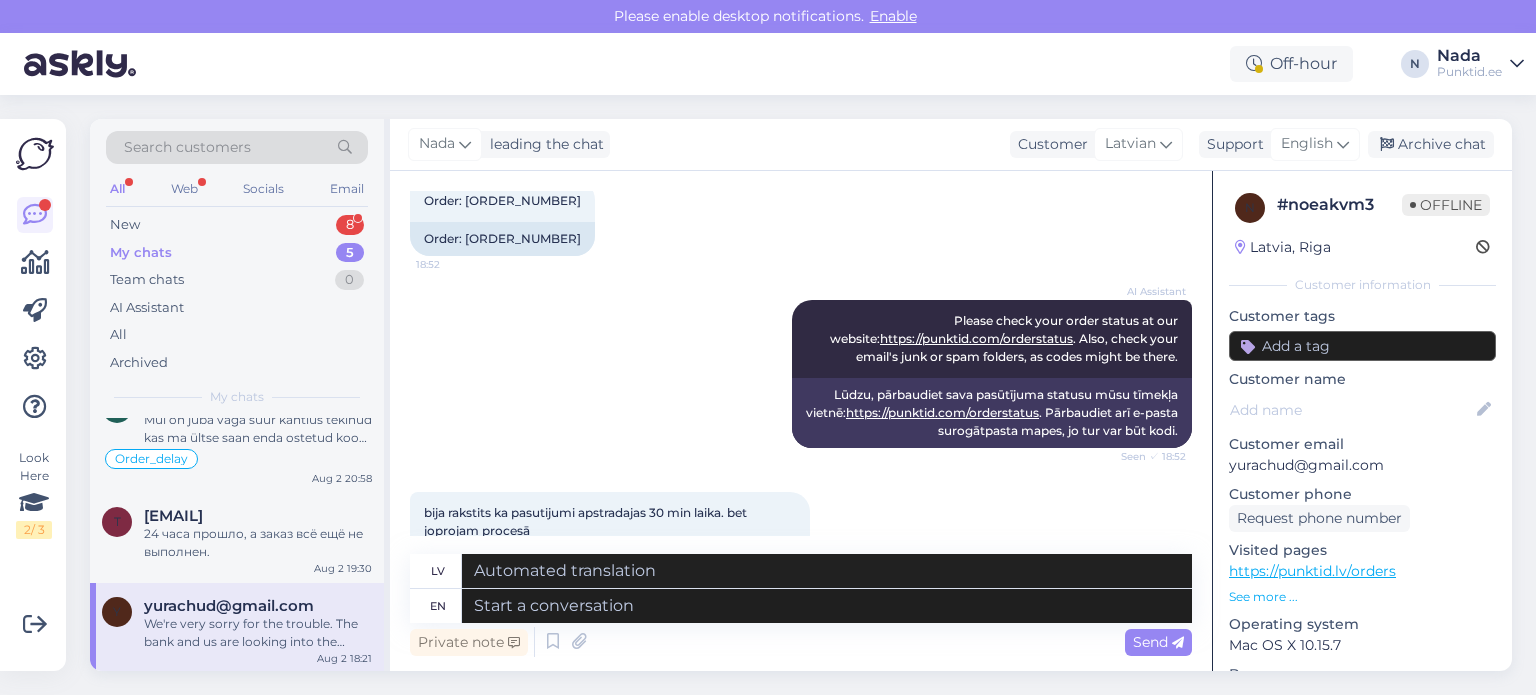 scroll, scrollTop: 114, scrollLeft: 0, axis: vertical 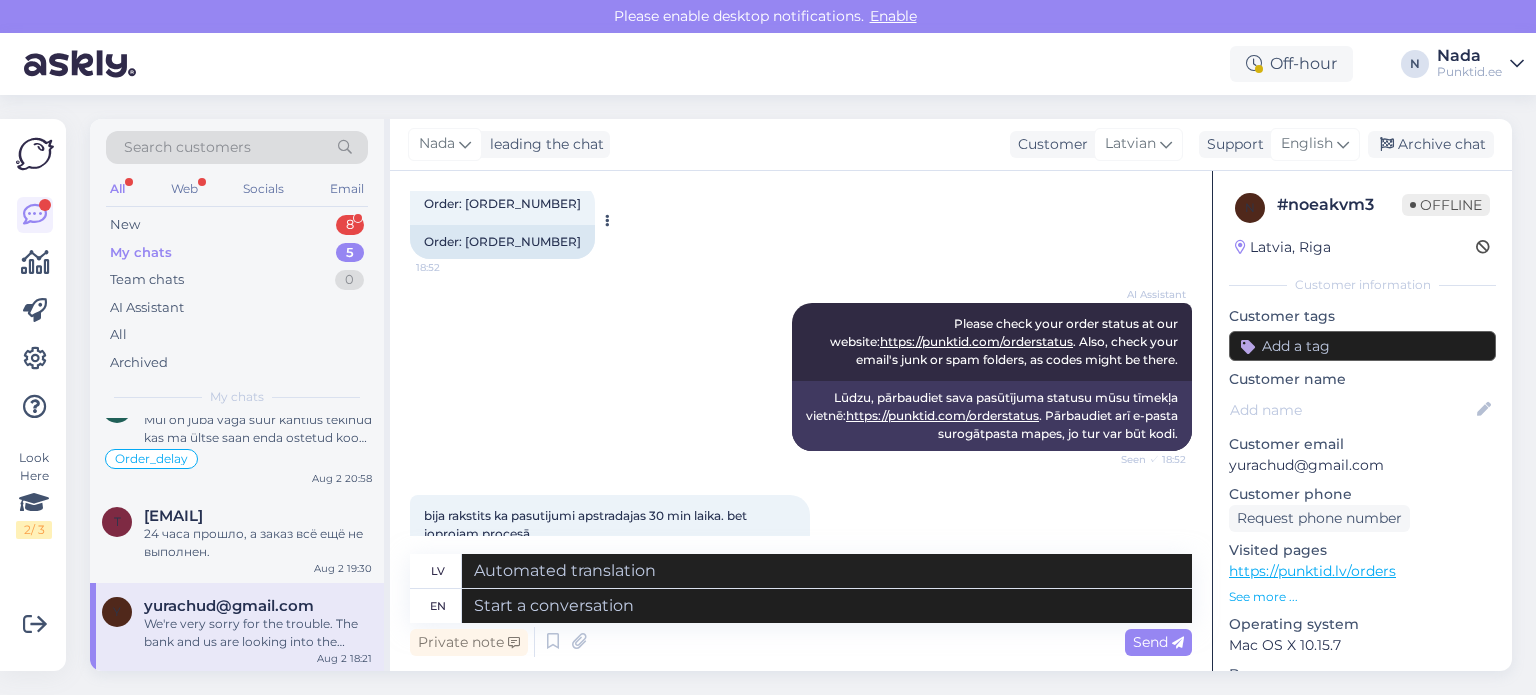 click on "Order: [ORDER_NUMBER]" at bounding box center (502, 242) 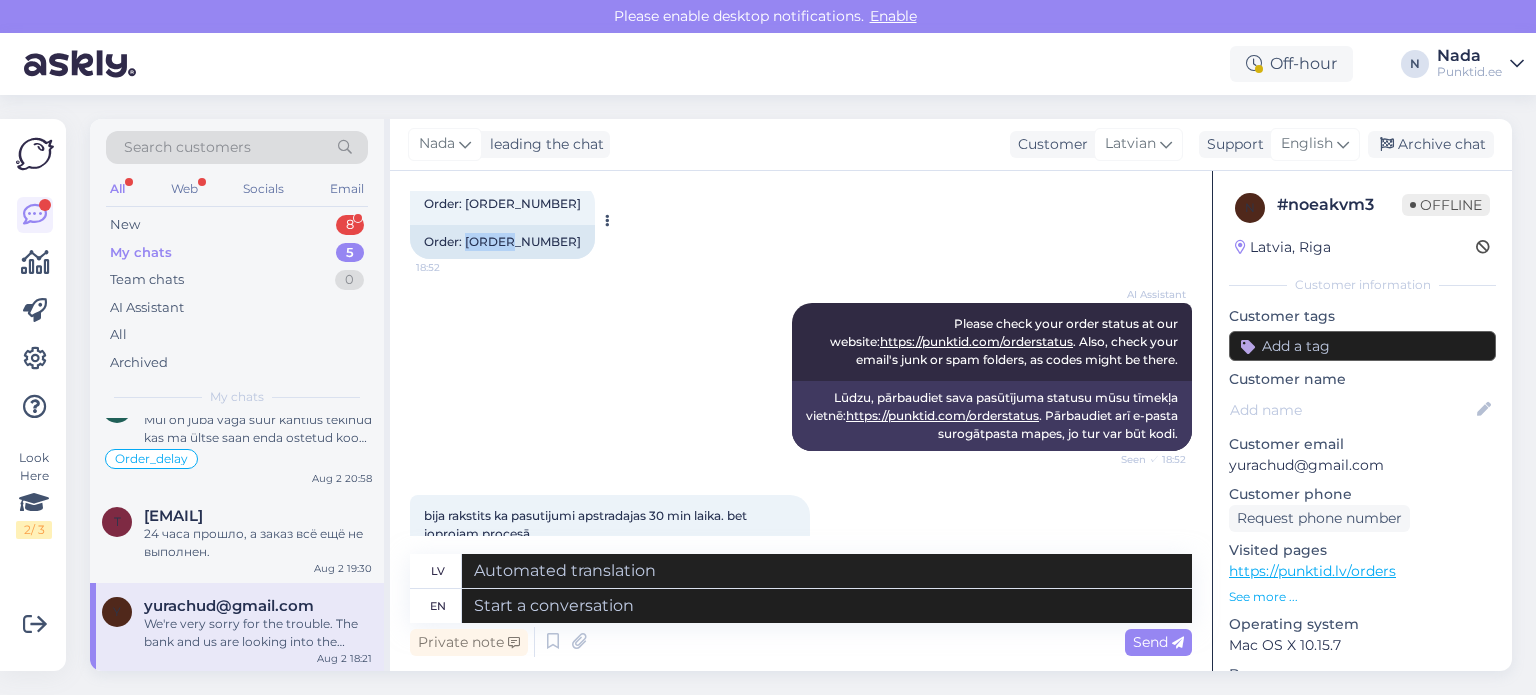 click on "Order: [ORDER_NUMBER]" at bounding box center (502, 242) 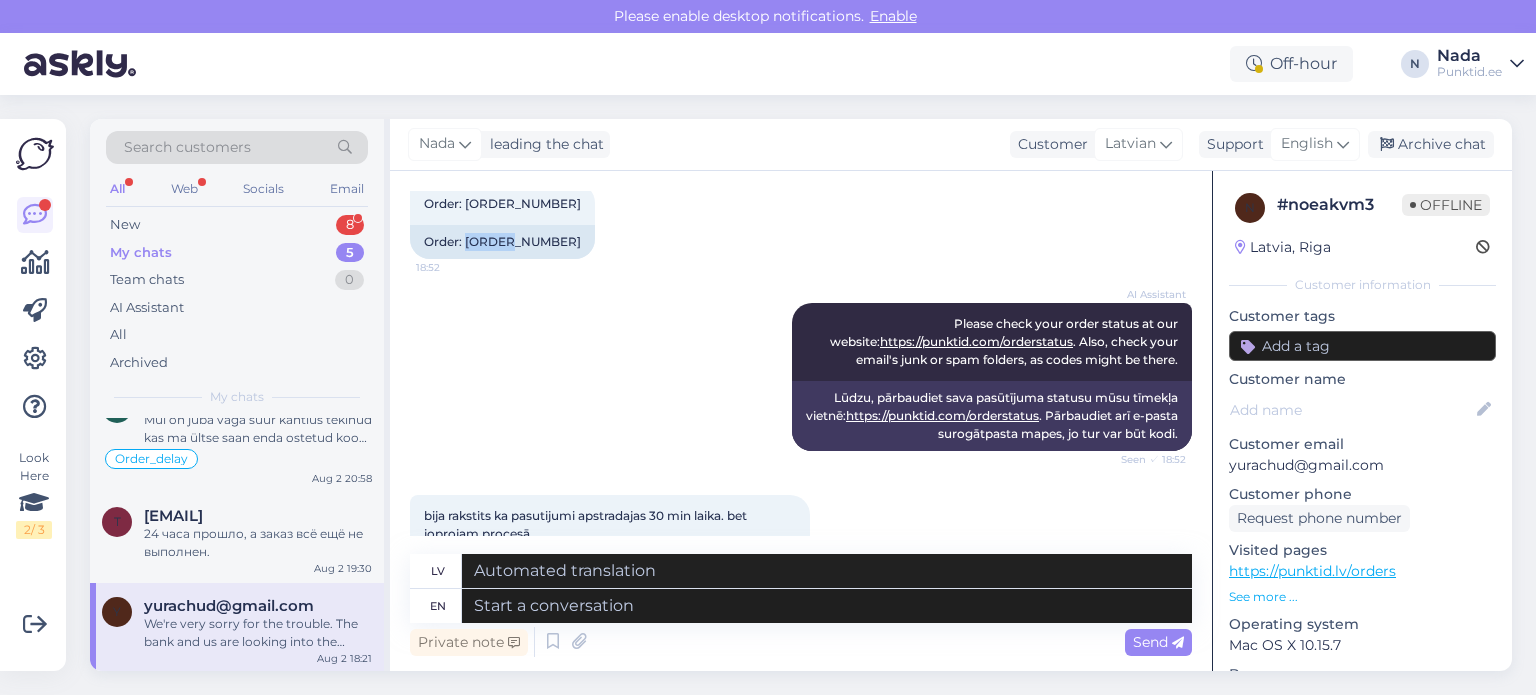 copy on "844658" 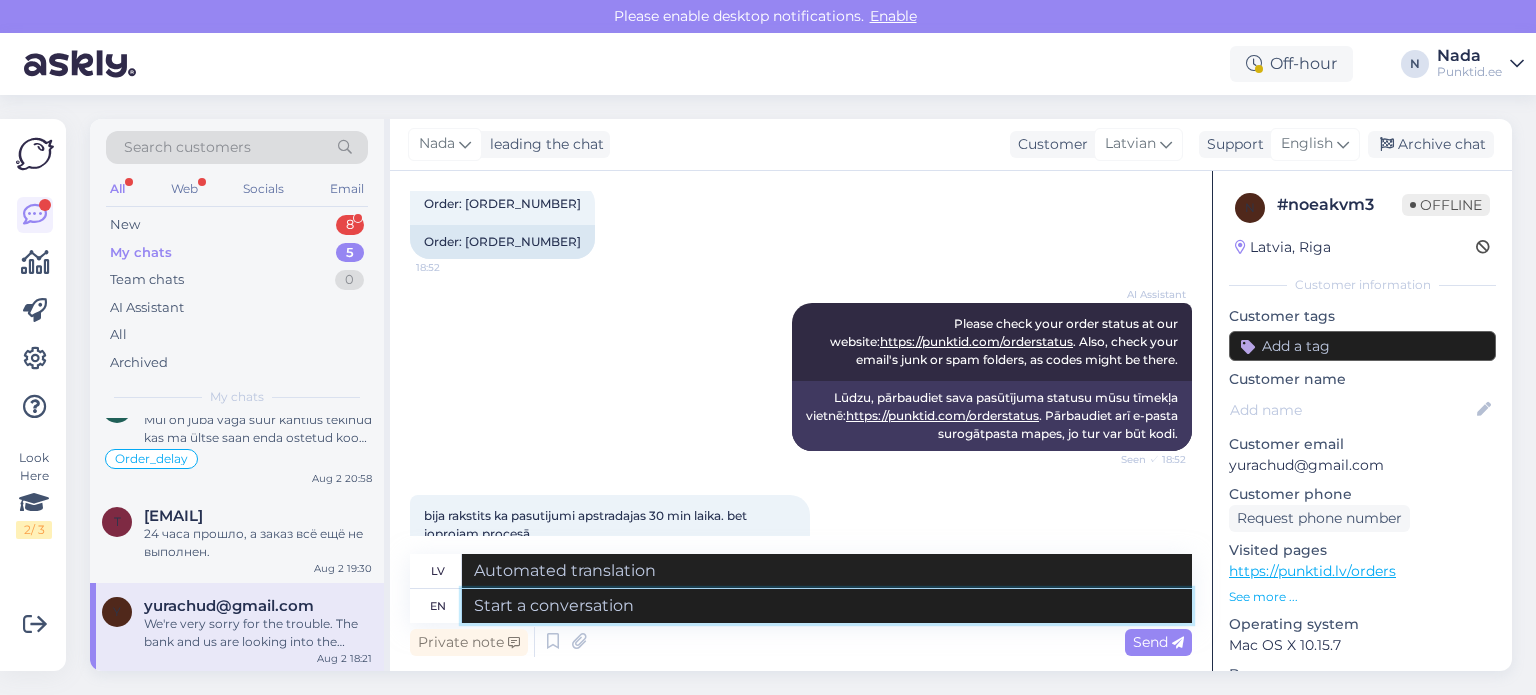 click at bounding box center (827, 606) 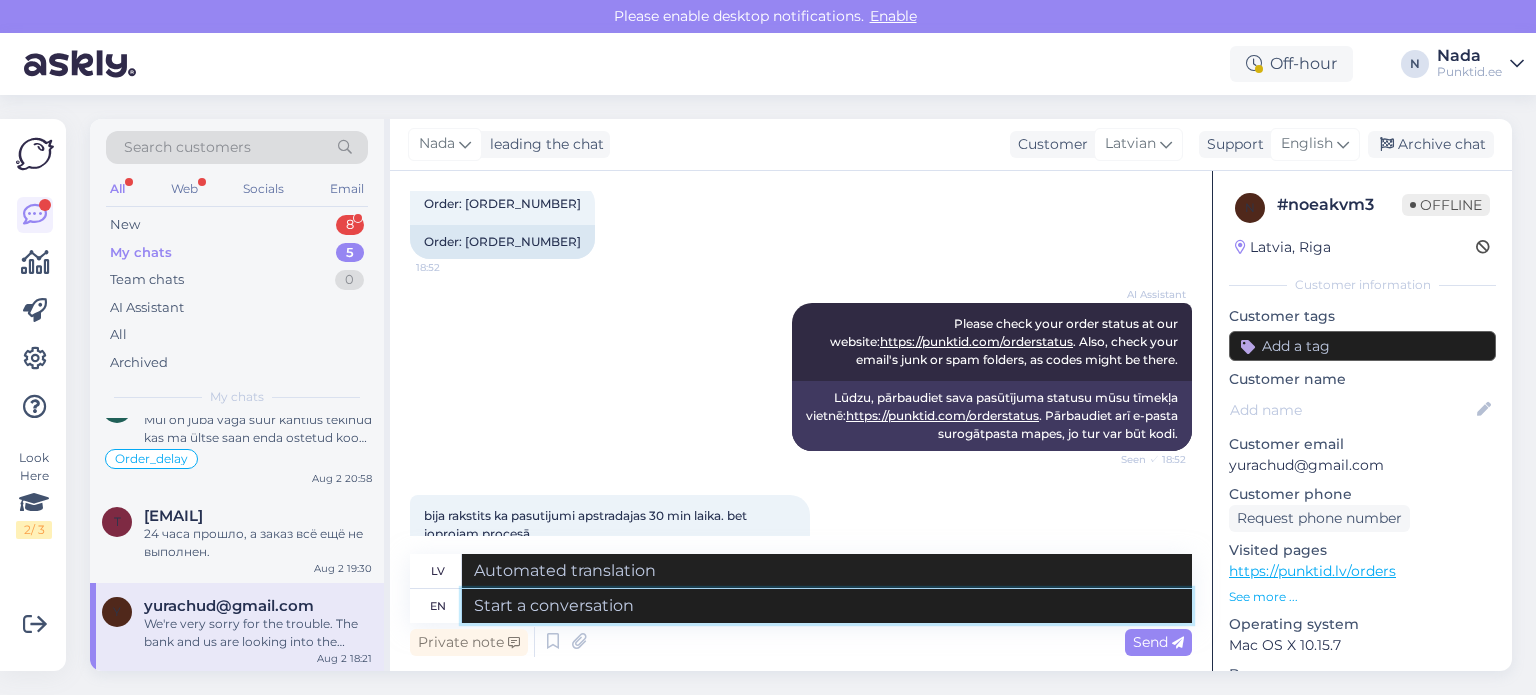 paste on "Hello there! Thank you for your patience and we apologize for this inconvenience as we are facing a delay issue from the reseller that's why orders are taking longer than usual to be fulfilled. However, I have reported your order to the higher team to investigate this and speed up the process." 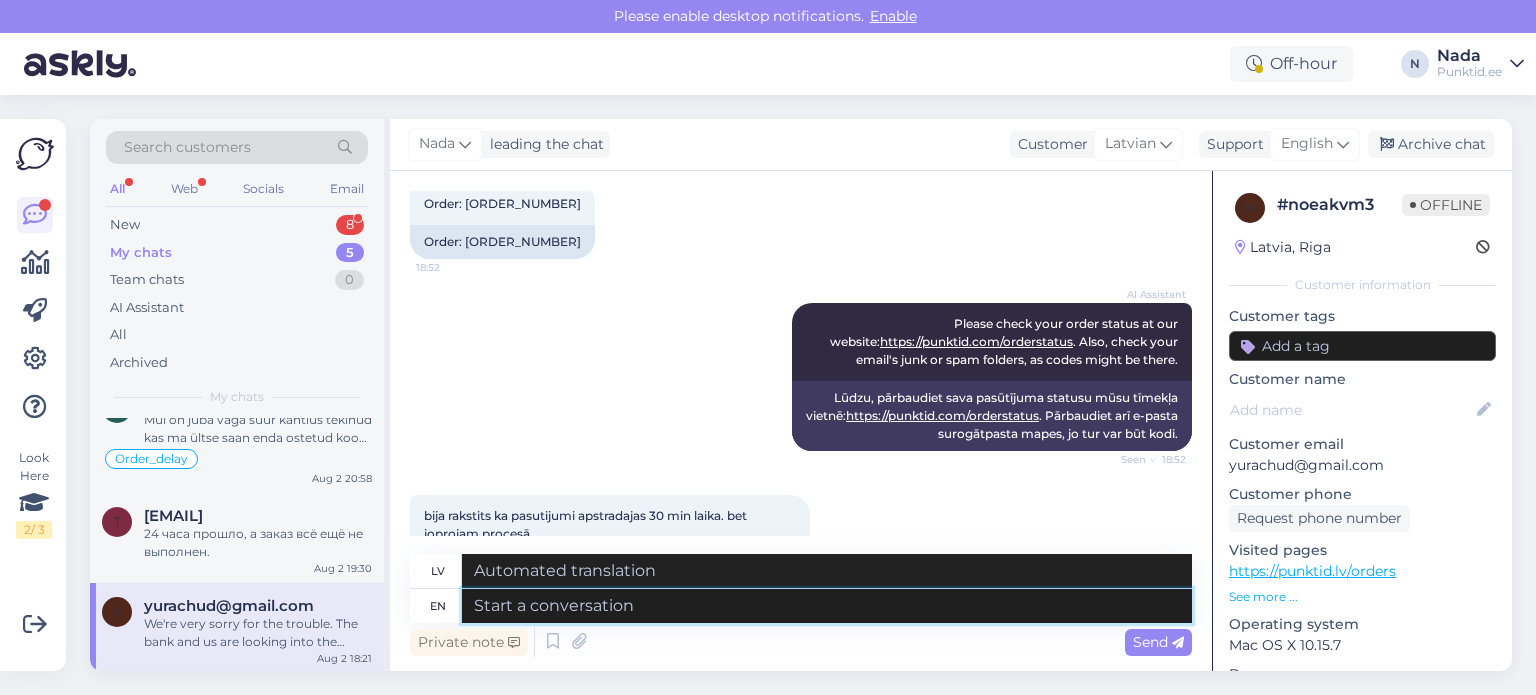 type on "Hello there! Thank you for your patience and we apologize for this inconvenience as we are facing a delay issue from the reseller that's why orders are taking longer than usual to be fulfilled. However, I have reported your order to the higher team to investigate this and speed up the process." 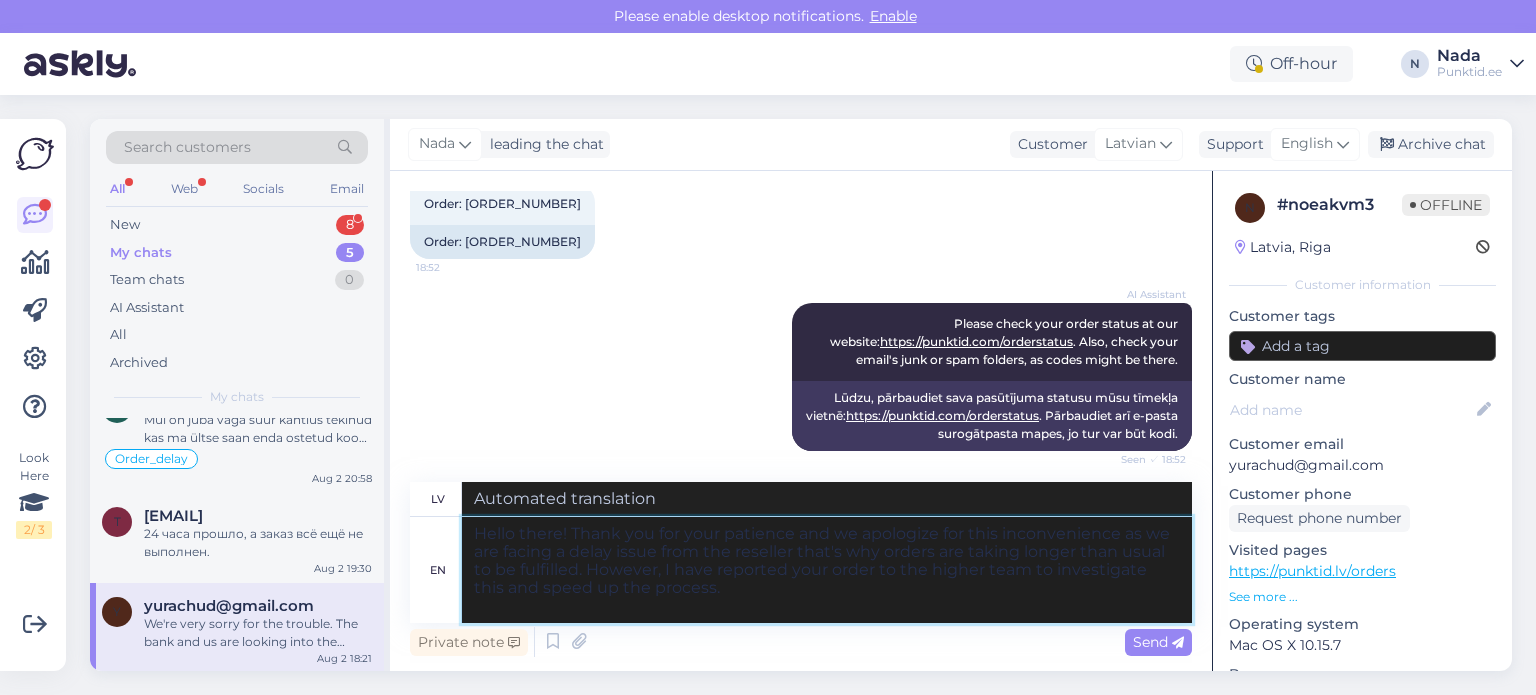 type on "Sveiki! Paldies par jūsu pacietību un atvainojamies par sagādātajām neērtībām, jo tālākpārdevējs mums ir radījis kavēšanos, tāpēc pasūtījumu izpilde aizņem ilgāku laiku nekā parasti. Tomēr esmu ziņojis par jūsu pasūtījumu augstākajai komandai, lai izmeklētu šo problēmu un paātrinātu procesu." 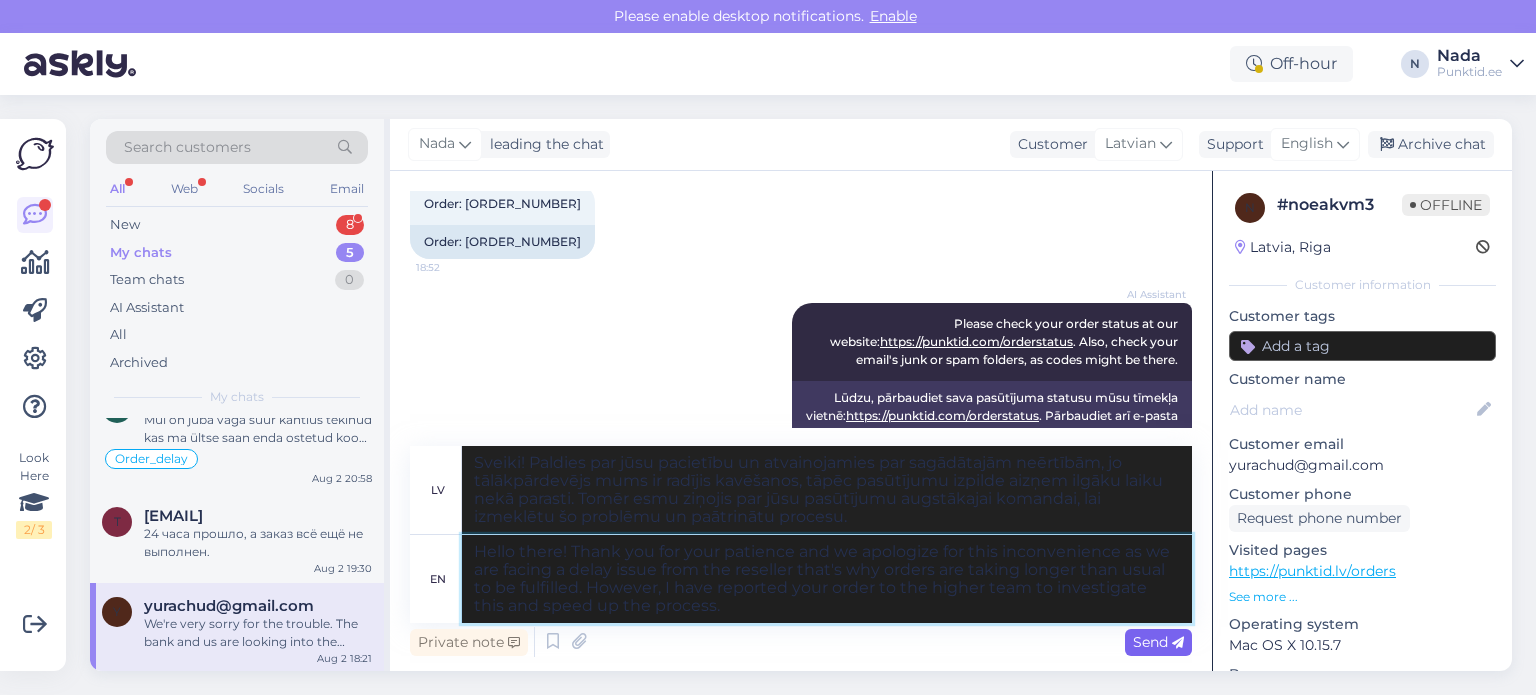 type on "Hello there! Thank you for your patience and we apologize for this inconvenience as we are facing a delay issue from the reseller that's why orders are taking longer than usual to be fulfilled. However, I have reported your order to the higher team to investigate this and speed up the process." 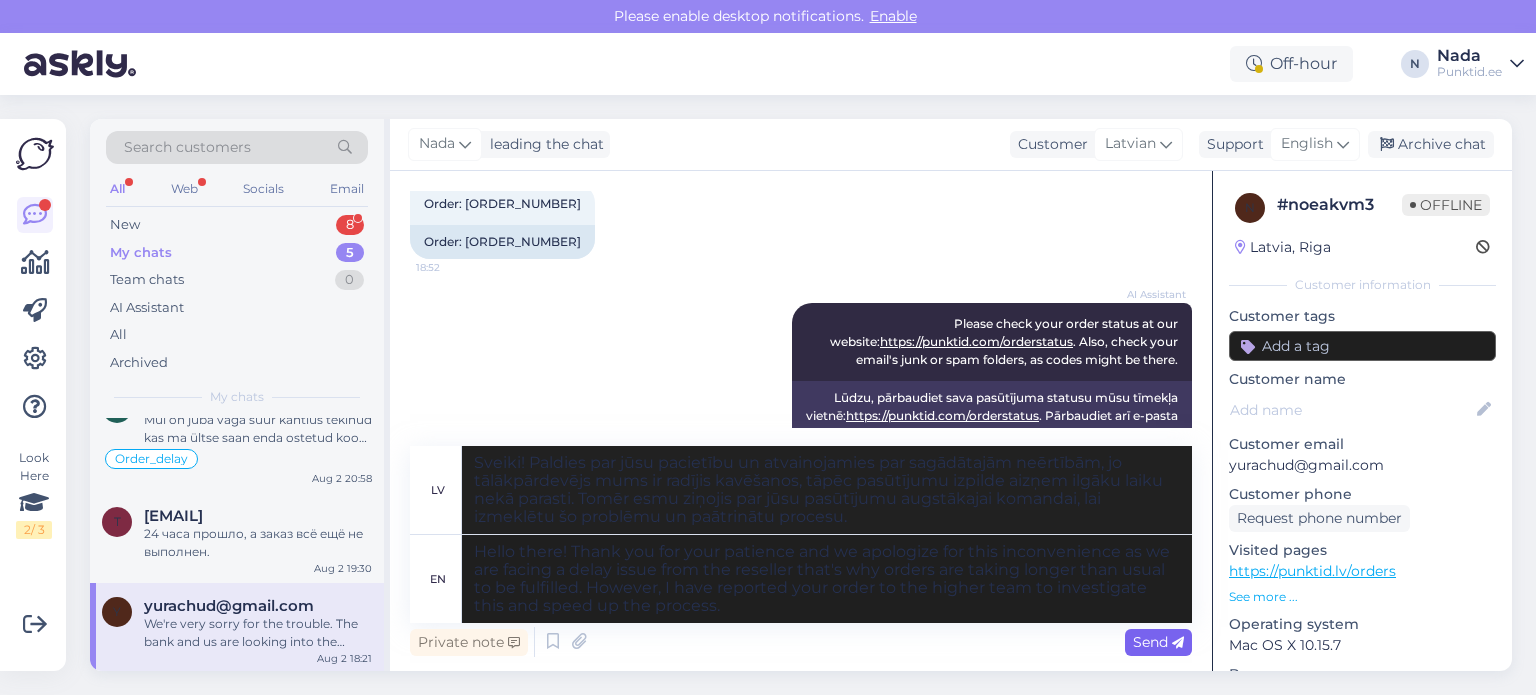 click on "Send" at bounding box center [1158, 642] 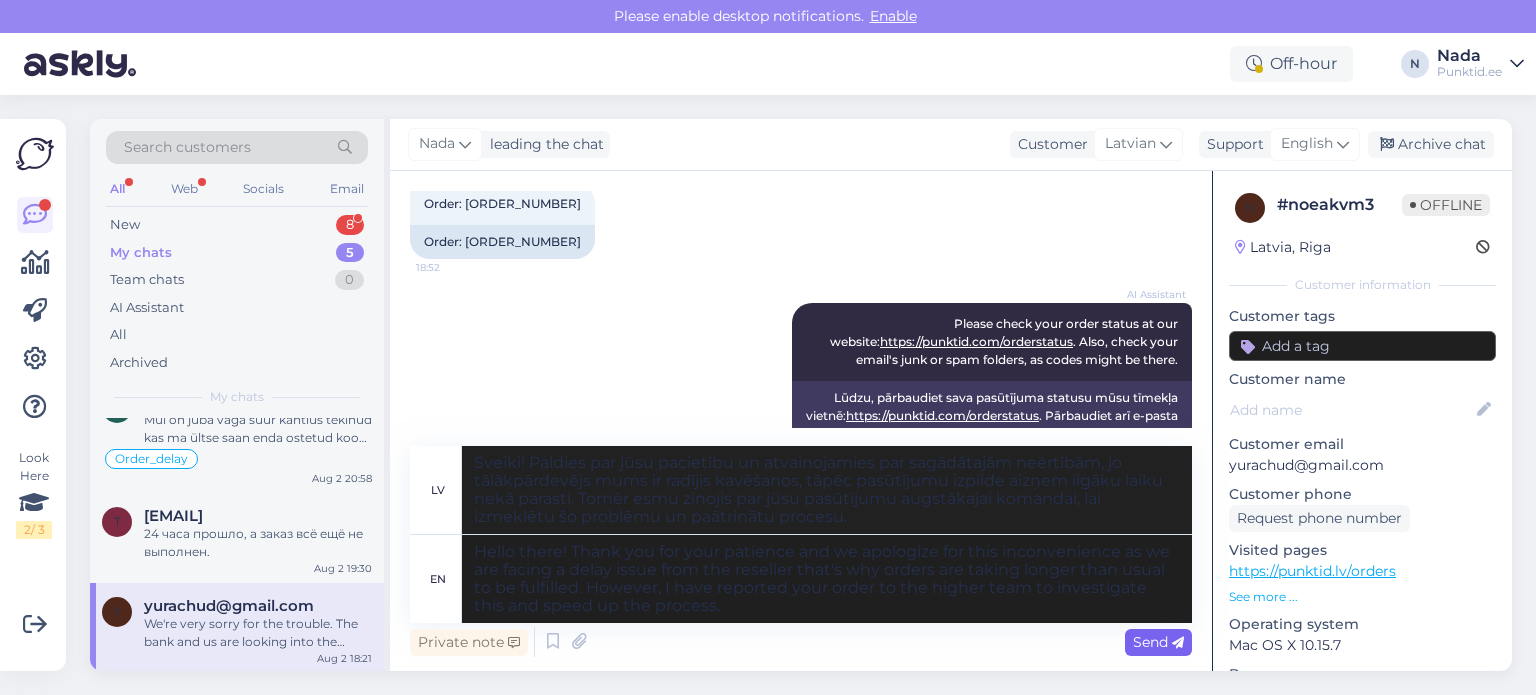 click on "Send" at bounding box center (1158, 642) 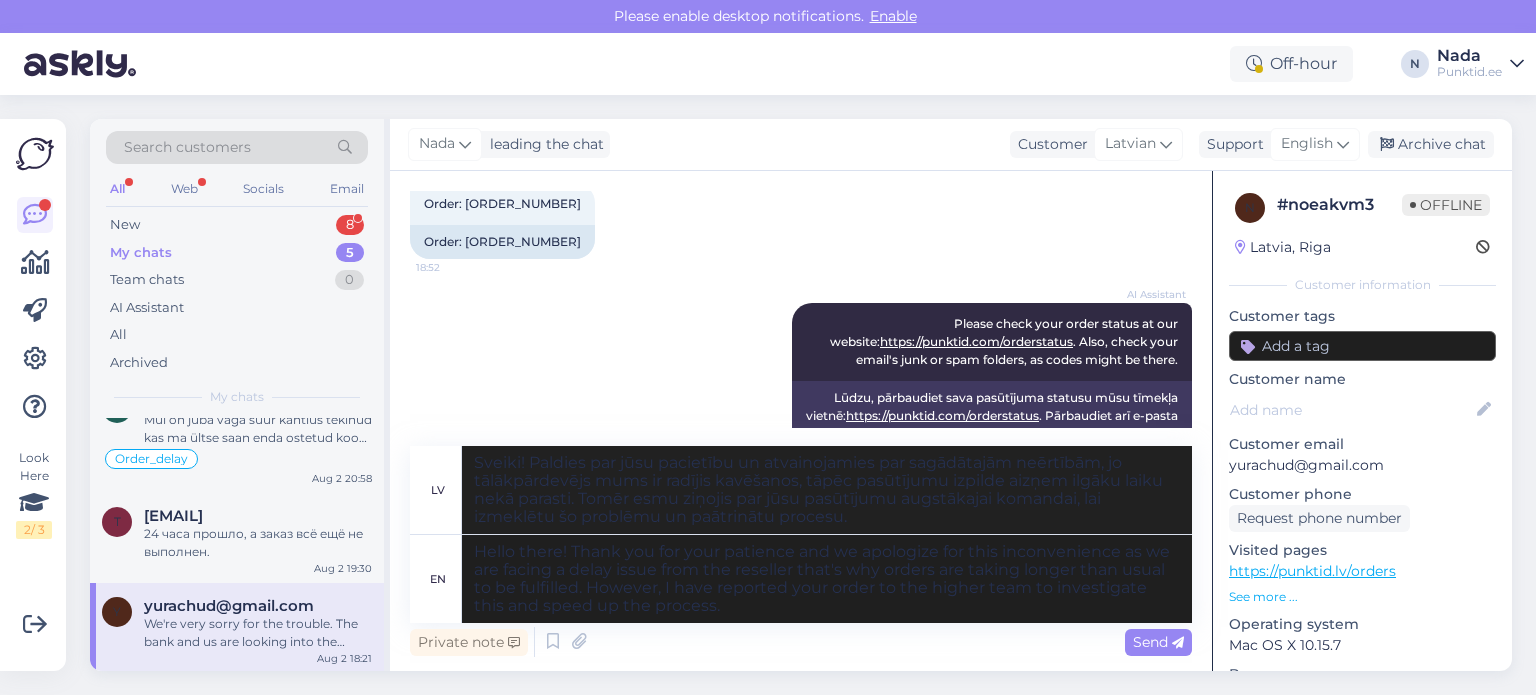 type 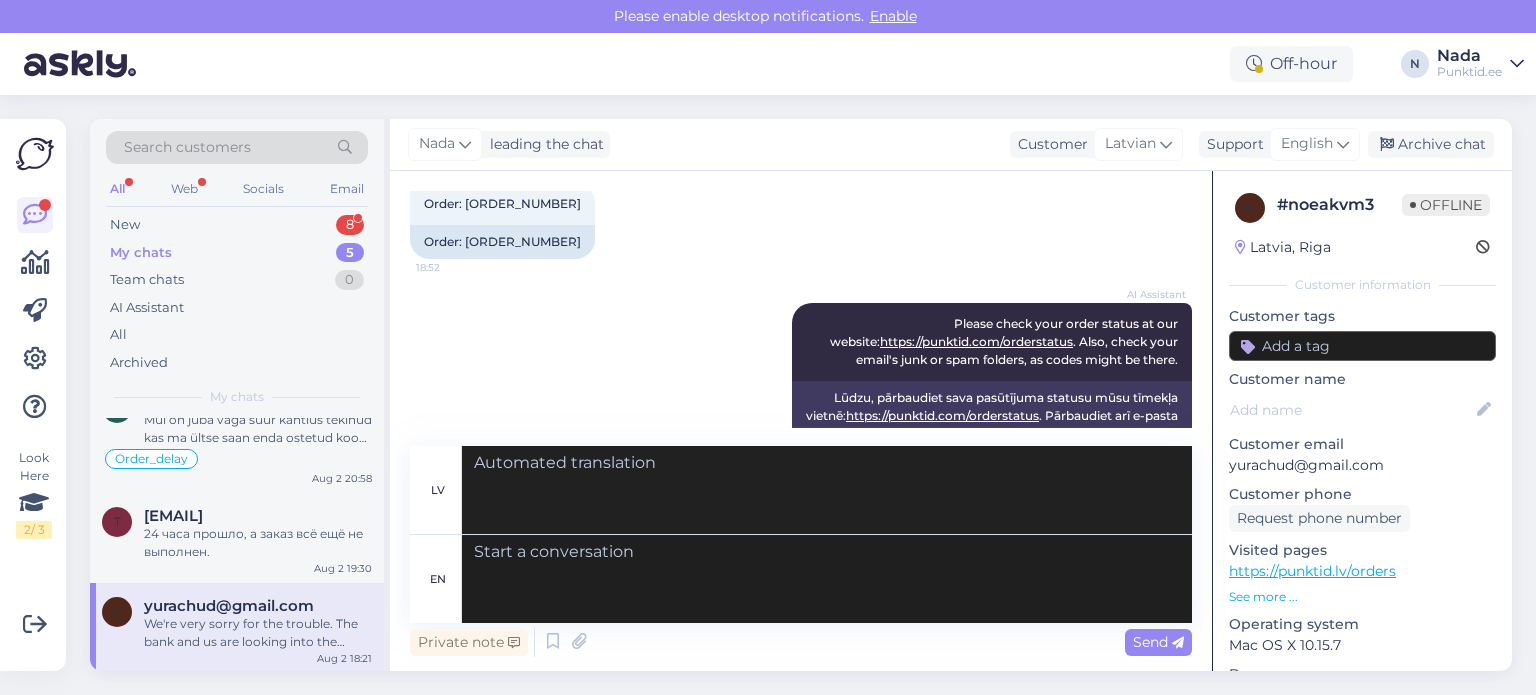 scroll, scrollTop: 1538, scrollLeft: 0, axis: vertical 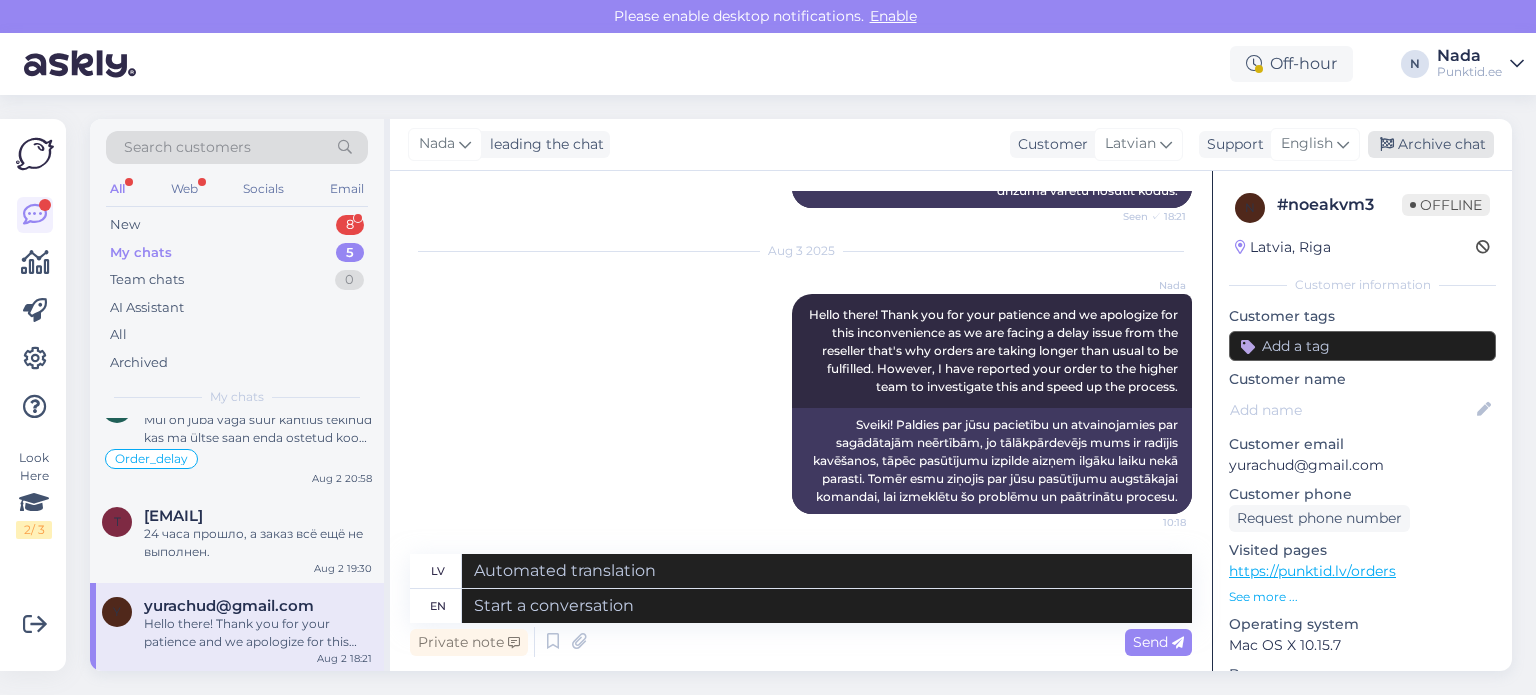 click on "Archive chat" at bounding box center (1431, 144) 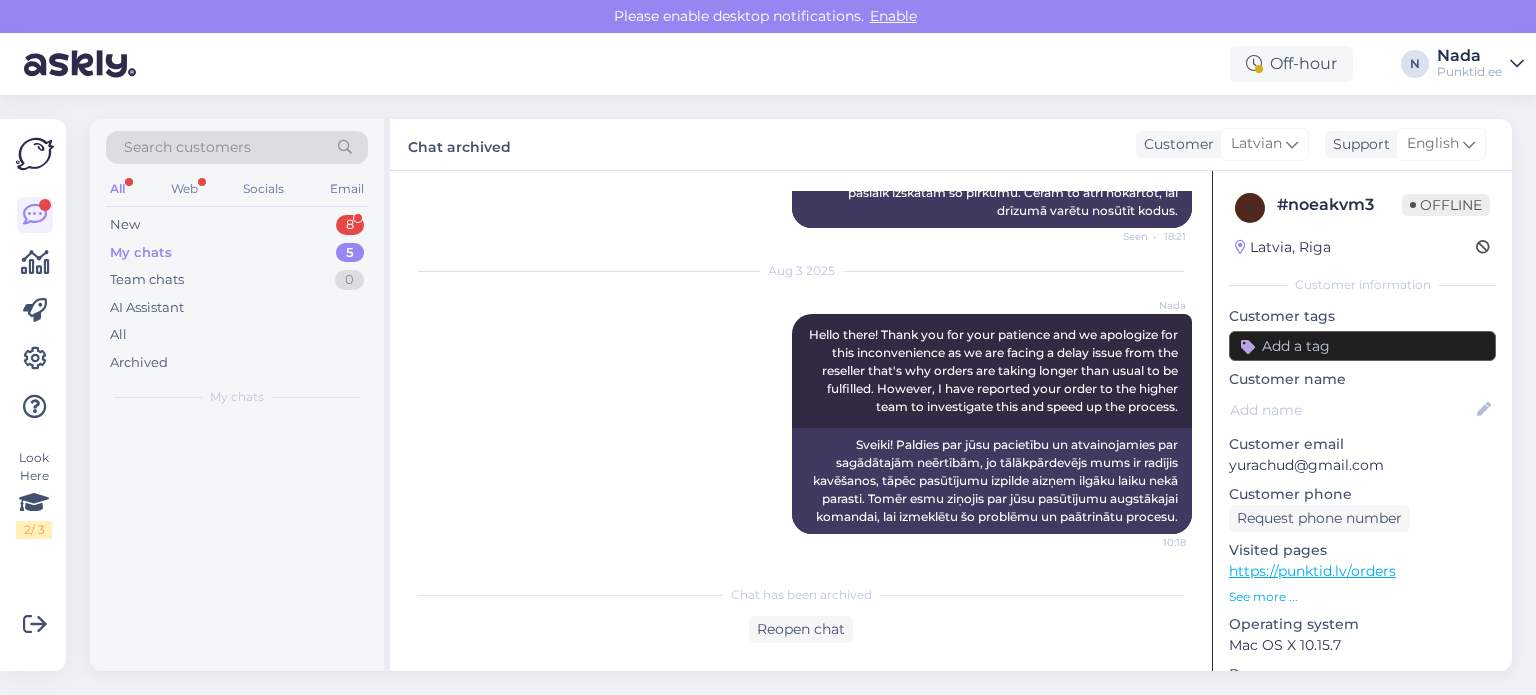 scroll, scrollTop: 0, scrollLeft: 0, axis: both 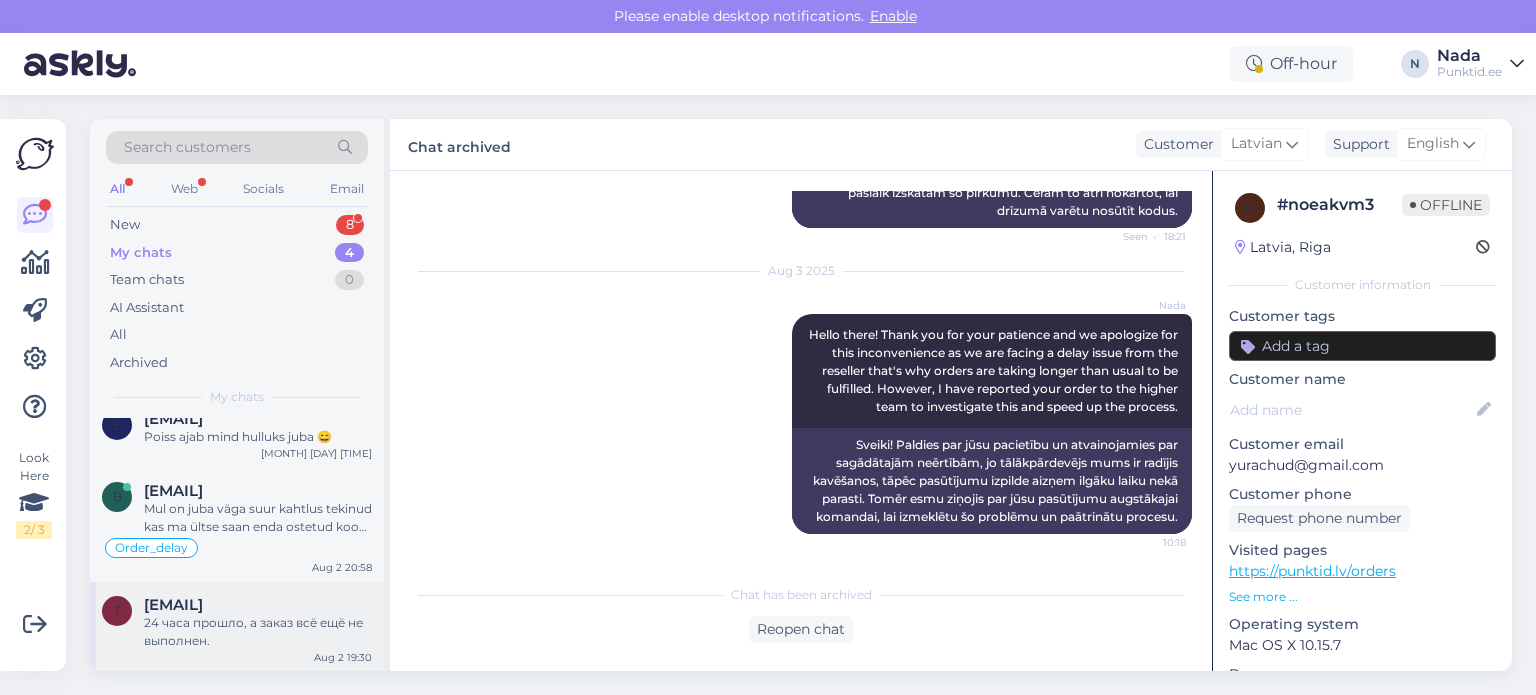 click on "[EMAIL]" at bounding box center (173, 605) 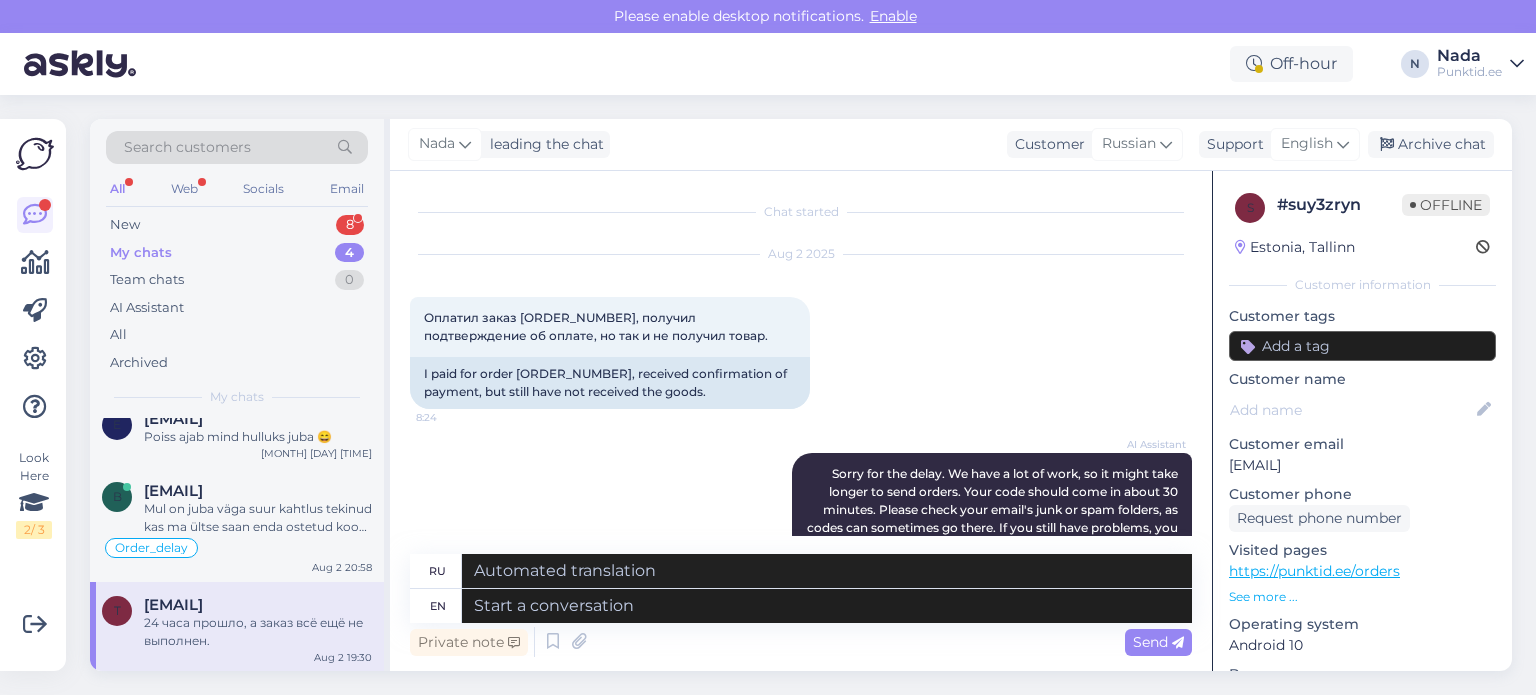 scroll, scrollTop: 524, scrollLeft: 0, axis: vertical 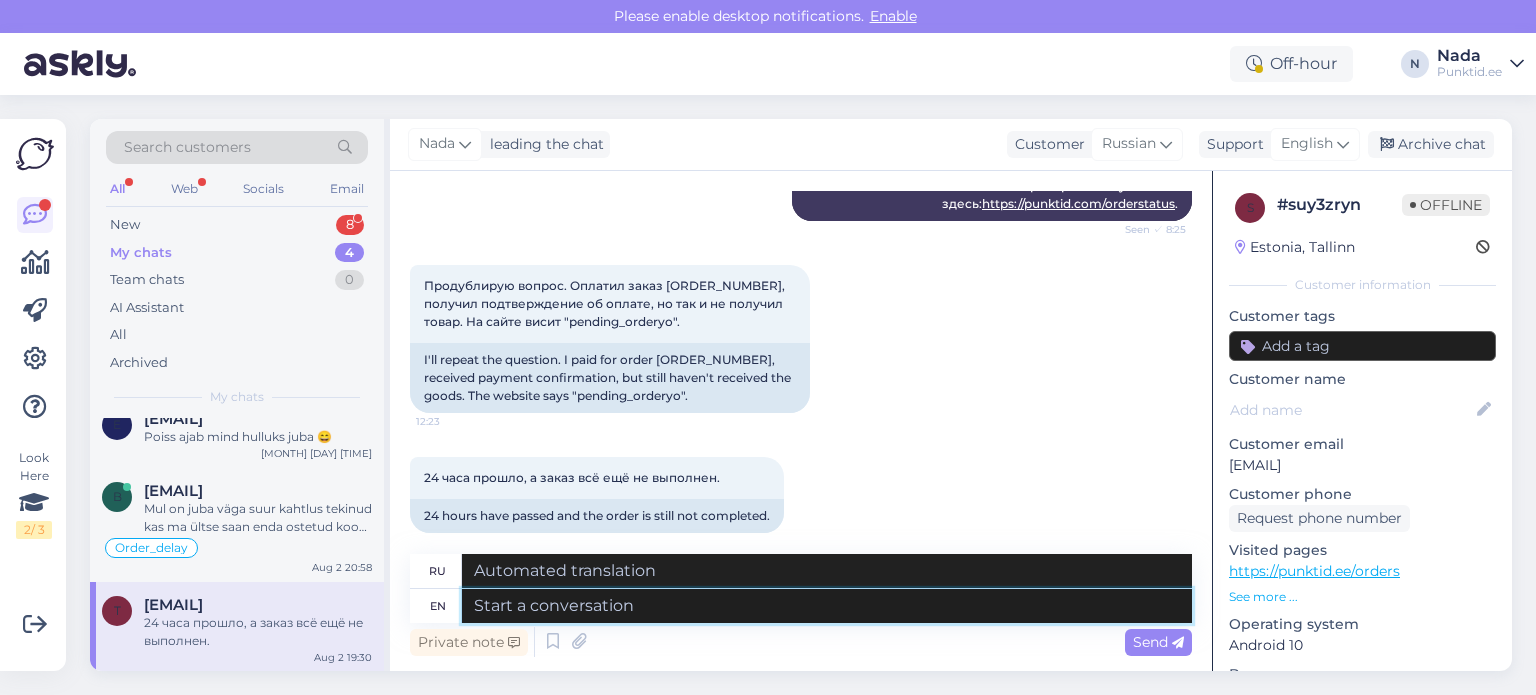 click at bounding box center (827, 606) 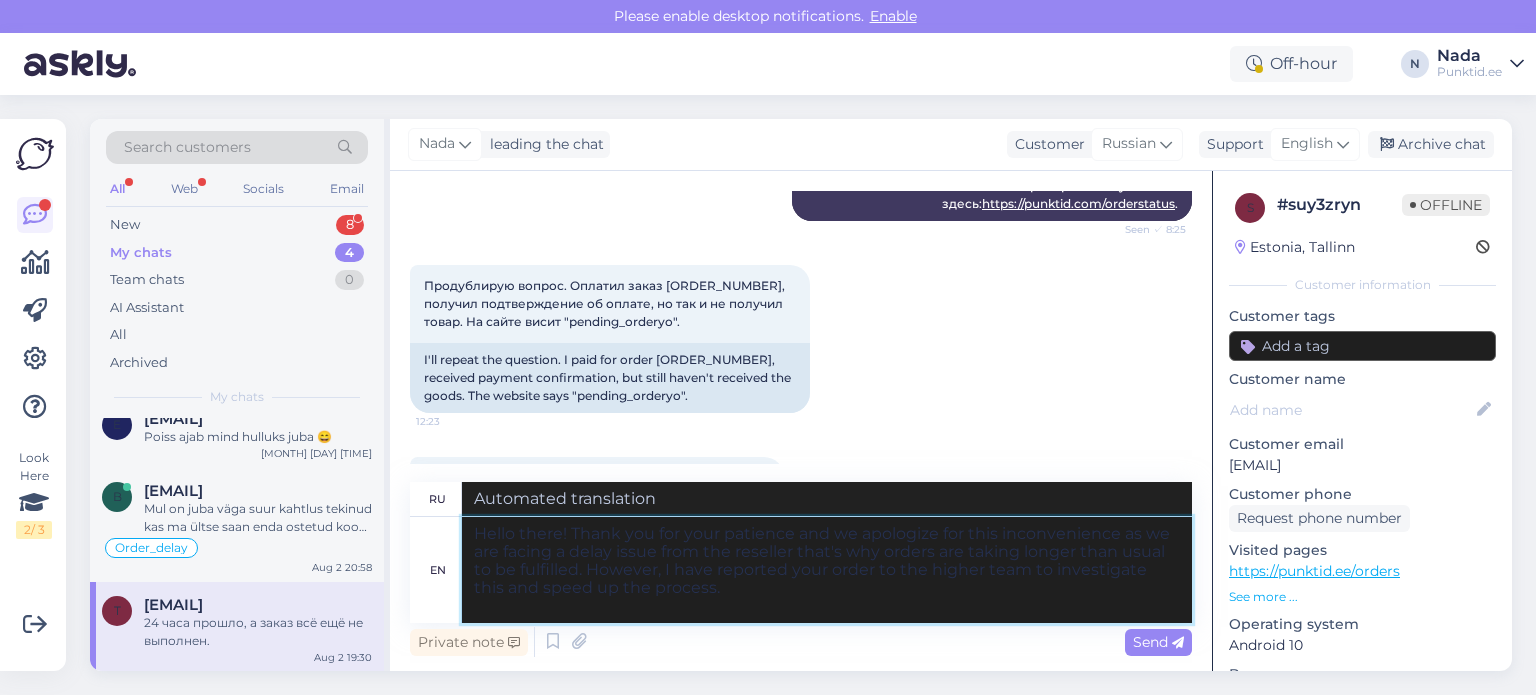 type on "Hello there! Thank you for your patience and we apologize for this inconvenience as we are facing a delay issue from the reseller that's why orders are taking longer than usual to be fulfilled. However, I have reported your order to the higher team to investigate this and speed up the process." 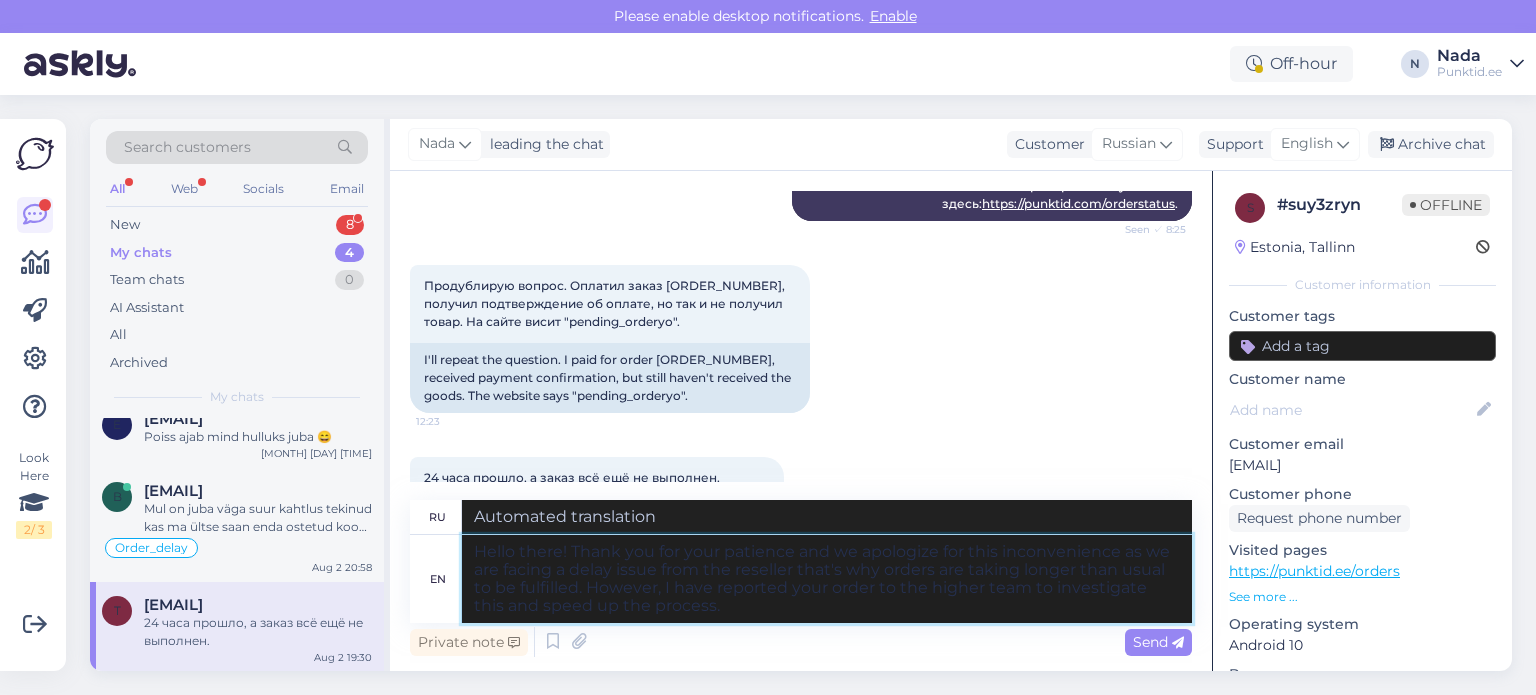 type on "Здравствуйте! Благодарим вас за терпение и приносим извинения за доставленные неудобства. Мы столкнулись с задержкой со стороны реселлера, поэтому обработка заказов занимает больше времени, чем обычно. Тем не менее, я передал ваш заказ вышестоящему руководству для расследования и ускорения процесса." 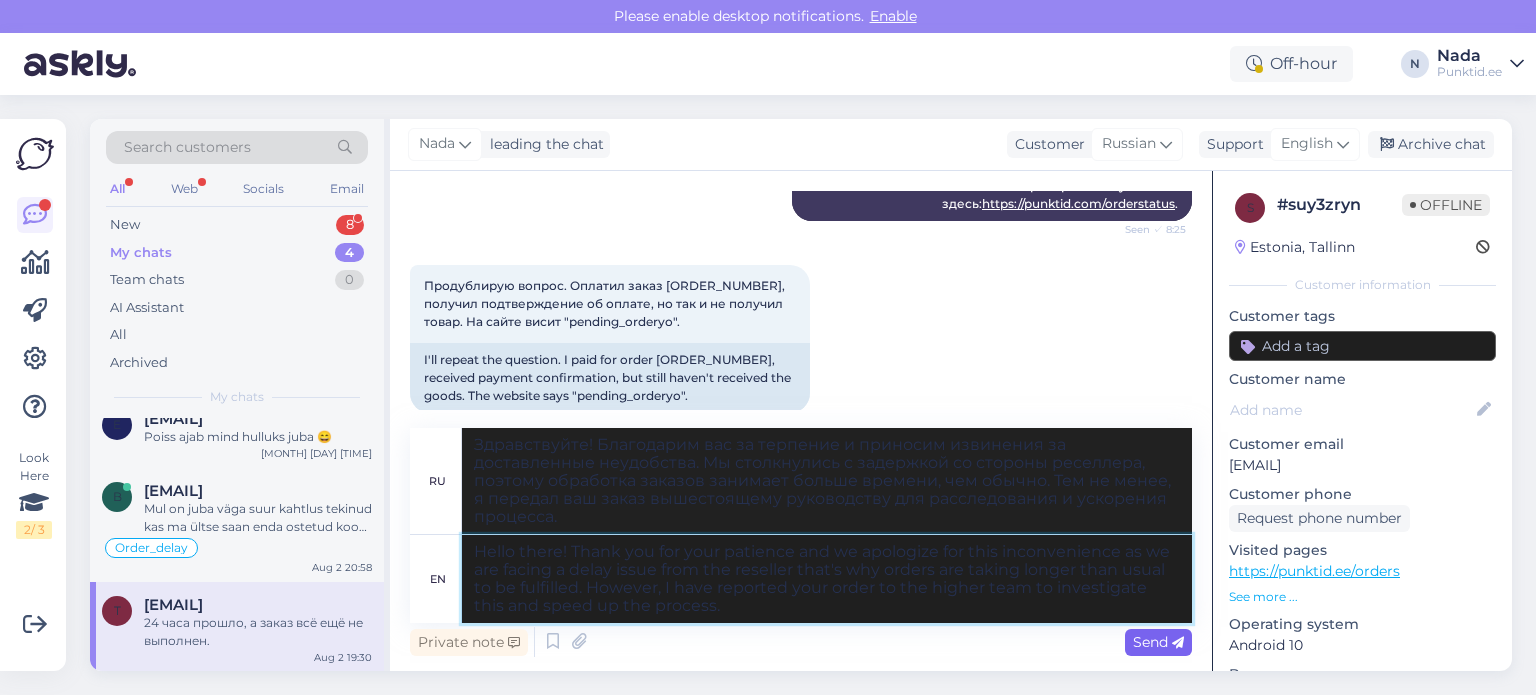 type on "Hello there! Thank you for your patience and we apologize for this inconvenience as we are facing a delay issue from the reseller that's why orders are taking longer than usual to be fulfilled. However, I have reported your order to the higher team to investigate this and speed up the process." 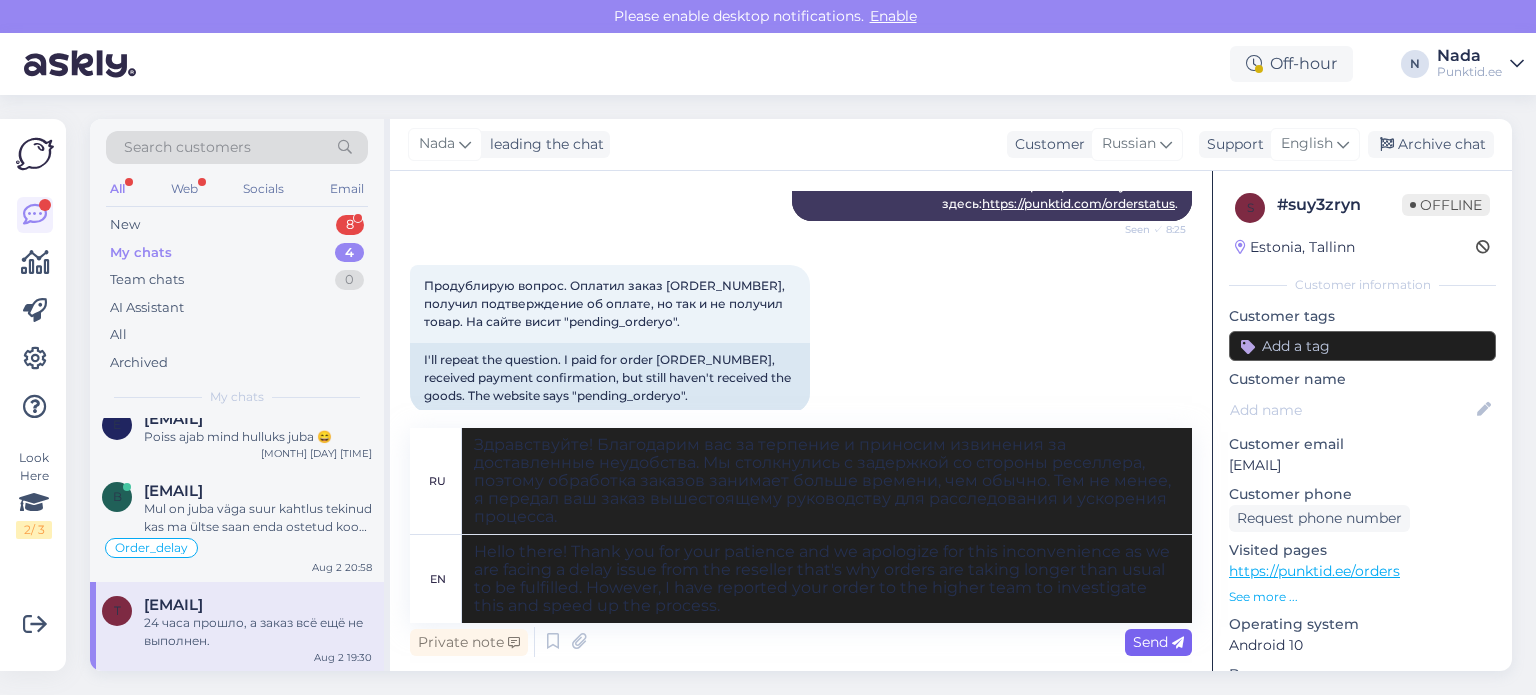 click on "Send" at bounding box center [1158, 642] 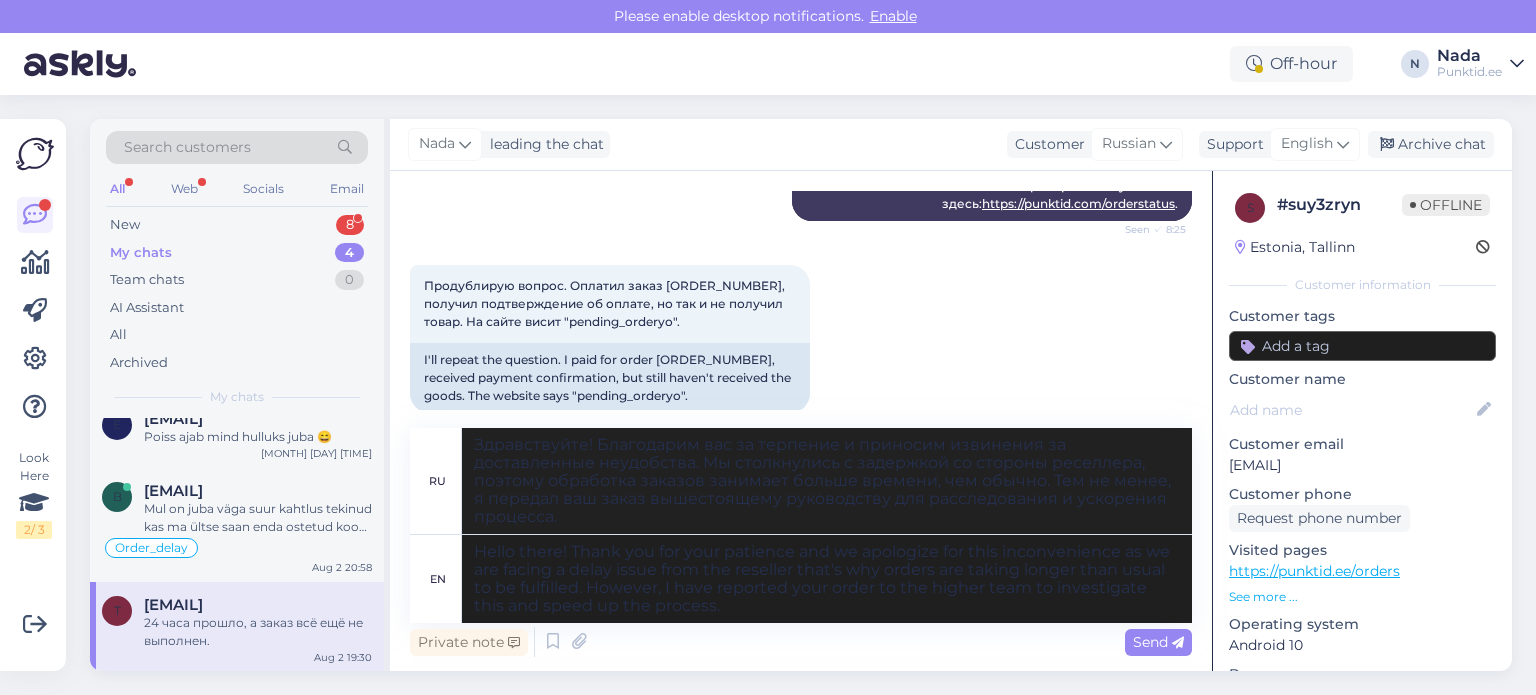type 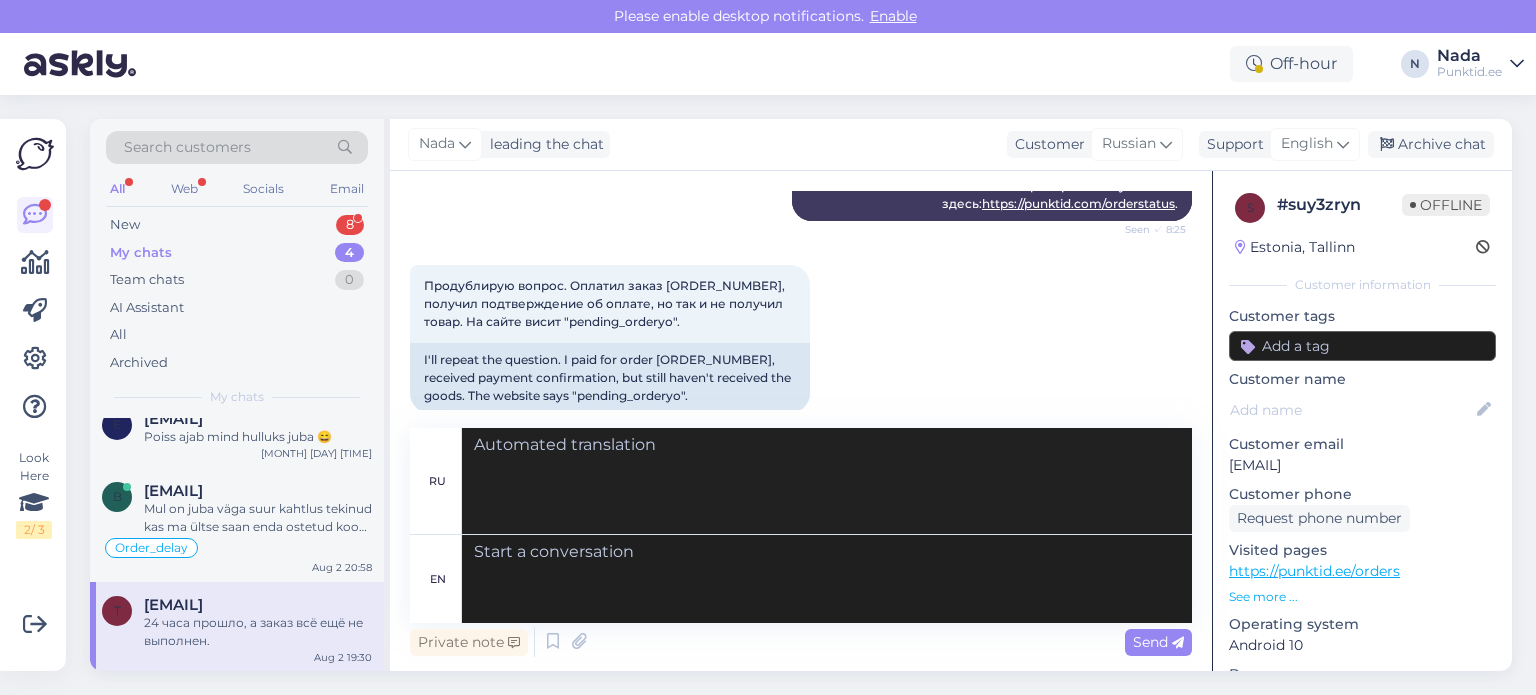 scroll, scrollTop: 848, scrollLeft: 0, axis: vertical 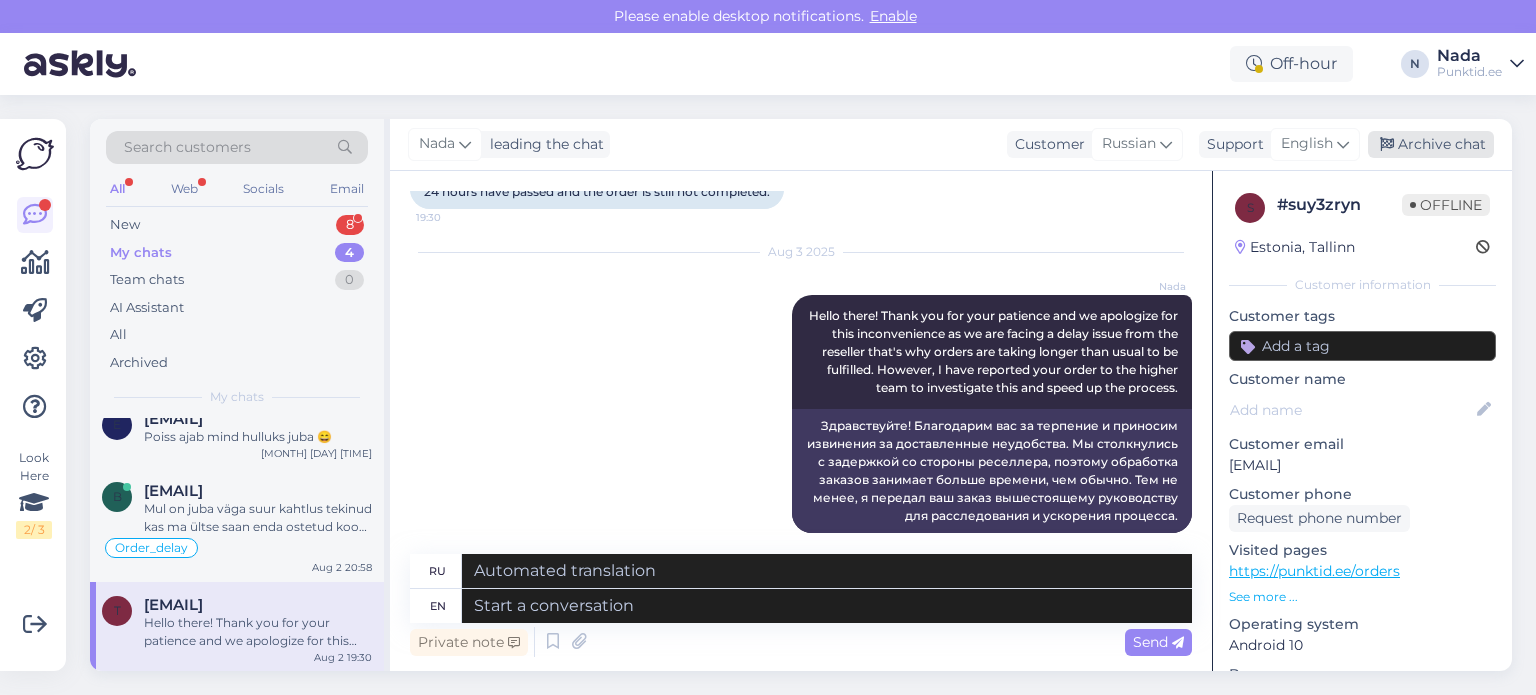 click on "Archive chat" at bounding box center (1431, 144) 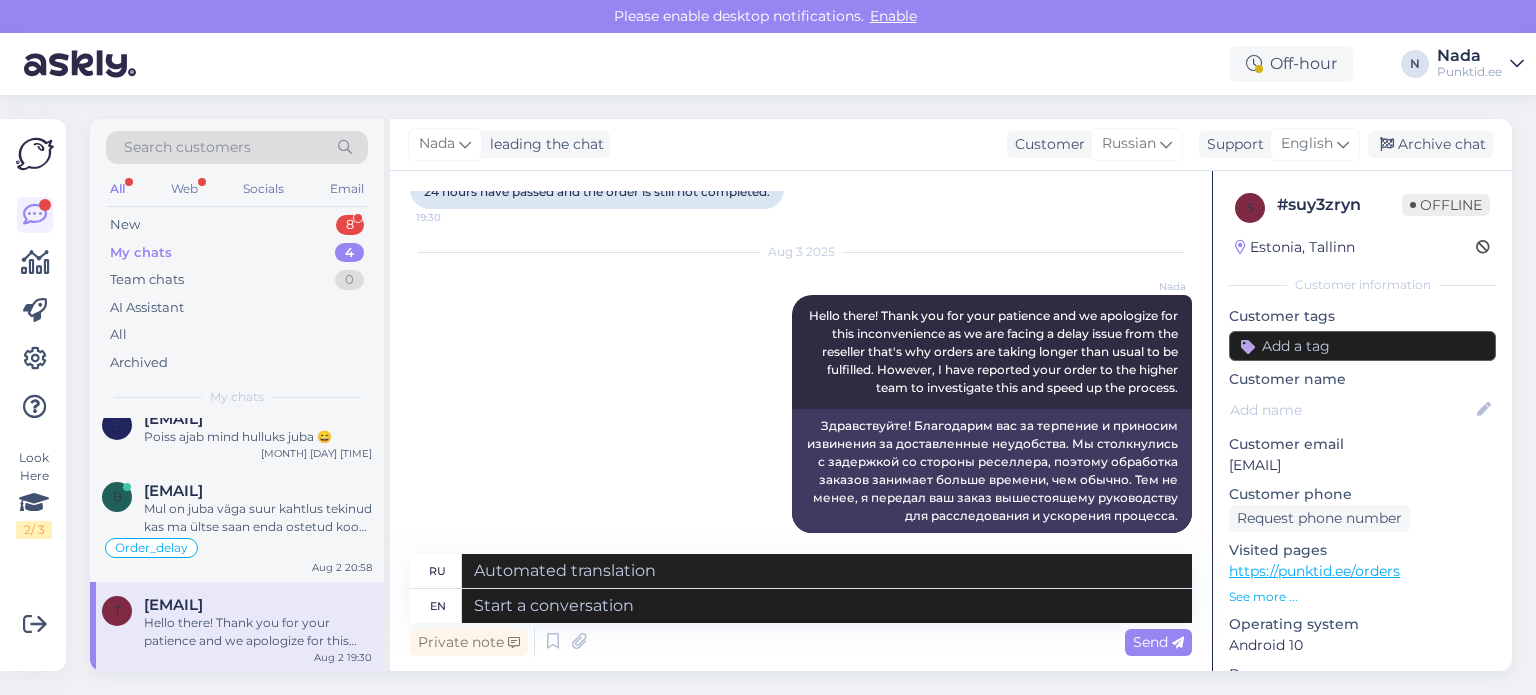 scroll, scrollTop: 0, scrollLeft: 0, axis: both 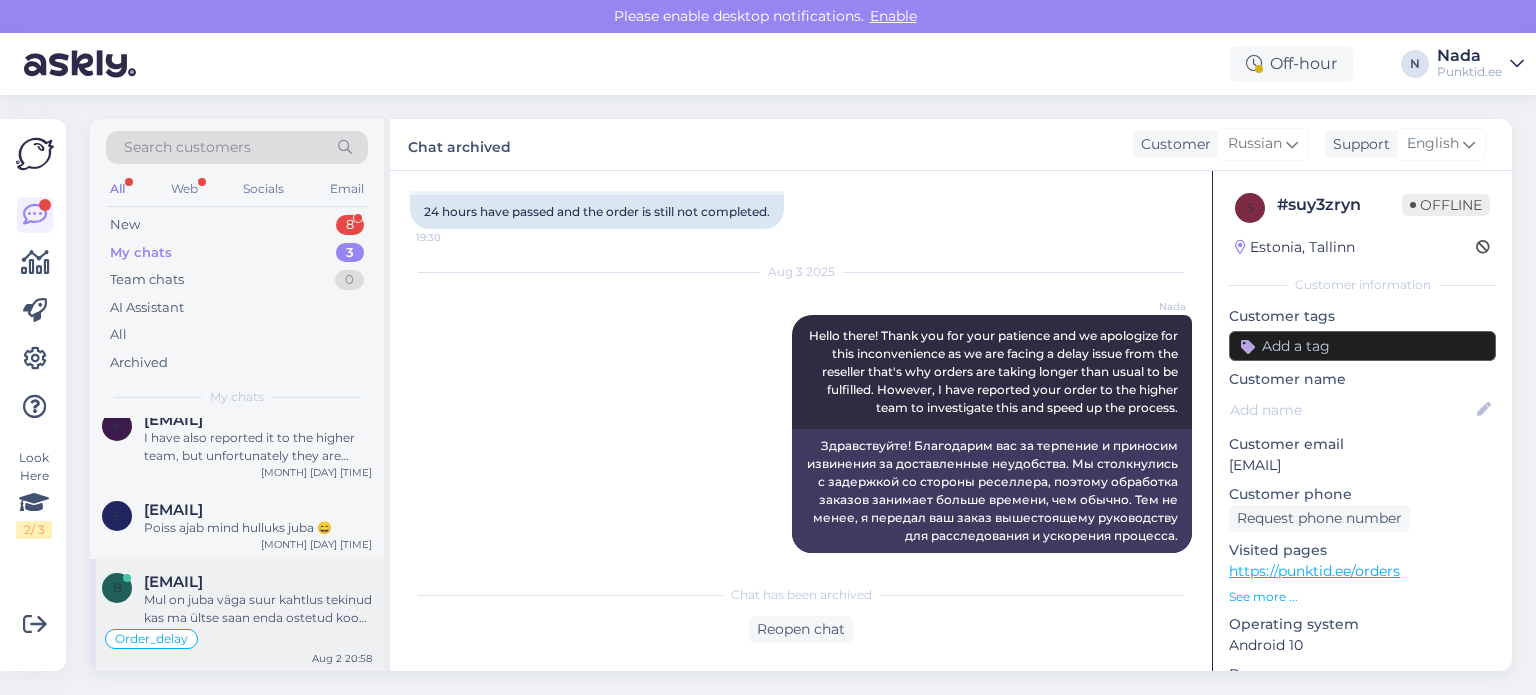 click on "Mul on juba väga suur kahtlus tekinud kas ma ültse saan enda ostetud koodi kätte olen seda oodanud juba 2 päaeva ning sooviks saada infot kus on tõrge minu tellimusega tekkinud tellimuse numbriks on [ORDER_NUMBER] ja e-posti aadress on
[EMAIL]" at bounding box center (258, 609) 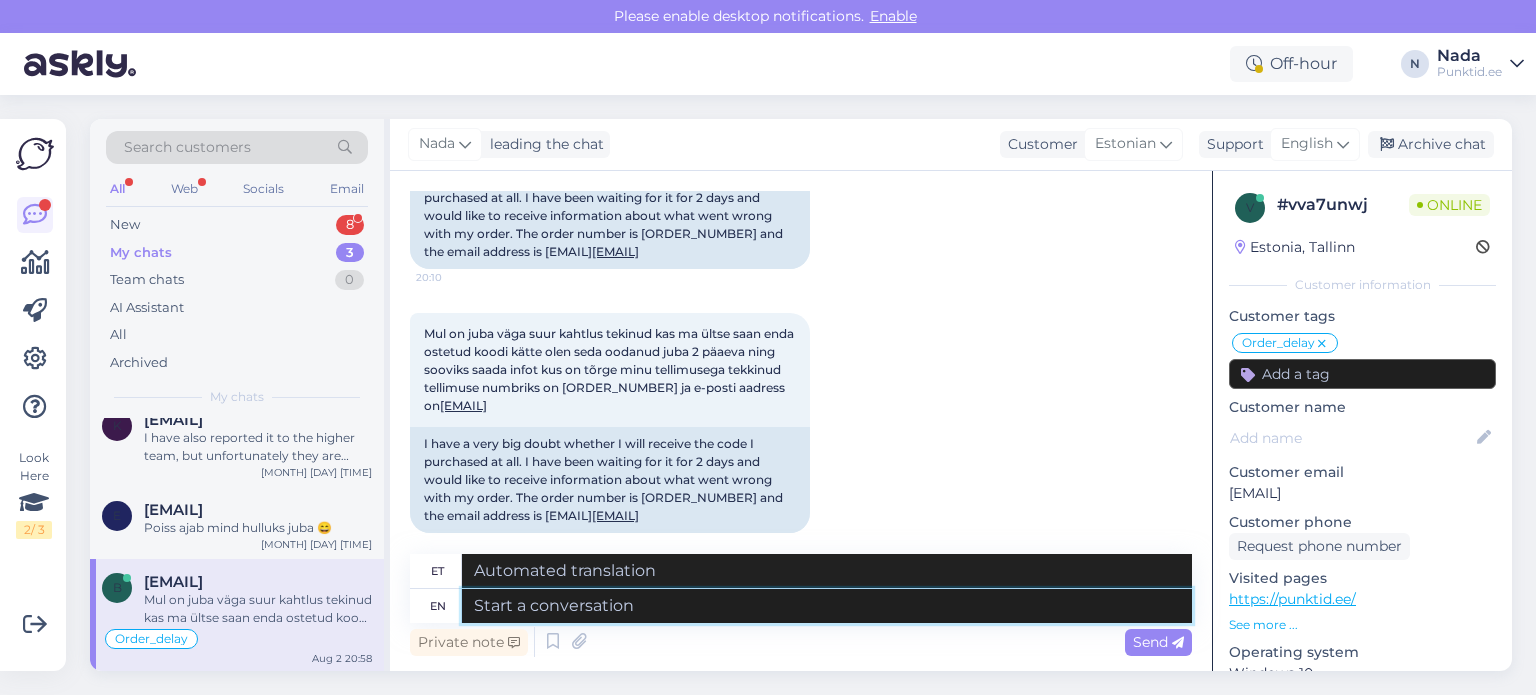 click at bounding box center [827, 606] 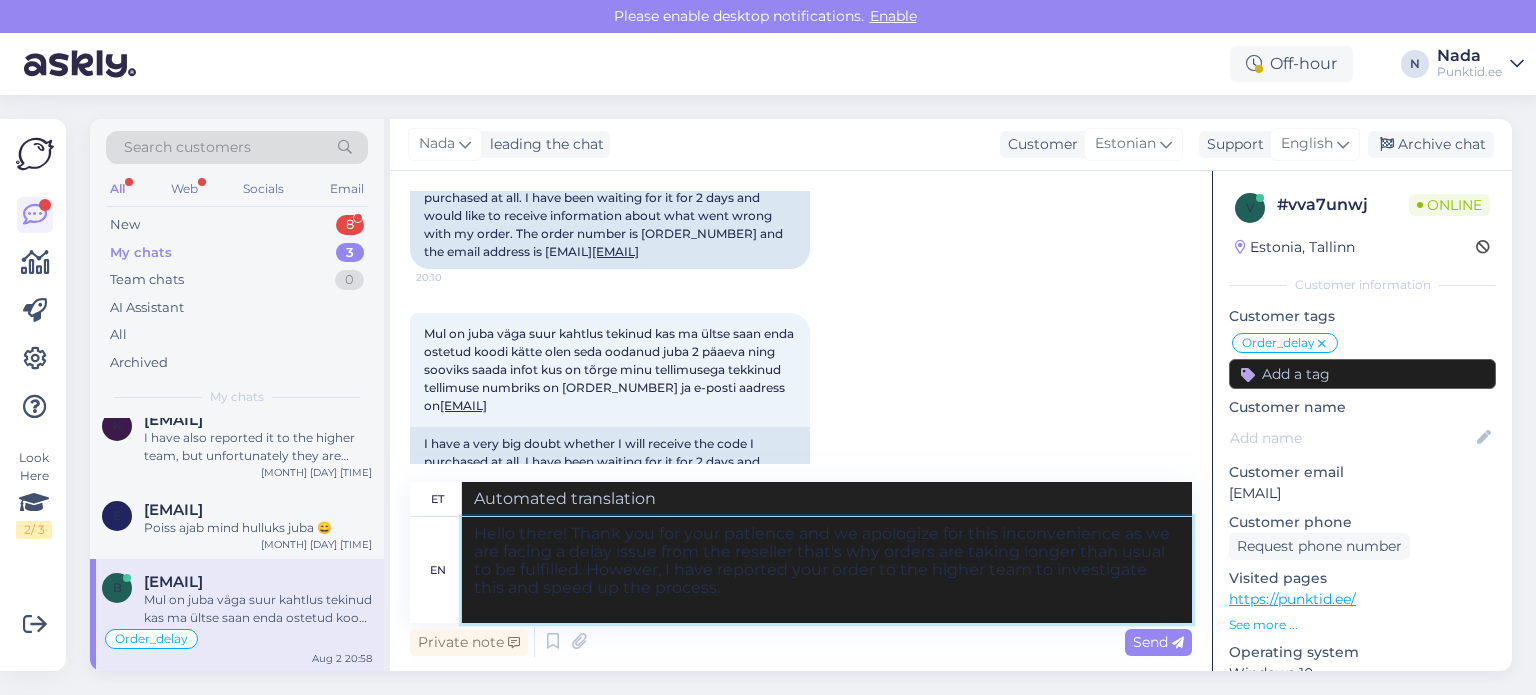 type on "Hello there! Thank you for your patience and we apologize for this inconvenience as we are facing a delay issue from the reseller that's why orders are taking longer than usual to be fulfilled. However, I have reported your order to the higher team to investigate this and speed up the process." 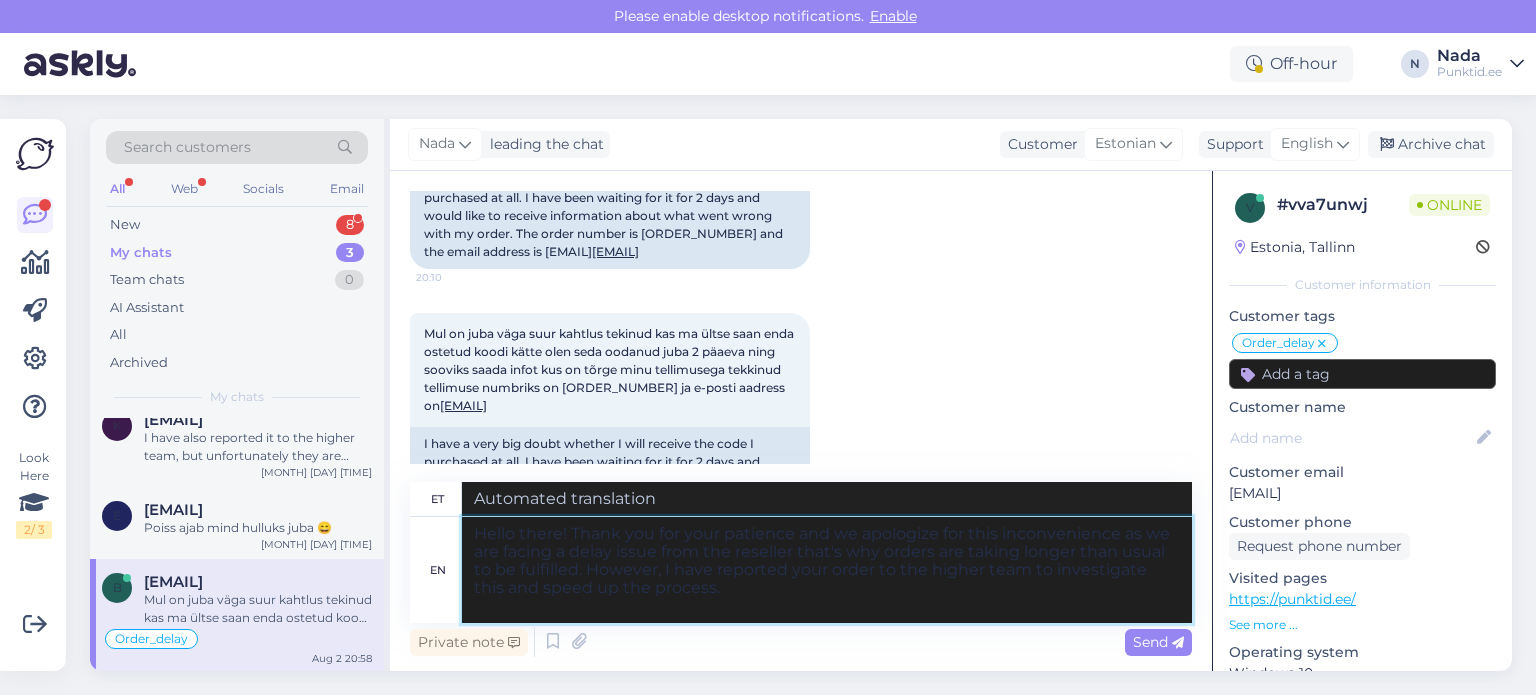 type on "Tere! Täname teid kannatlikkuse eest ja vabandame ebamugavuste pärast, kuna edasimüüjal on viivitus, mistõttu tellimuste täitmine võtab tavapärasest kauem aega. Olen teie tellimuse siiski kõrgemale meeskonnale edastanud, et seda uurida ja protsessi kiirendada." 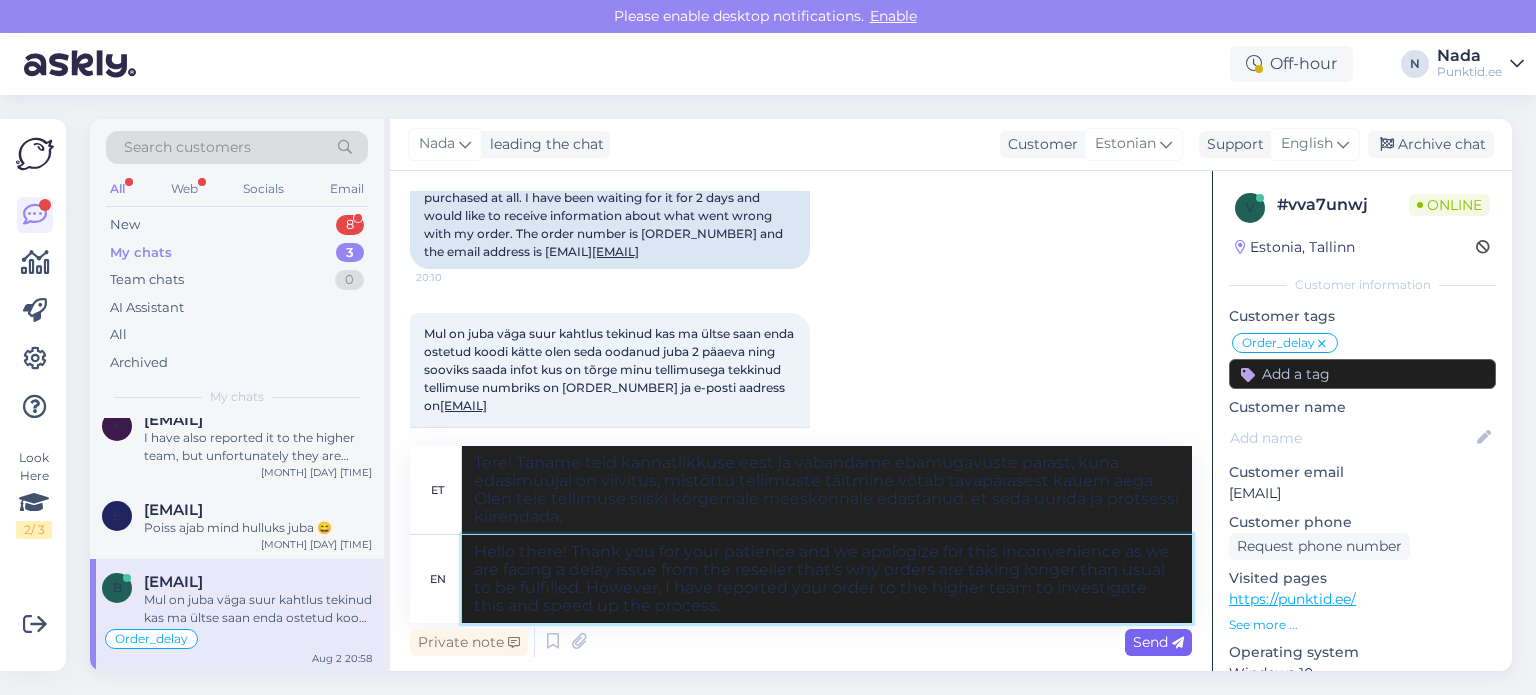 type on "Hello there! Thank you for your patience and we apologize for this inconvenience as we are facing a delay issue from the reseller that's why orders are taking longer than usual to be fulfilled. However, I have reported your order to the higher team to investigate this and speed up the process." 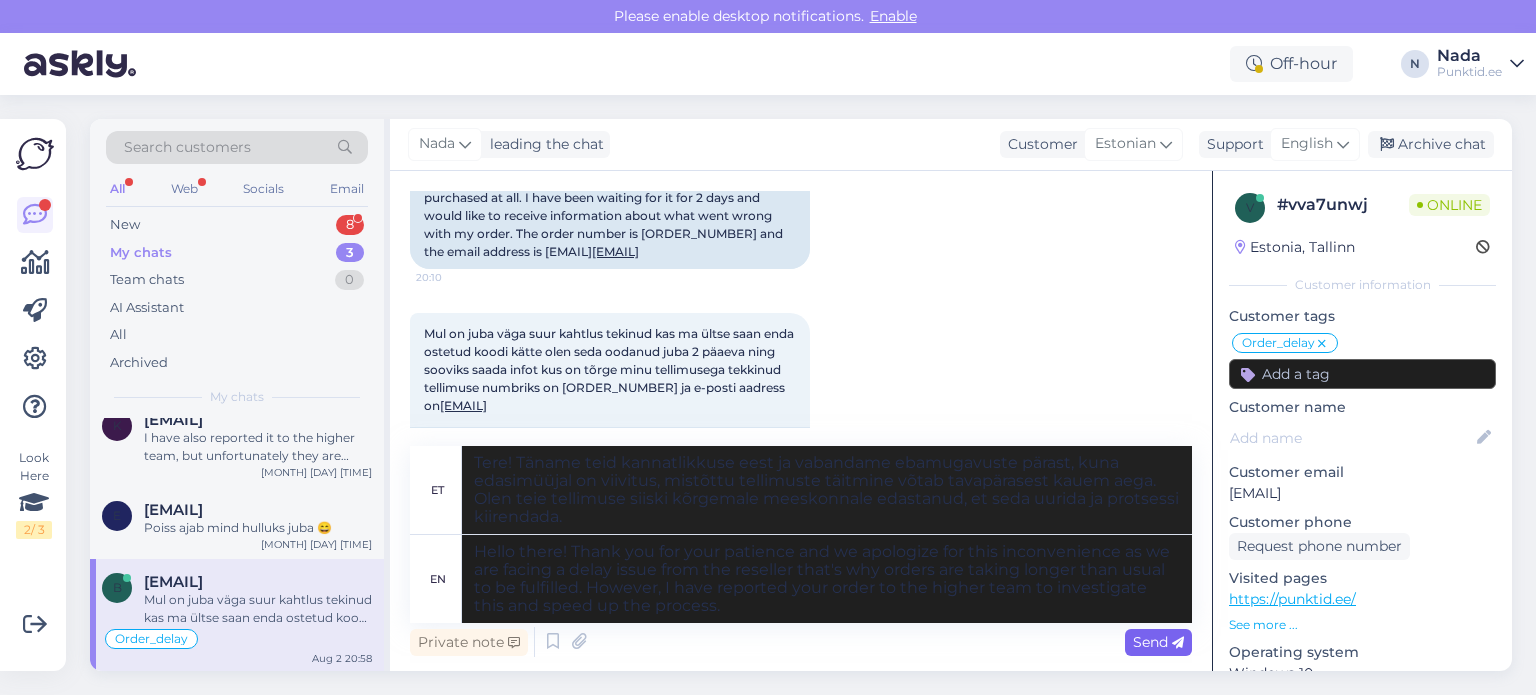 click on "Send" at bounding box center (1158, 642) 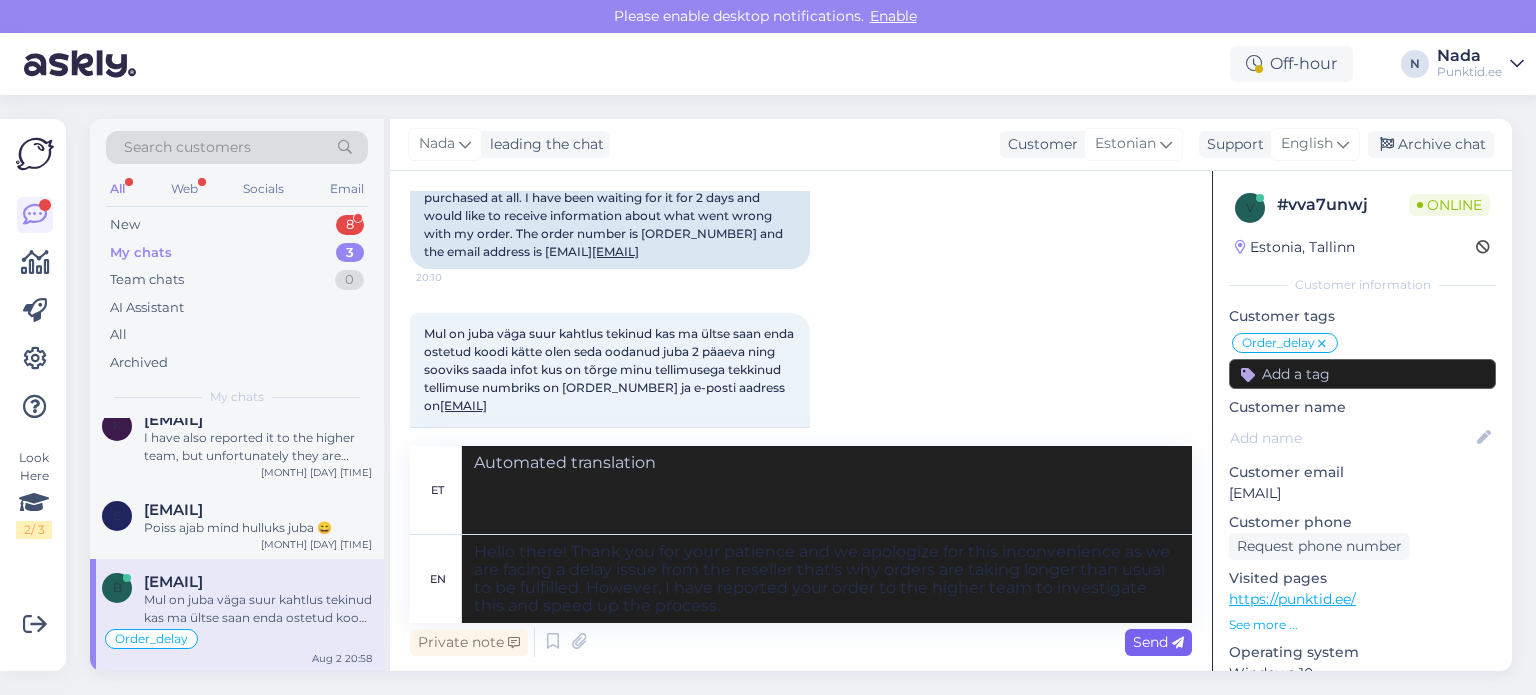 type 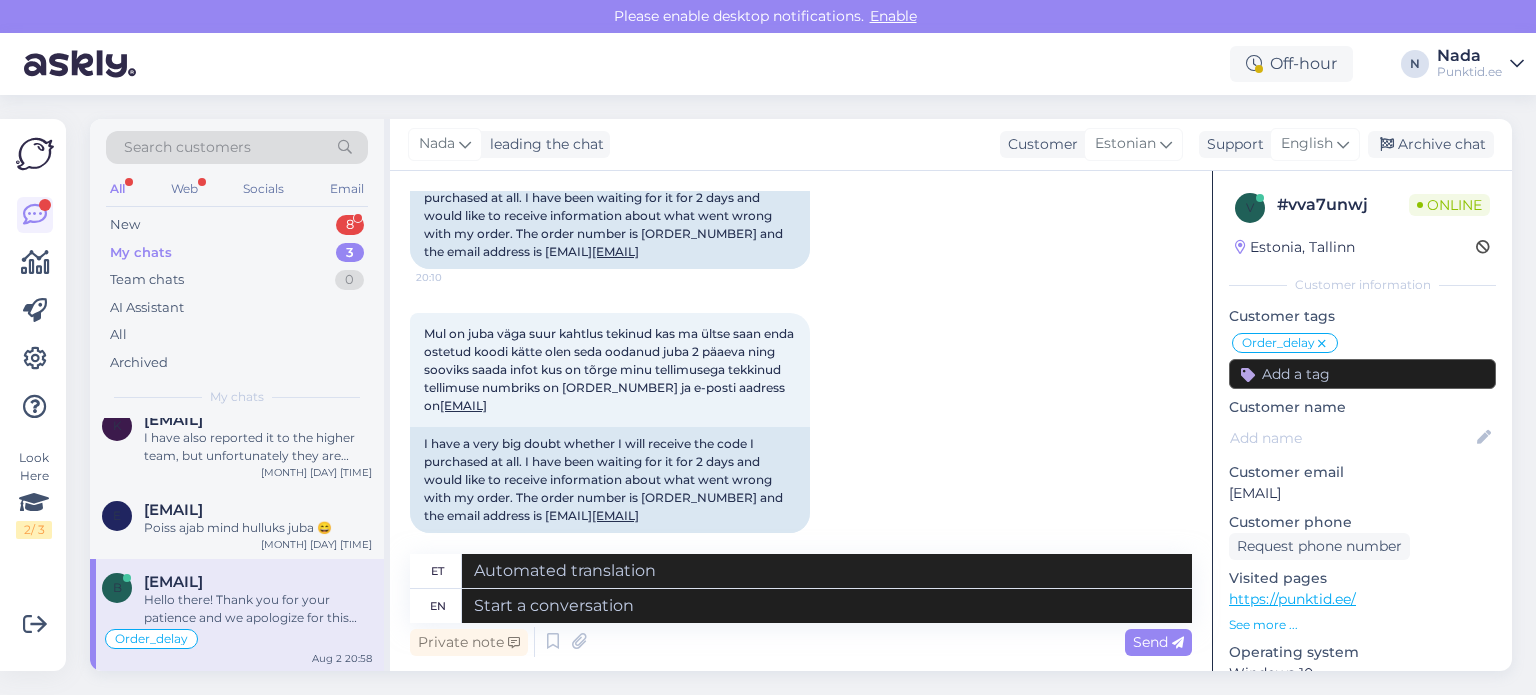 scroll, scrollTop: 13610, scrollLeft: 0, axis: vertical 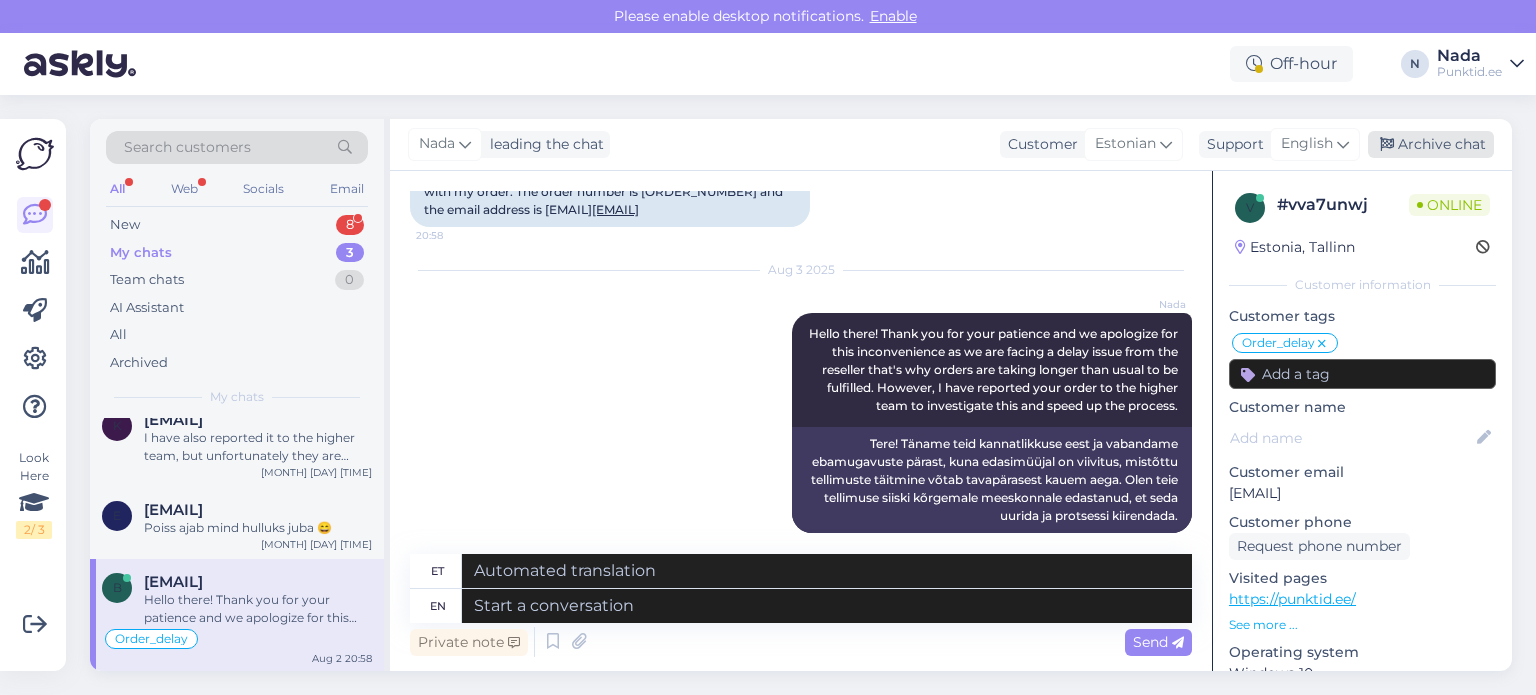 click on "Archive chat" at bounding box center [1431, 144] 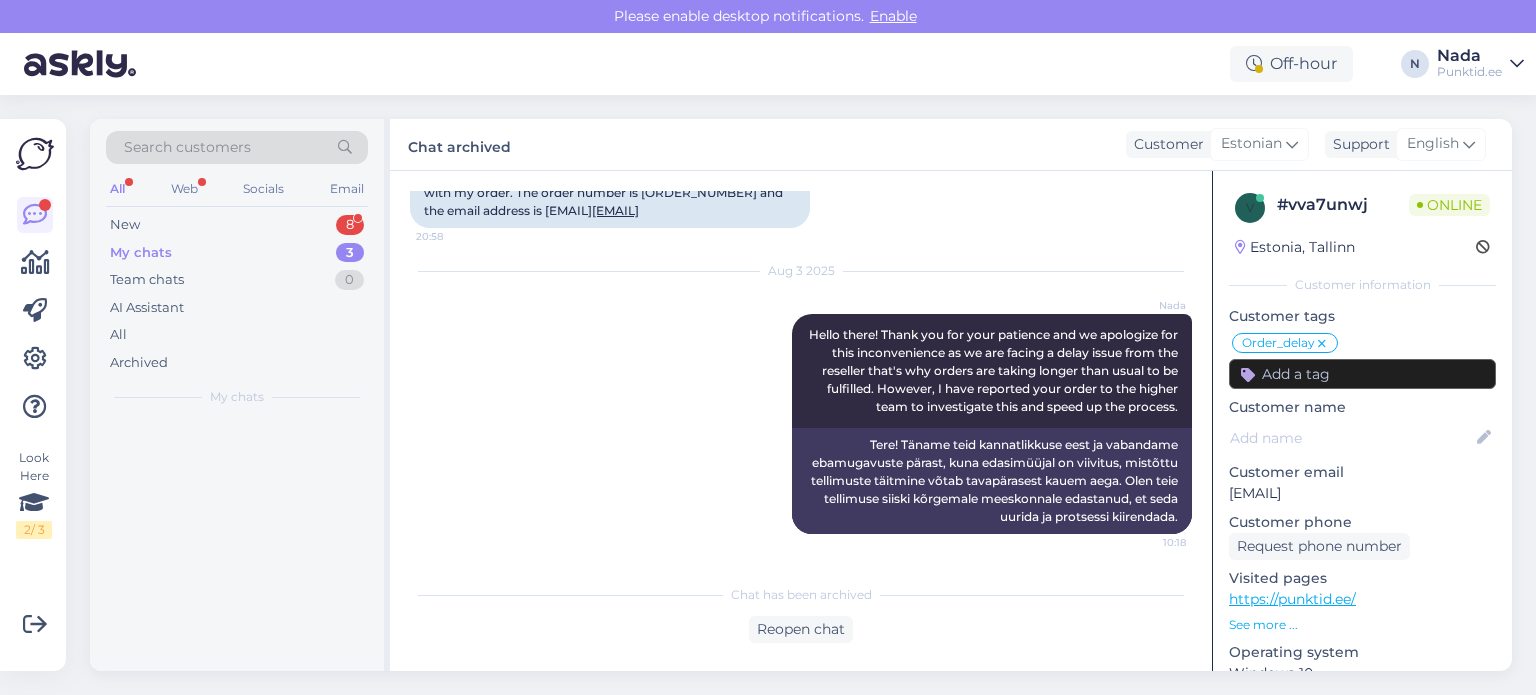 scroll, scrollTop: 0, scrollLeft: 0, axis: both 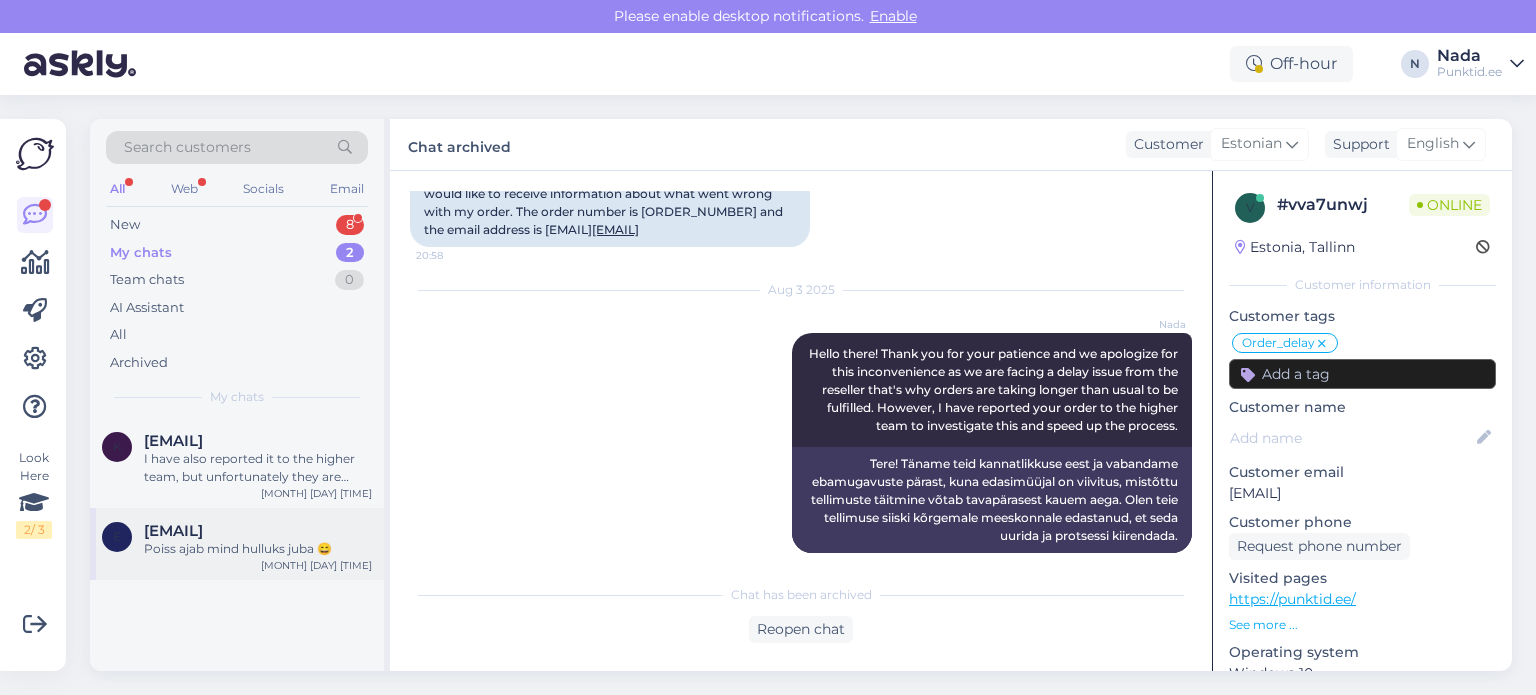 click on "Poiss ajab mind hulluks juba 😄" at bounding box center (258, 549) 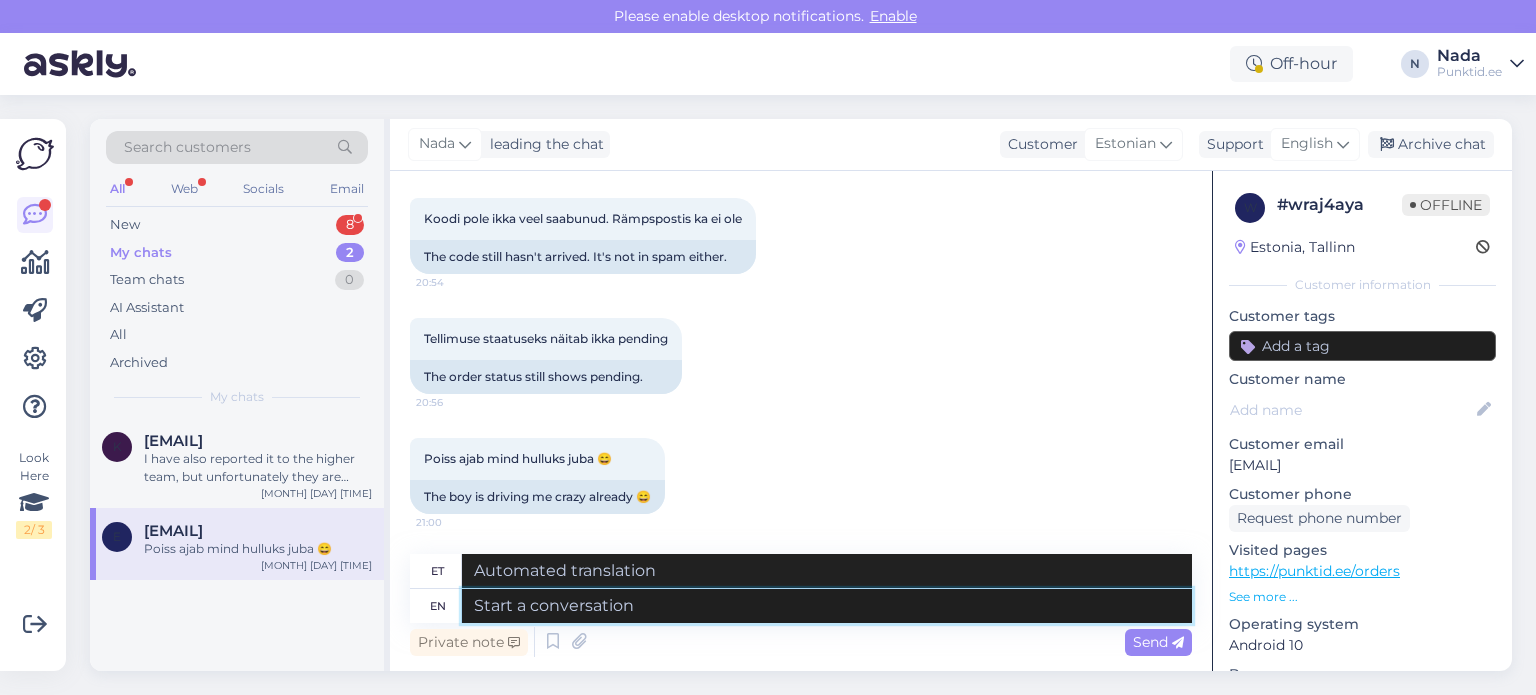 click at bounding box center (827, 606) 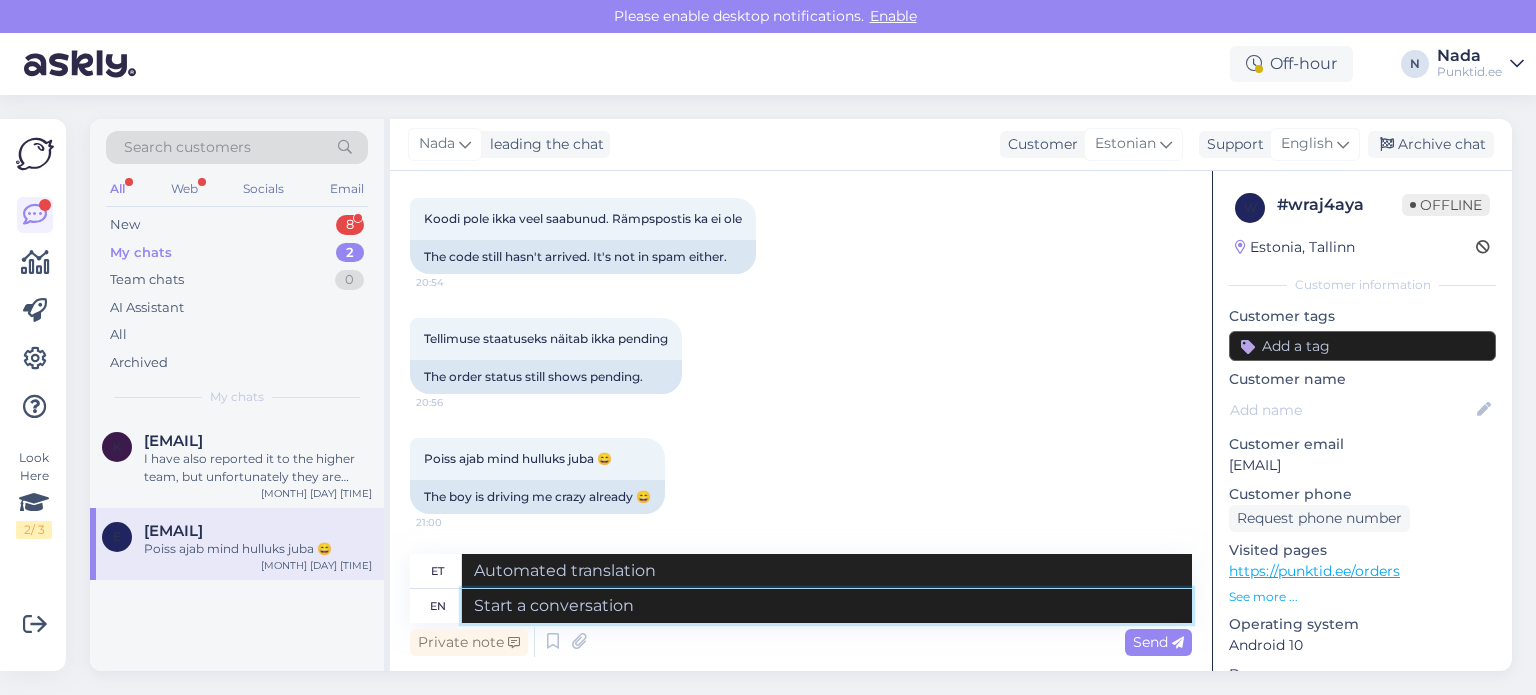 paste on "Hello there! Thank you for your patience and we apologize for this inconvenience as we are facing a delay issue from the reseller that's why orders are taking longer than usual to be fulfilled. However, I have reported your order to the higher team to investigate this and speed up the process." 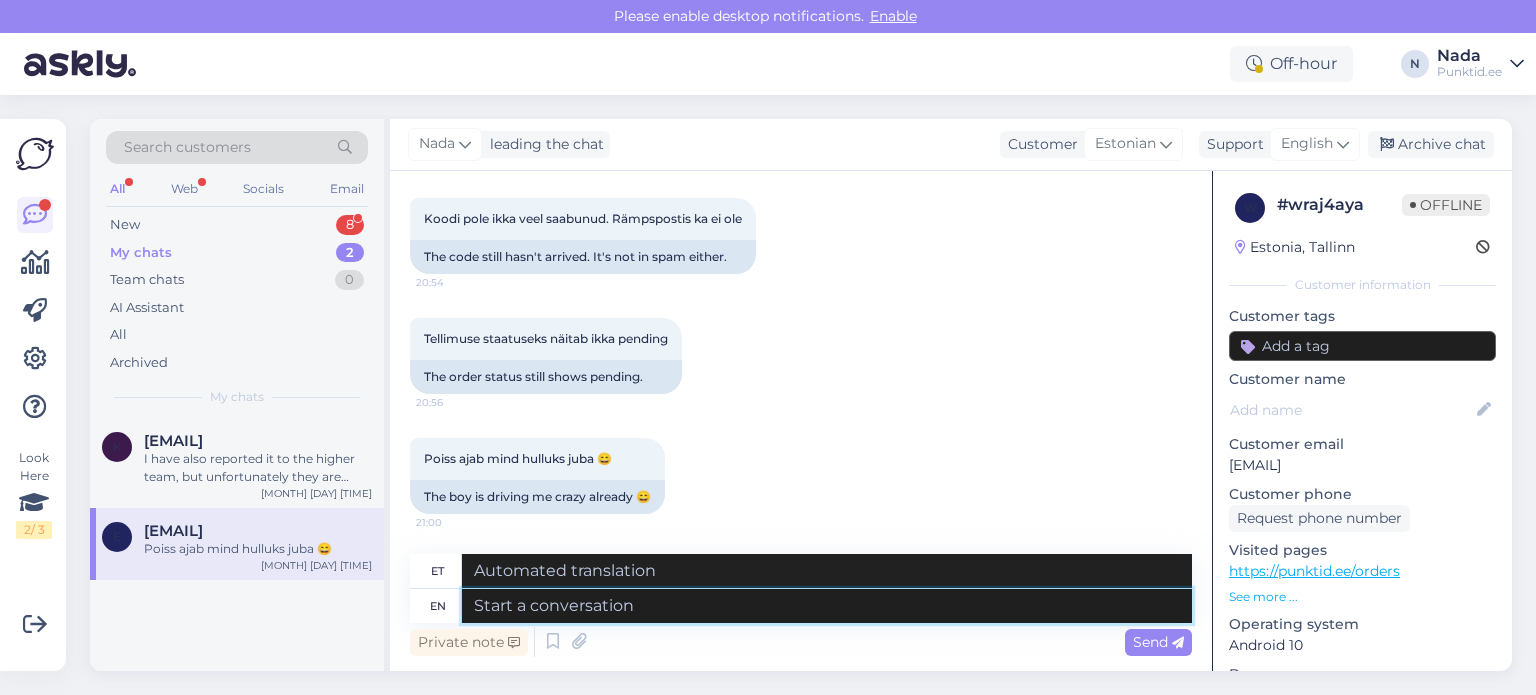 type on "Hello there! Thank you for your patience and we apologize for this inconvenience as we are facing a delay issue from the reseller that's why orders are taking longer than usual to be fulfilled. However, I have reported your order to the higher team to investigate this and speed up the process." 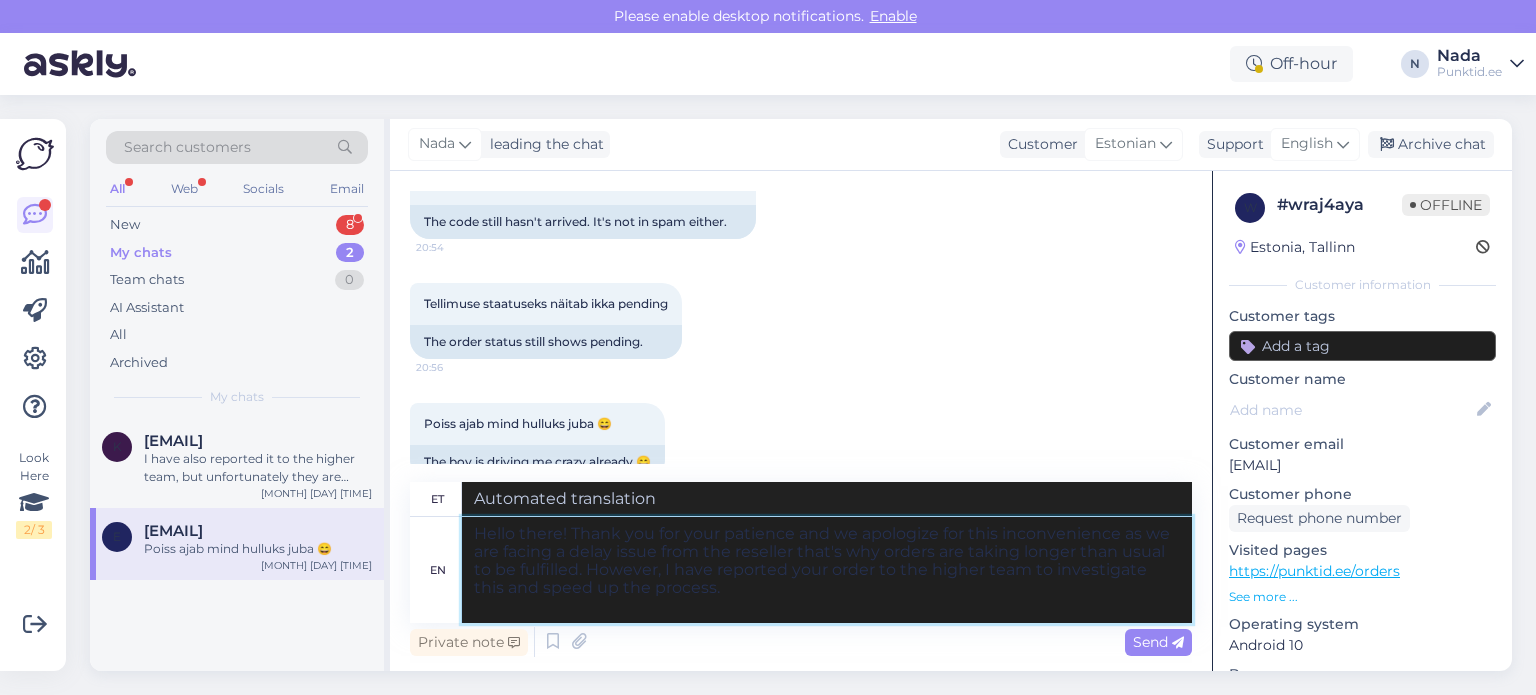type on "Tere! Täname teid kannatlikkuse eest ja vabandame ebamugavuste pärast, kuna edasimüüjal on viivitus, mistõttu tellimuste täitmine võtab tavapärasest kauem aega. Olen teie tellimuse siiski kõrgemale meeskonnale edastanud, et seda uurida ja protsessi kiirendada." 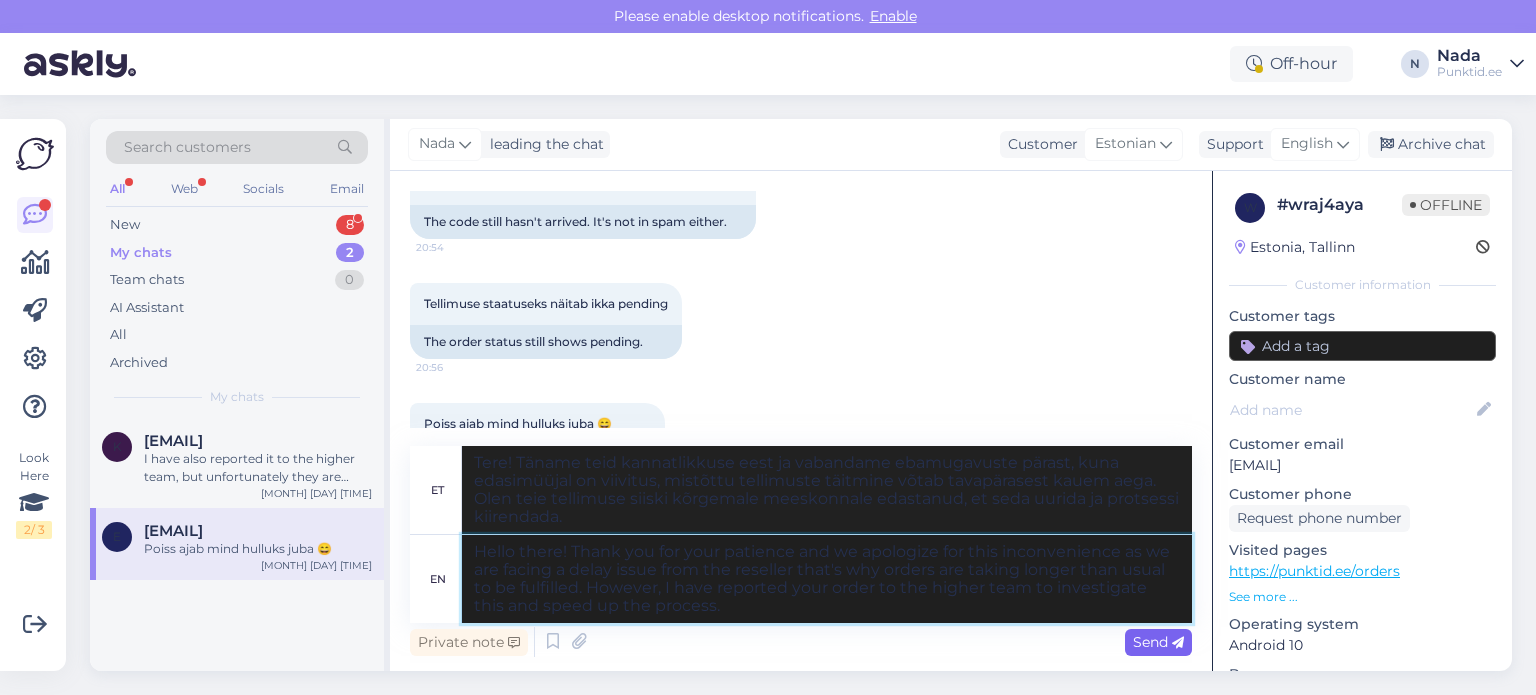 type on "Hello there! Thank you for your patience and we apologize for this inconvenience as we are facing a delay issue from the reseller that's why orders are taking longer than usual to be fulfilled. However, I have reported your order to the higher team to investigate this and speed up the process." 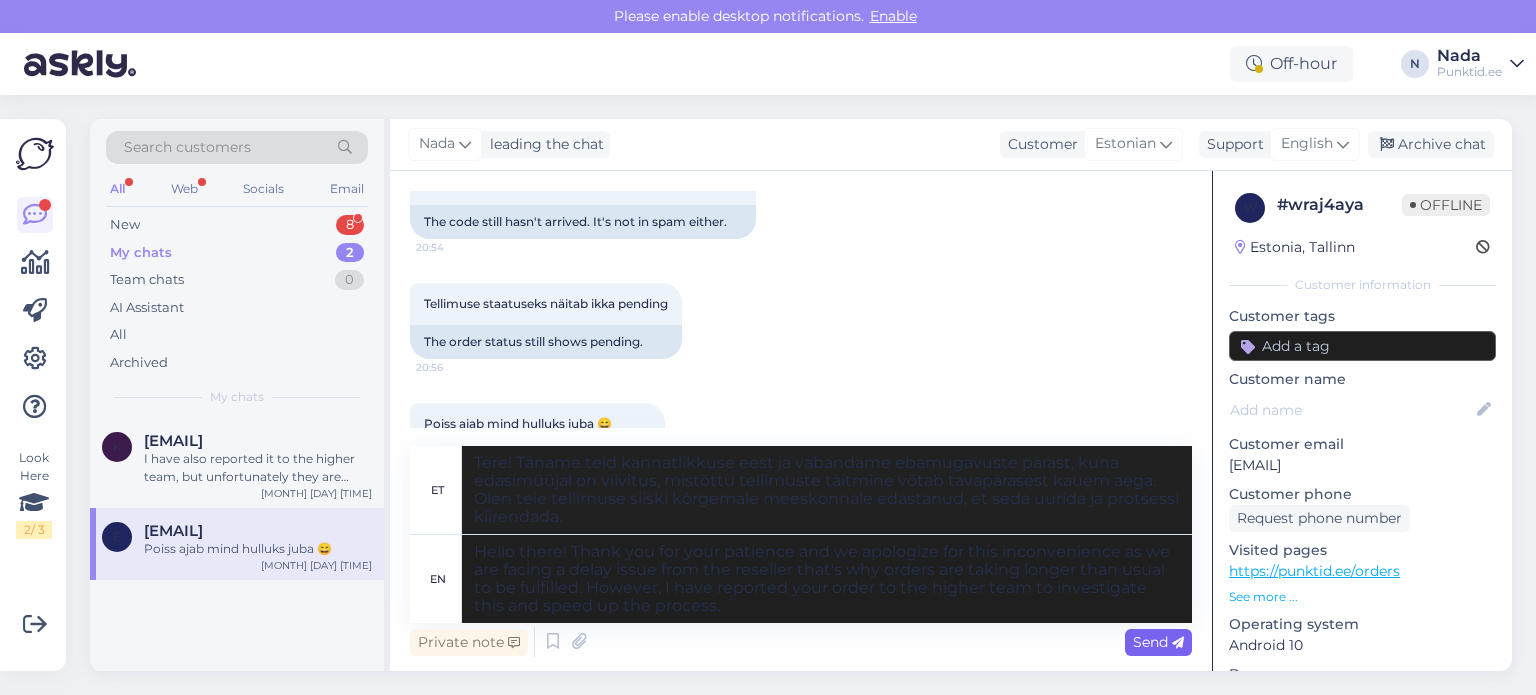 click on "Send" at bounding box center [1158, 642] 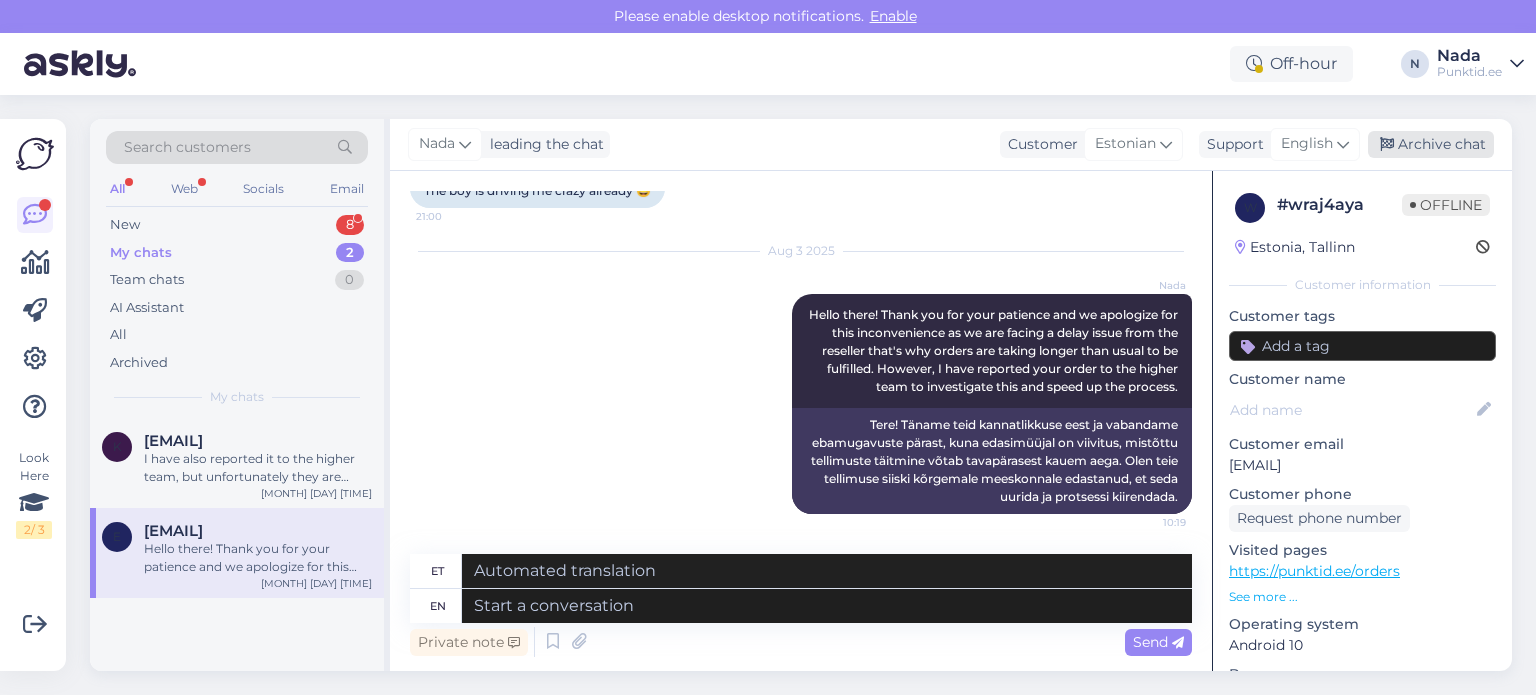 click on "Archive chat" at bounding box center (1431, 144) 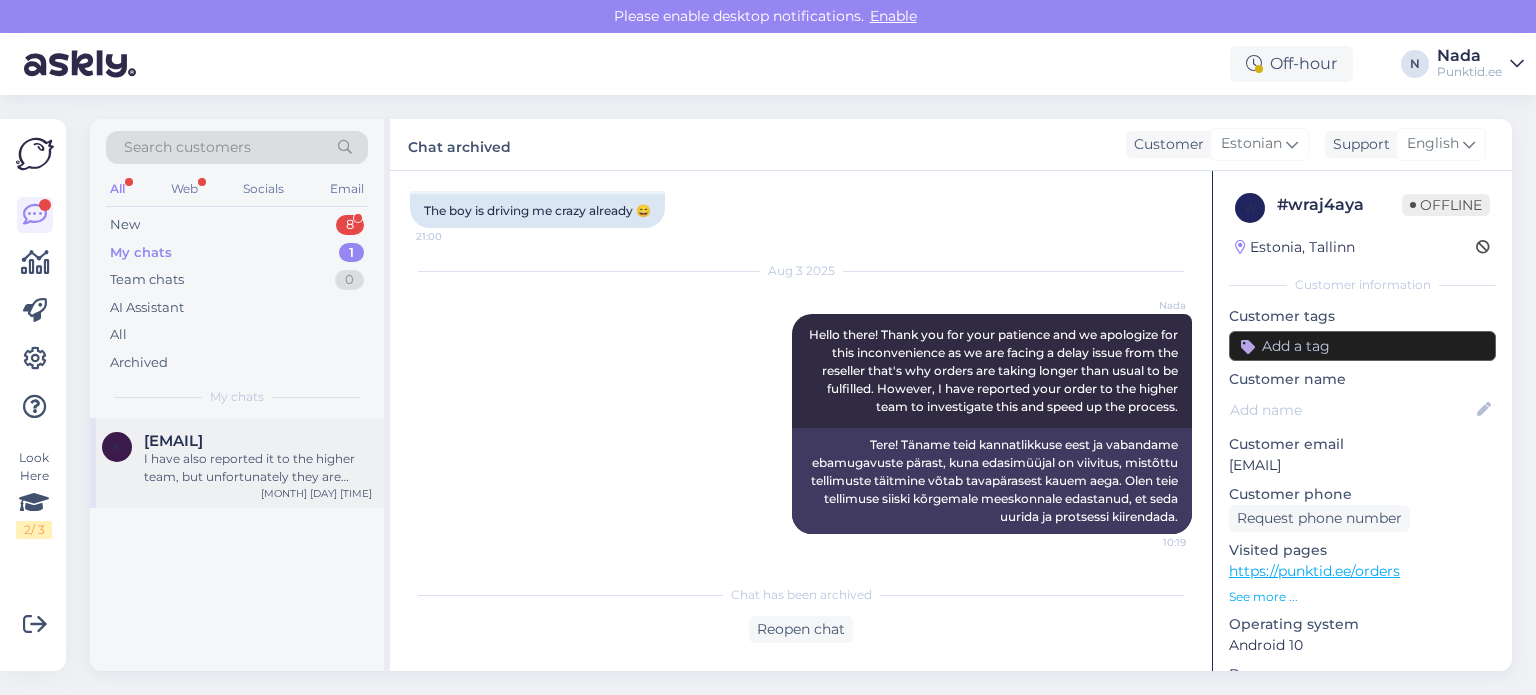 click on "I have also reported it to the higher team, but unfortunately they are closed during the weekend" at bounding box center [258, 468] 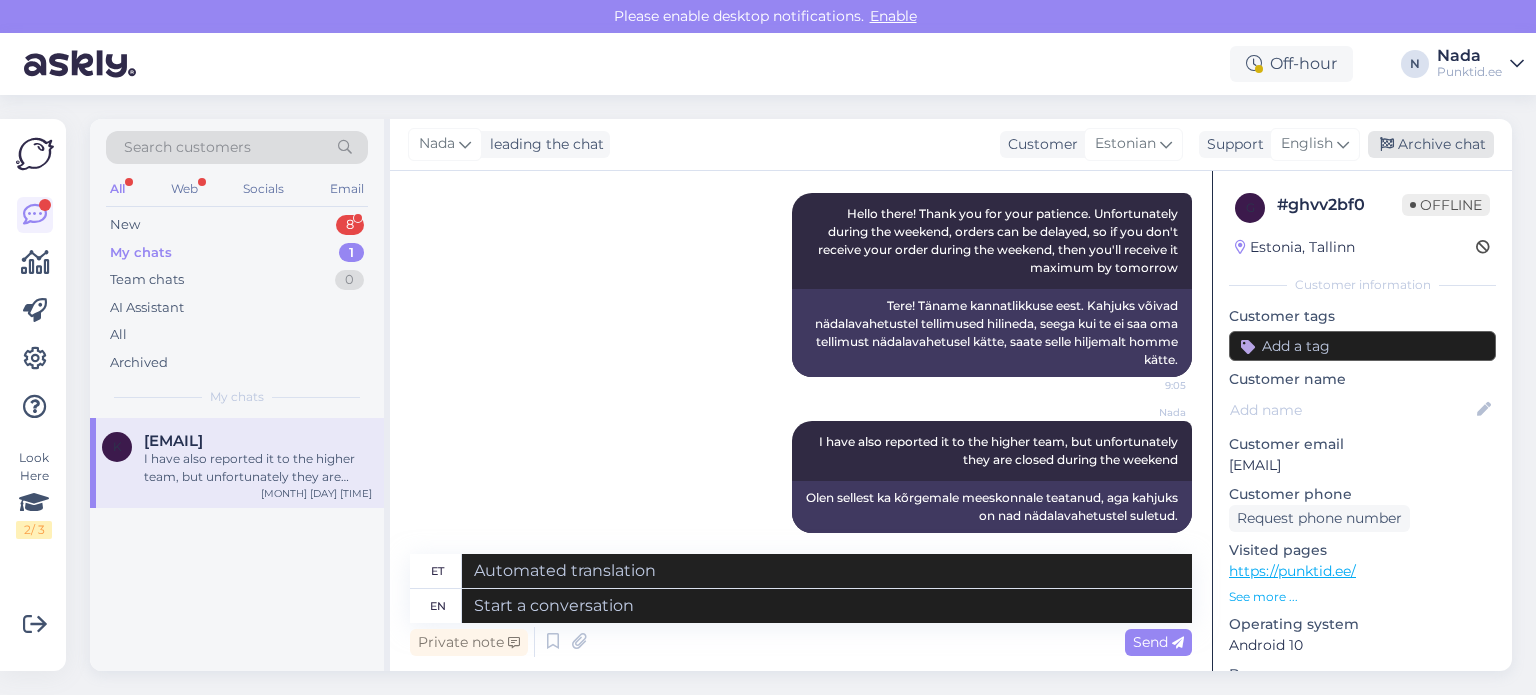 click on "Archive chat" at bounding box center [1431, 144] 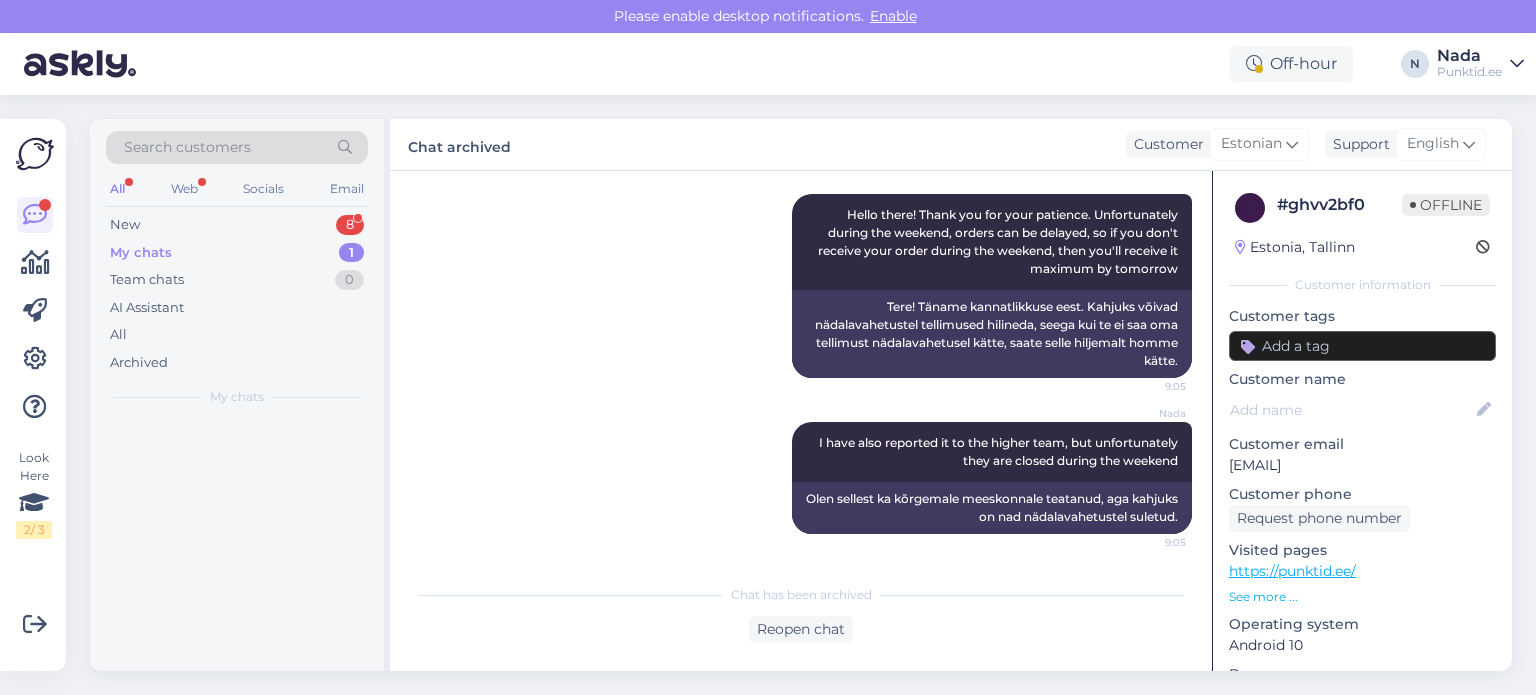 scroll, scrollTop: 888, scrollLeft: 0, axis: vertical 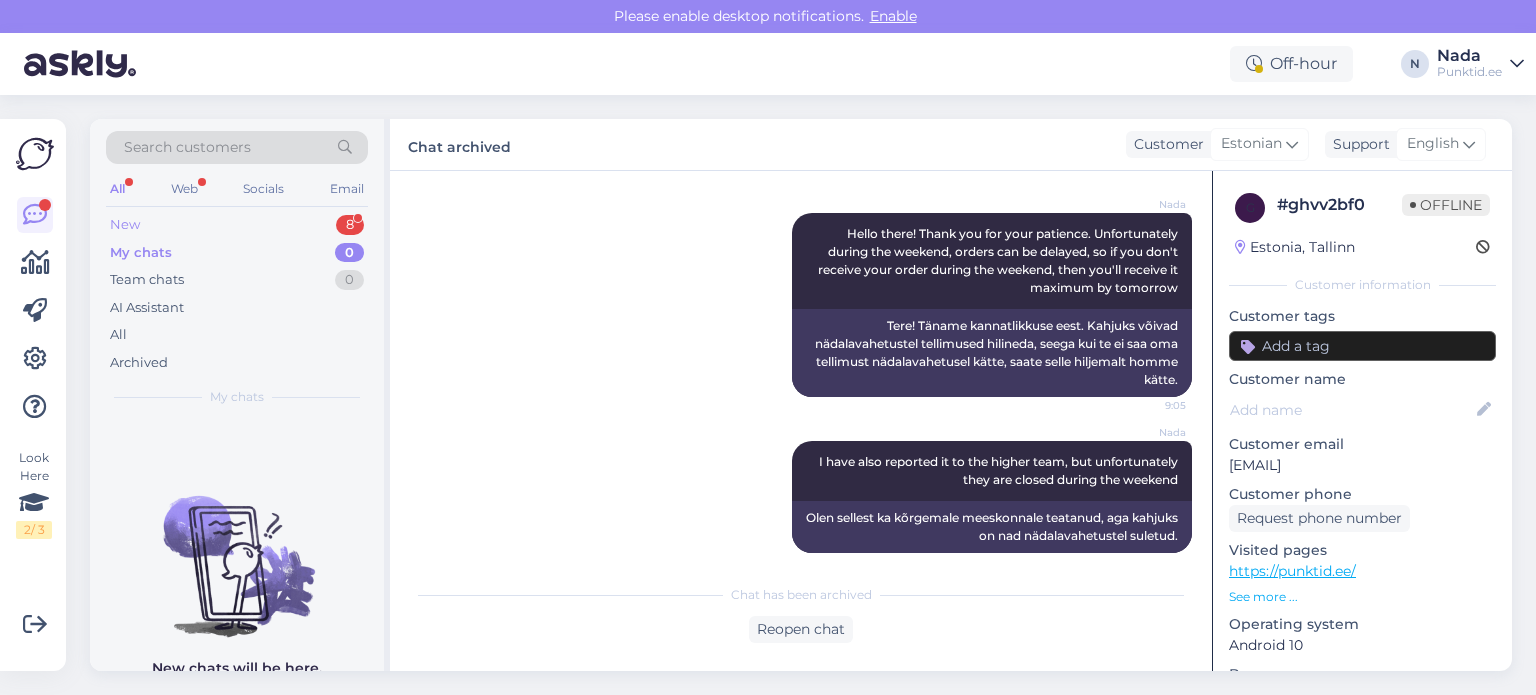 click on "New 8" at bounding box center [237, 225] 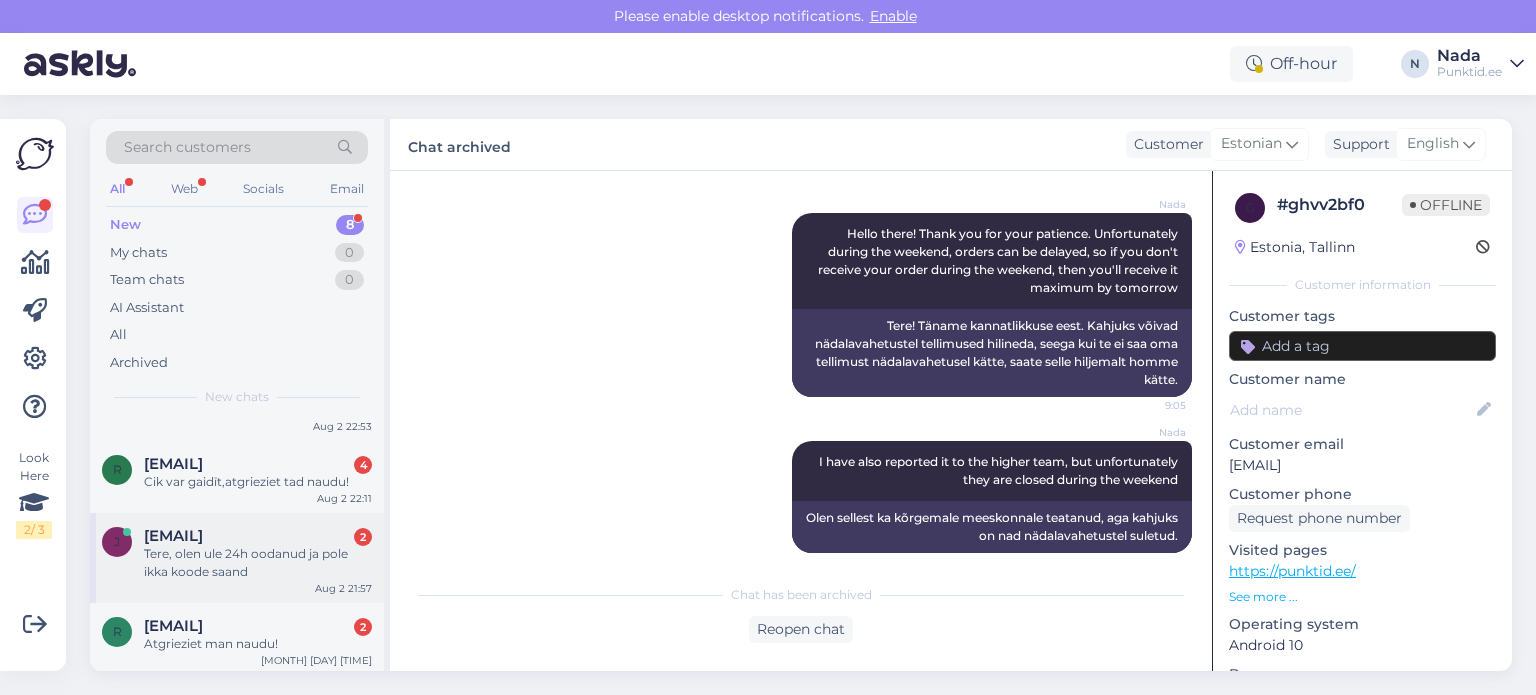 scroll, scrollTop: 459, scrollLeft: 0, axis: vertical 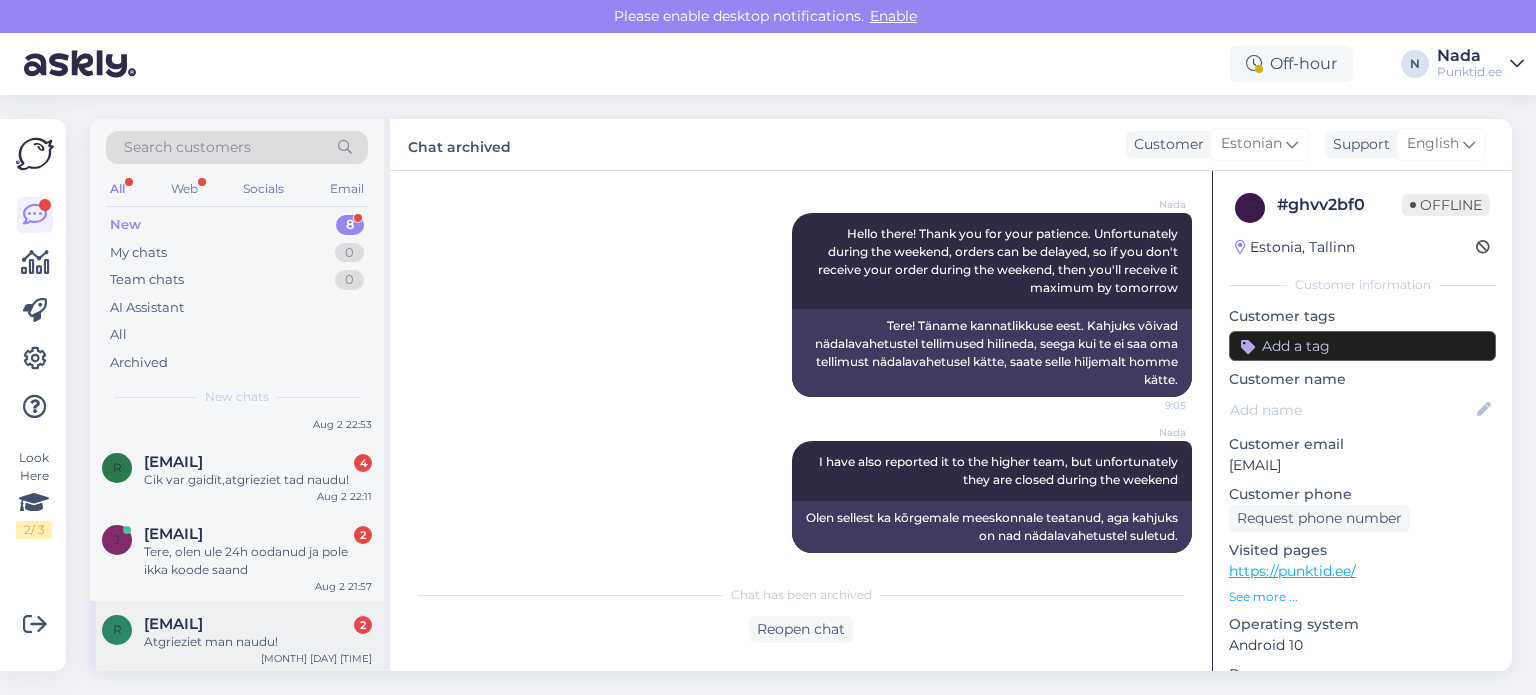drag, startPoint x: 210, startPoint y: 622, endPoint x: 315, endPoint y: 622, distance: 105 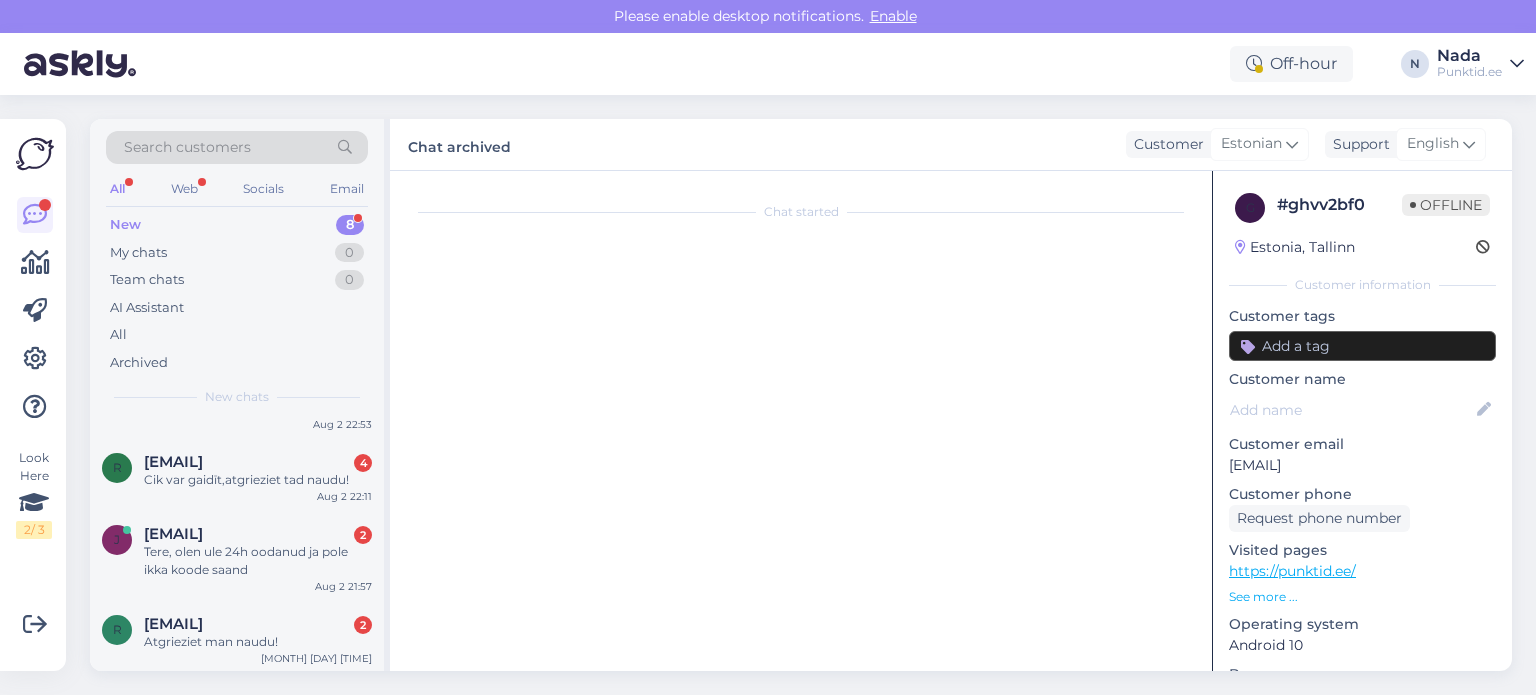 scroll, scrollTop: 1082, scrollLeft: 0, axis: vertical 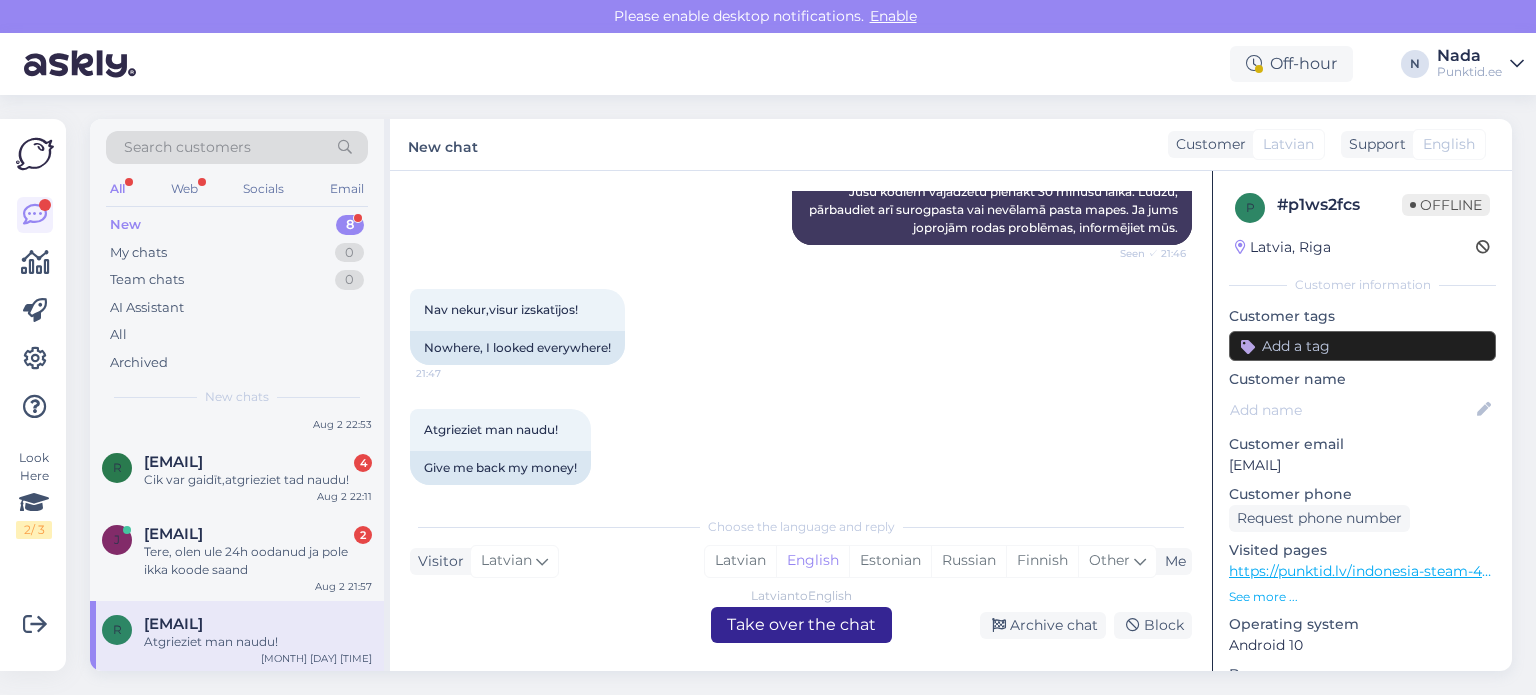 click on "Latvian  to  English Take over the chat" at bounding box center (801, 625) 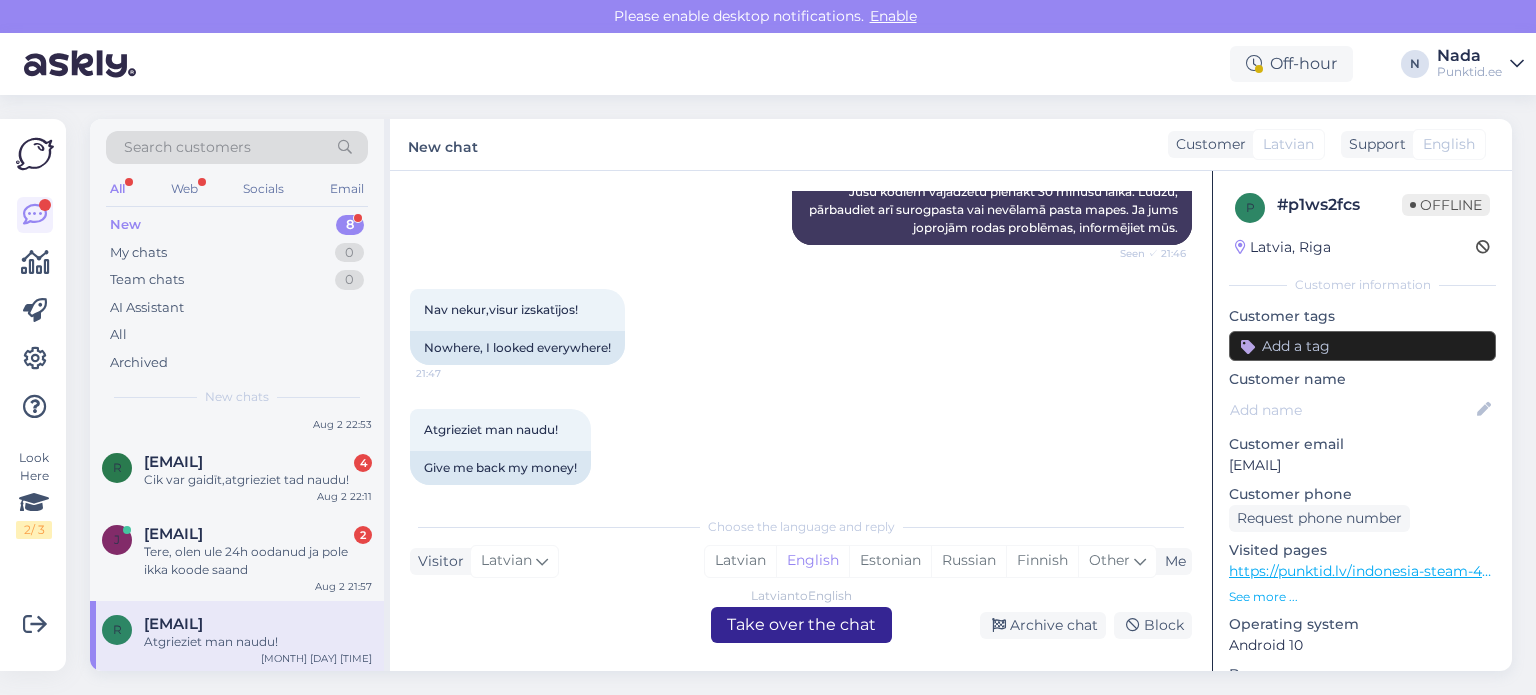 scroll, scrollTop: 1034, scrollLeft: 0, axis: vertical 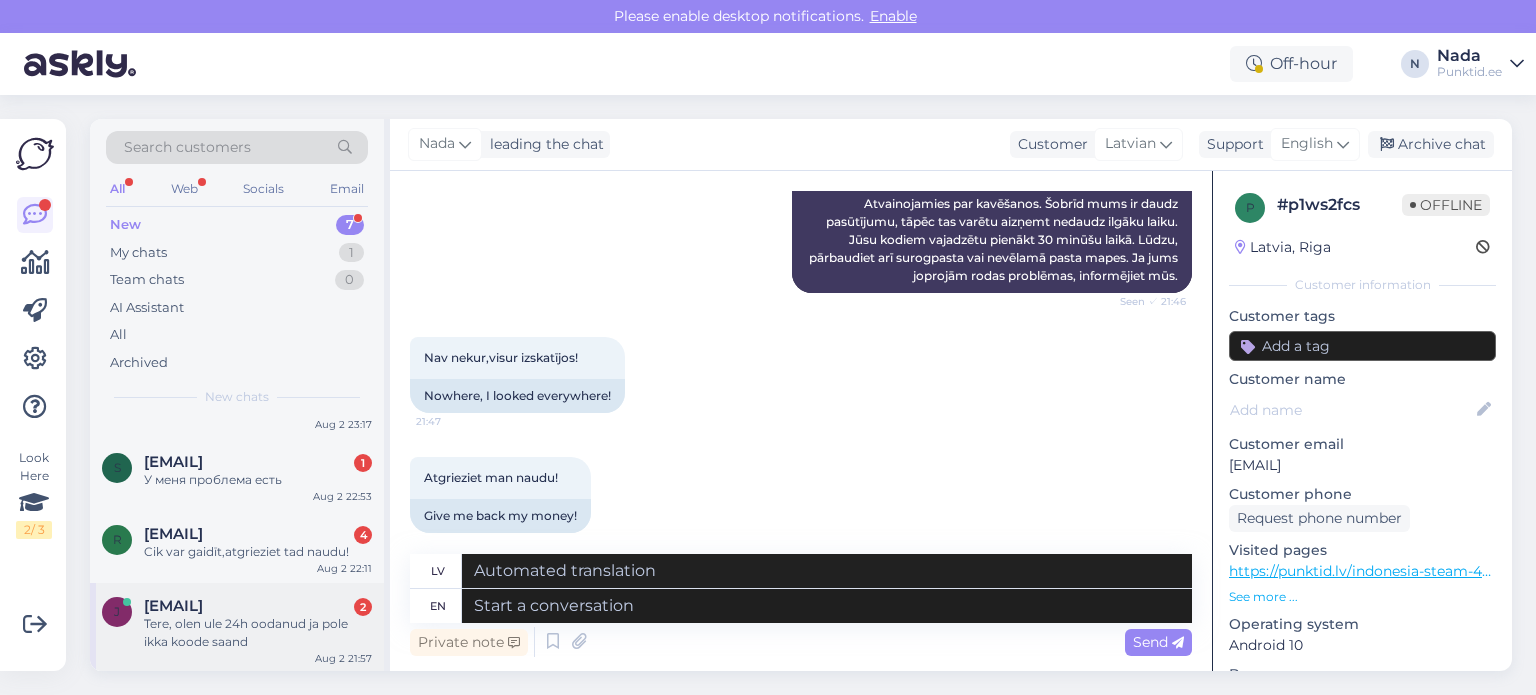 click on "Tere, olen ule 24h oodanud ja pole ikka koode  saand" at bounding box center [258, 633] 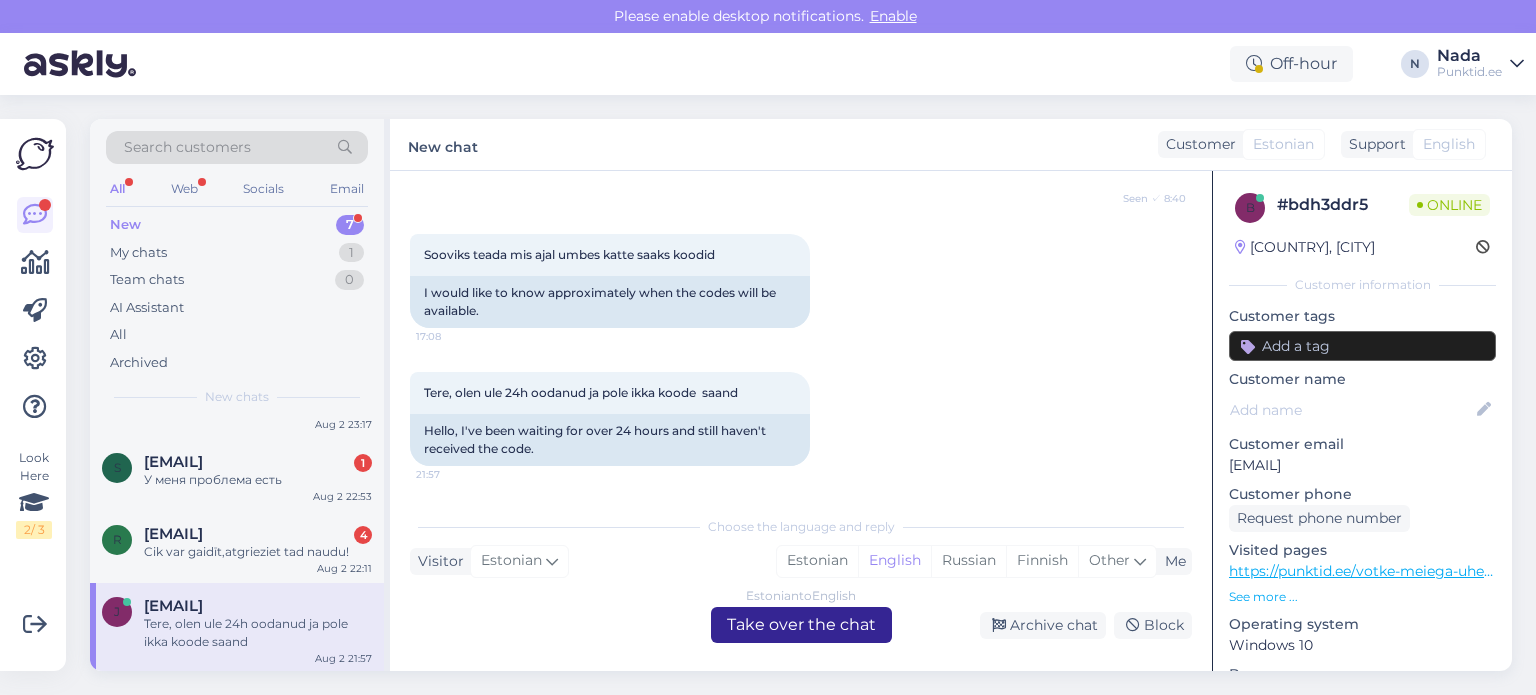 click on "Estonian  to  English Take over the chat" at bounding box center [801, 625] 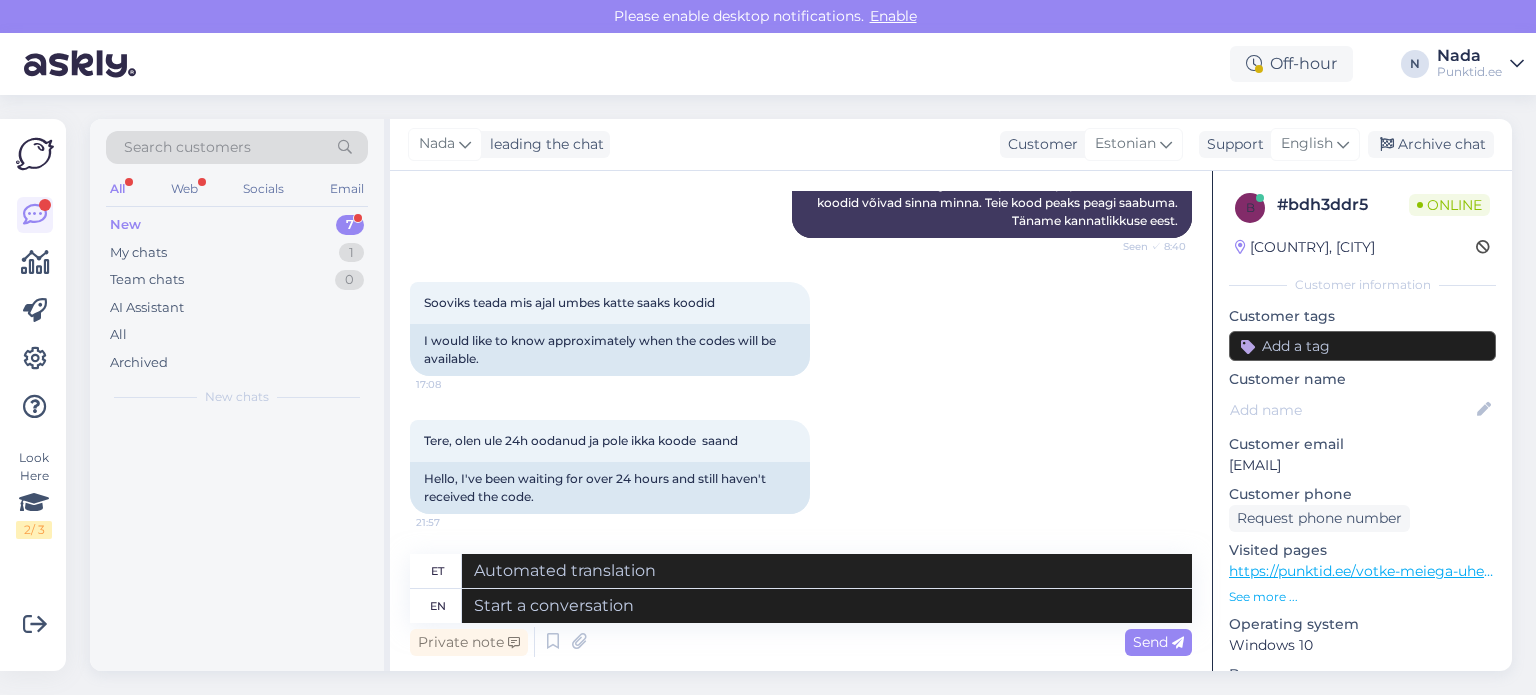 scroll, scrollTop: 488, scrollLeft: 0, axis: vertical 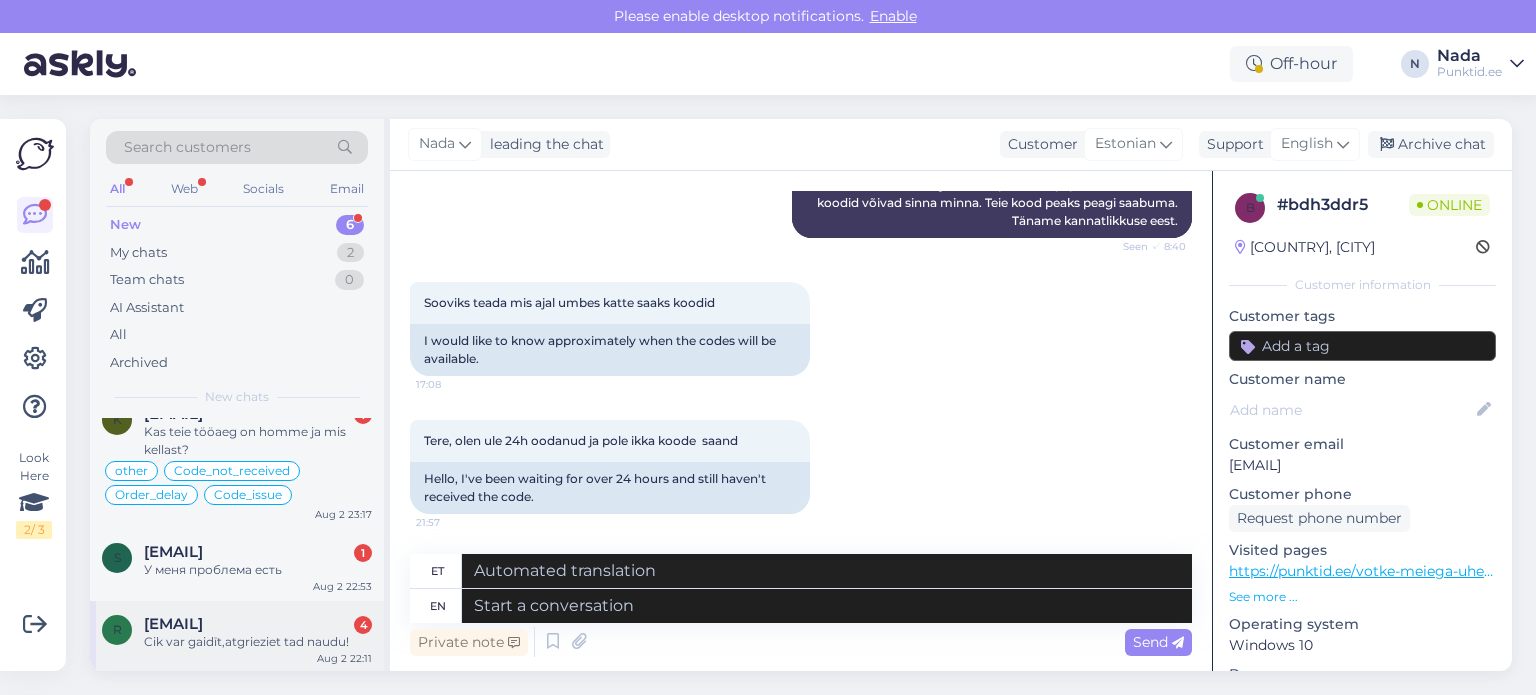 click on "[EMAIL]" at bounding box center (173, 624) 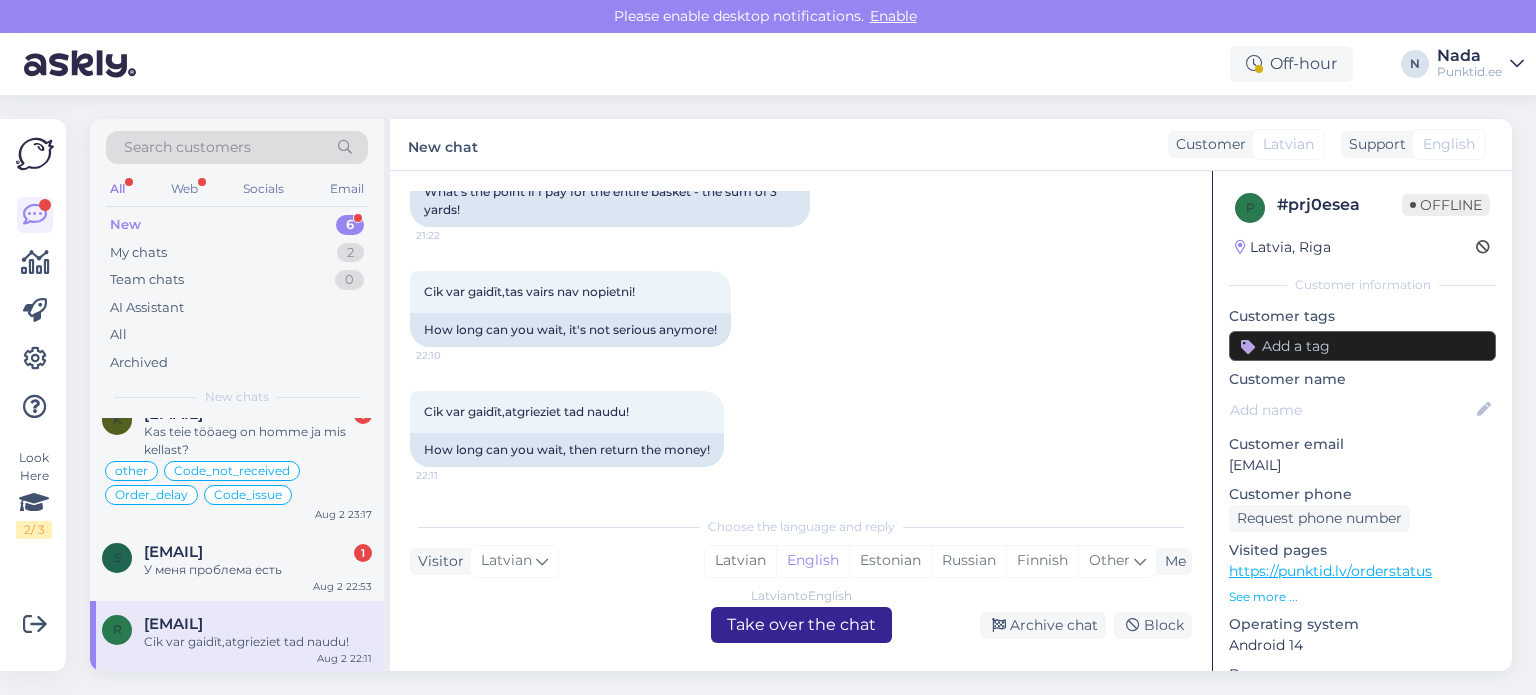 click on "Latvian  to  English Take over the chat" at bounding box center [801, 625] 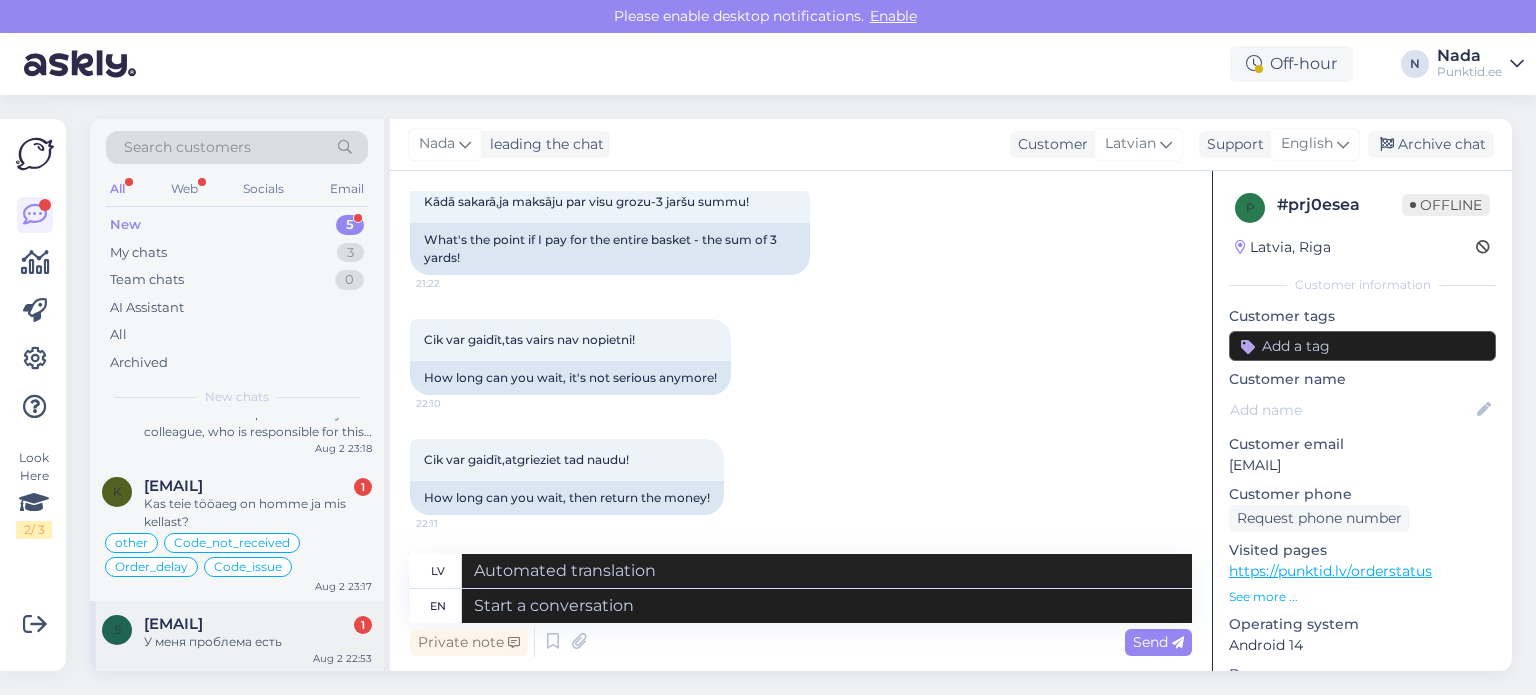 click on "[EMAIL]" at bounding box center [173, 624] 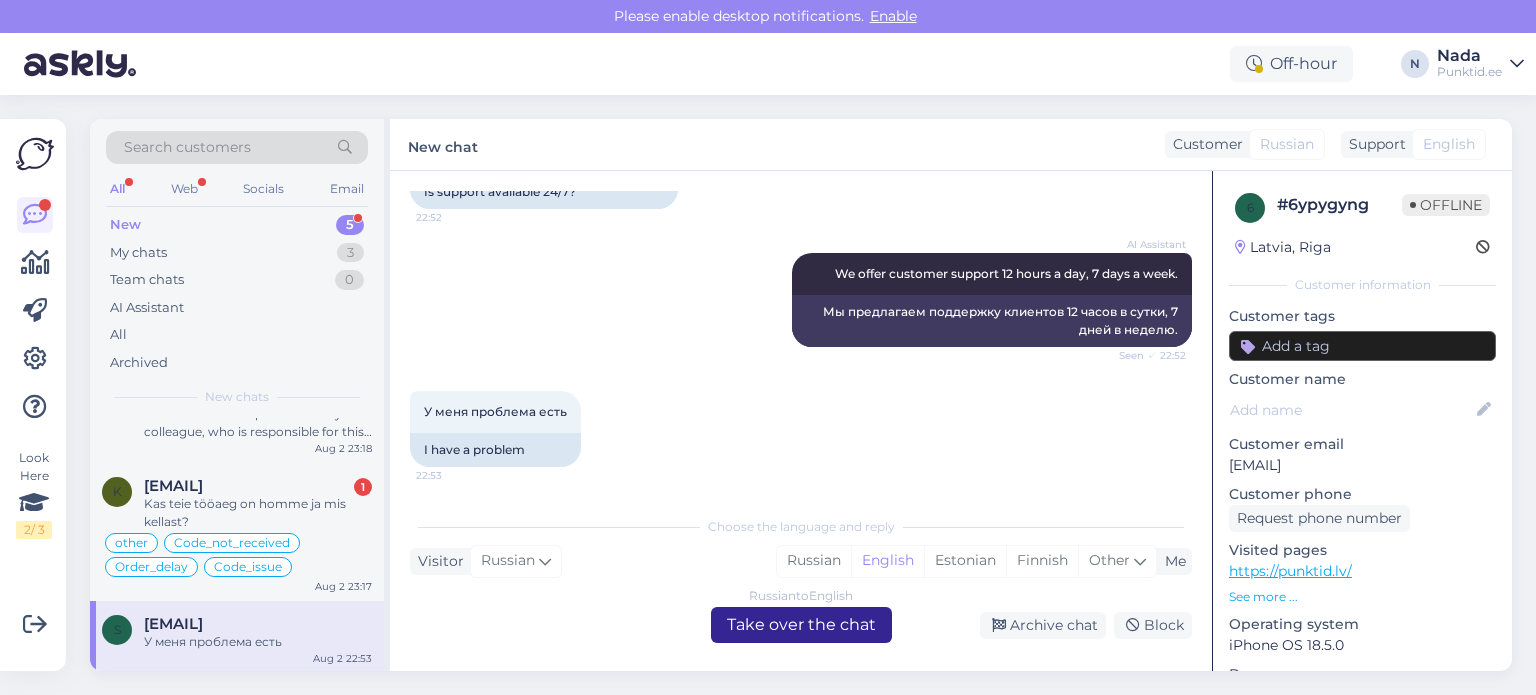 click on "Russian  to  English Take over the chat" at bounding box center [801, 625] 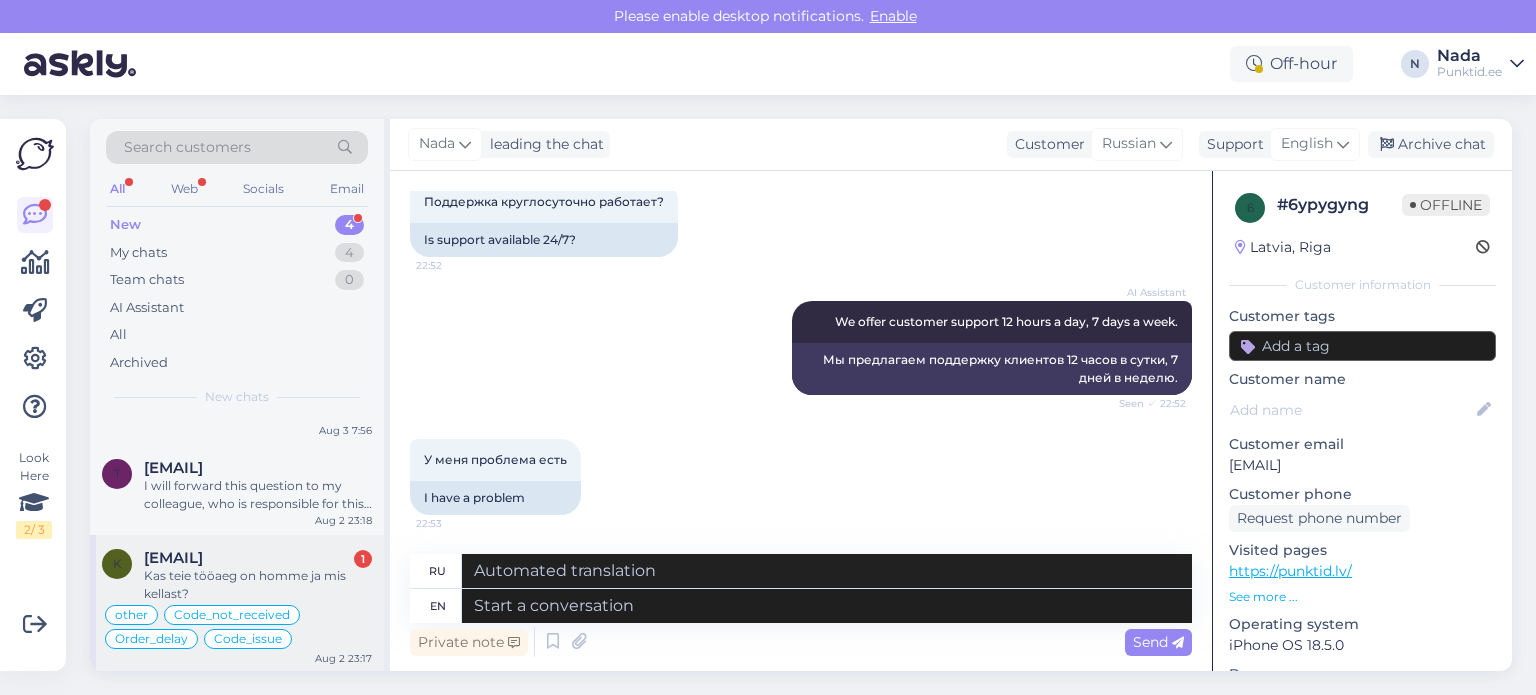 click on "Kas teie tööaeg on homme  ja mis kellast?" at bounding box center (258, 585) 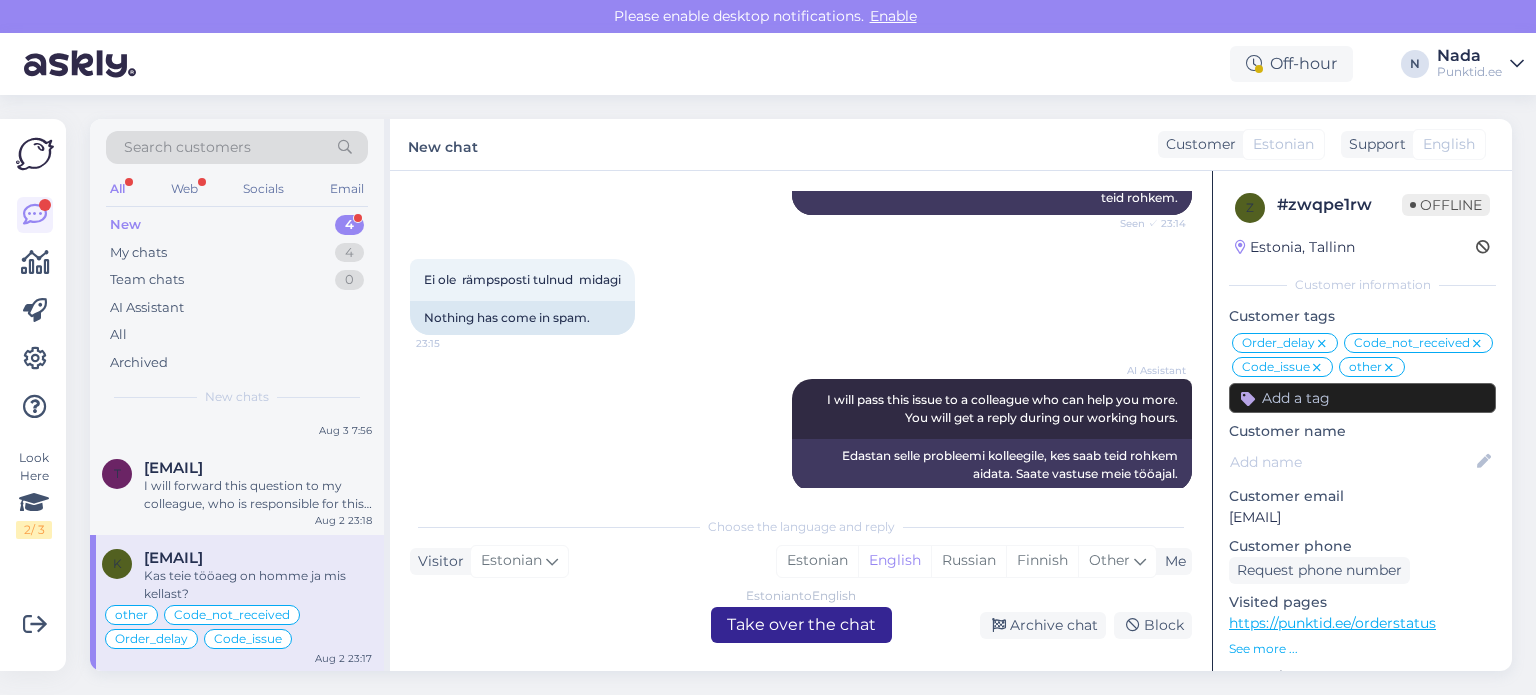 click on "Estonian  to  English Take over the chat" at bounding box center [801, 625] 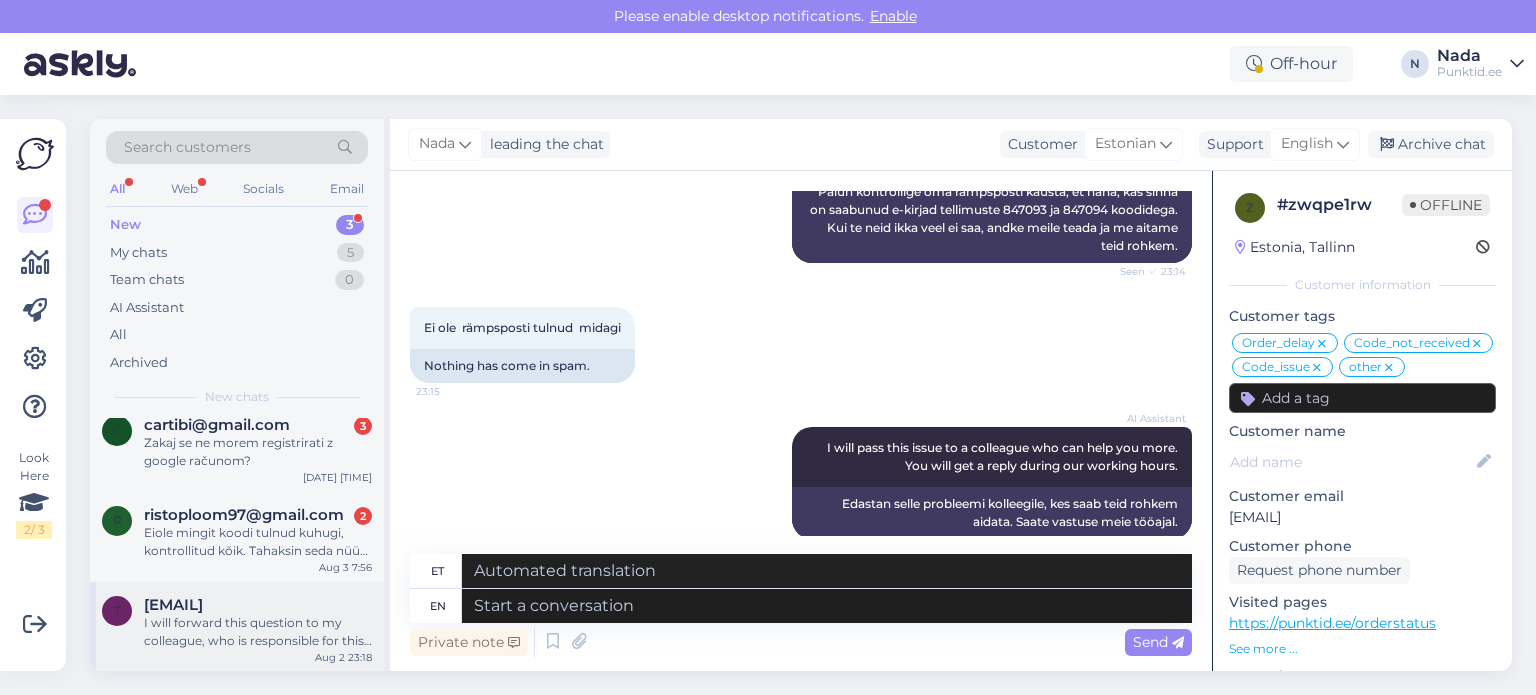 click on "[EMAIL]" at bounding box center (173, 605) 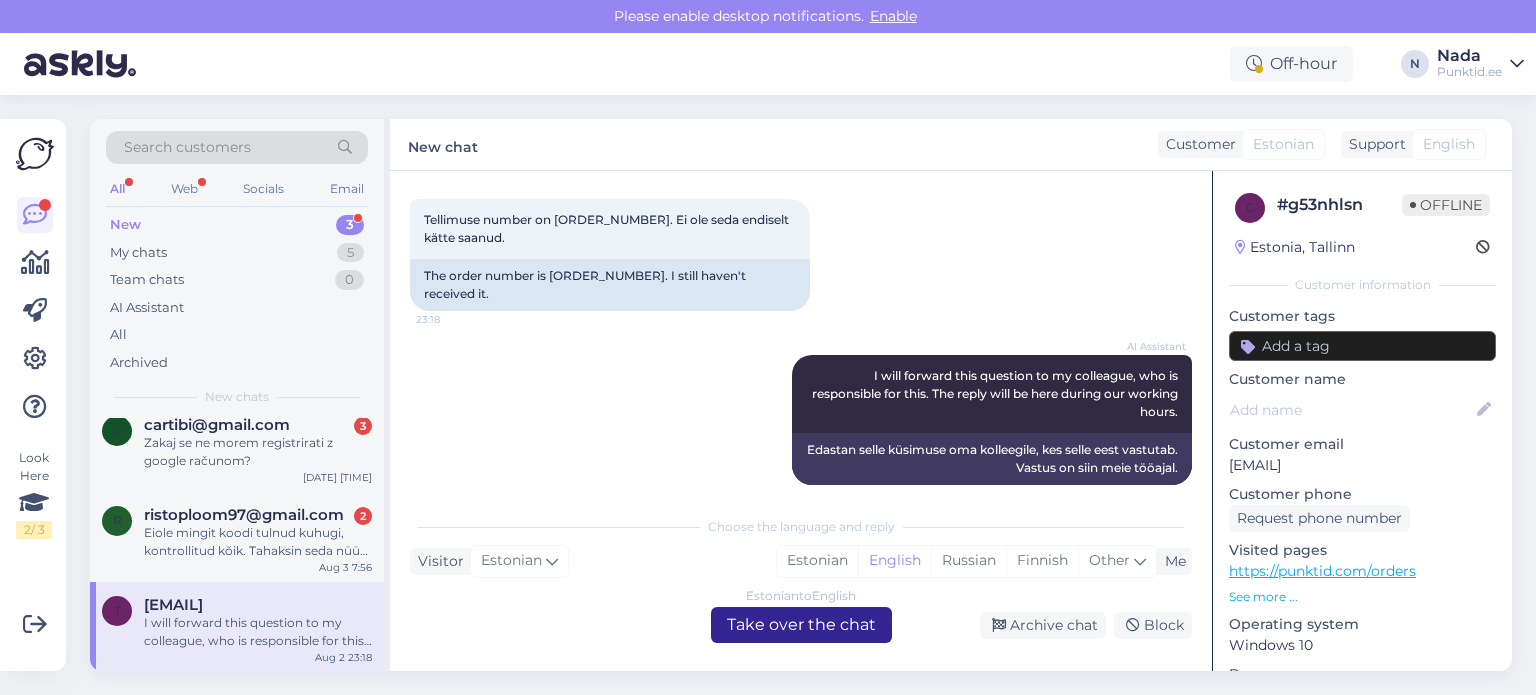 click on "Estonian  to  English Take over the chat" at bounding box center [801, 625] 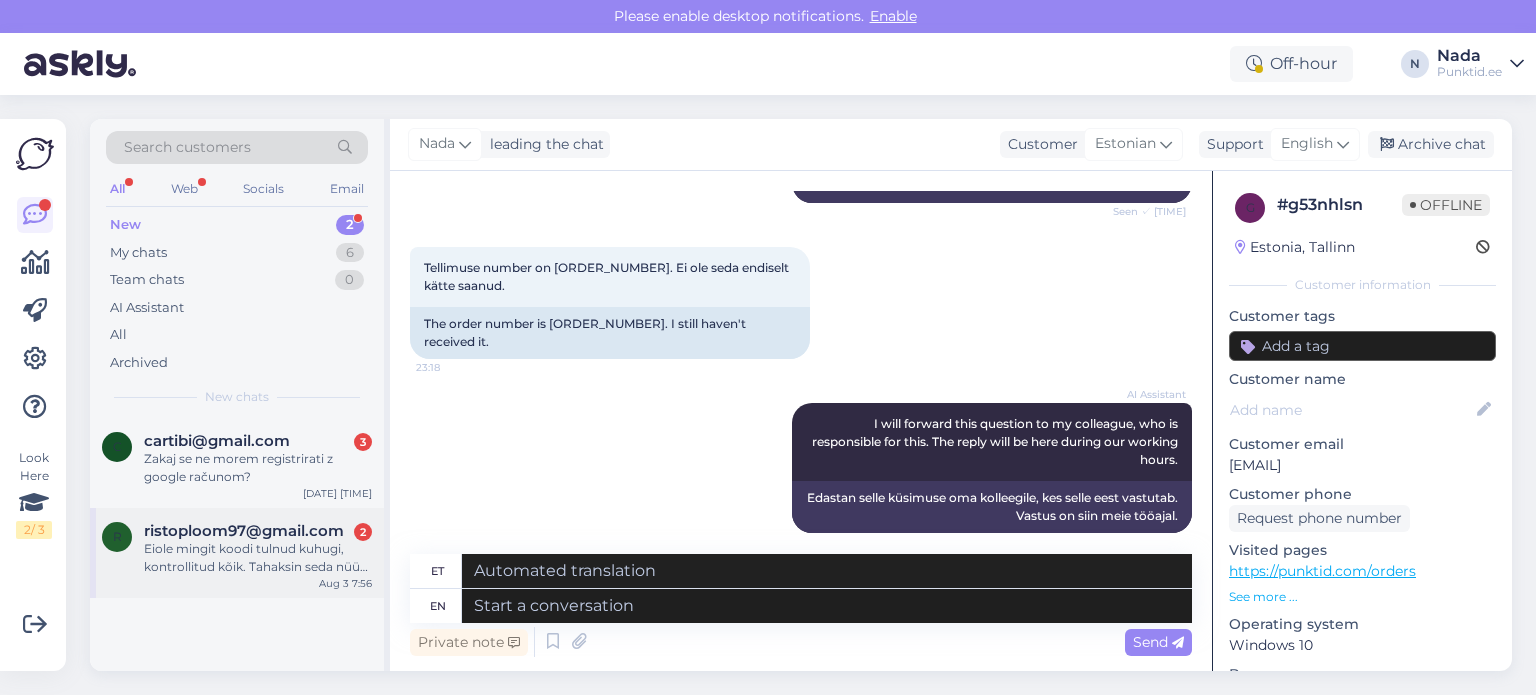 click on "Eiole mingit koodi tulnud kuhugi, kontrollitud kõik. Tahaksin seda nüüd ja kohe.." at bounding box center [258, 558] 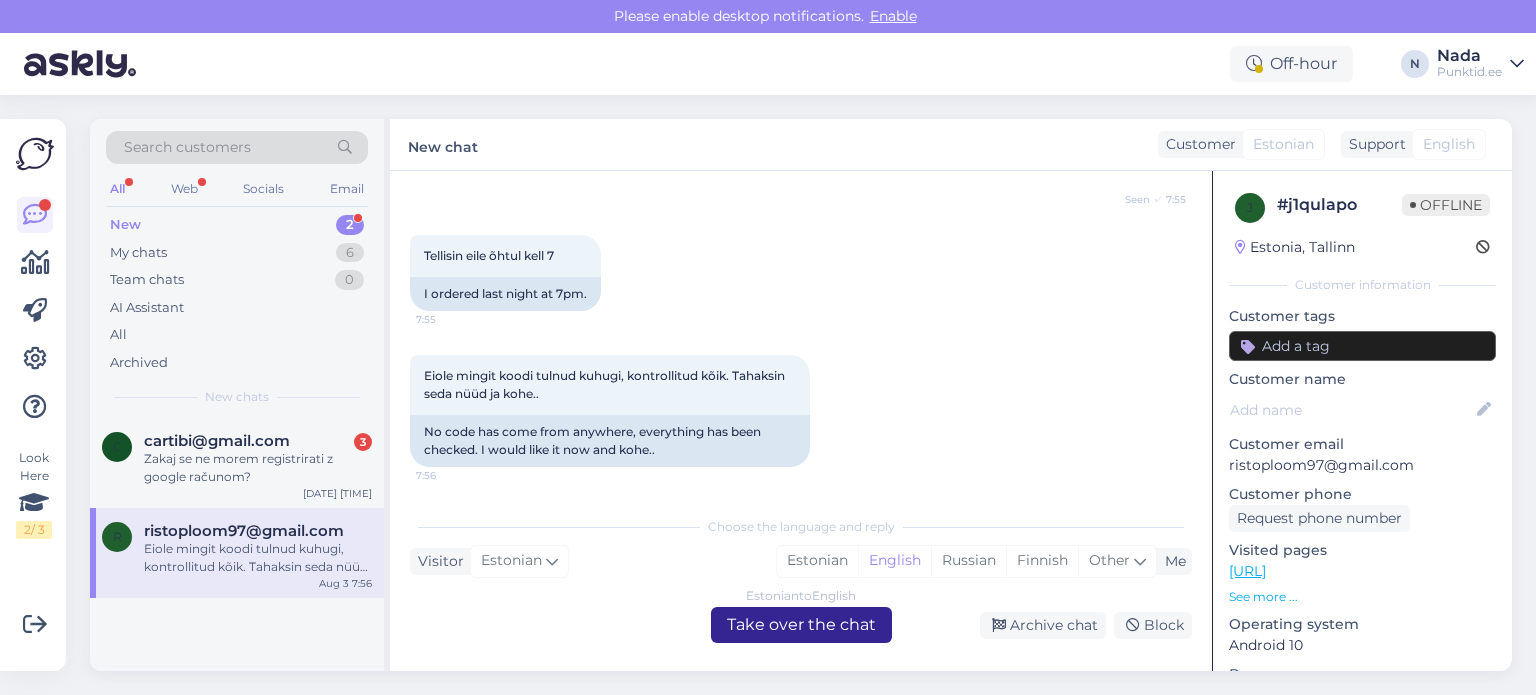 click on "Estonian  to  English Take over the chat" at bounding box center [801, 625] 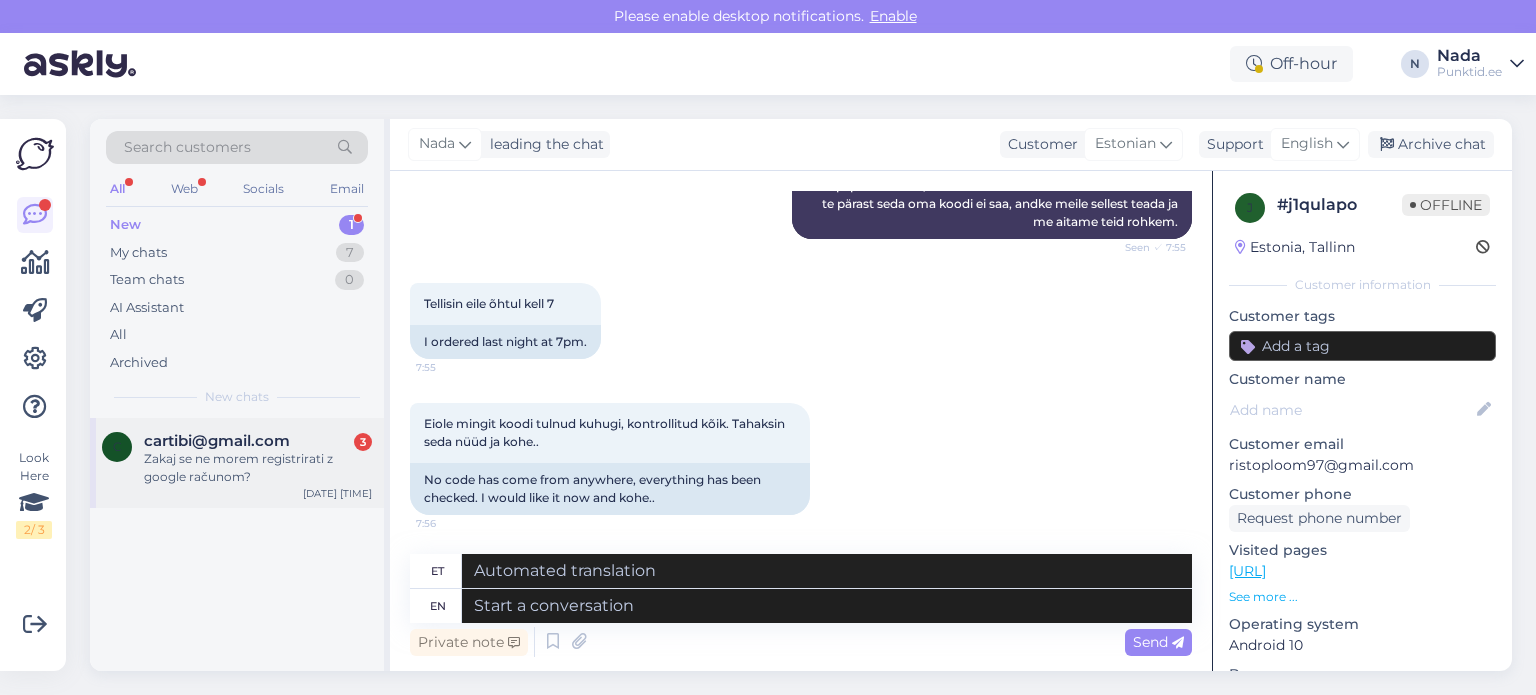 click on "Zakaj se ne morem registrirati z google računom?" at bounding box center [258, 468] 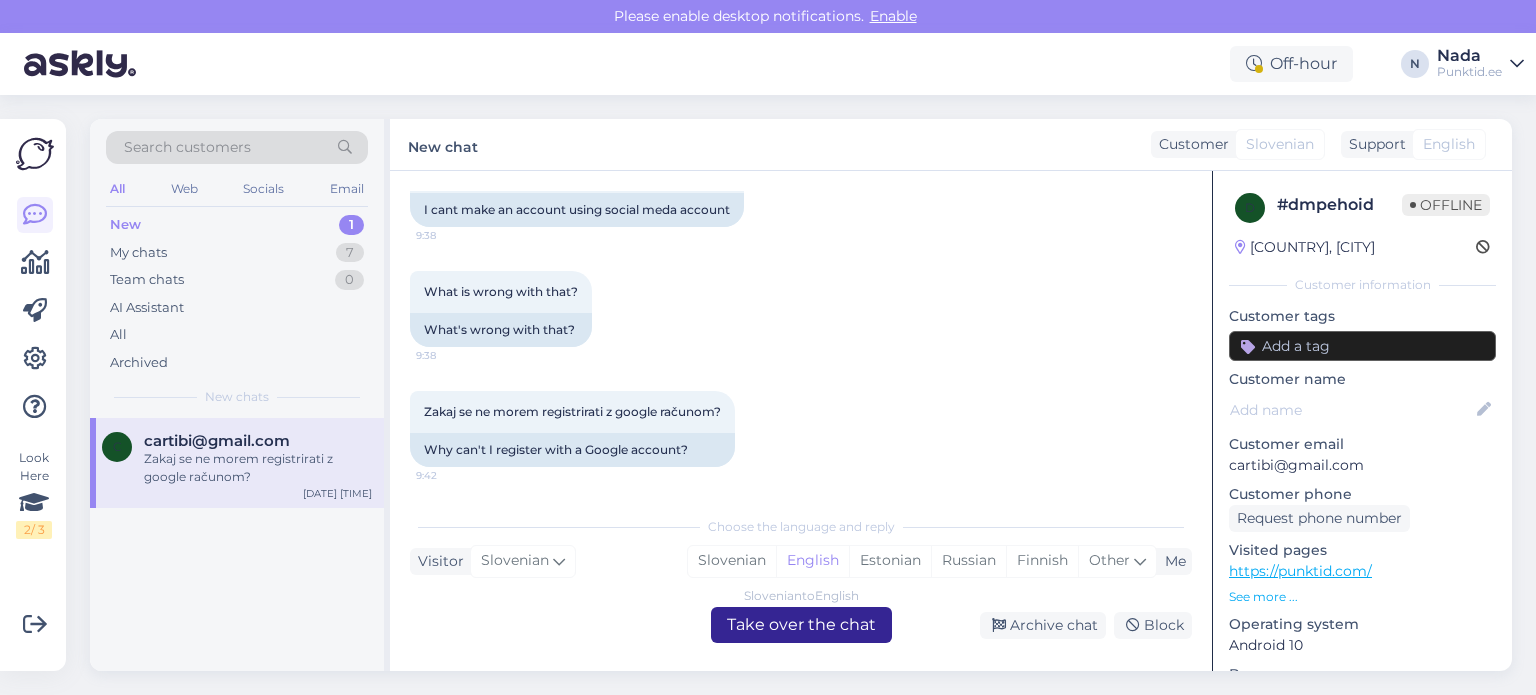 click on "Slovenian  to  English Take over the chat" at bounding box center [801, 625] 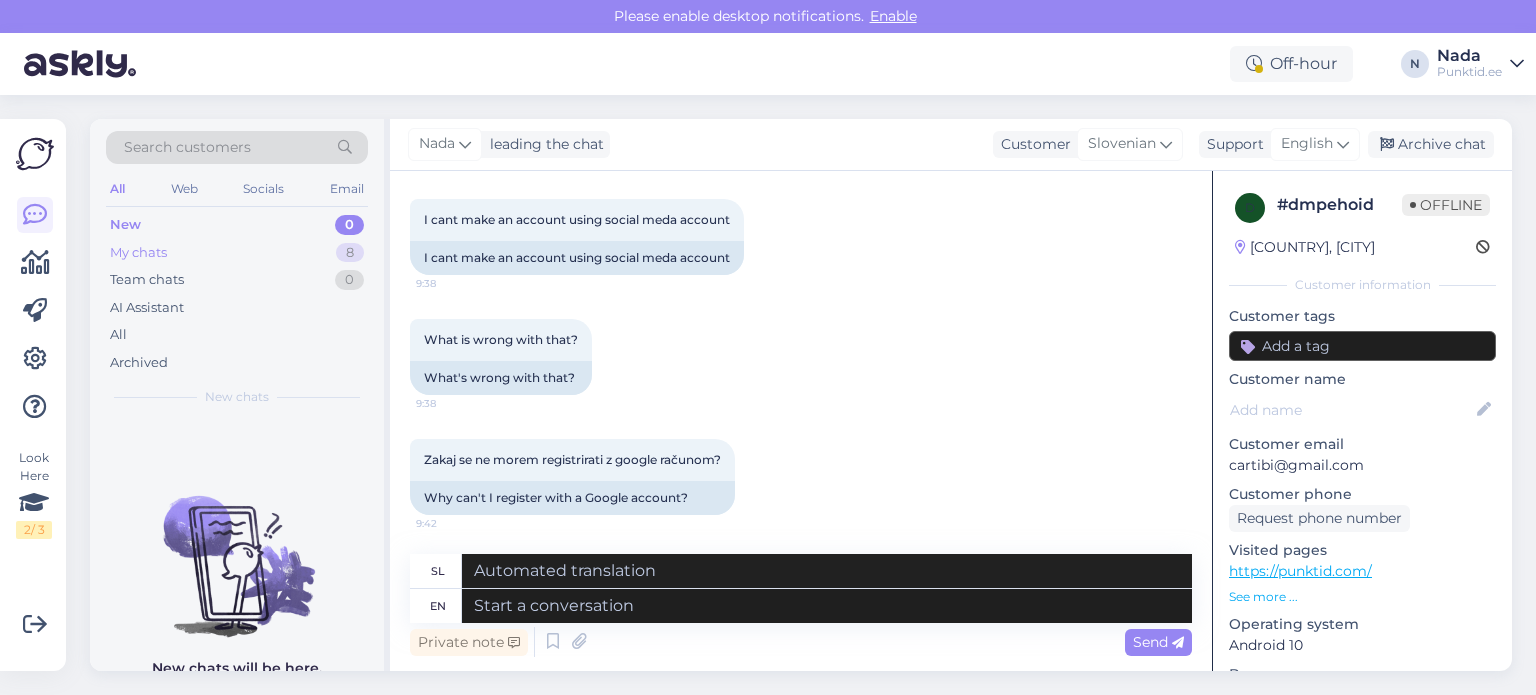 click on "My chats 8" at bounding box center [237, 253] 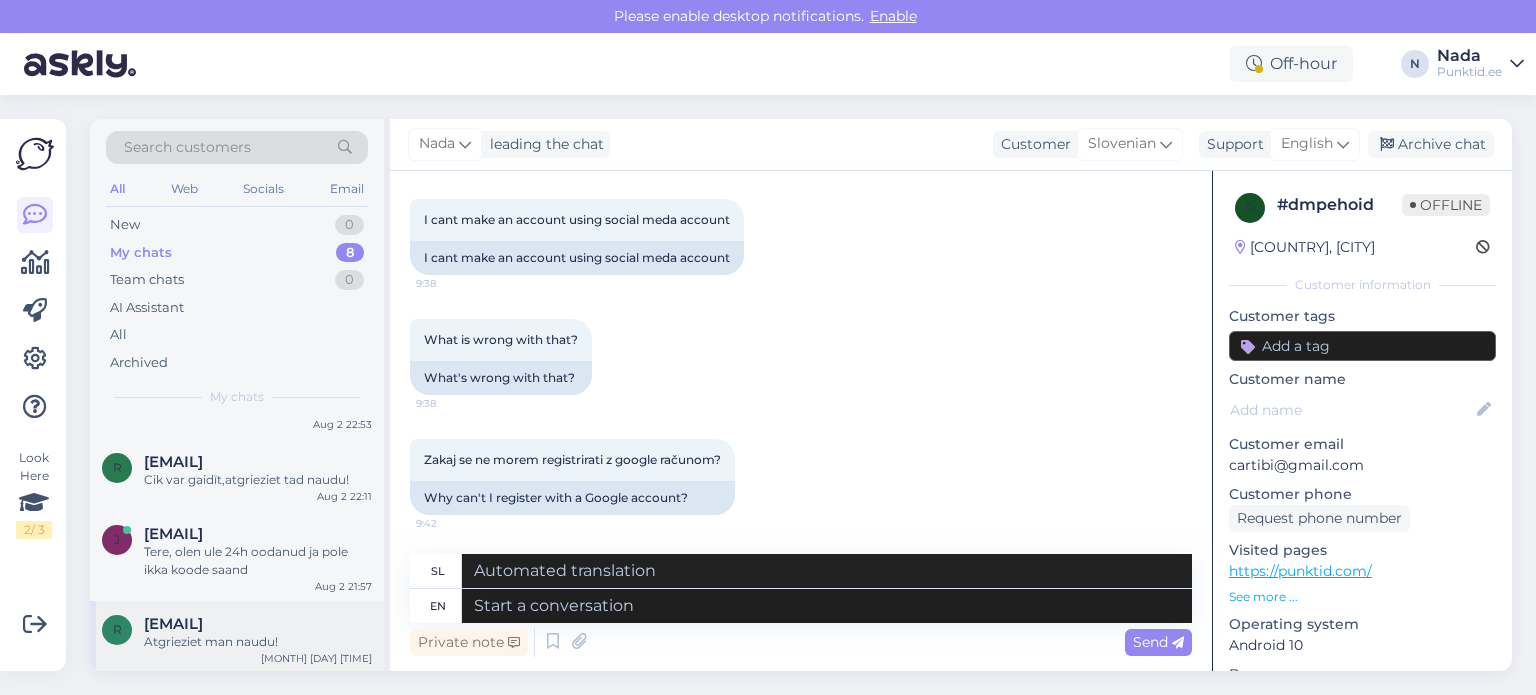 click on "Atgrieziet man naudu!" at bounding box center (258, 642) 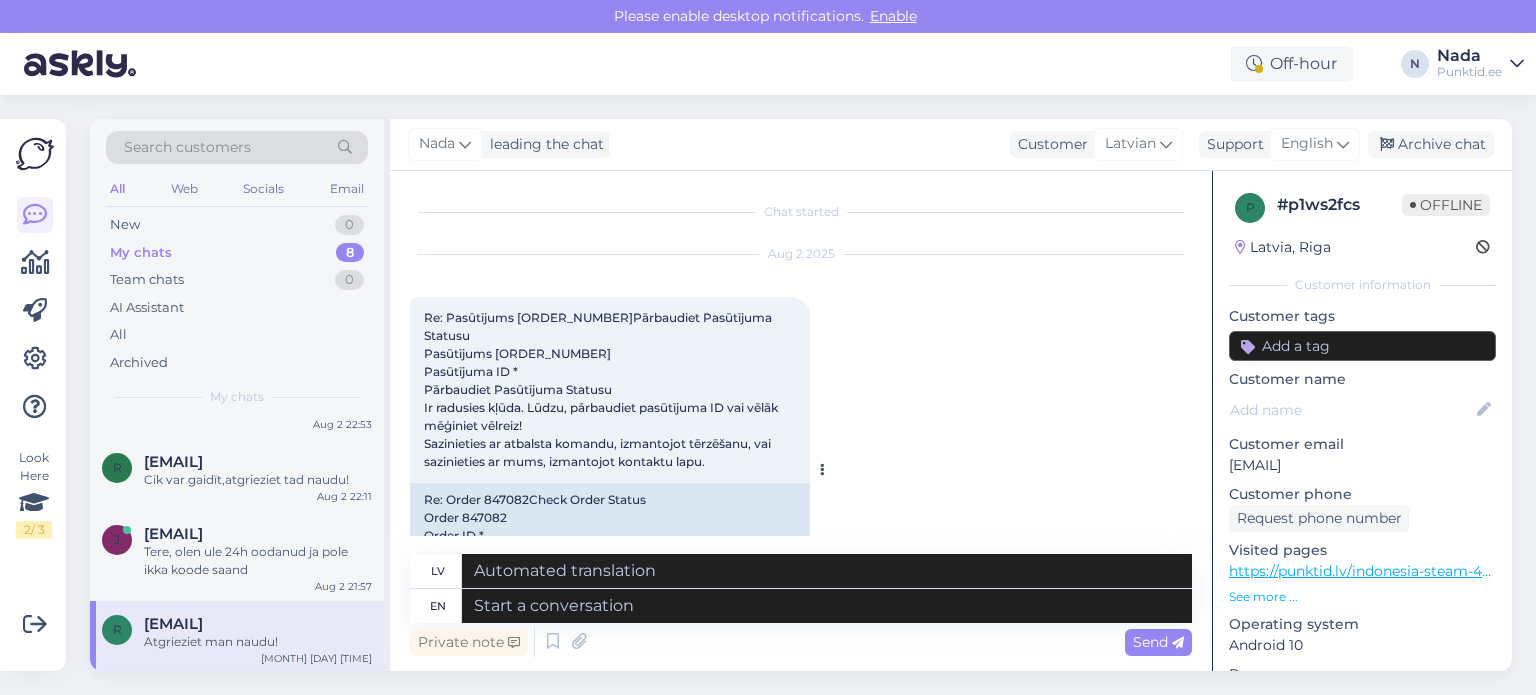 click on "Re: Order 847082Check Order Status
Order 847082
Order ID *
Check Order Status
An error has occurred. Please check the order ID or try again later!
Contact the support team via chat or contact us via the contact page." at bounding box center (610, 563) 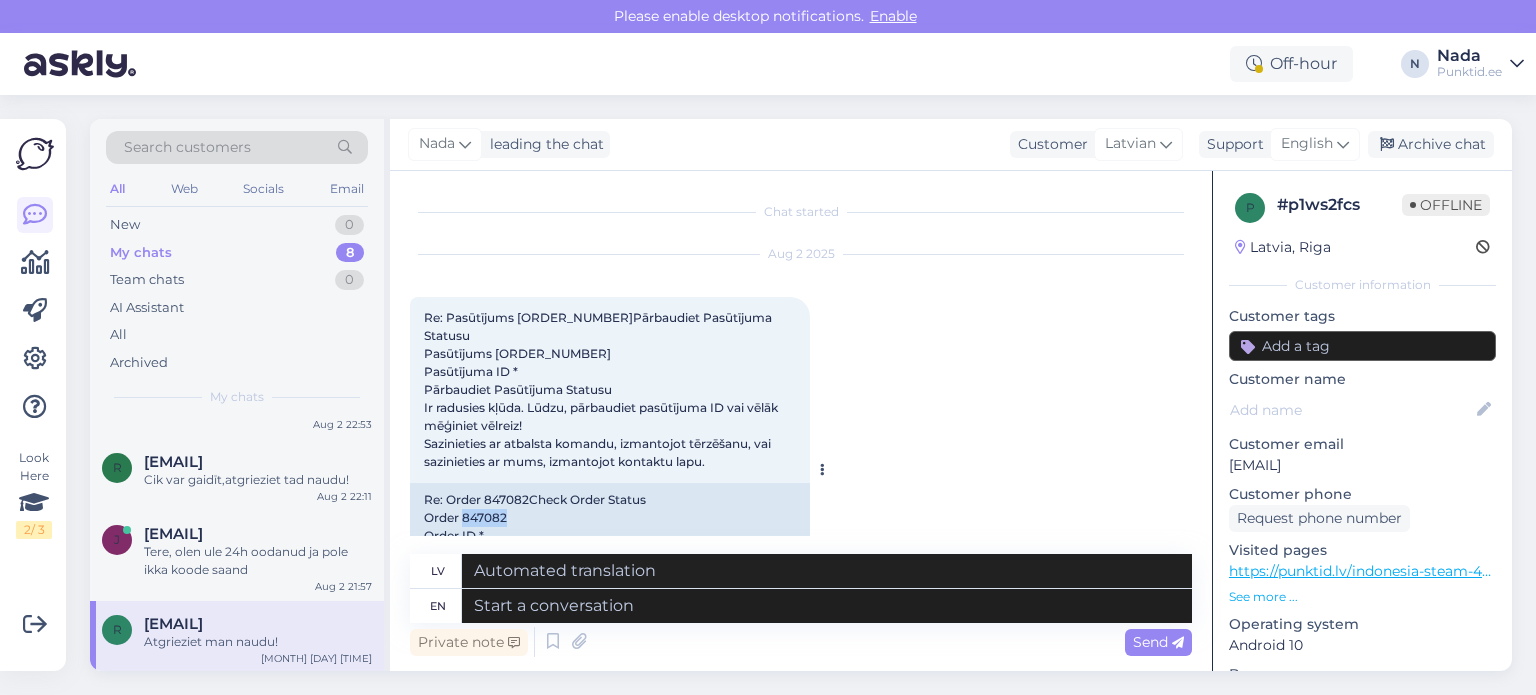 click on "Re: Order 847082Check Order Status
Order 847082
Order ID *
Check Order Status
An error has occurred. Please check the order ID or try again later!
Contact the support team via chat or contact us via the contact page." at bounding box center [610, 563] 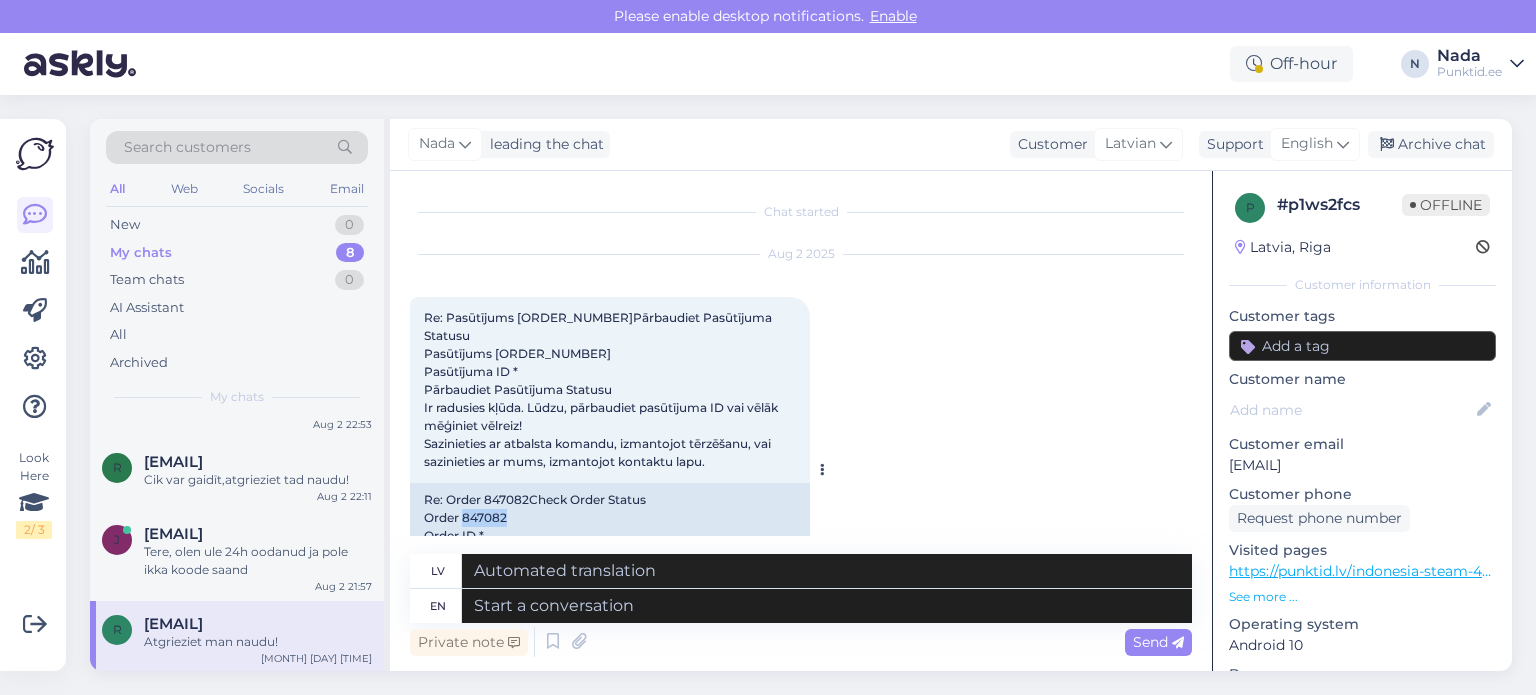 copy on "847082" 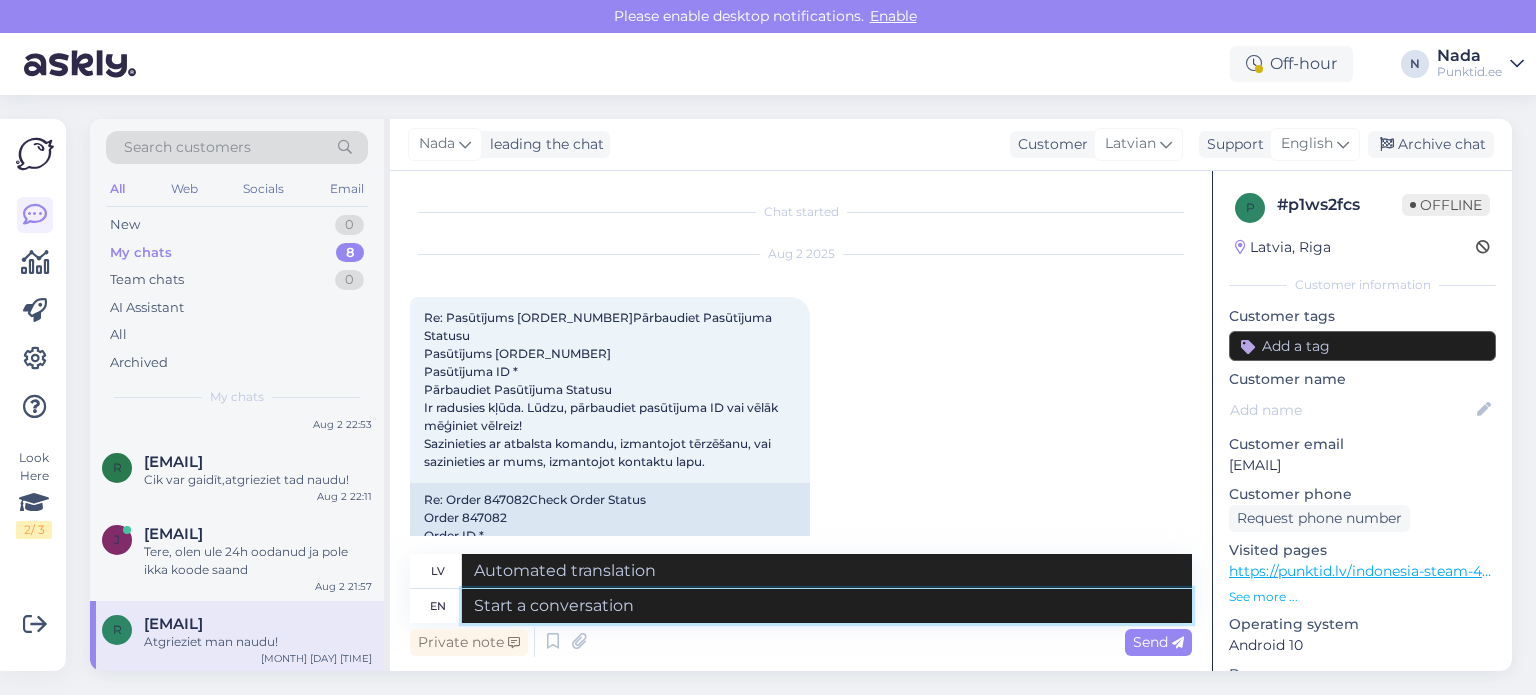 click at bounding box center (827, 606) 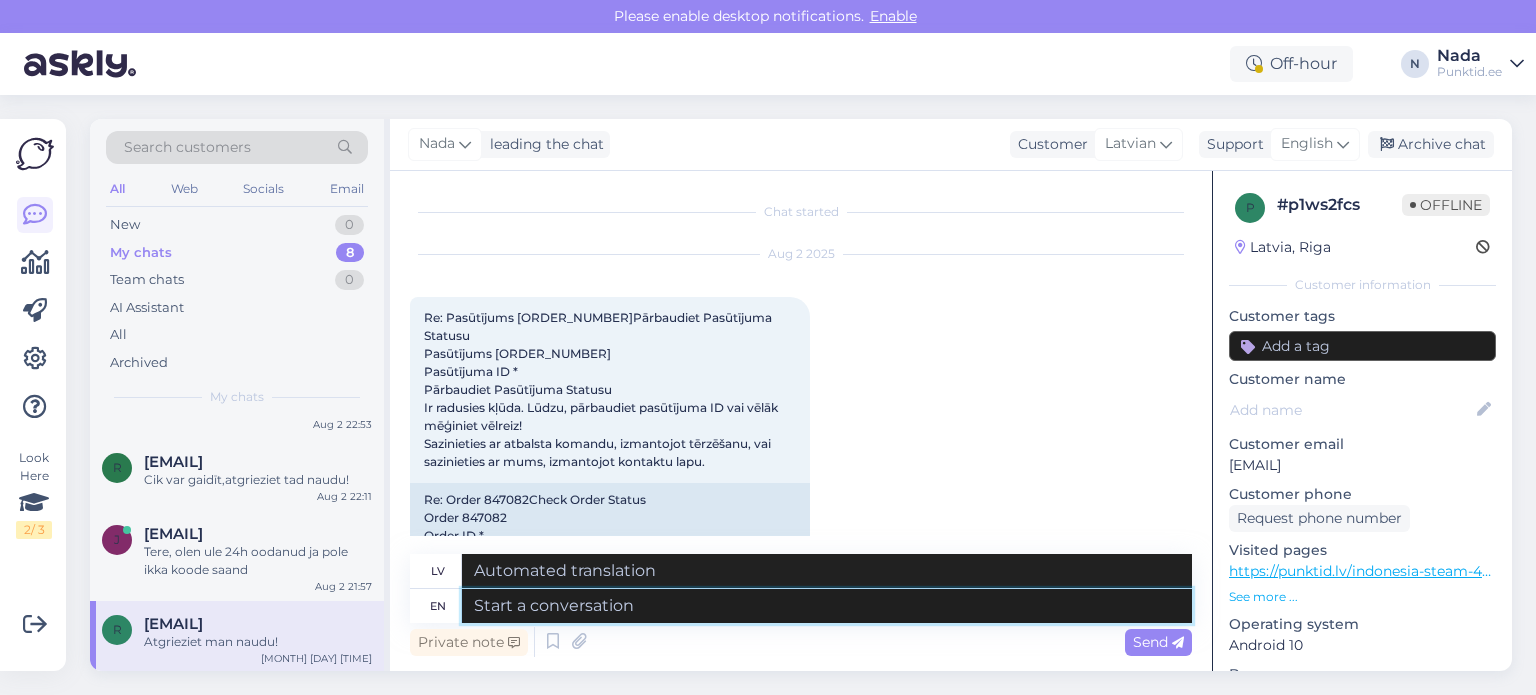 paste on "Hello there! Thank you for your patience and we apologize for this inconvenience as we are facing a delay issue from the reseller that's why orders are taking longer than usual to be fulfilled. However, I have reported your order to the higher team to investigate this and speed up the process." 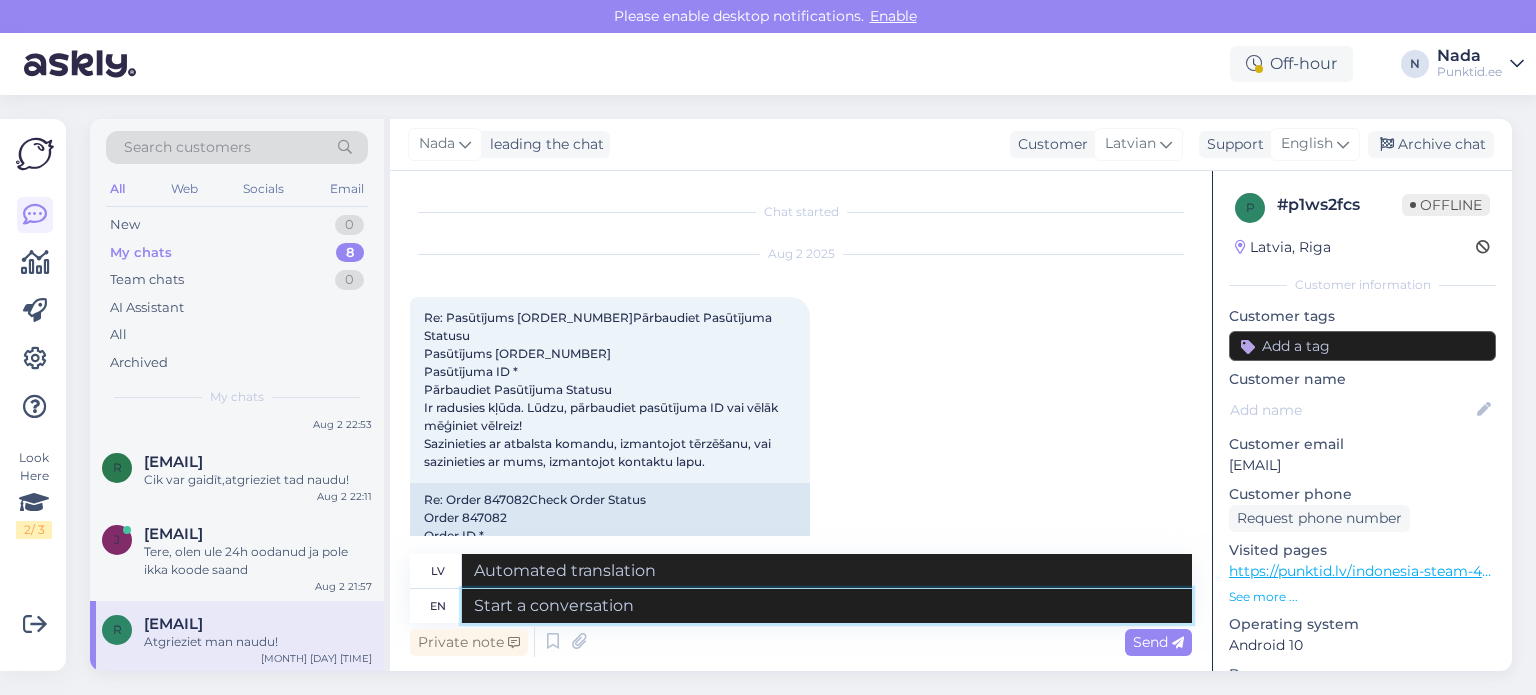 type on "Hello there! Thank you for your patience and we apologize for this inconvenience as we are facing a delay issue from the reseller that's why orders are taking longer than usual to be fulfilled. However, I have reported your order to the higher team to investigate this and speed up the process." 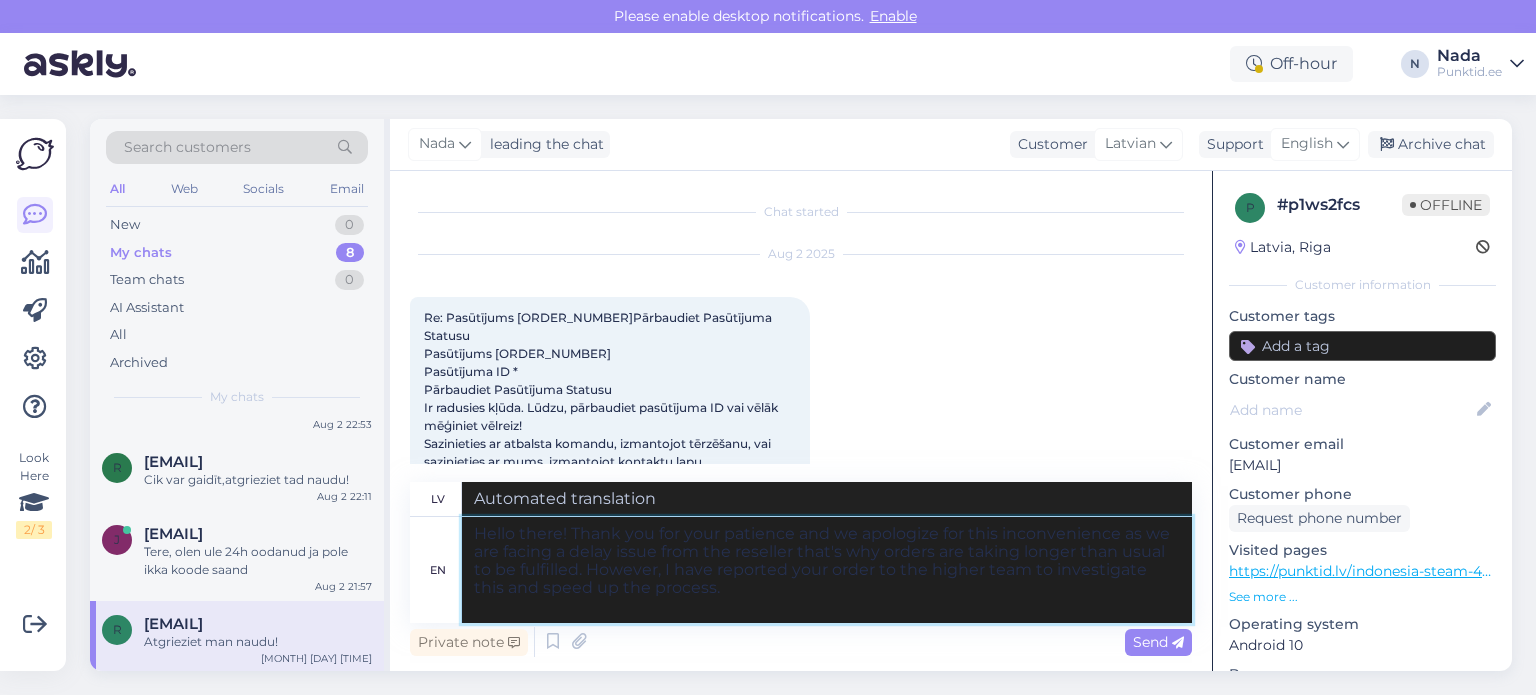 type on "Sveiki! Paldies par jūsu pacietību un atvainojamies par sagādātajām neērtībām, jo tālākpārdevējs mums ir radījis kavēšanos, tāpēc pasūtījumu izpilde aizņem ilgāku laiku nekā parasti. Tomēr esmu ziņojis par jūsu pasūtījumu augstākajai komandai, lai izmeklētu šo problēmu un paātrinātu procesu." 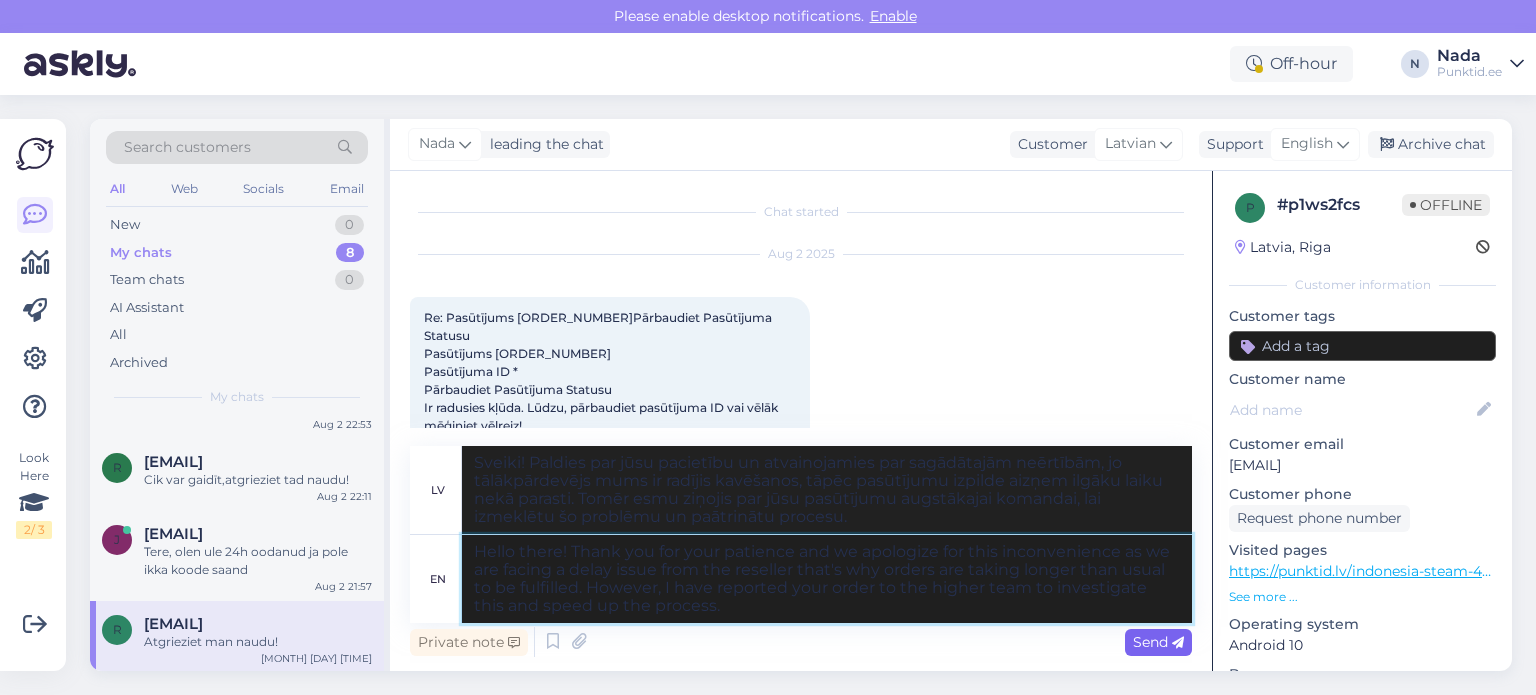 type on "Hello there! Thank you for your patience and we apologize for this inconvenience as we are facing a delay issue from the reseller that's why orders are taking longer than usual to be fulfilled. However, I have reported your order to the higher team to investigate this and speed up the process." 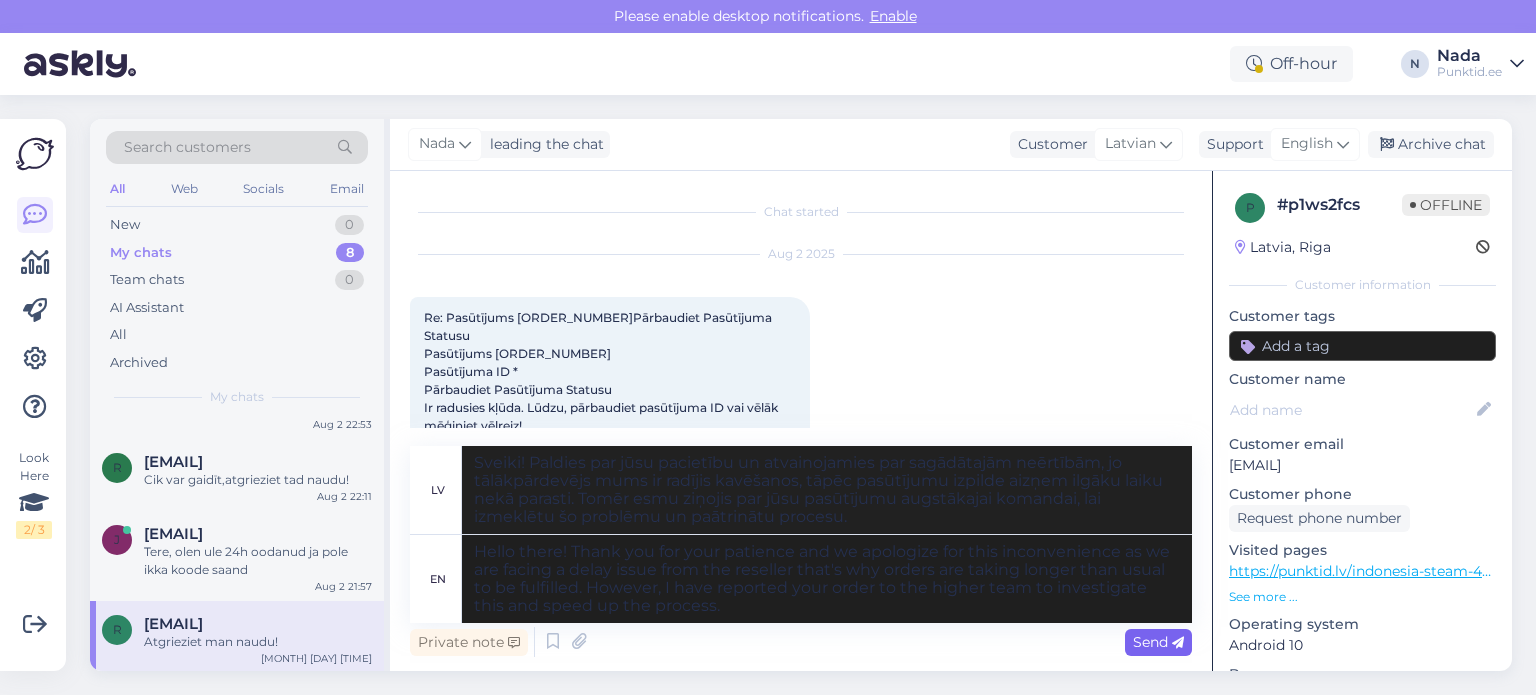 click at bounding box center [1178, 643] 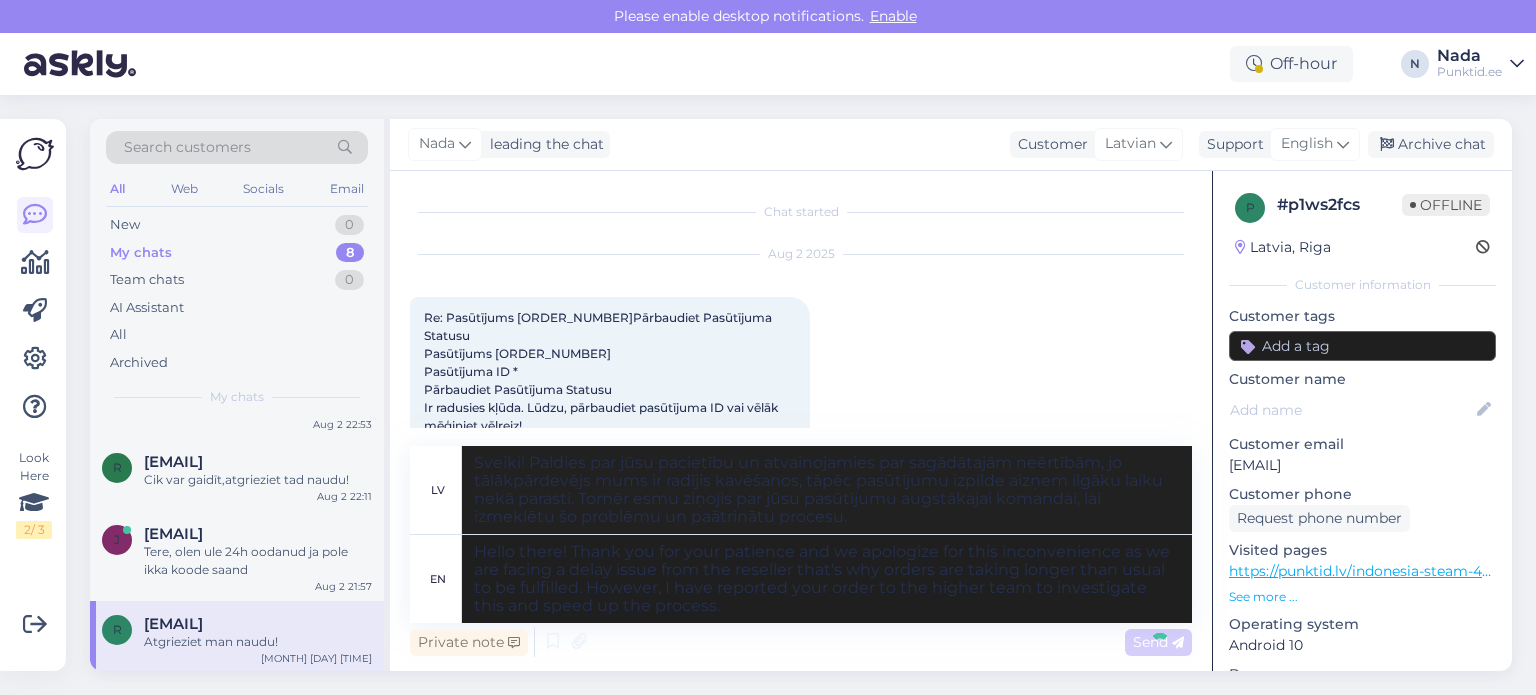 type 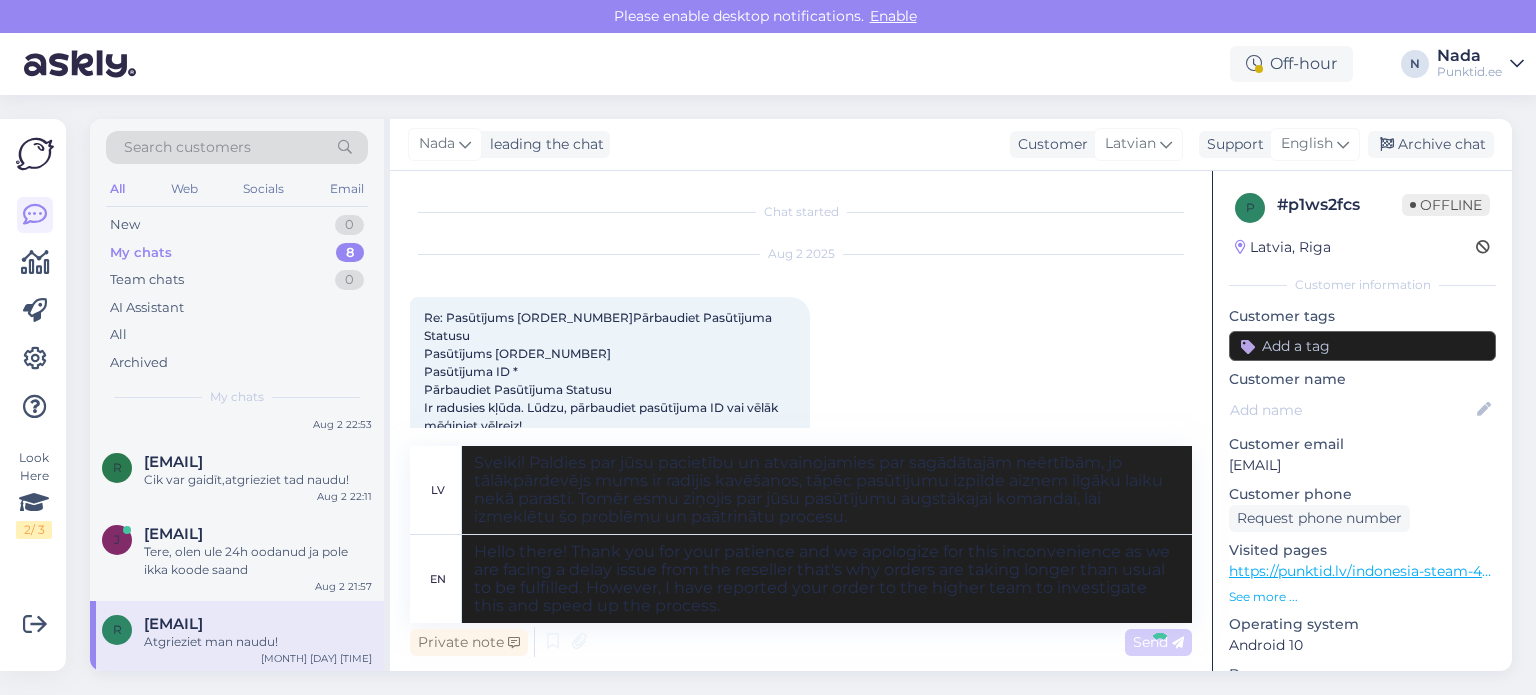 type 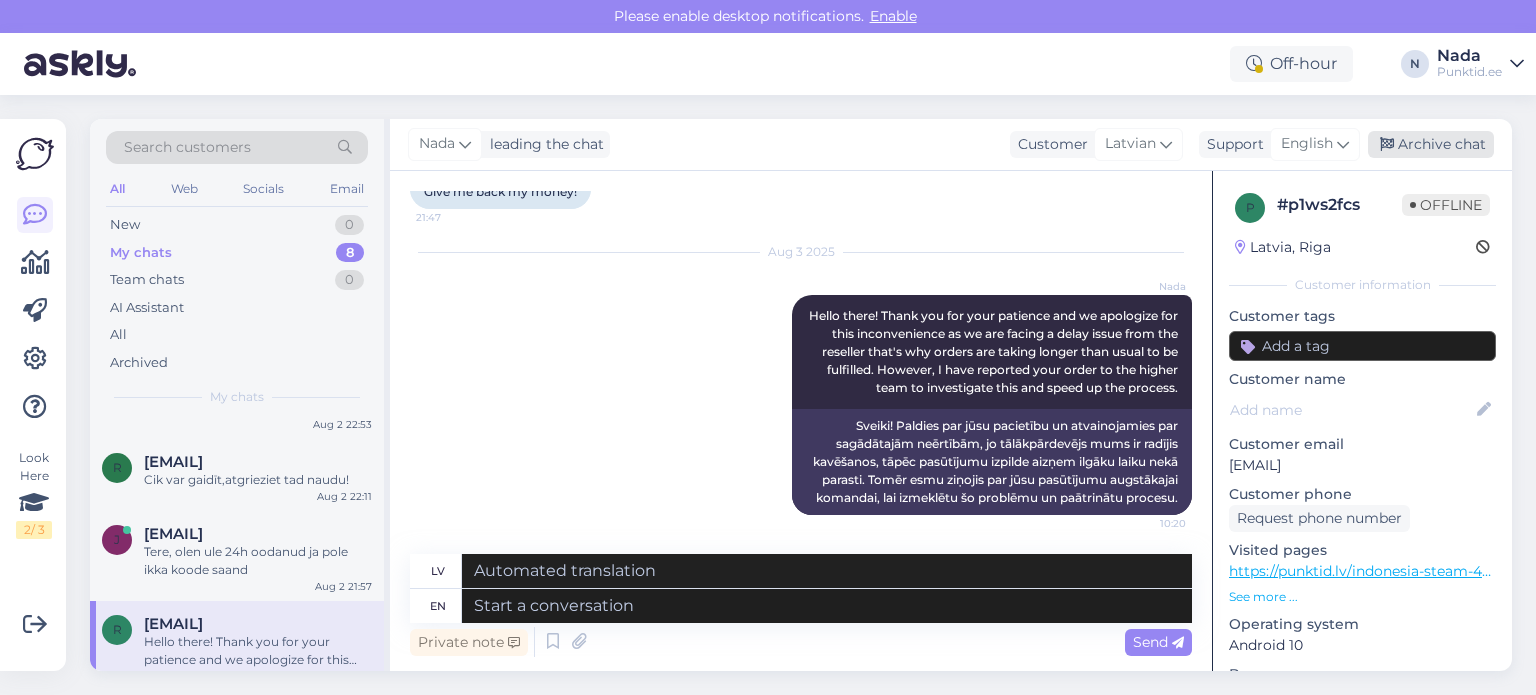 click on "Archive chat" at bounding box center (1431, 144) 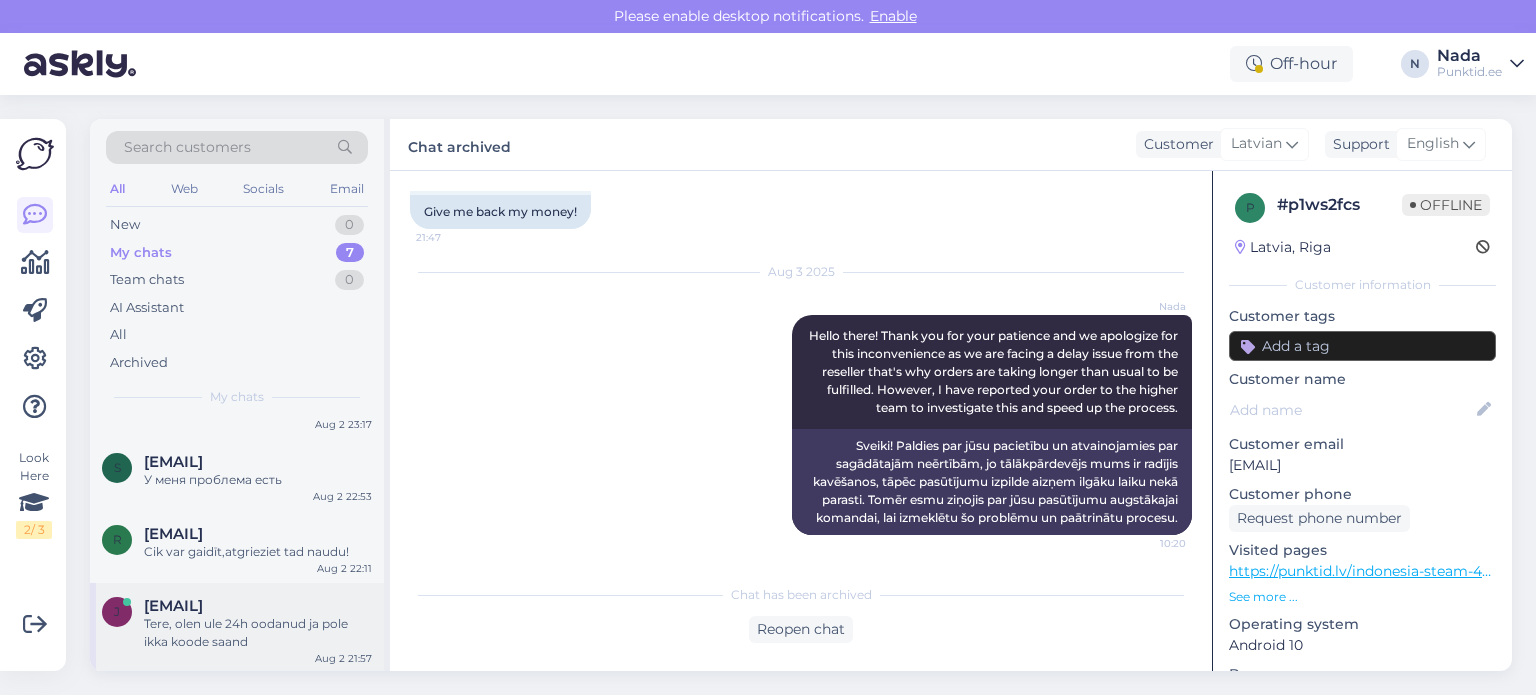 click on "Tere, olen ule 24h oodanud ja pole ikka koode  saand" at bounding box center (258, 633) 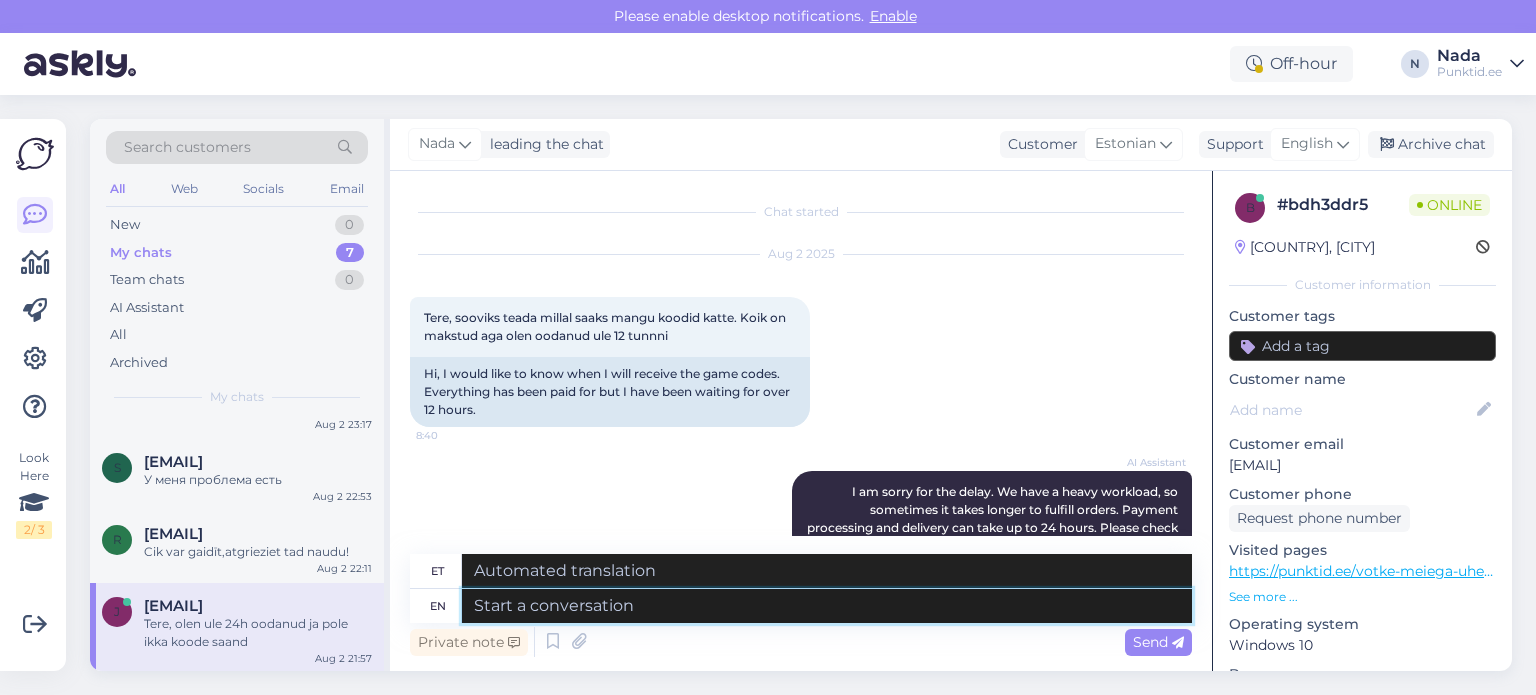 click at bounding box center [827, 606] 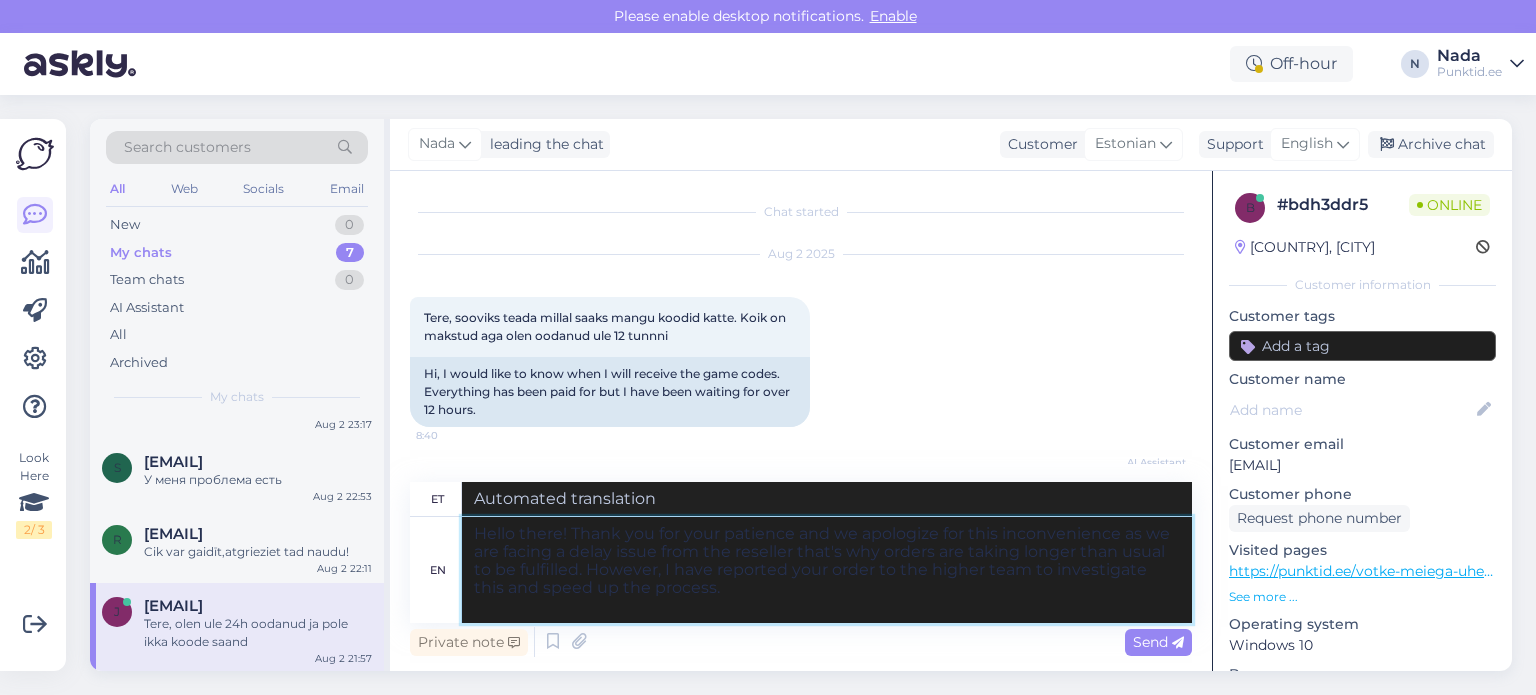 type on "Tere! Täname teid kannatlikkuse eest ja vabandame ebamugavuste pärast, kuna edasimüüjal on viivitus, mistõttu tellimuste täitmine võtab tavapärasest kauem aega. Olen teie tellimuse siiski kõrgemale meeskonnale edastanud, et seda uurida ja protsessi kiirendada." 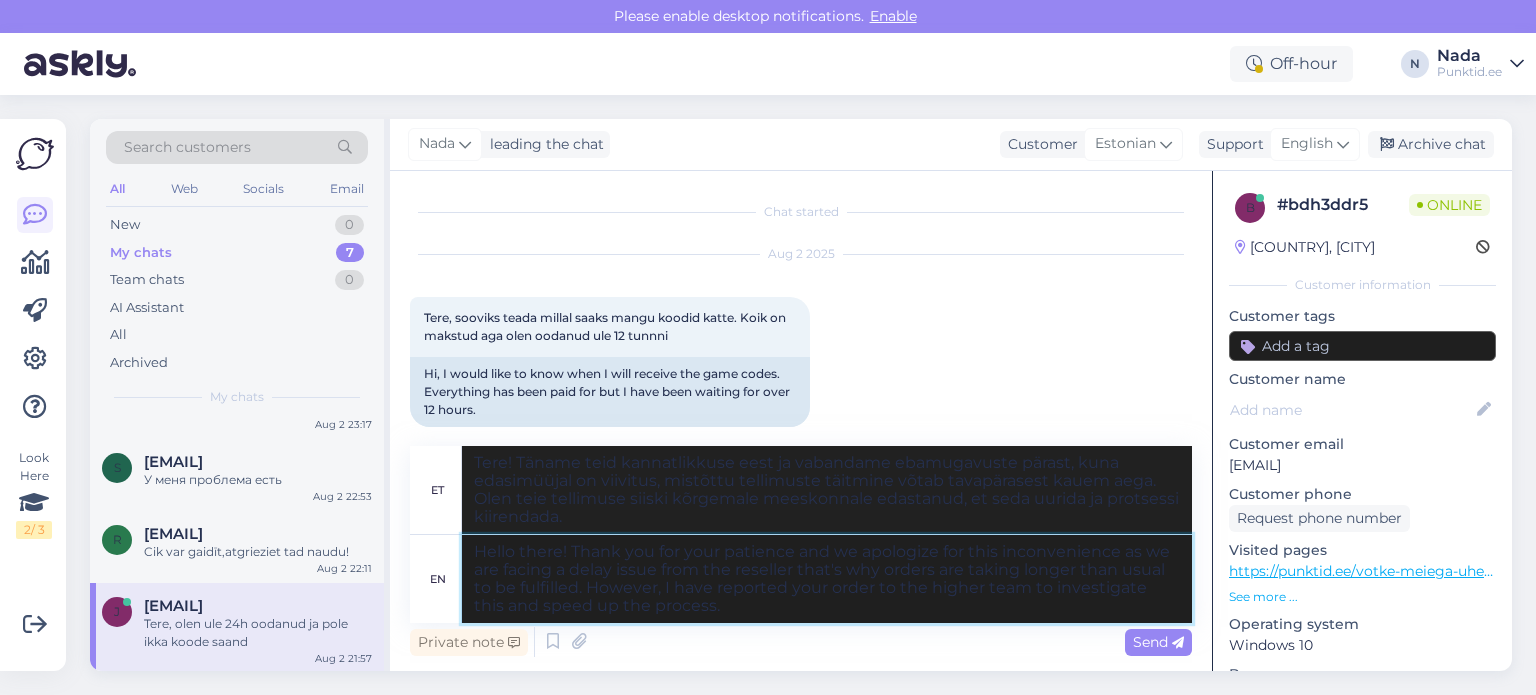 drag, startPoint x: 728, startPoint y: 619, endPoint x: 449, endPoint y: 511, distance: 299.17386 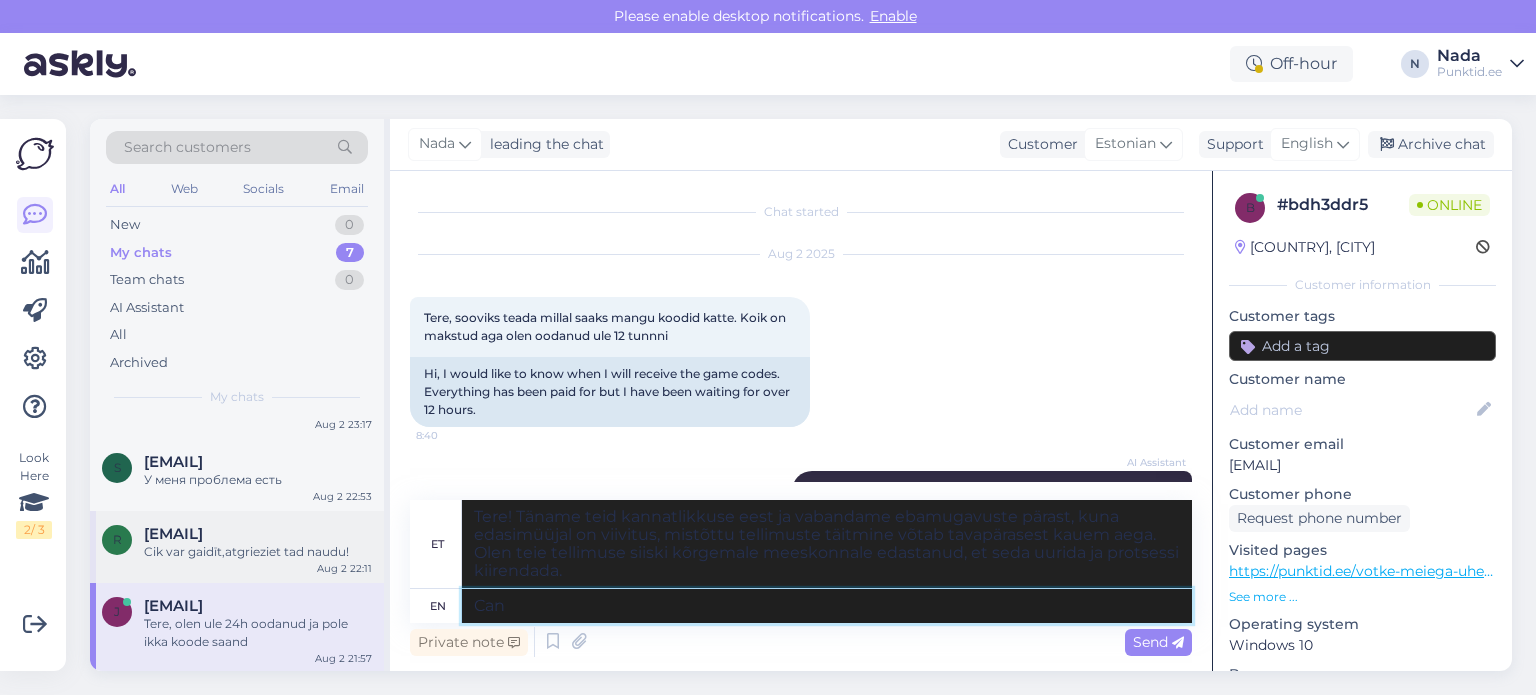 type on "Can y" 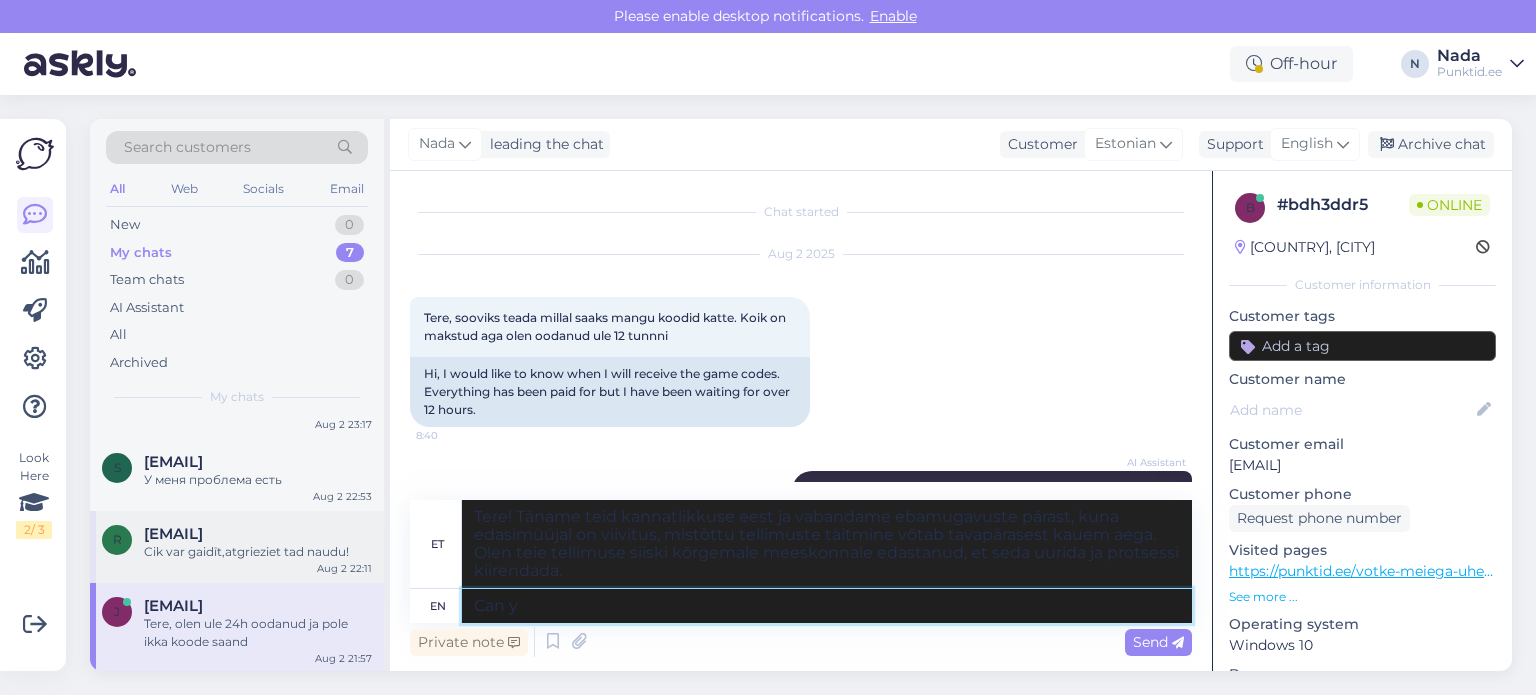 type on "Purk" 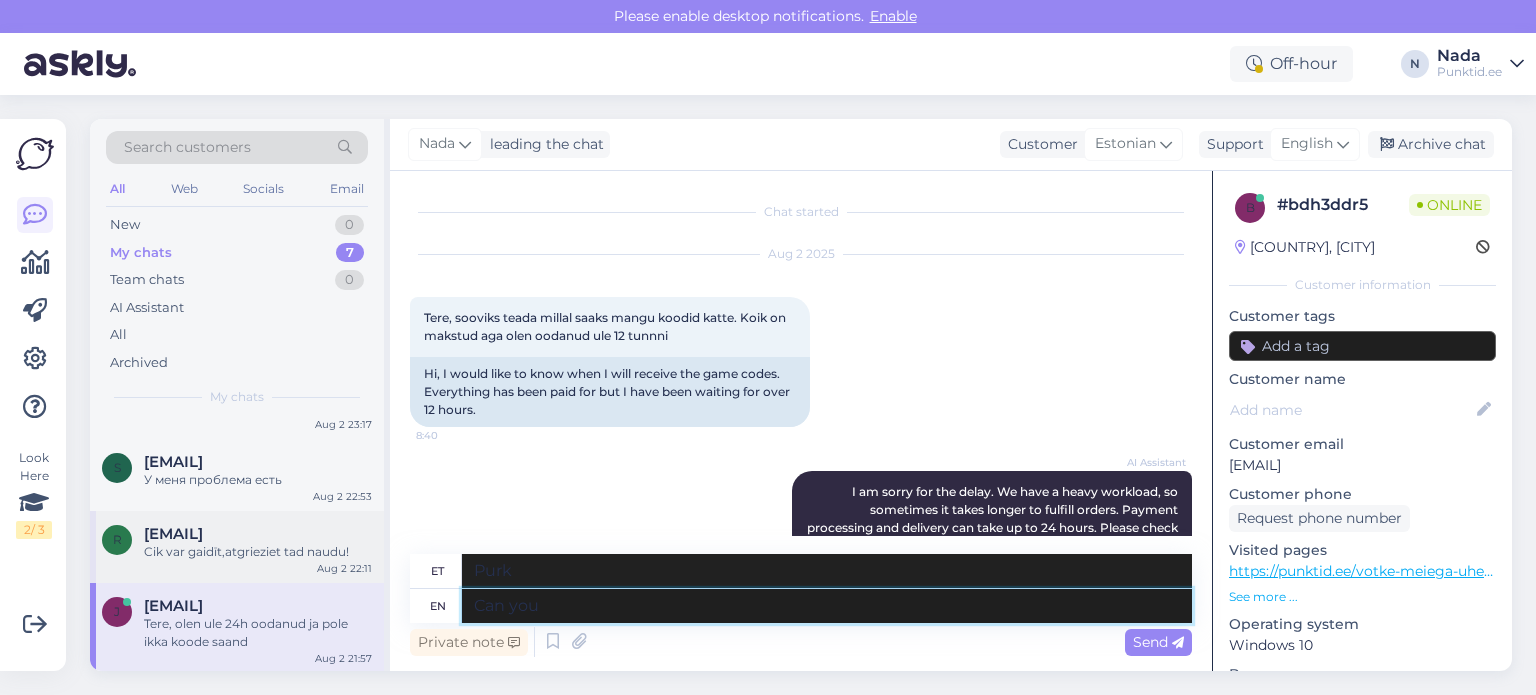 type on "Can you s" 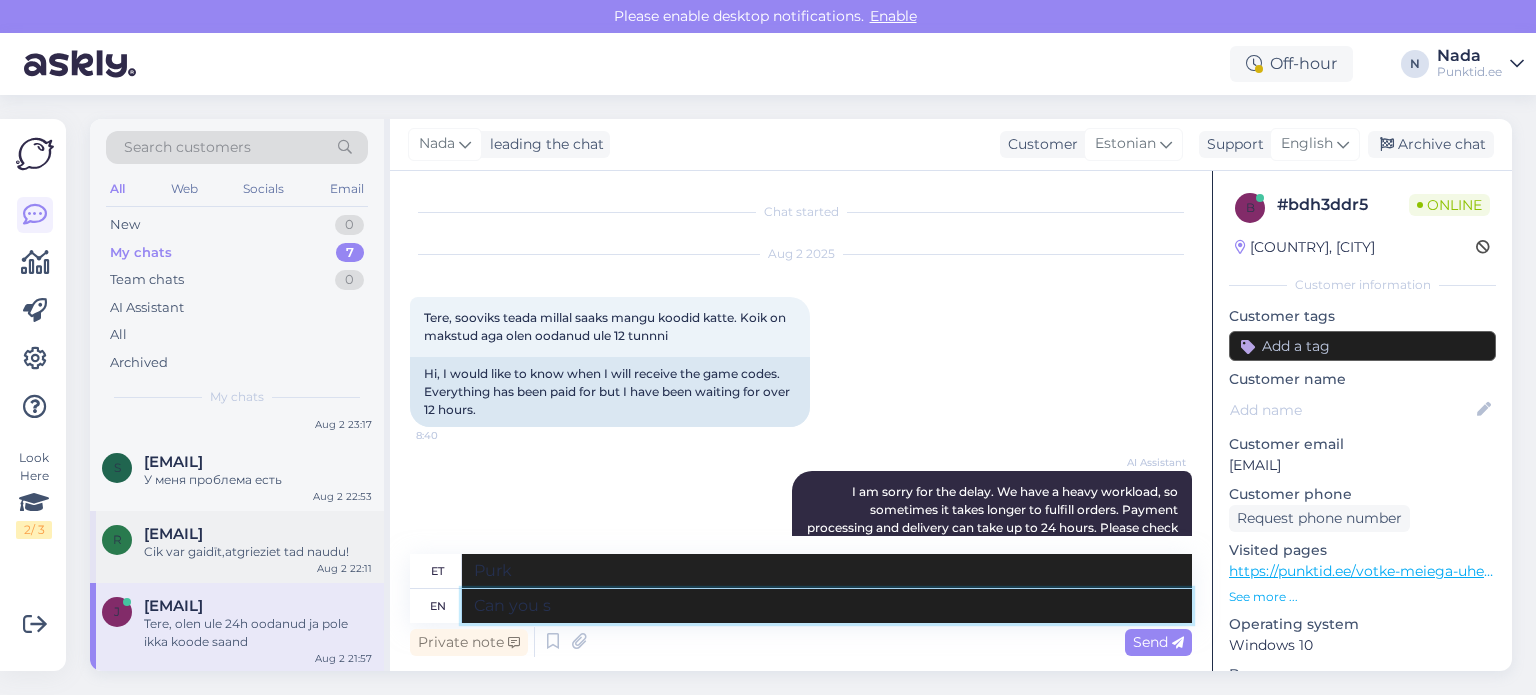 type on "Kas sa saad" 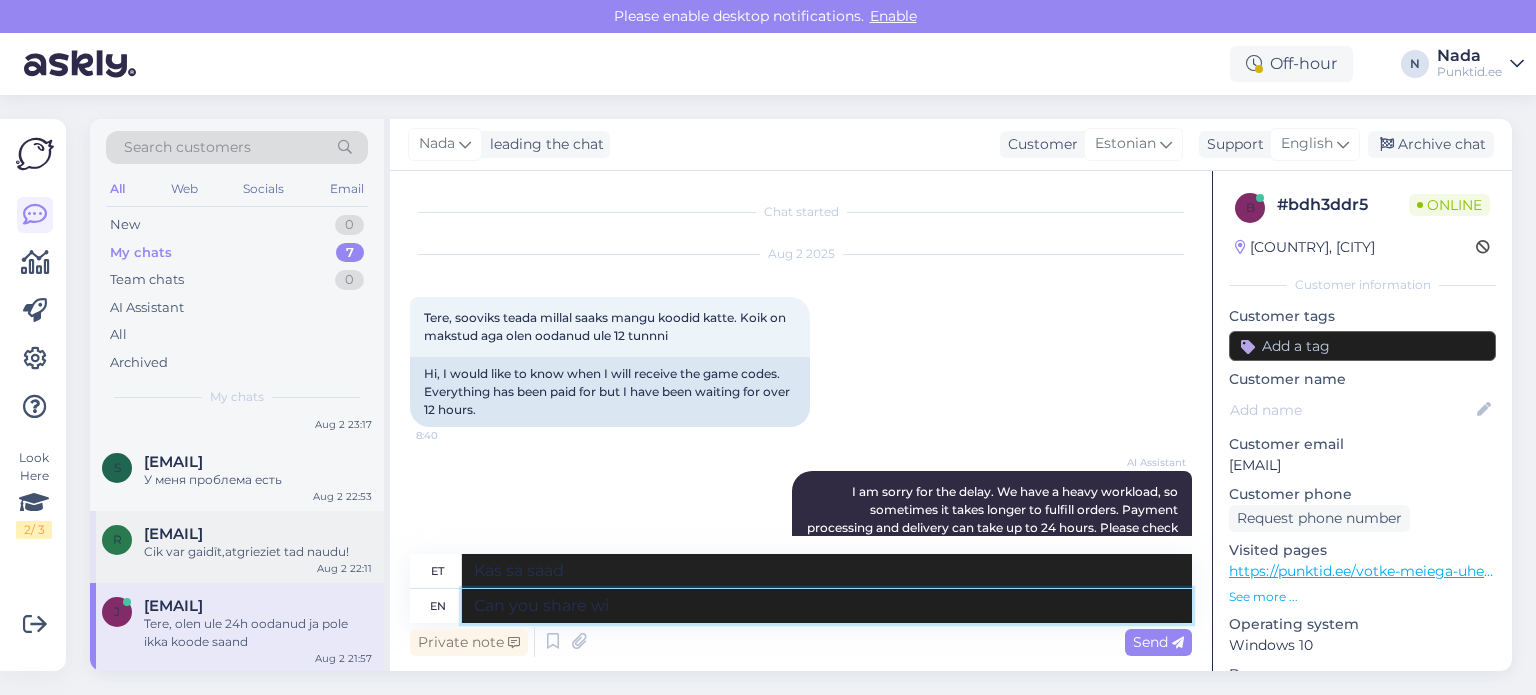 type on "Can you share wit" 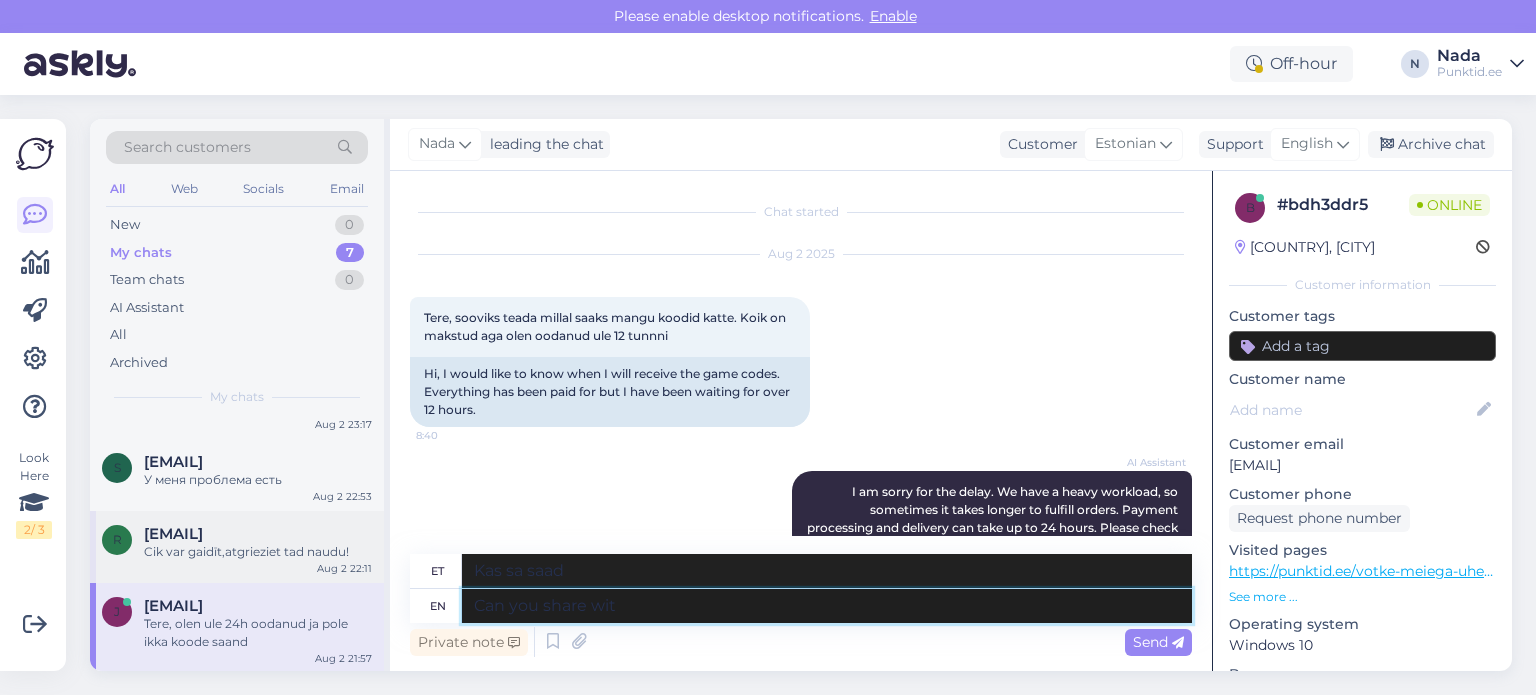 type on "Kas saate jagada" 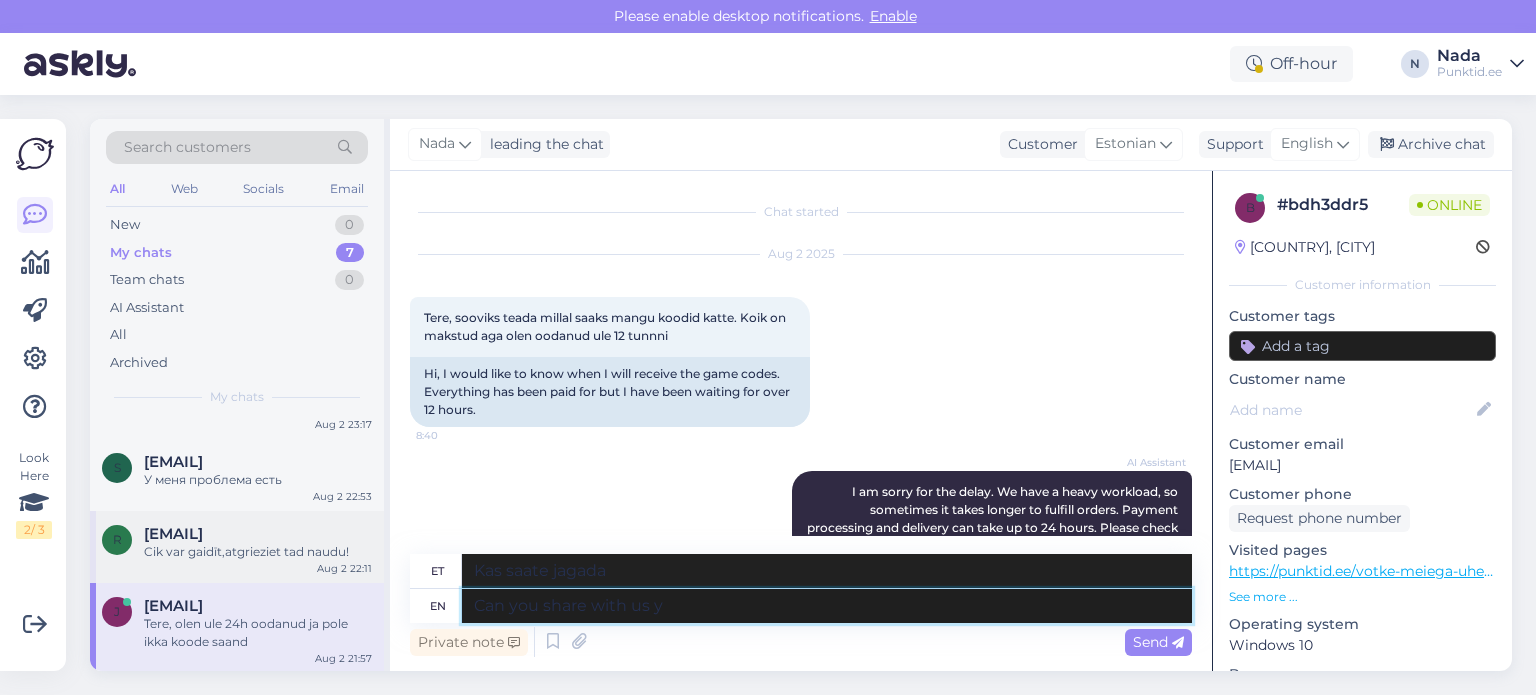 type on "Can you share with us yo" 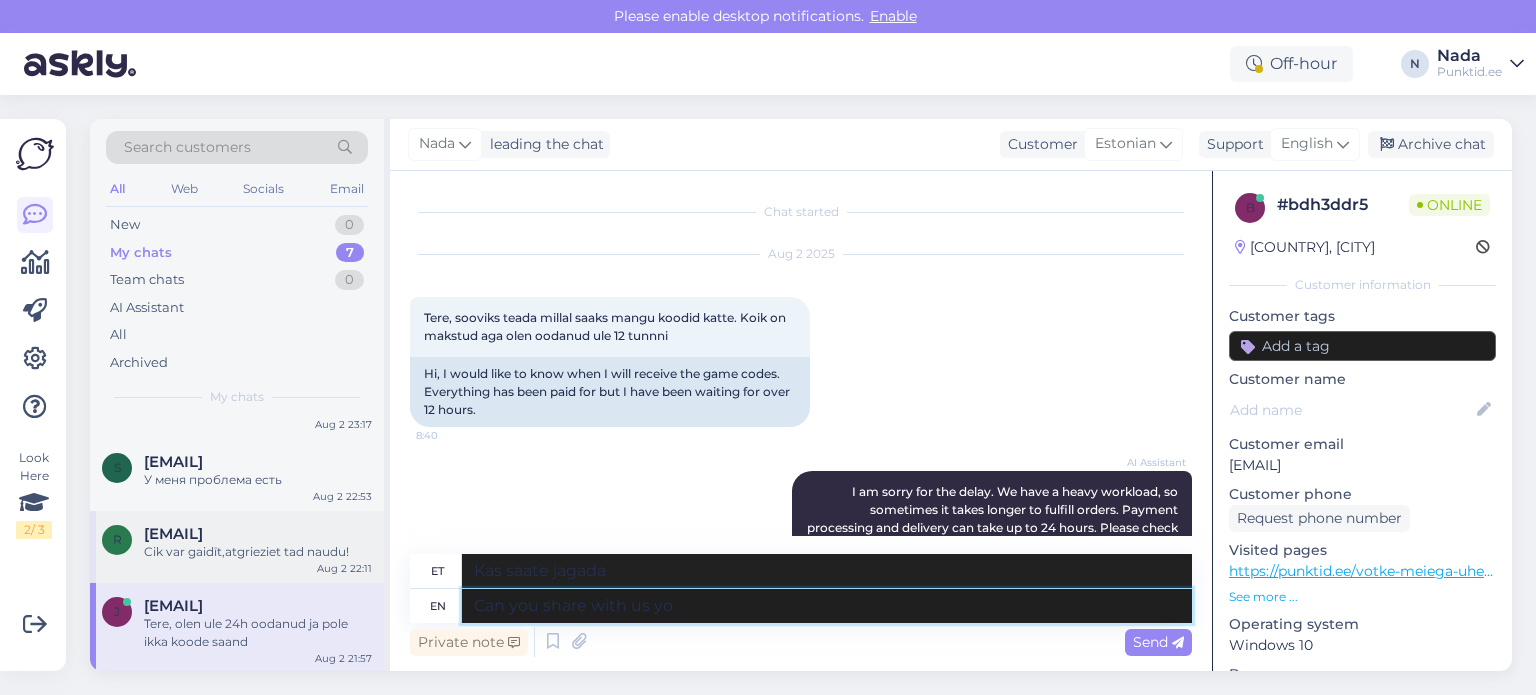 type on "Kas saaksite meiega jagada" 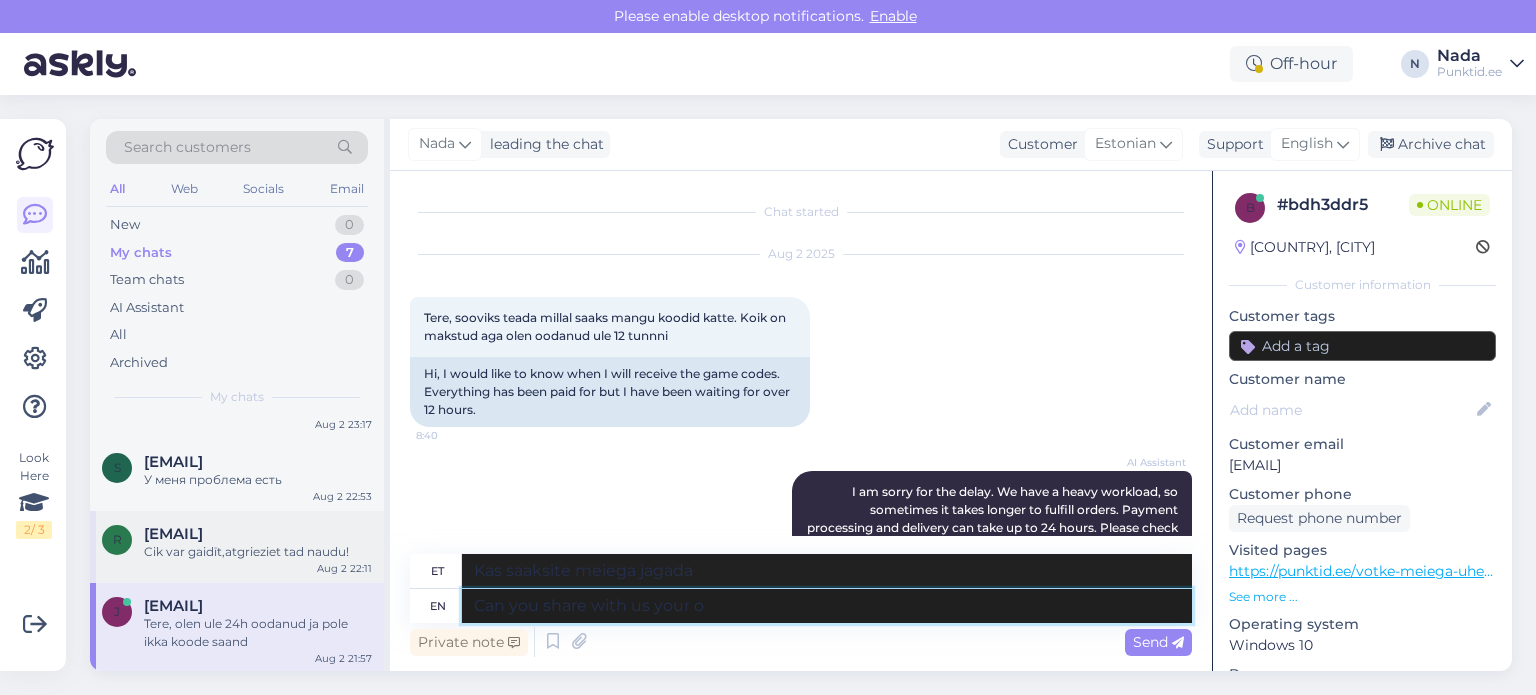 type on "Can you share with us your or" 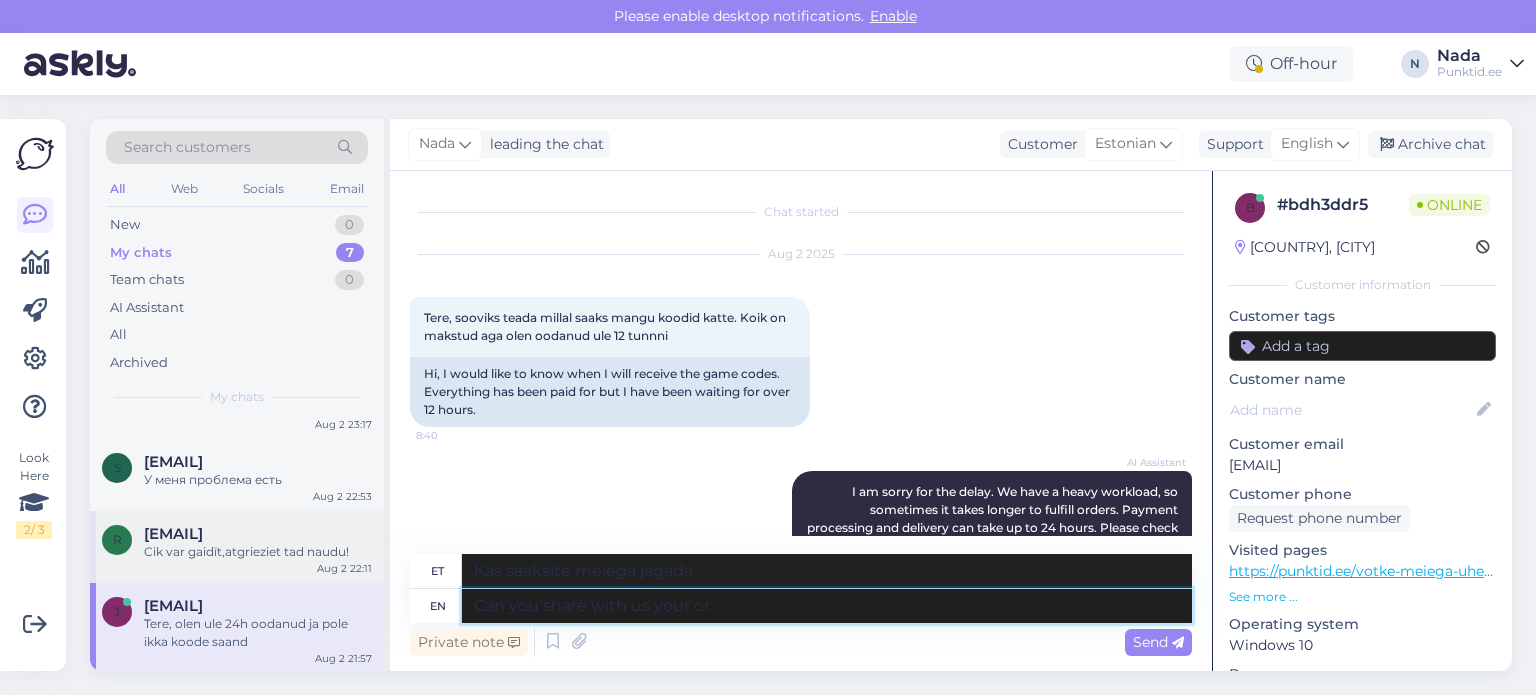 type on "Kas saaksite meiega jagada oma" 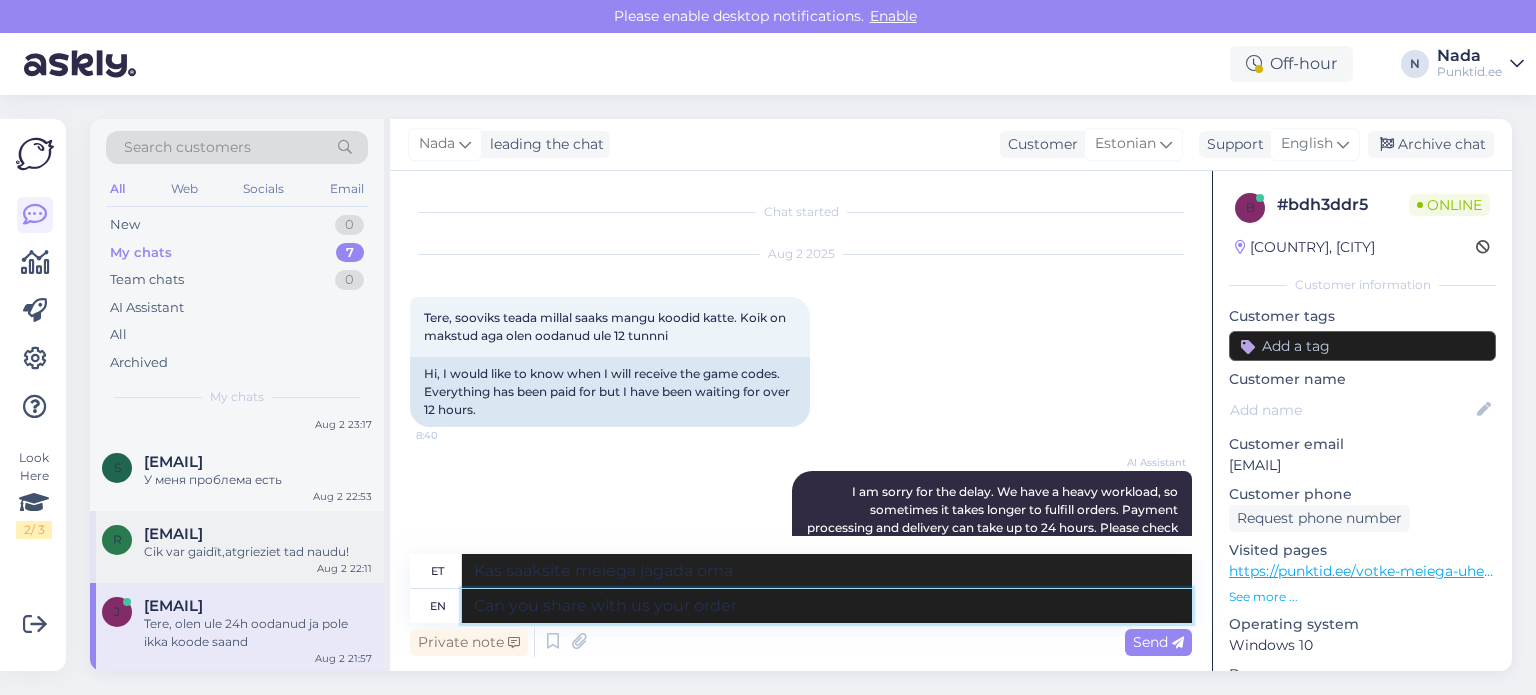 type on "Can you share with us your order n" 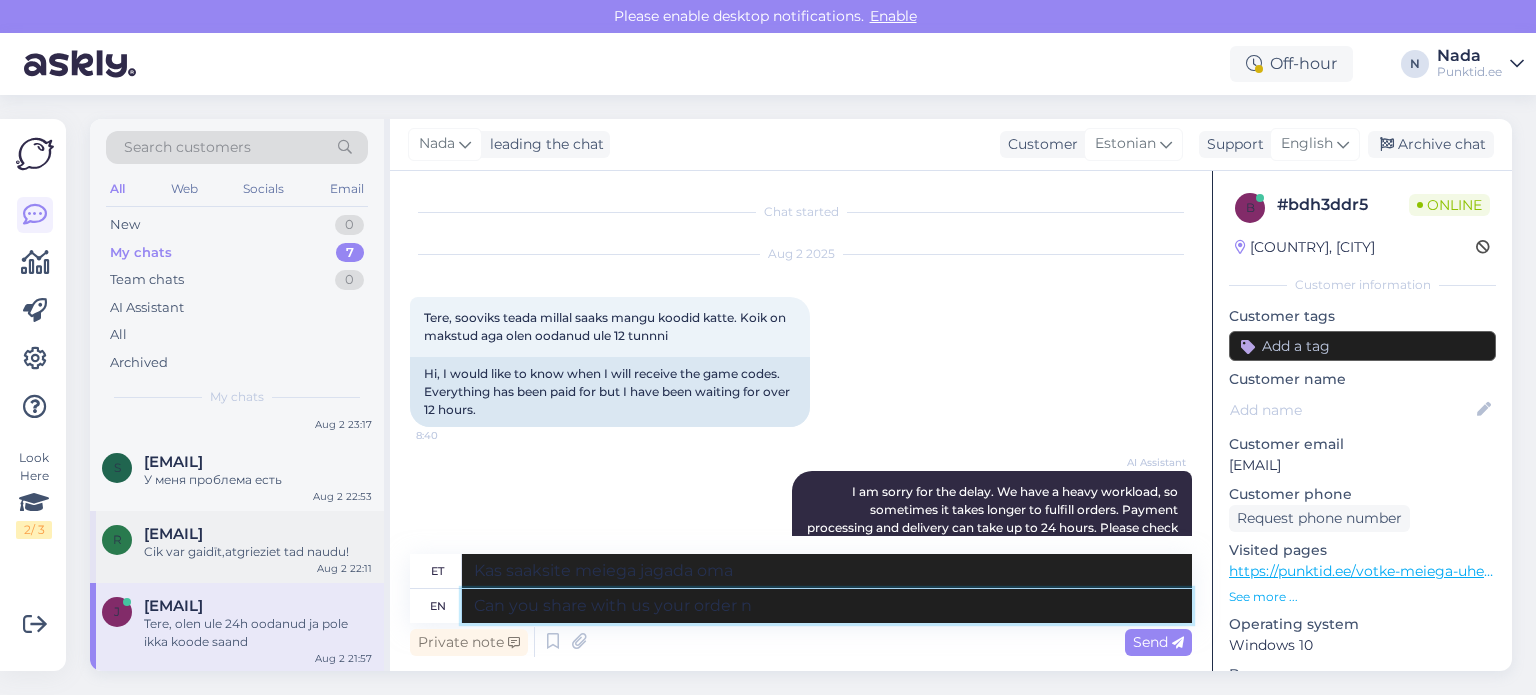 type on "Kas saaksite oma tellimust meiega jagada?" 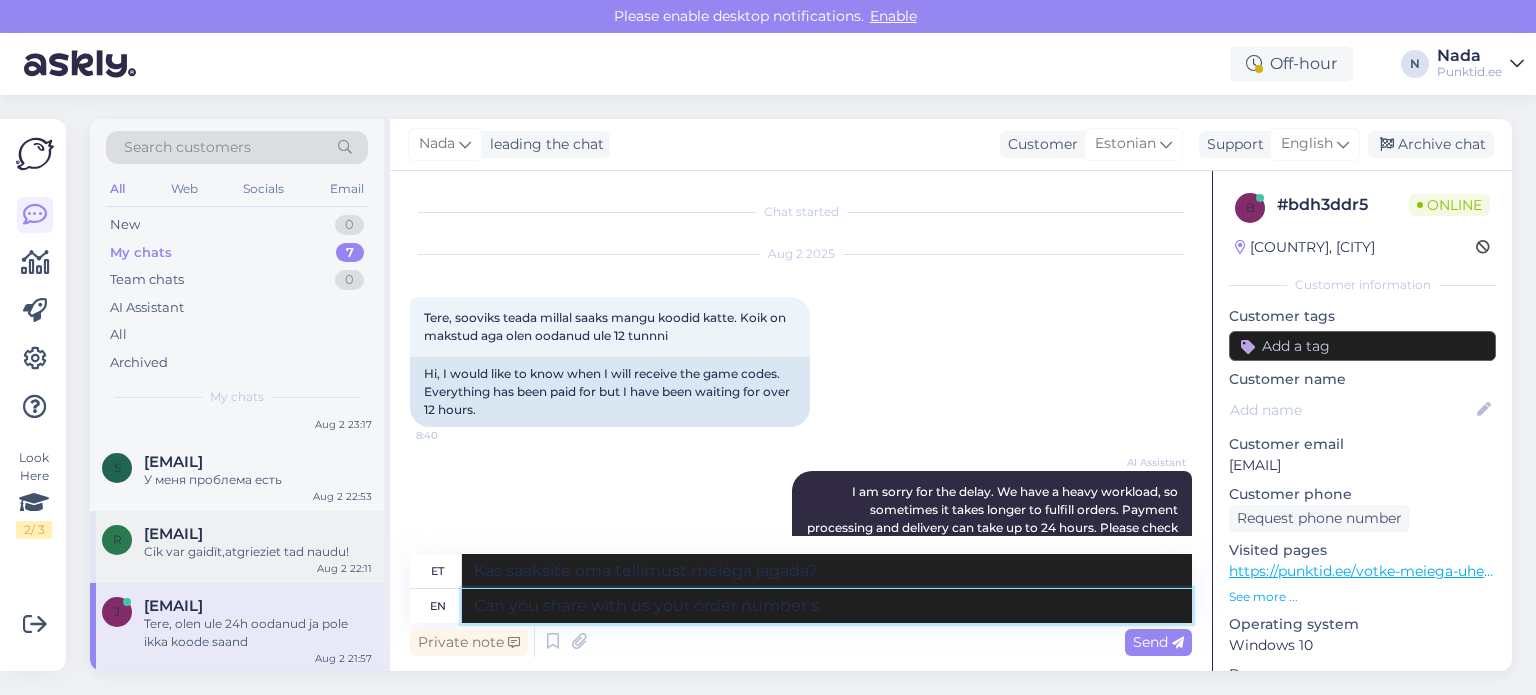 type on "Can you share with us your order number so" 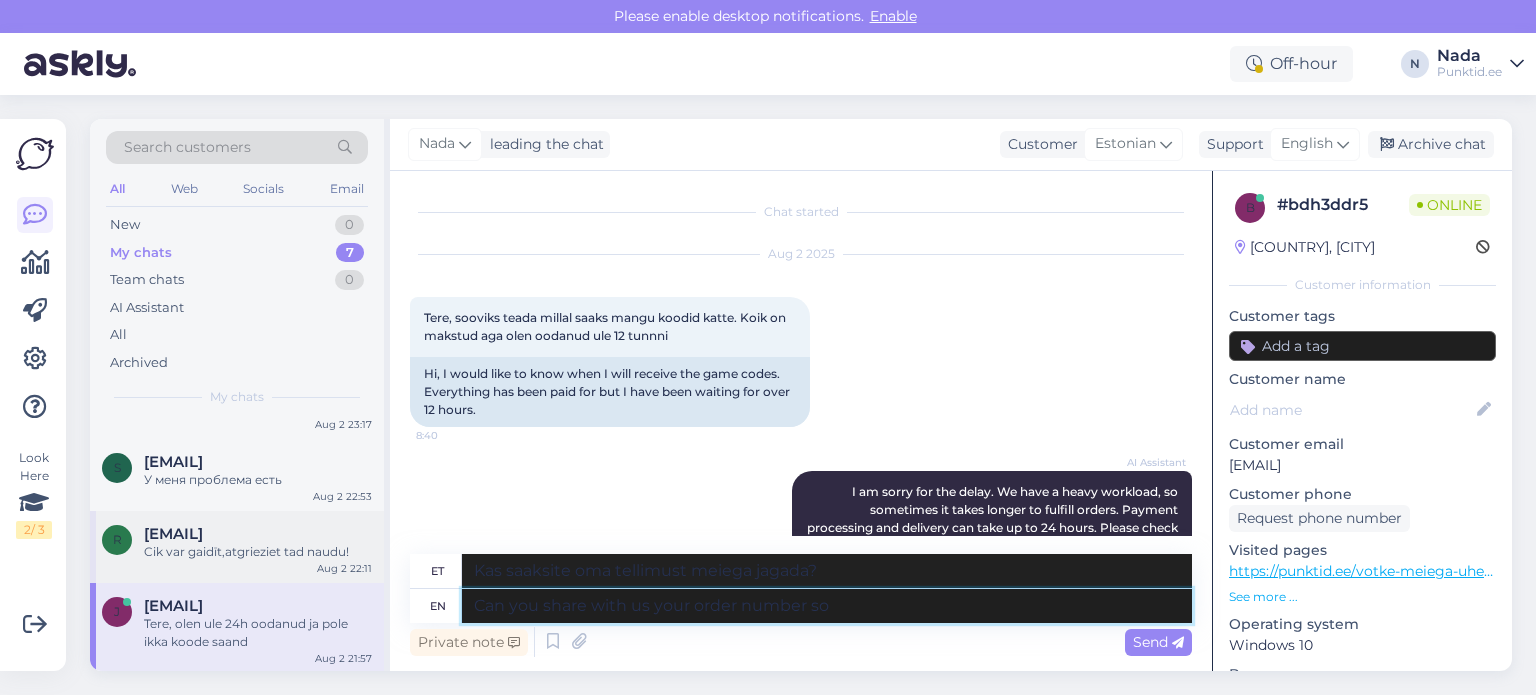 type on "Kas saaksite meiega oma tellimuse numbrit jagada?" 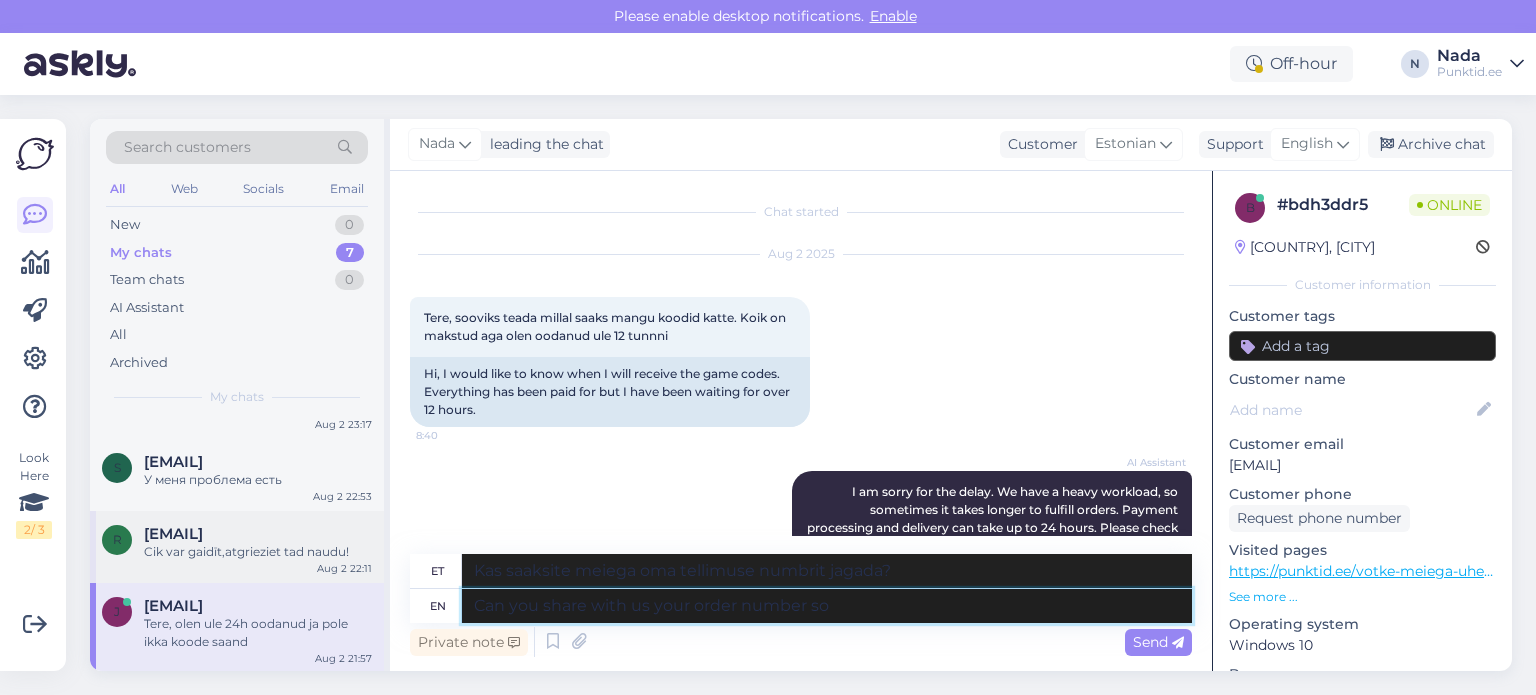 type on "Can you share with us your order number so w" 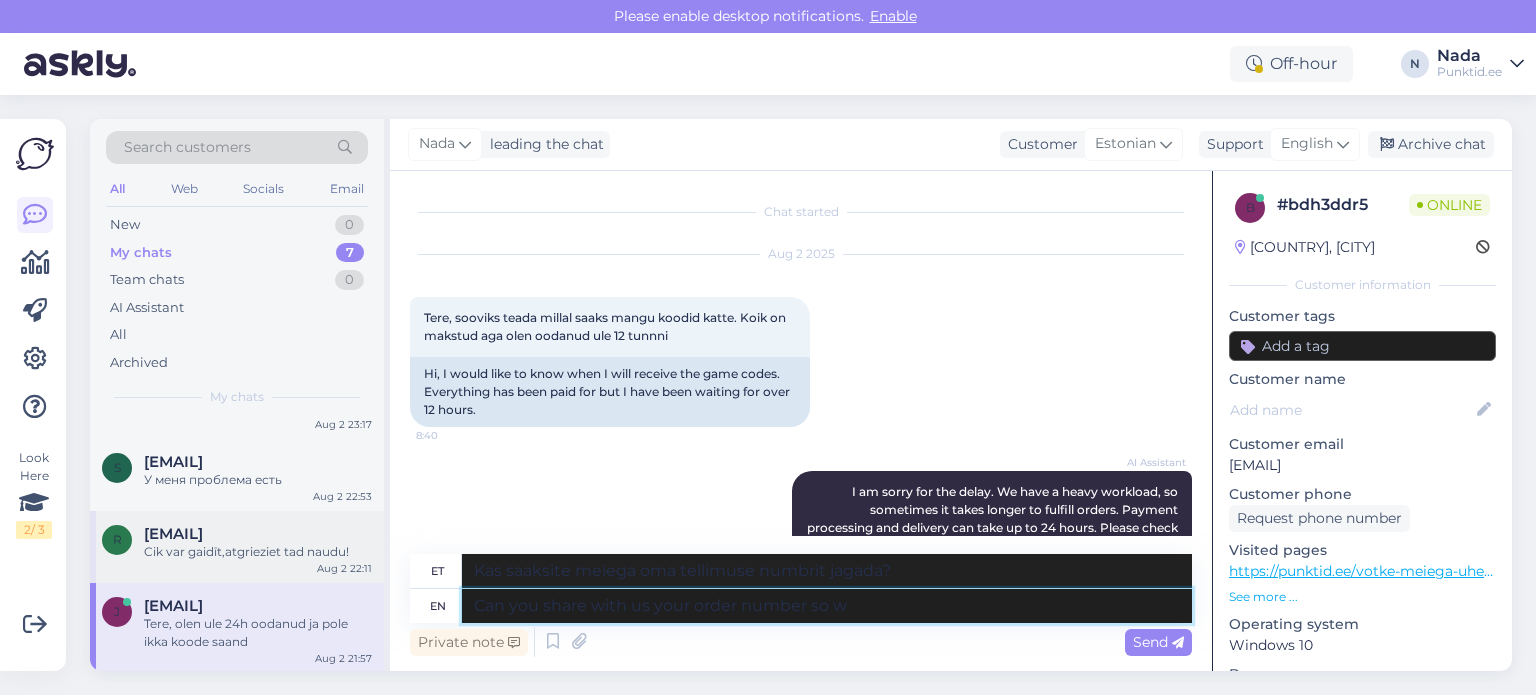 type on "Kas saaksite meiega oma tellimuse numbri jagada, et" 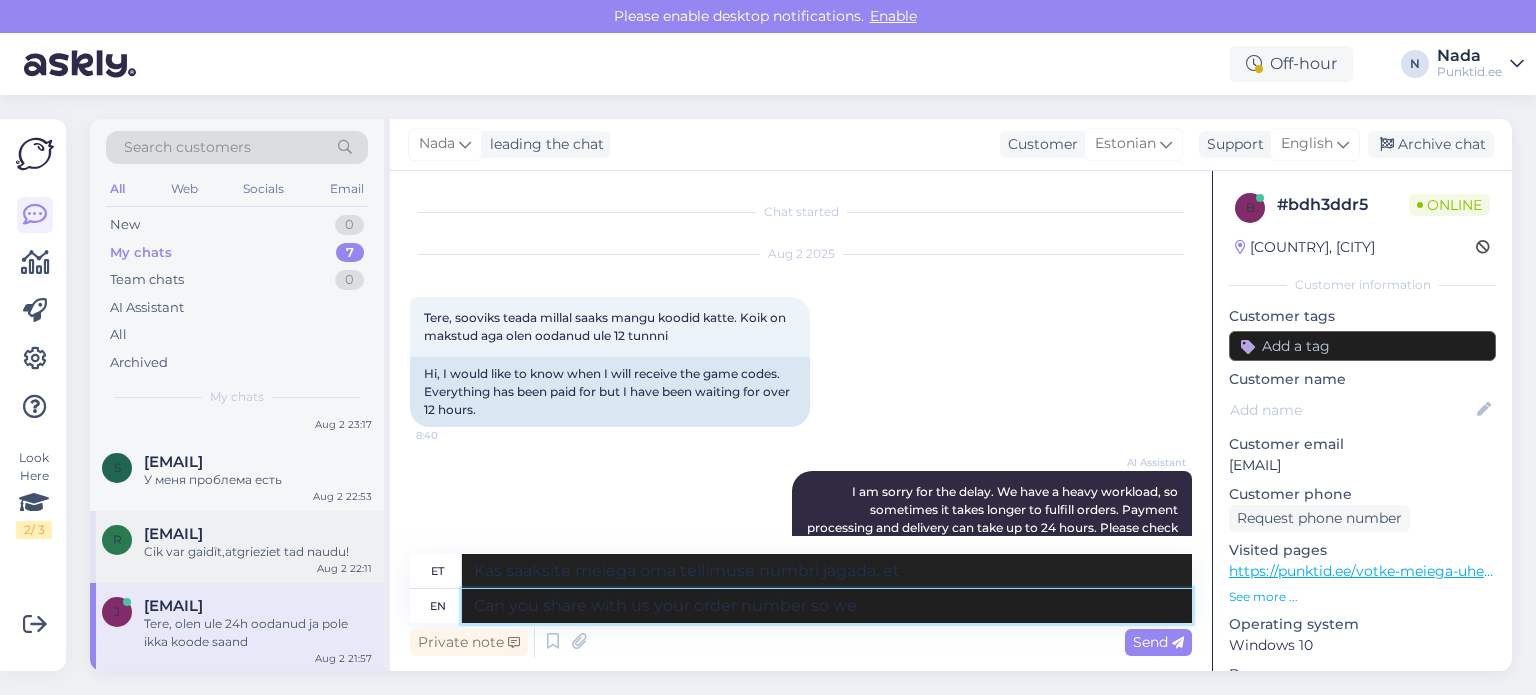 type on "Can you share with us your order number so we c" 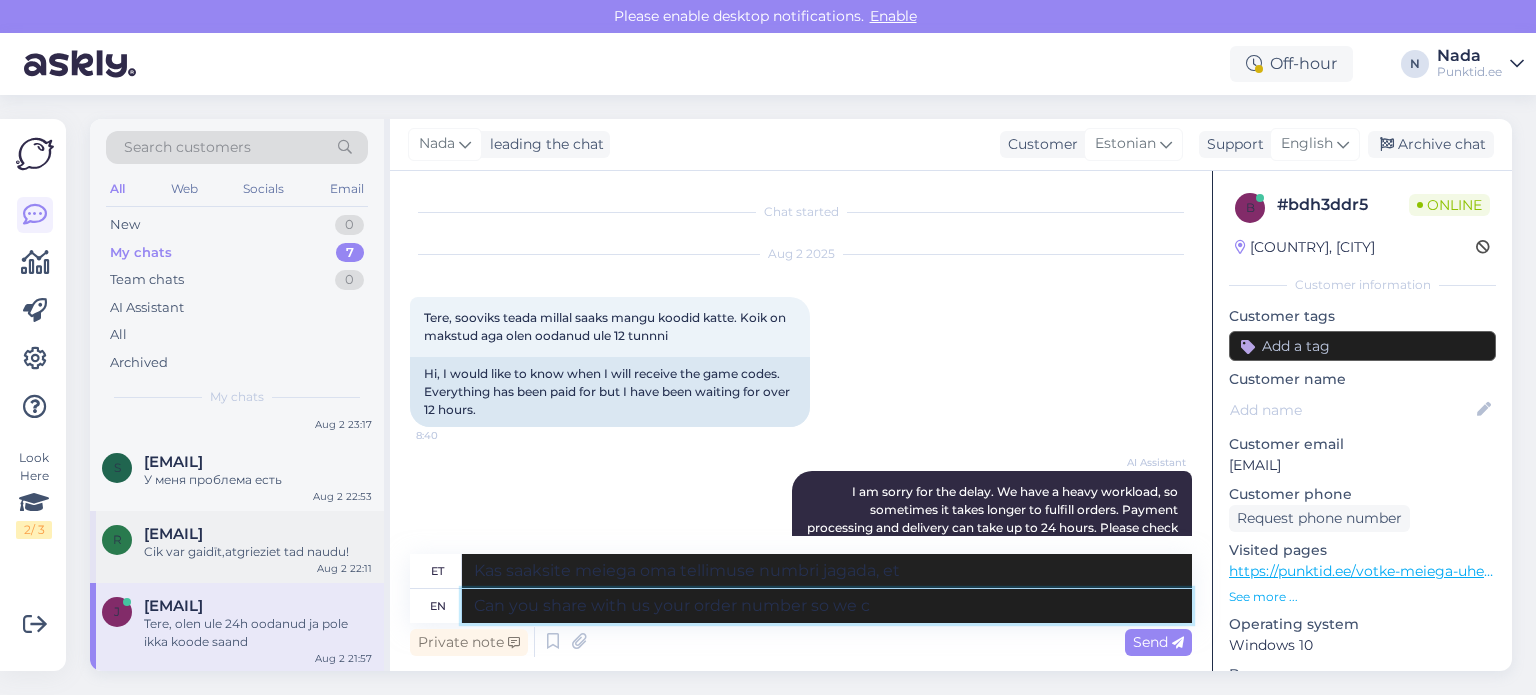 type on "Kas saaksite meiega jagada oma tellimuse numbrit, et saaksime" 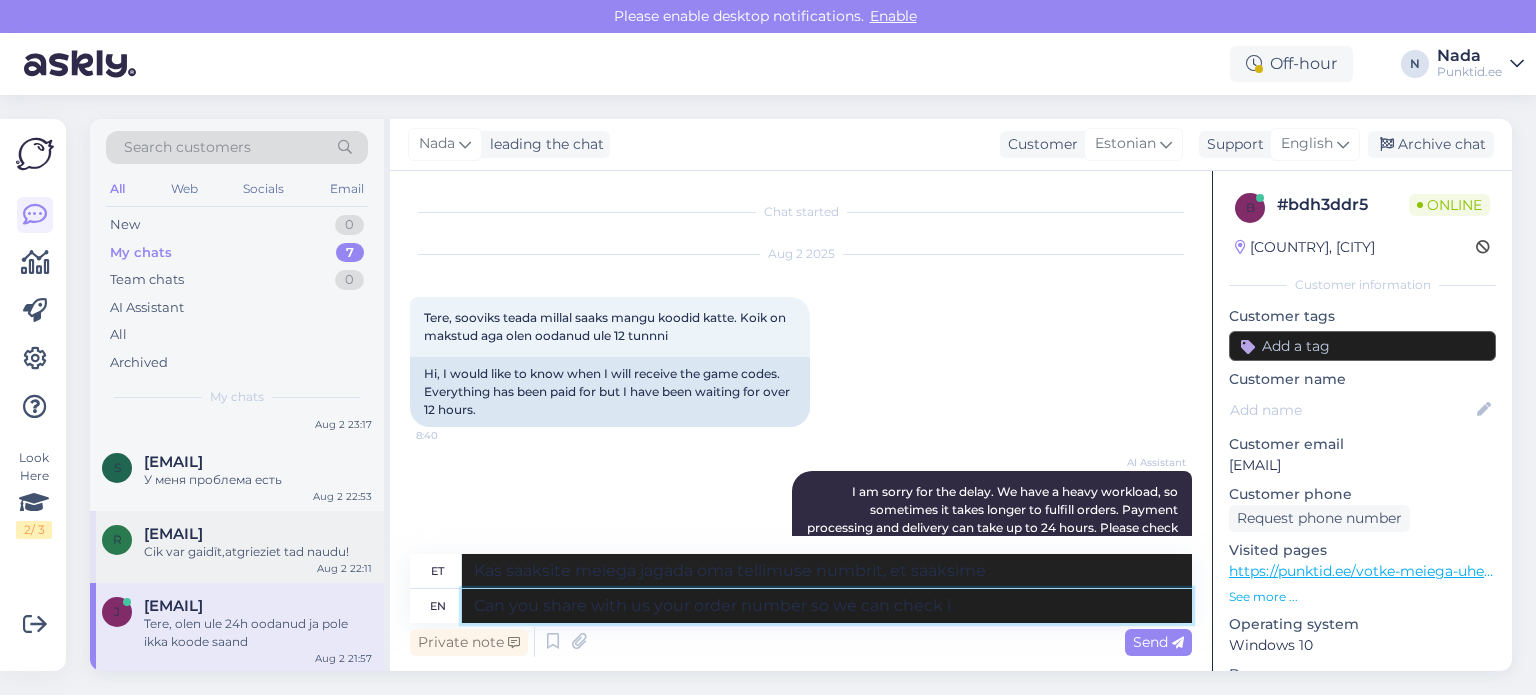 type on "Can you share with us your order number so we can check it" 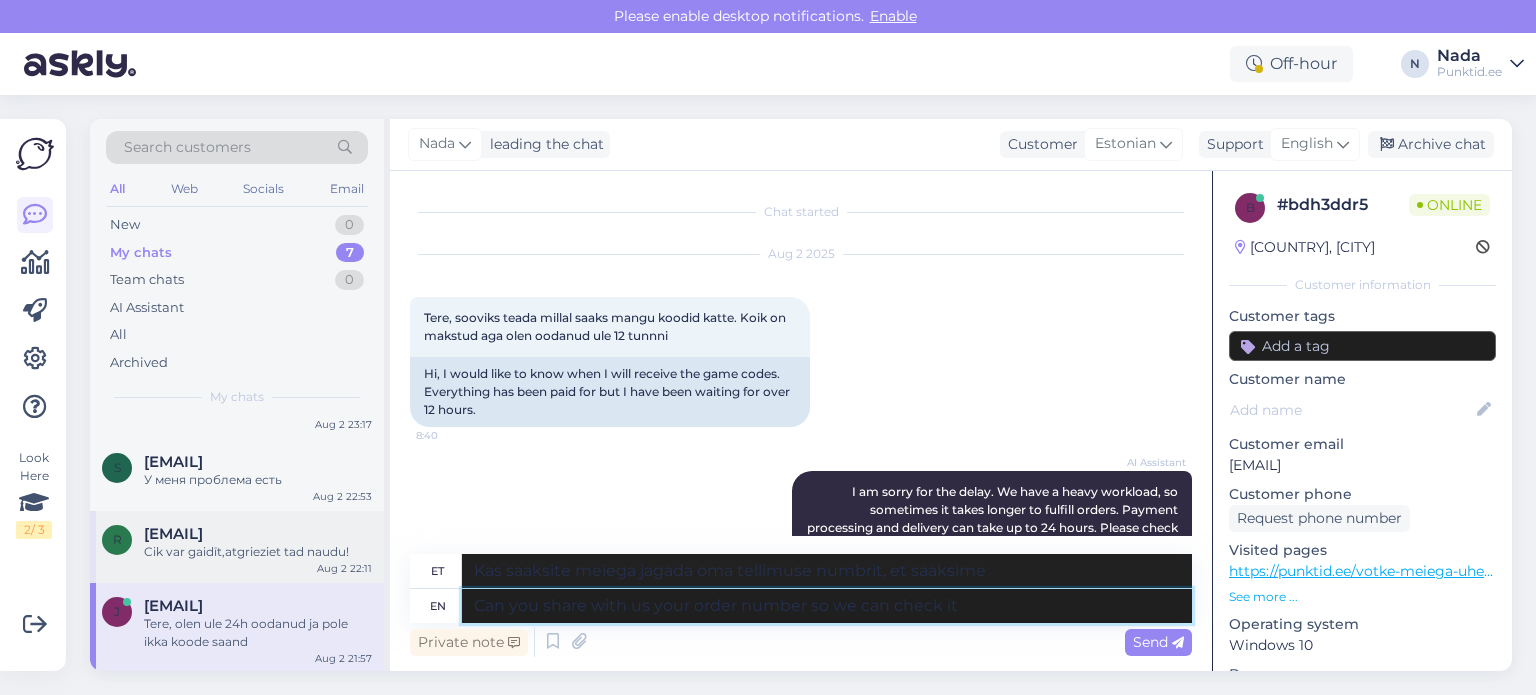 type on "Kas saaksite meiega jagada oma tellimuse numbrit, et saaksime seda kontrollida?" 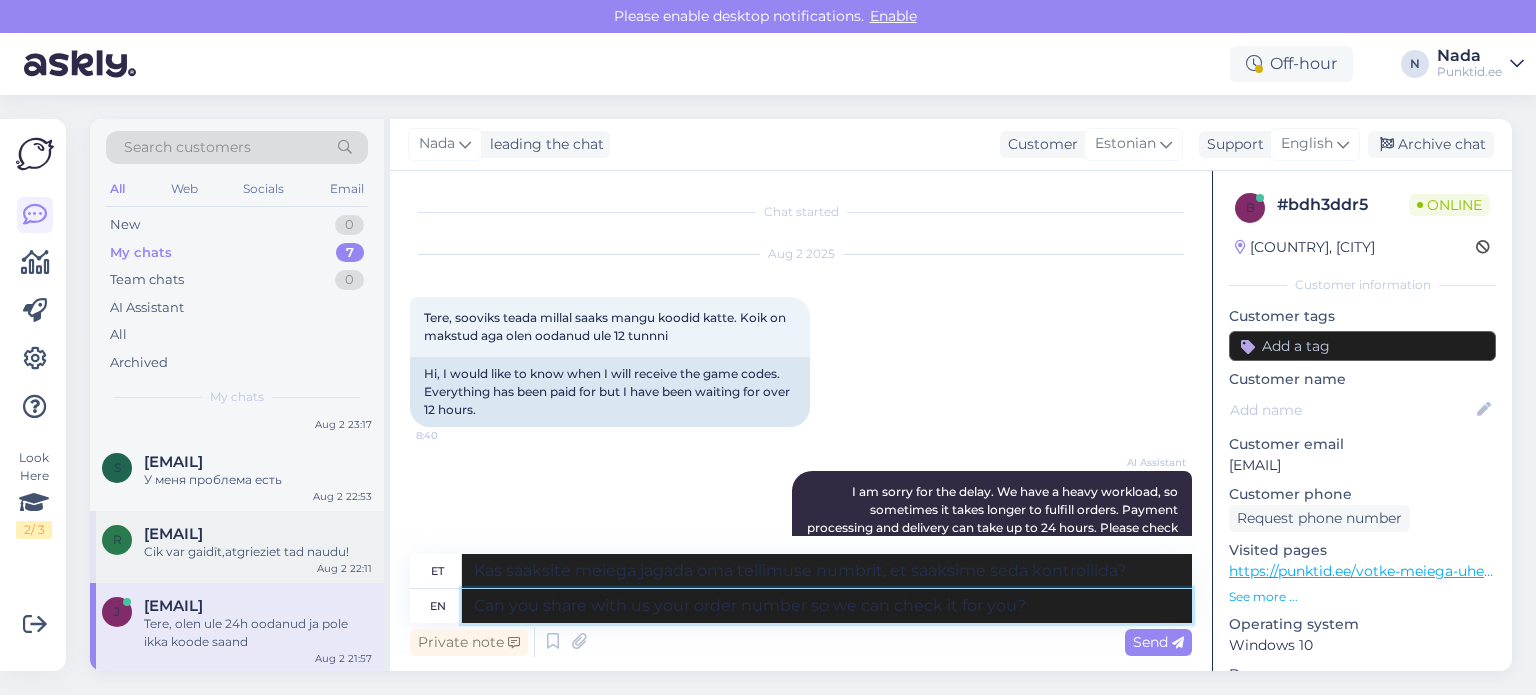 type on "Can you share with us your order number so we can check it for you?" 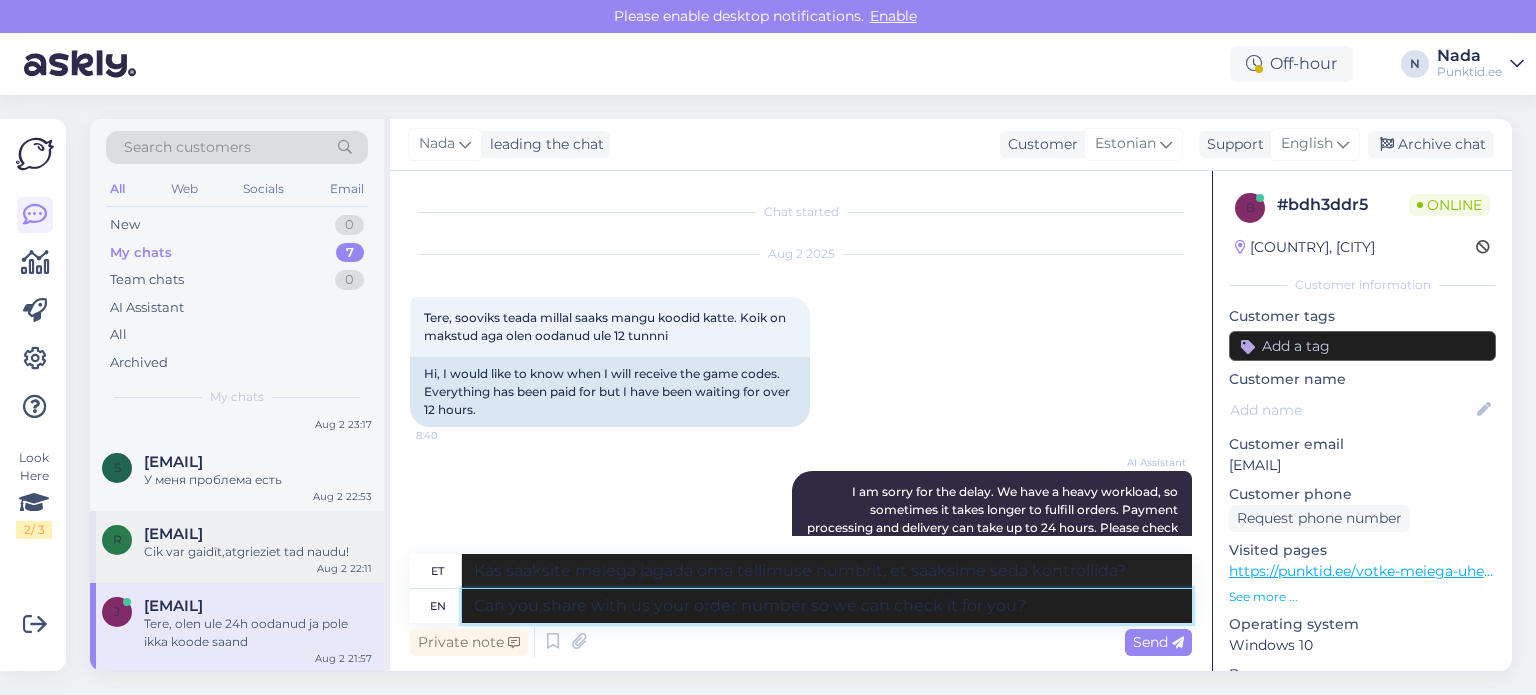 type on "Kas saaksite meiega oma tellimuse numbri jagada, et saaksime seda kontrollida?" 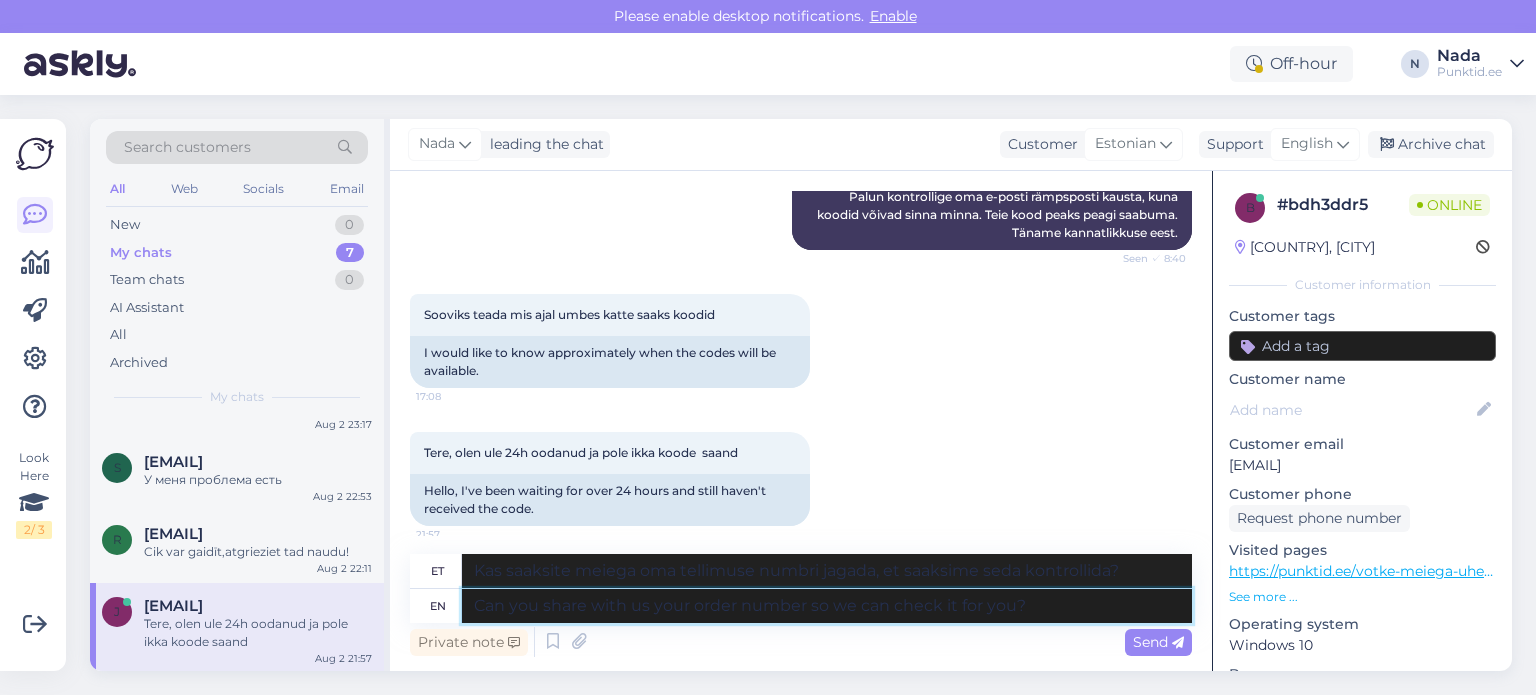 scroll, scrollTop: 488, scrollLeft: 0, axis: vertical 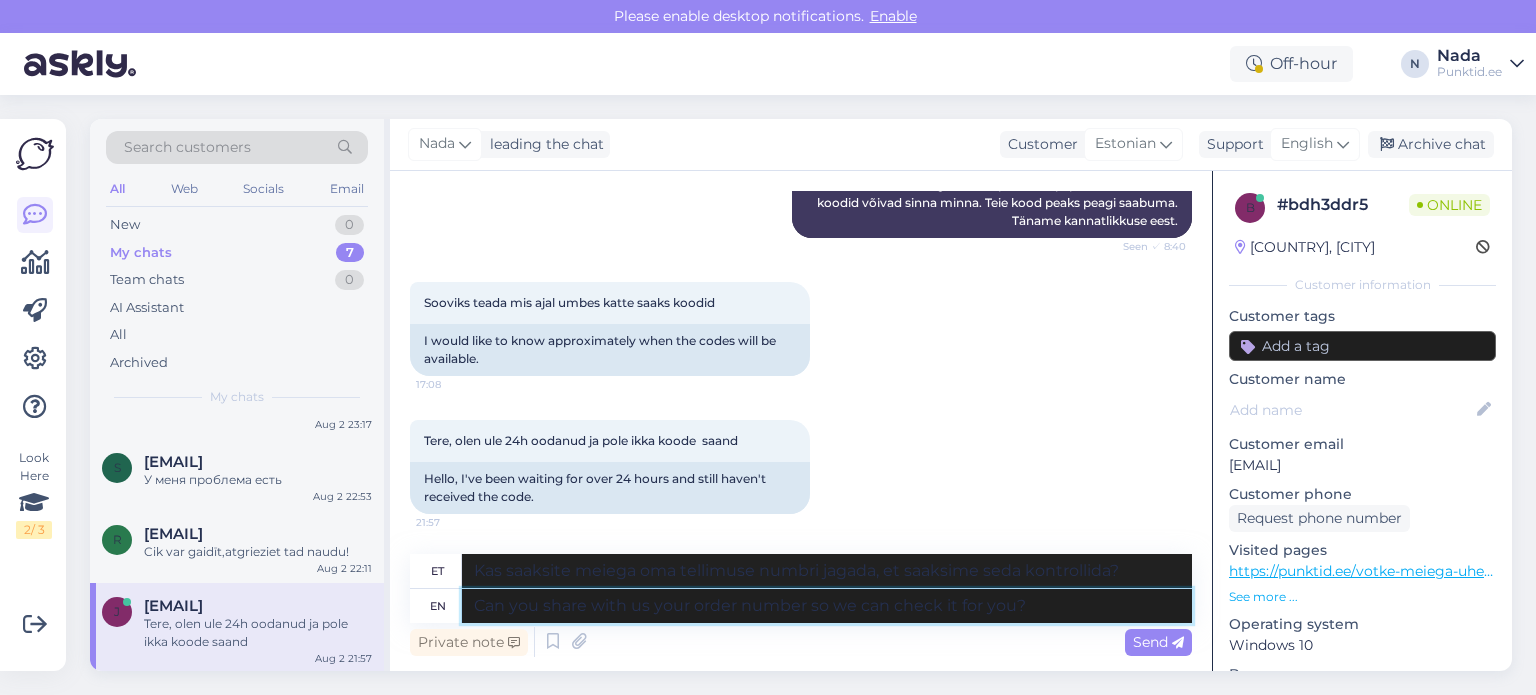 type 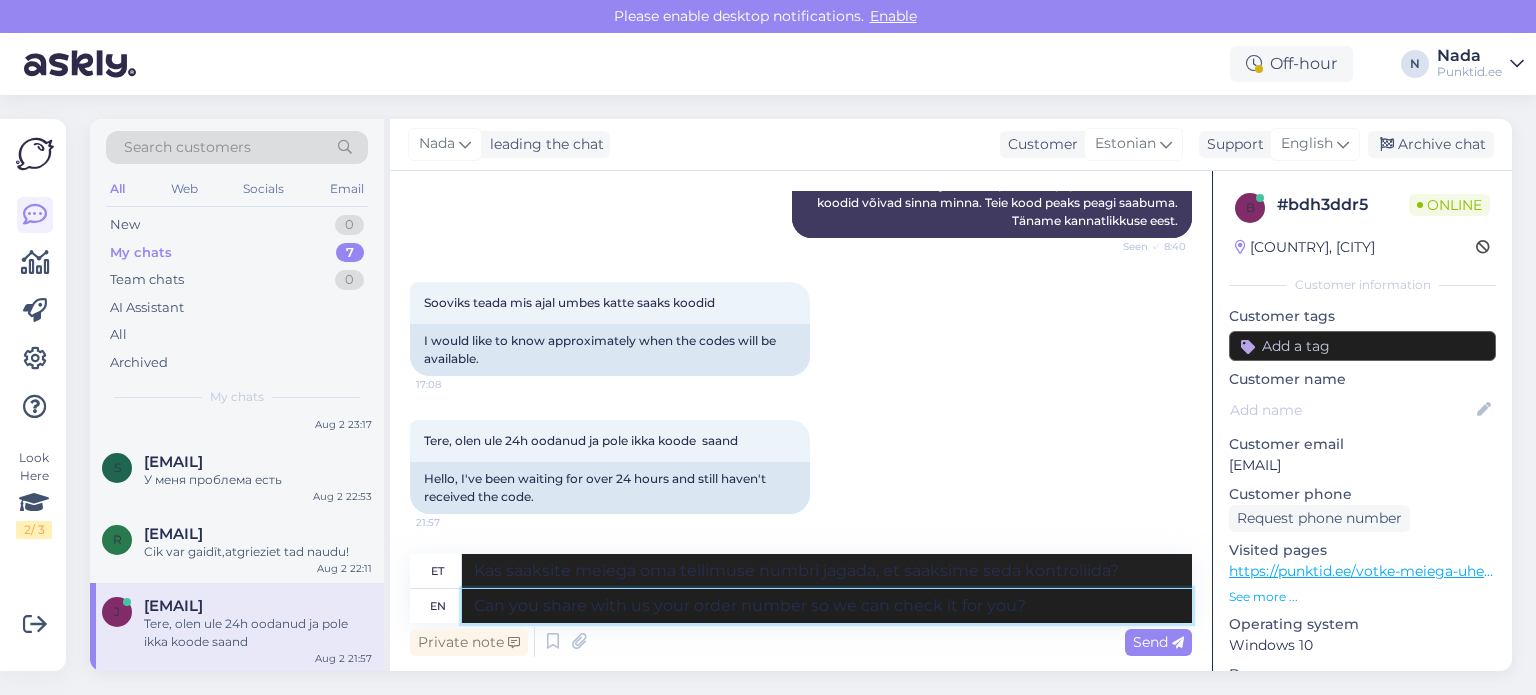type 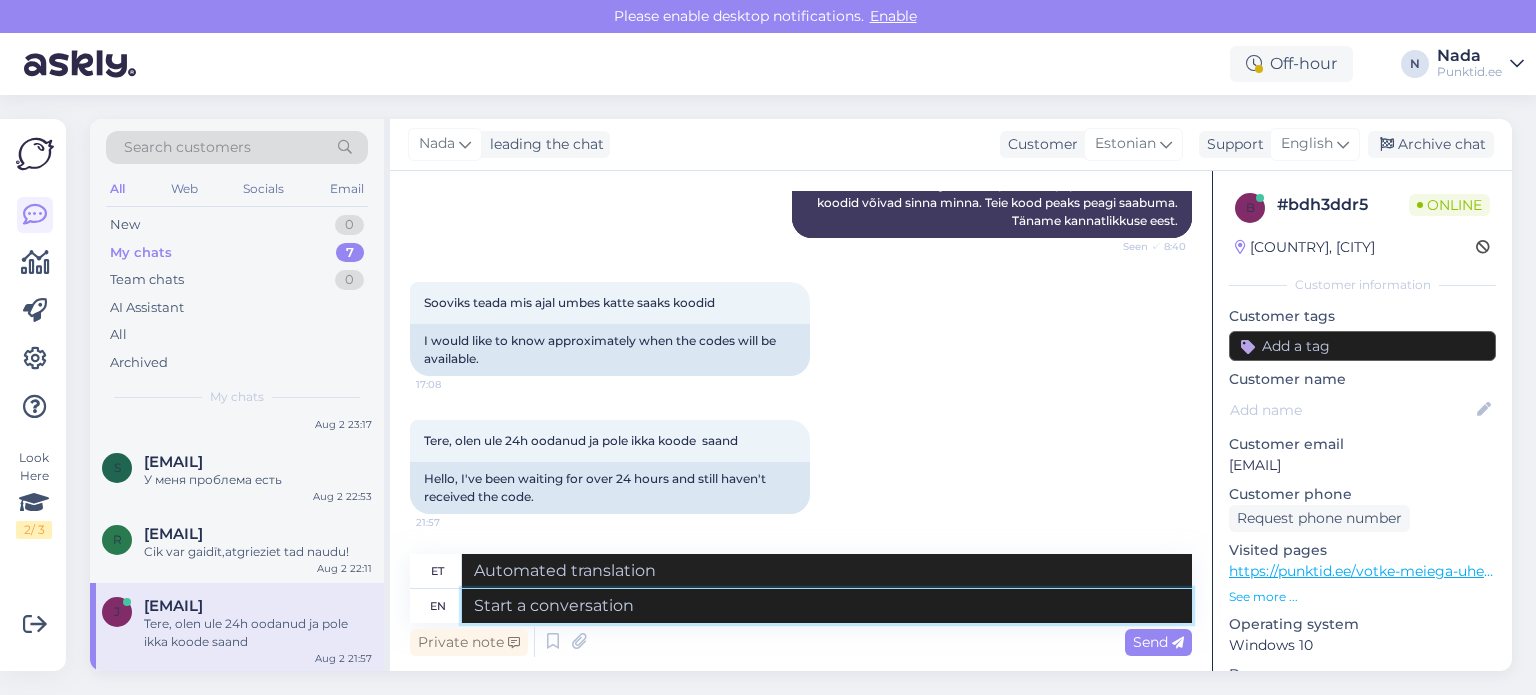 scroll, scrollTop: 686, scrollLeft: 0, axis: vertical 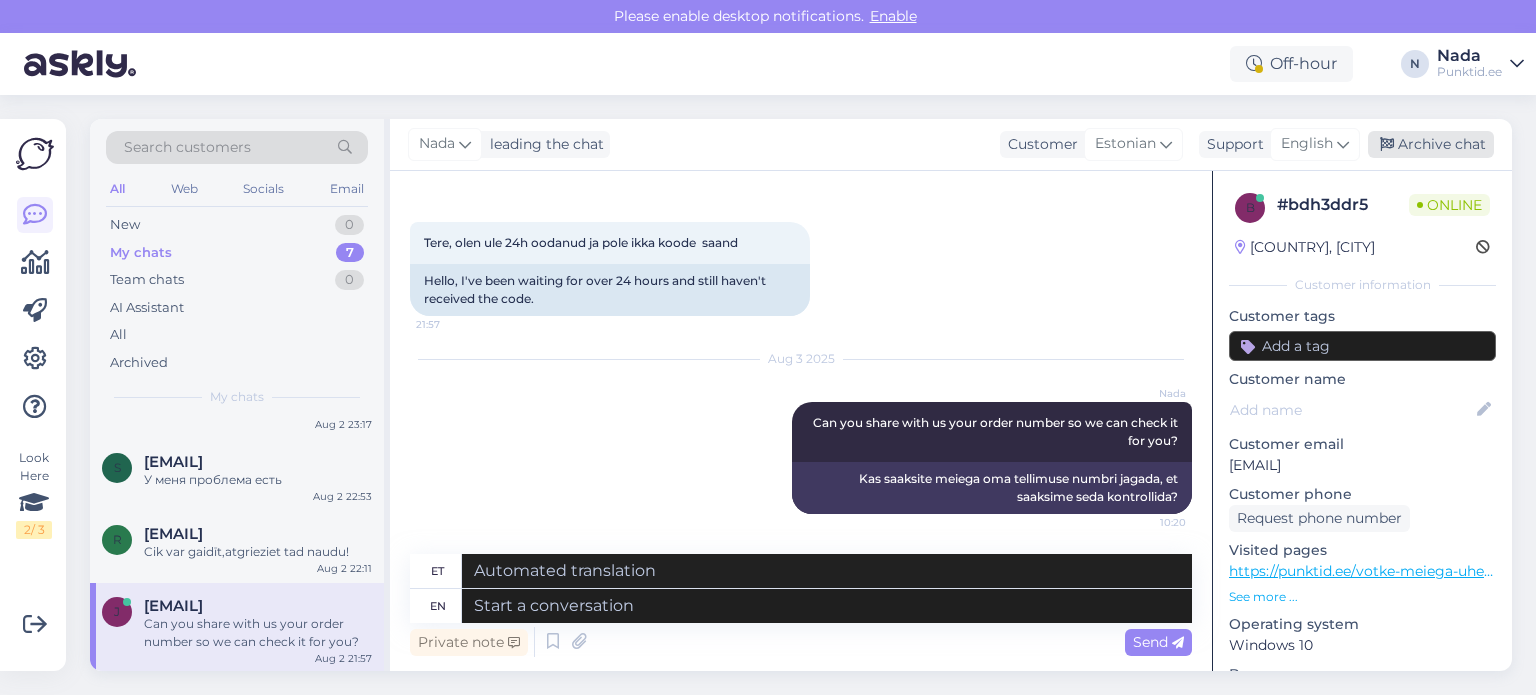 click on "Archive chat" at bounding box center (1431, 144) 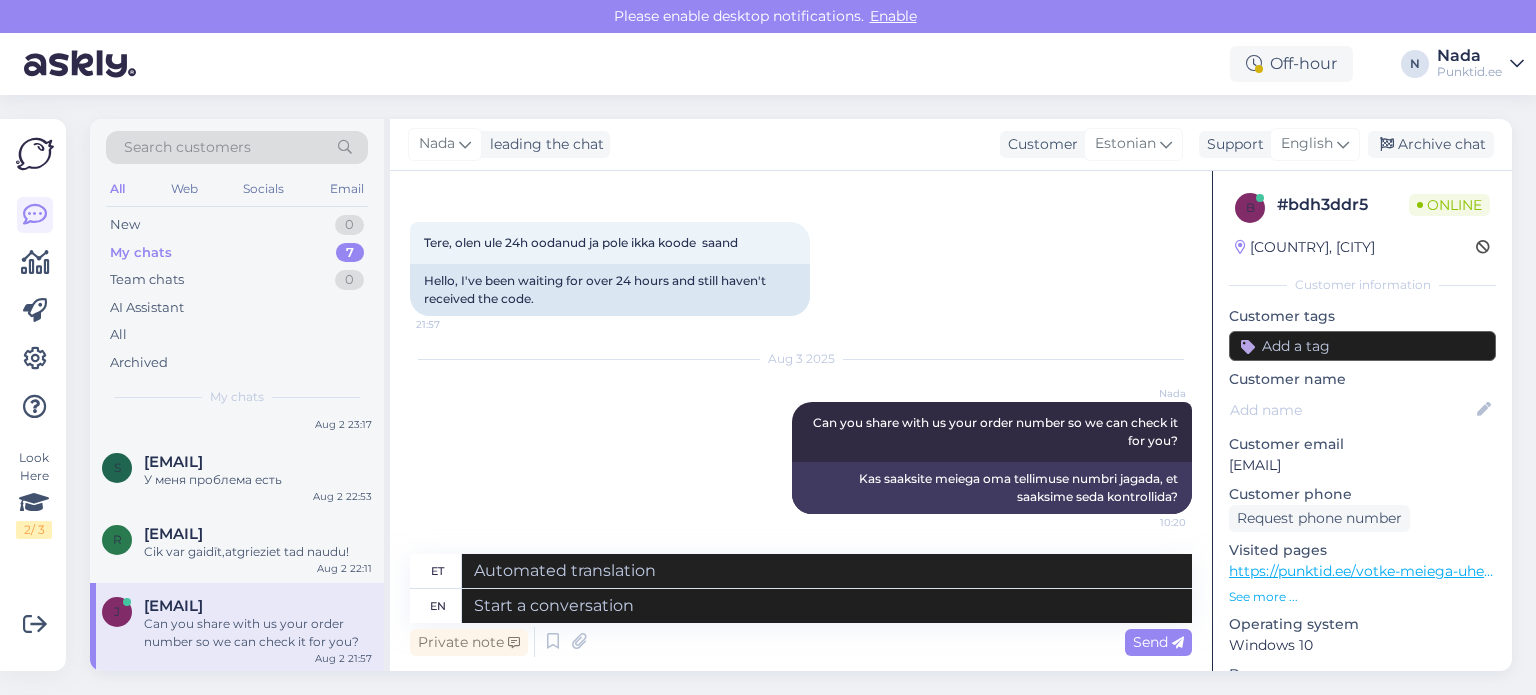 scroll, scrollTop: 0, scrollLeft: 0, axis: both 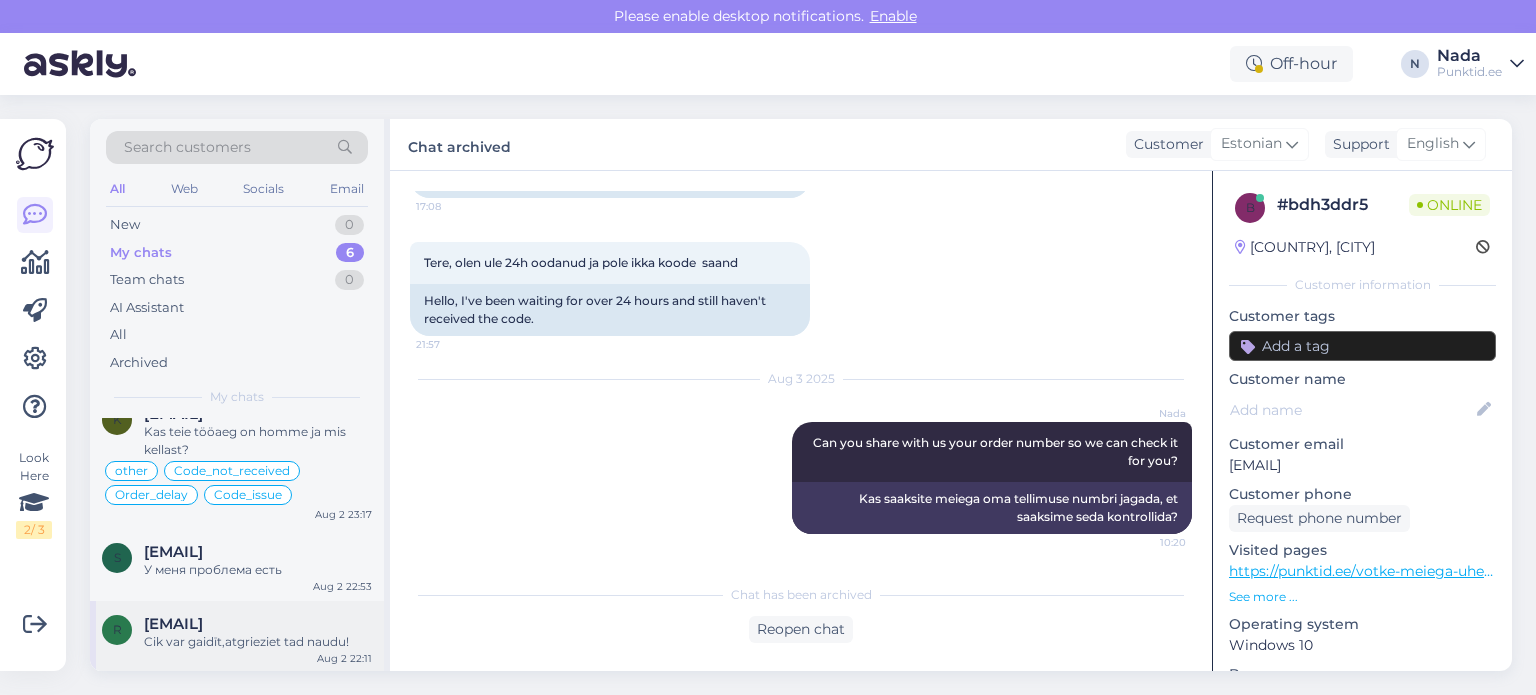 click on "r rutascukina129@gmail.com Cik var gaidīt,atgrieziet tad naudu! Aug 2 22:11" at bounding box center [237, 637] 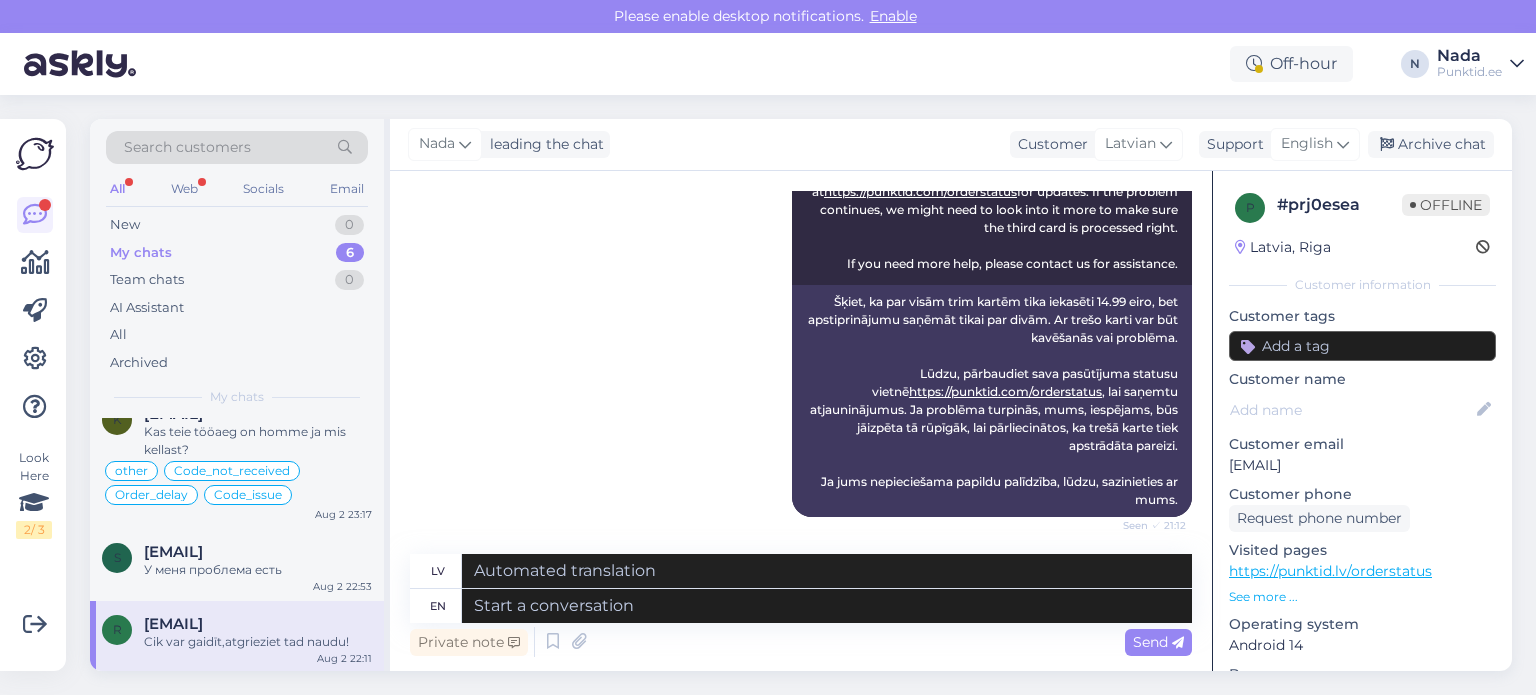 scroll, scrollTop: 5072, scrollLeft: 0, axis: vertical 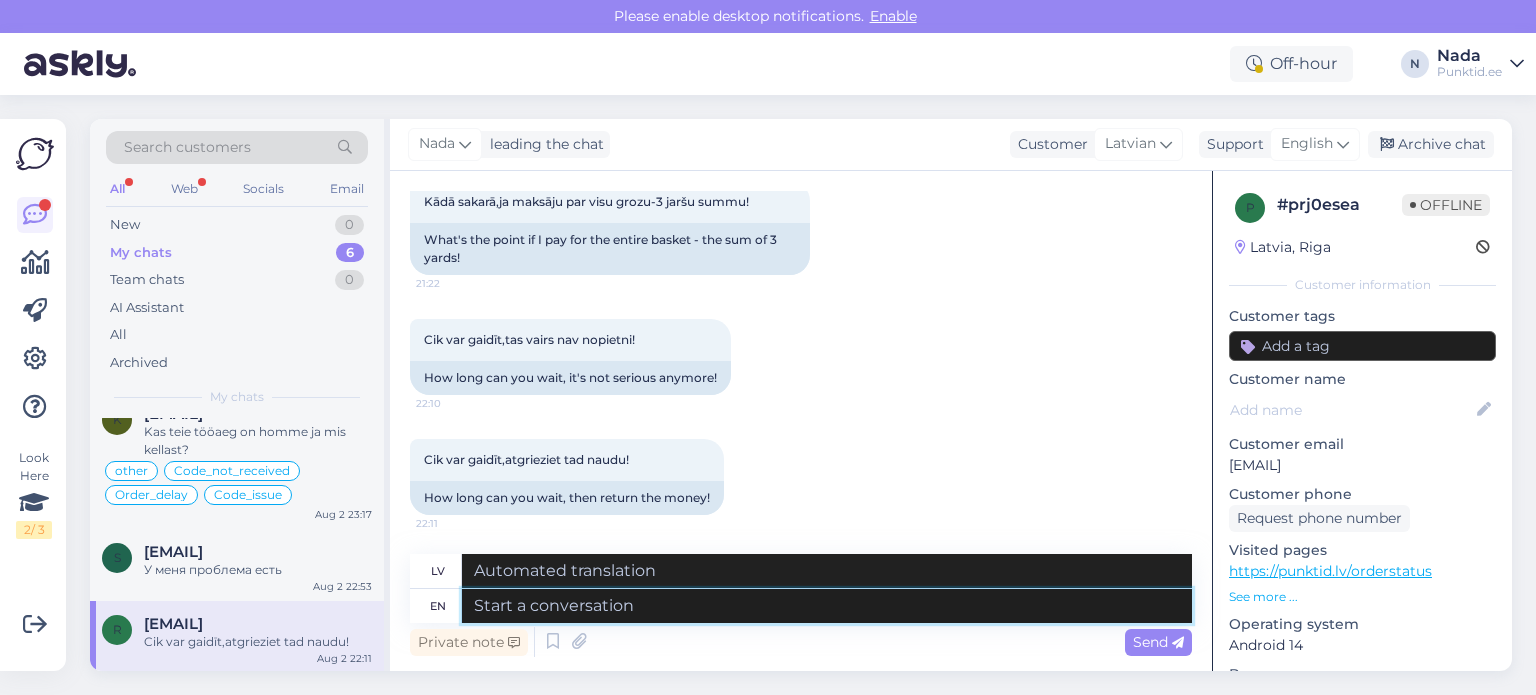 click at bounding box center (827, 606) 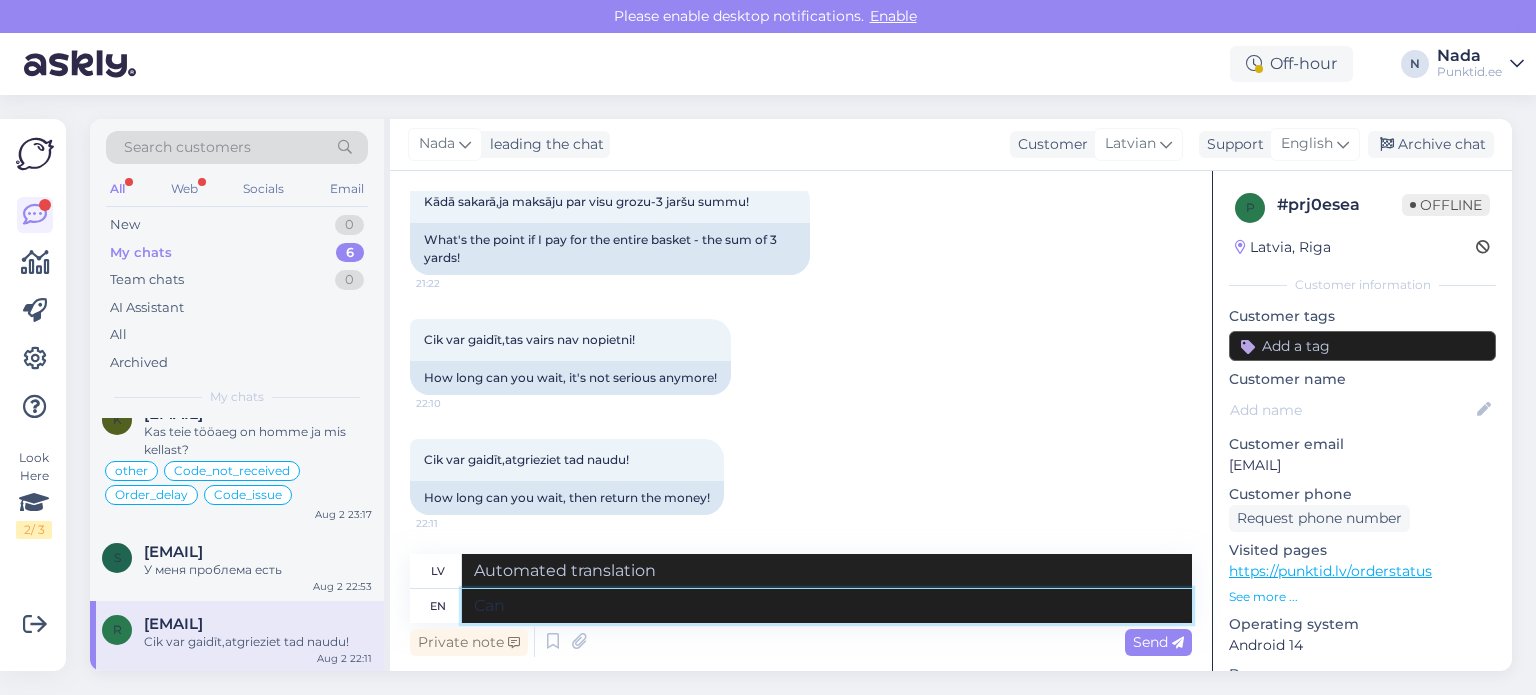 type on "Can y" 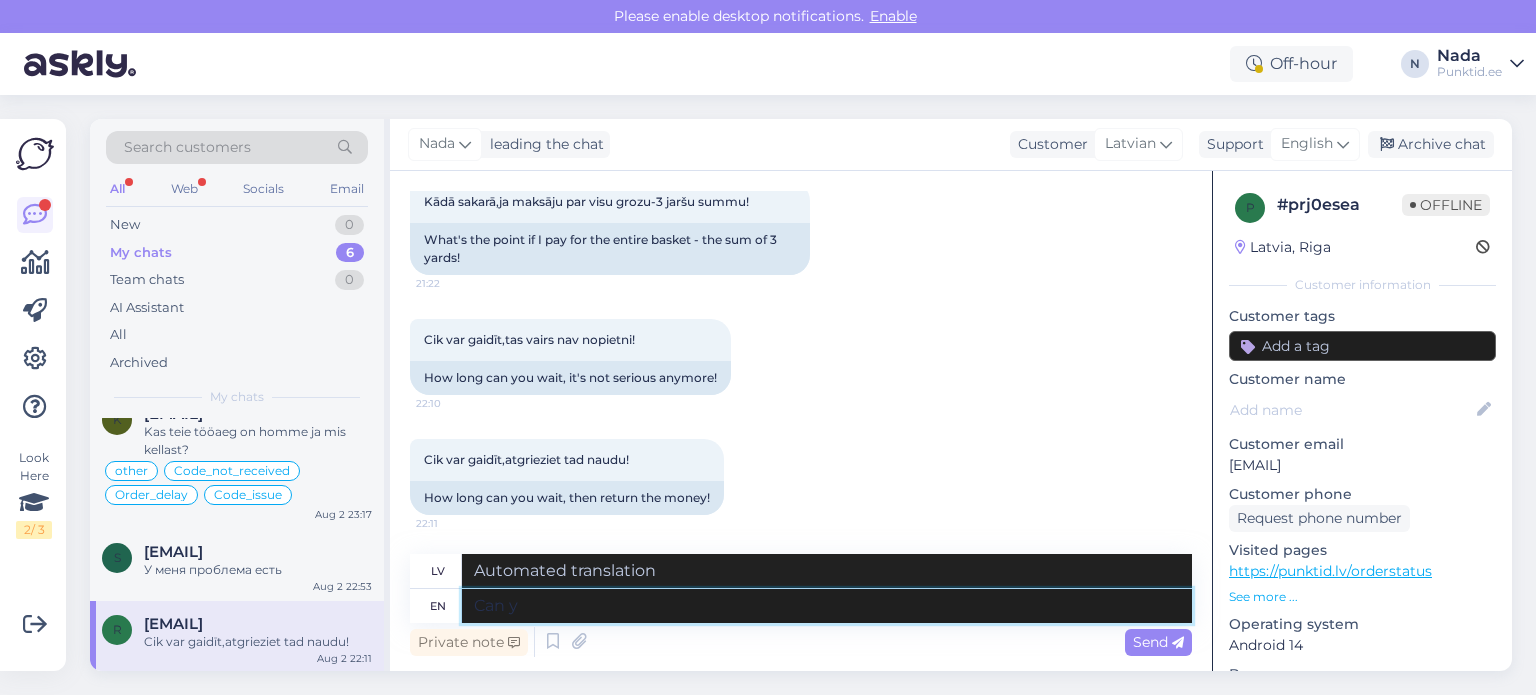 type on "Var" 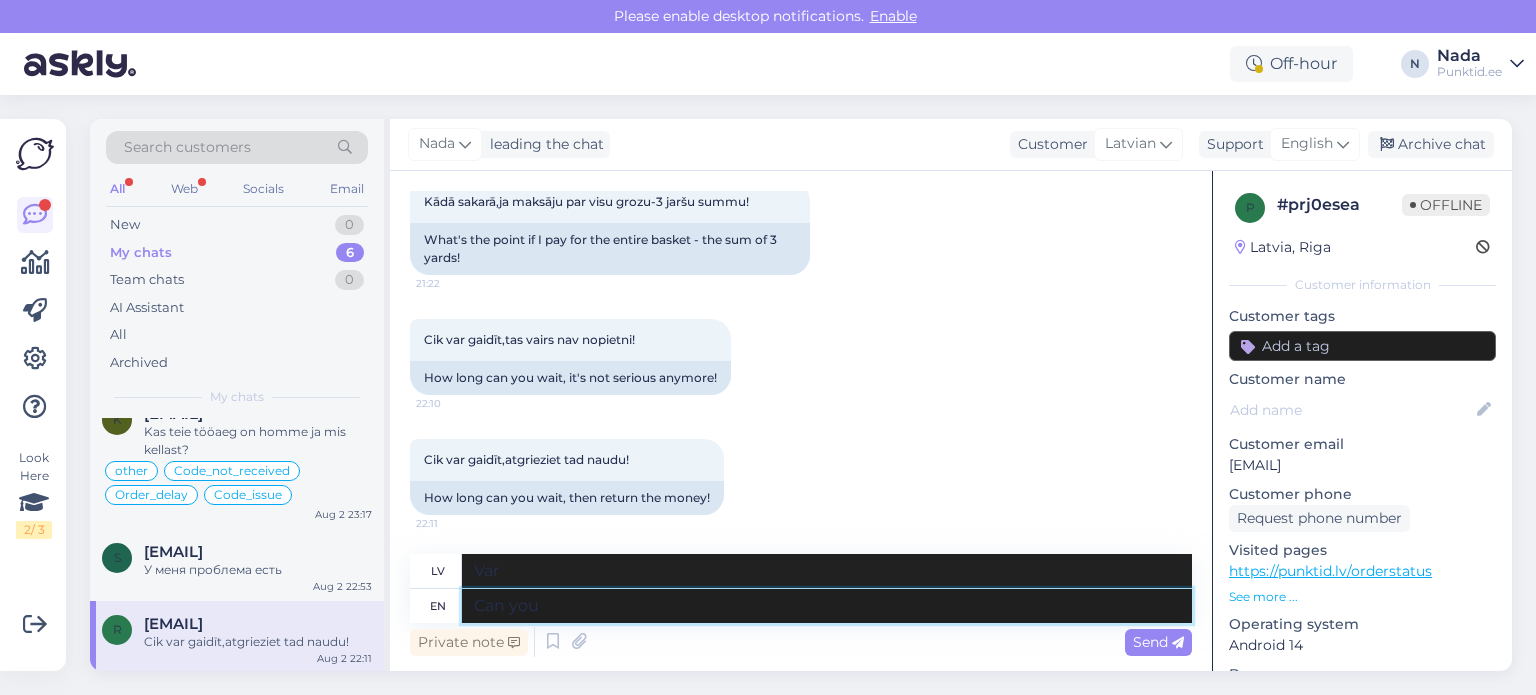 type on "Can you p" 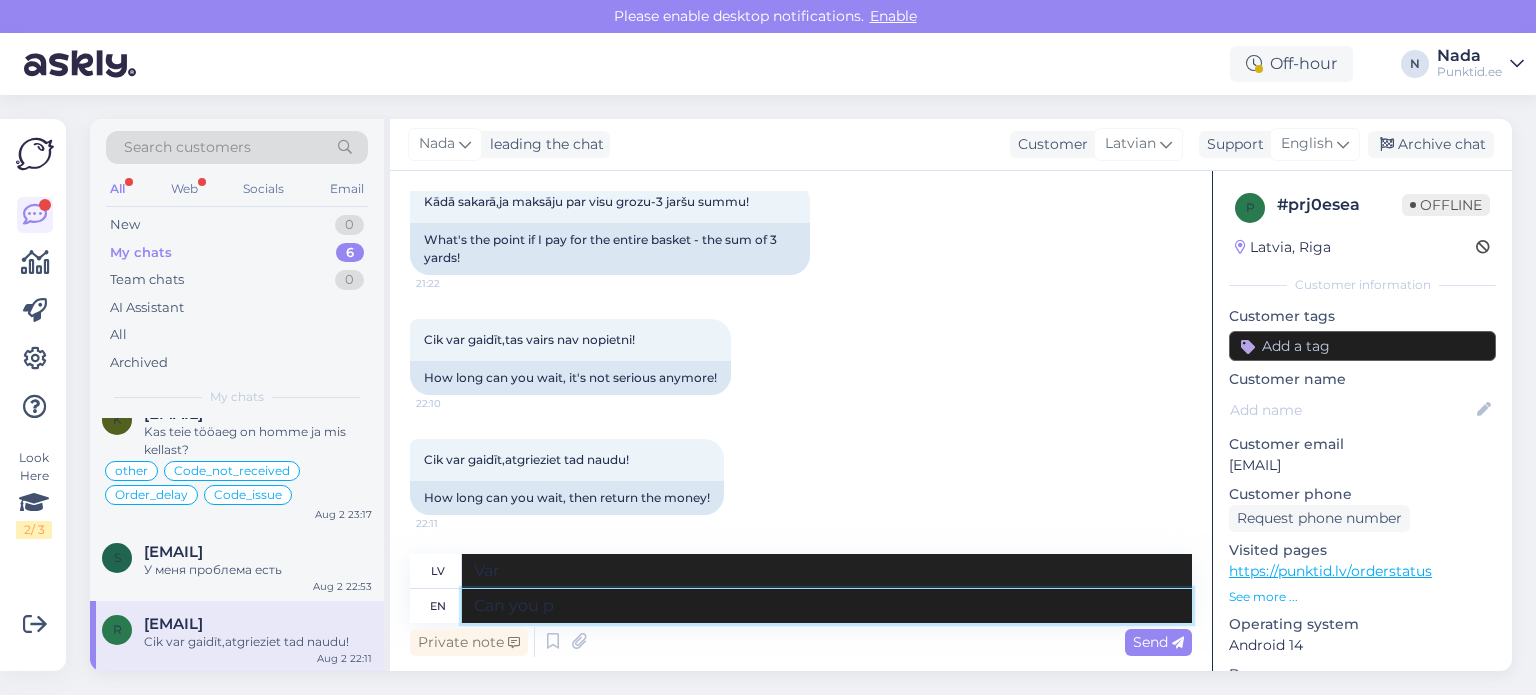 type on "Vai jūs varat" 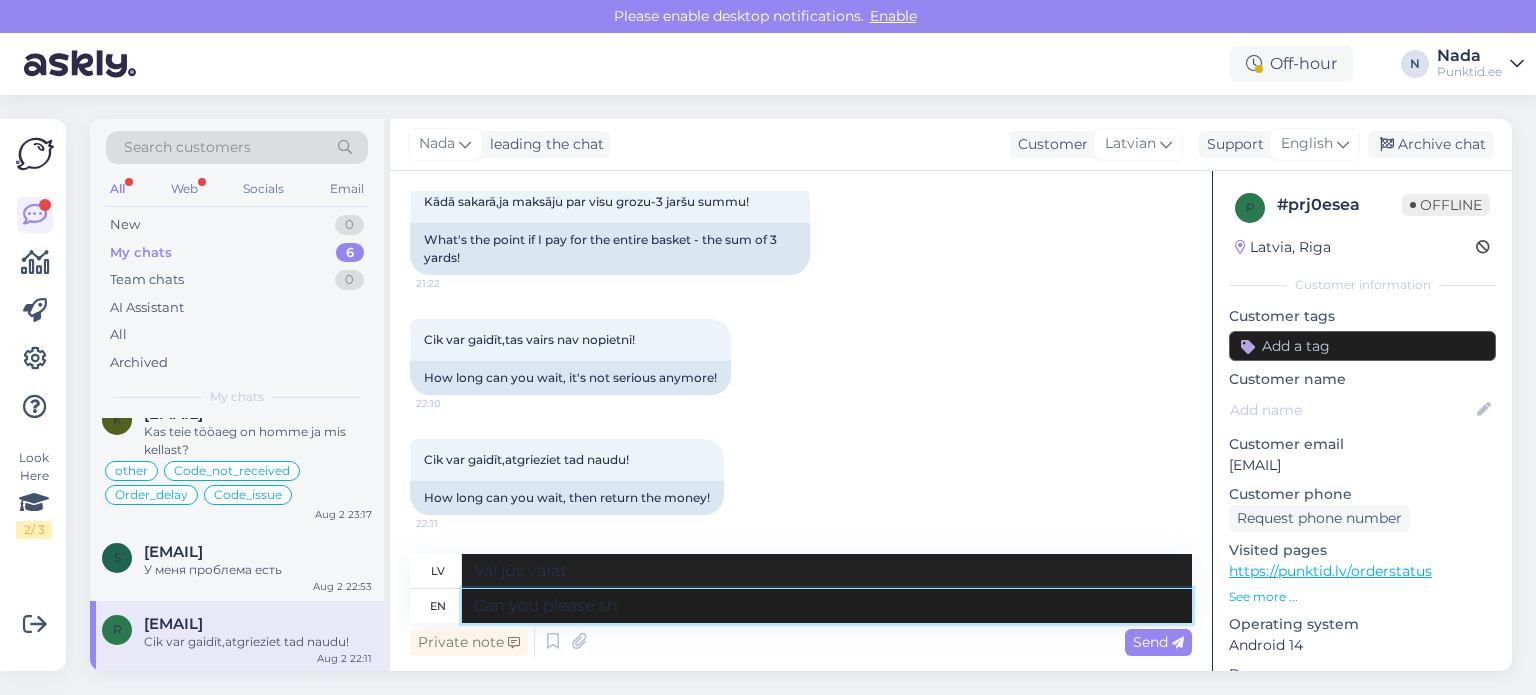 type on "Can you please sha" 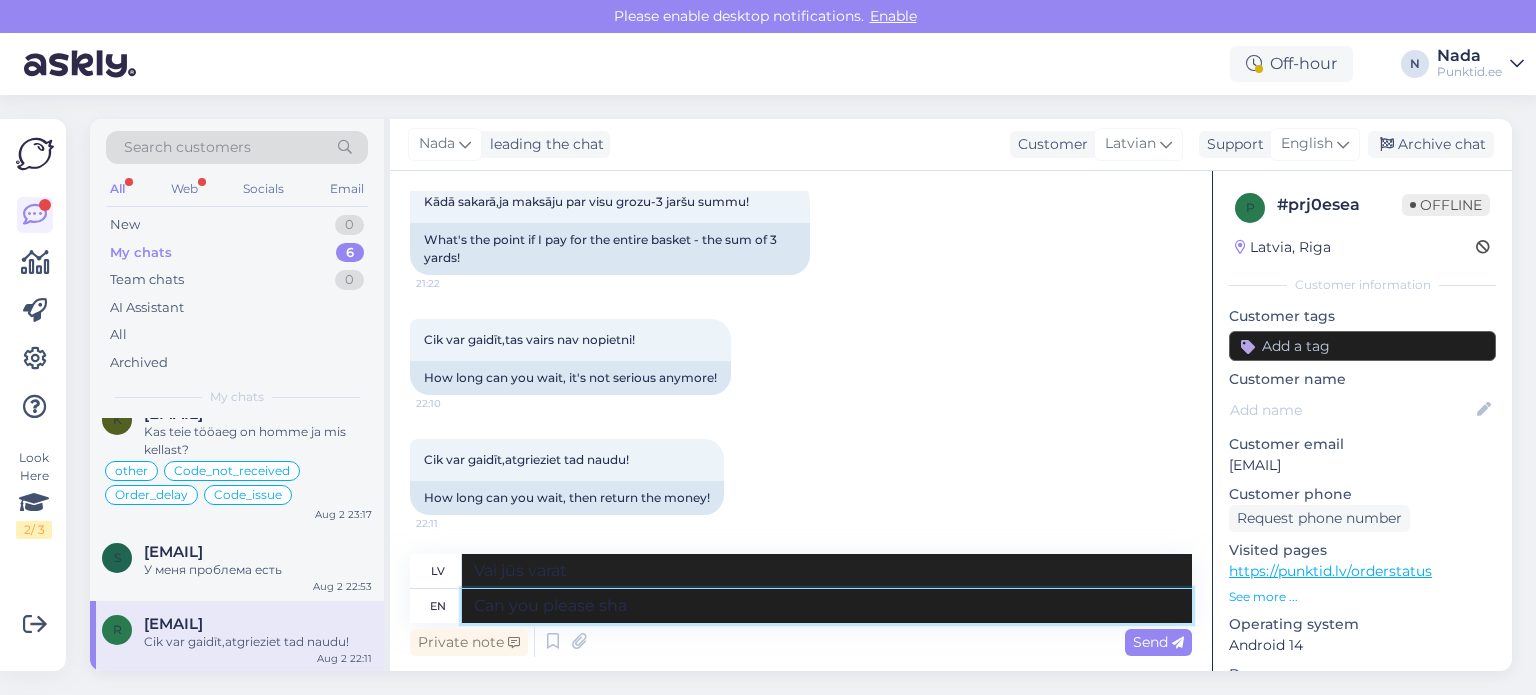 type on "Vai jūs, lūdzu, varētu" 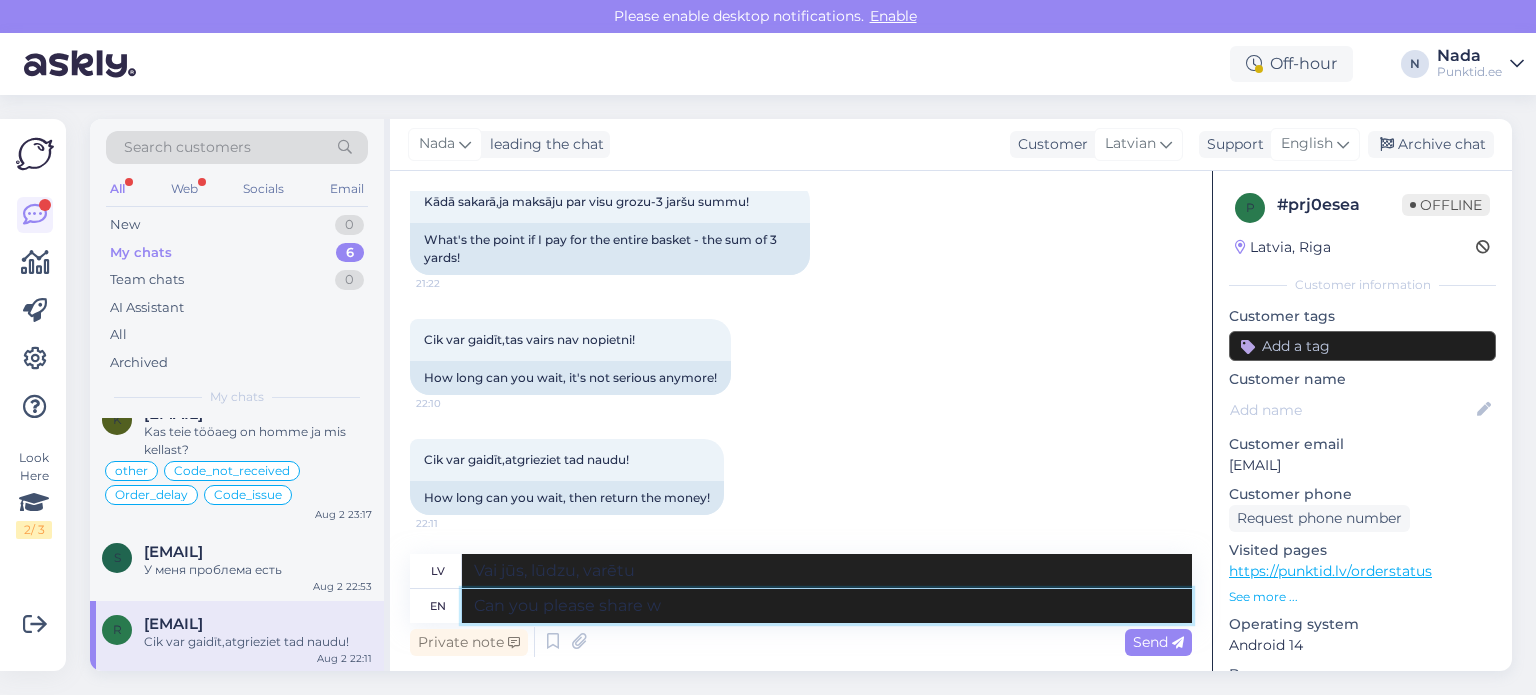 type on "Can you please share wi" 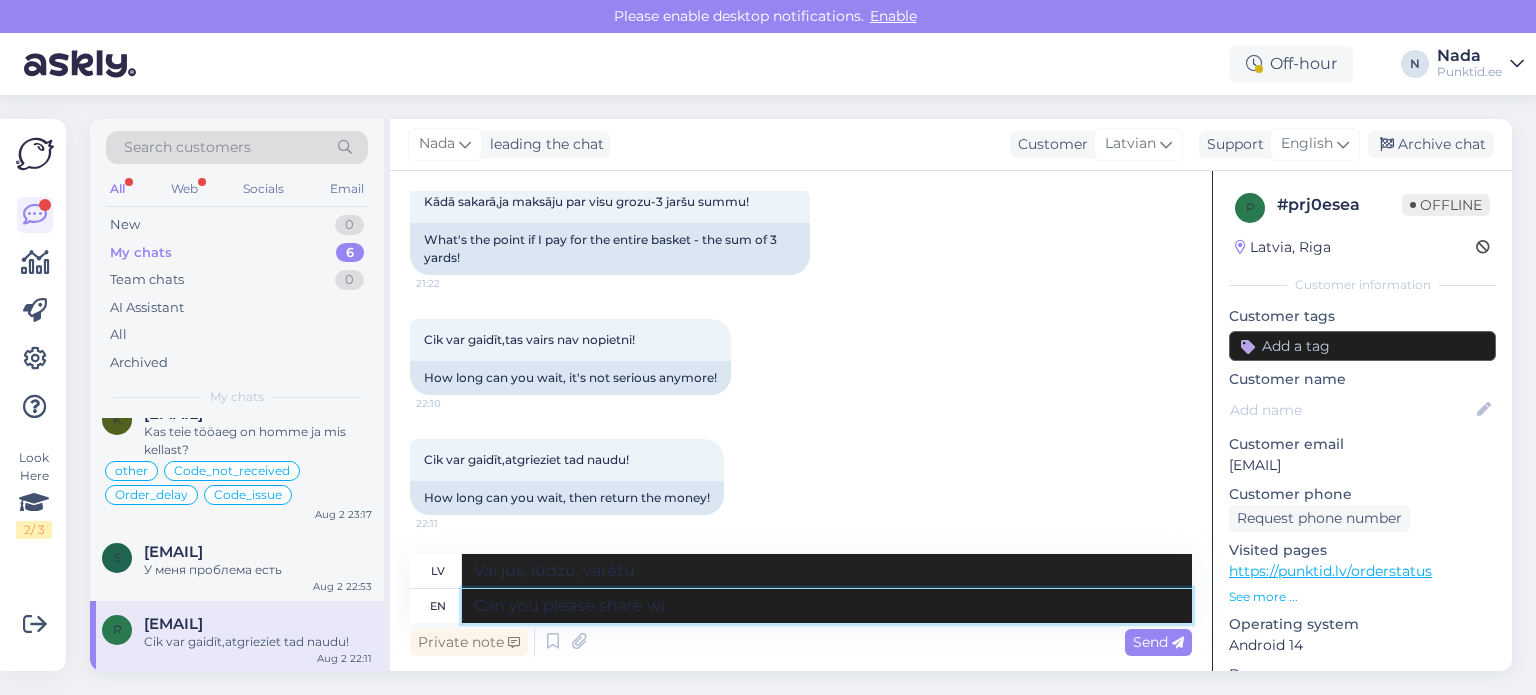 type on "Vai jūs, lūdzu, varētu padalīties?" 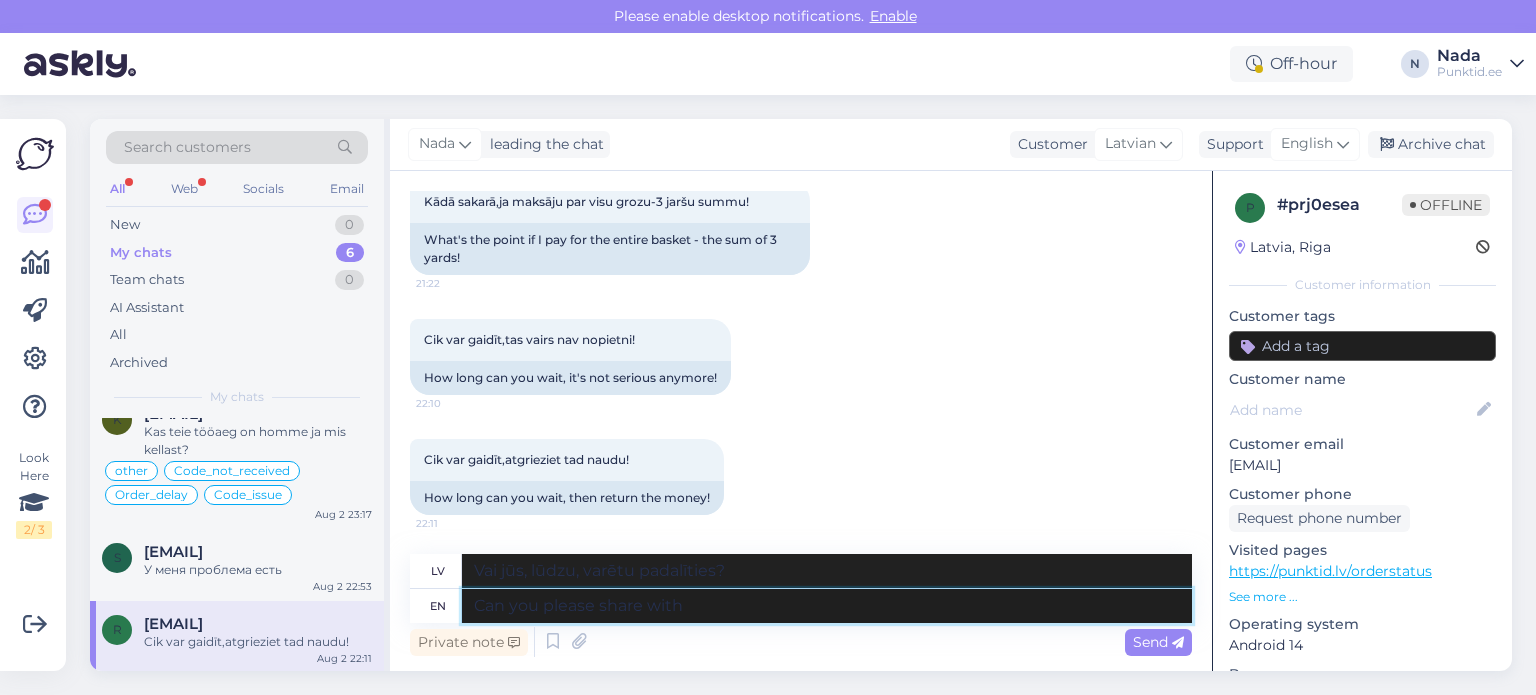 type on "Can you please share with u" 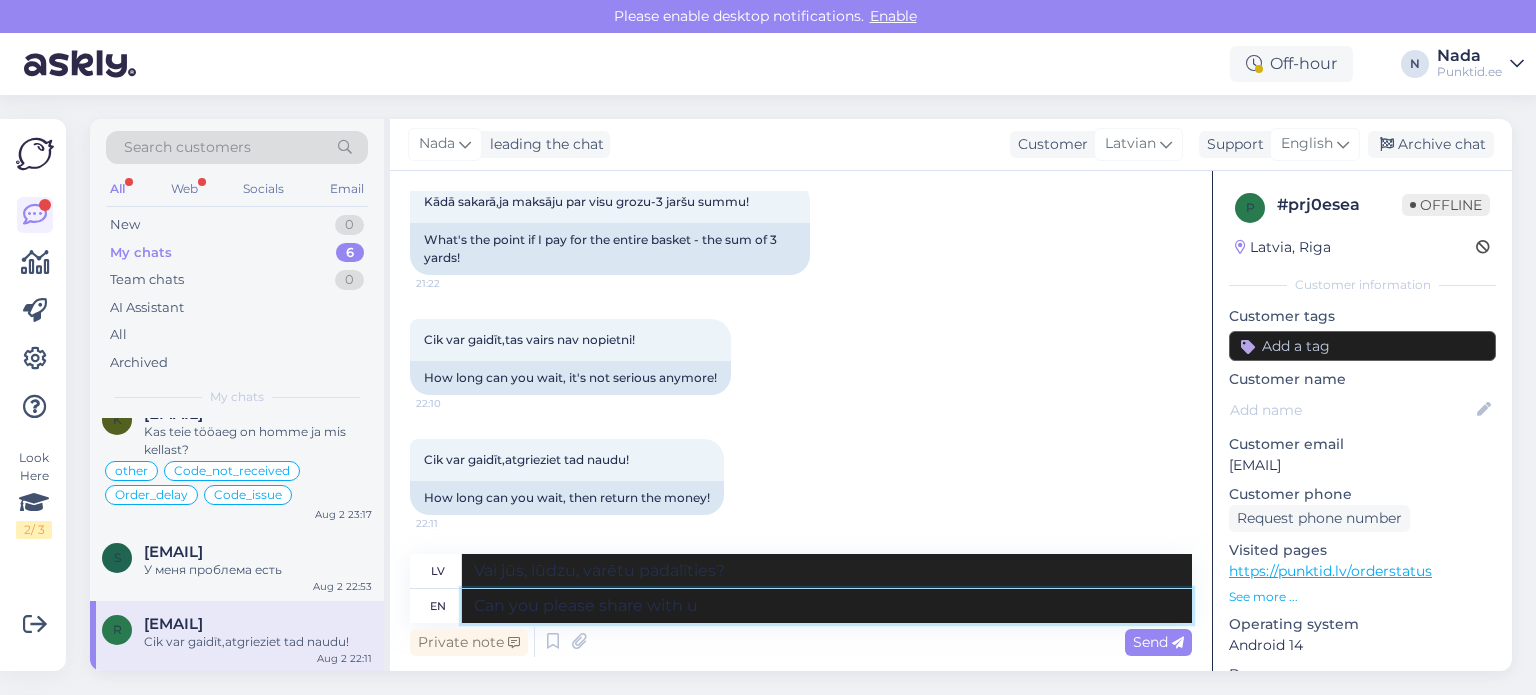 type on "Vai jūs, lūdzu, varētu padalīties ar" 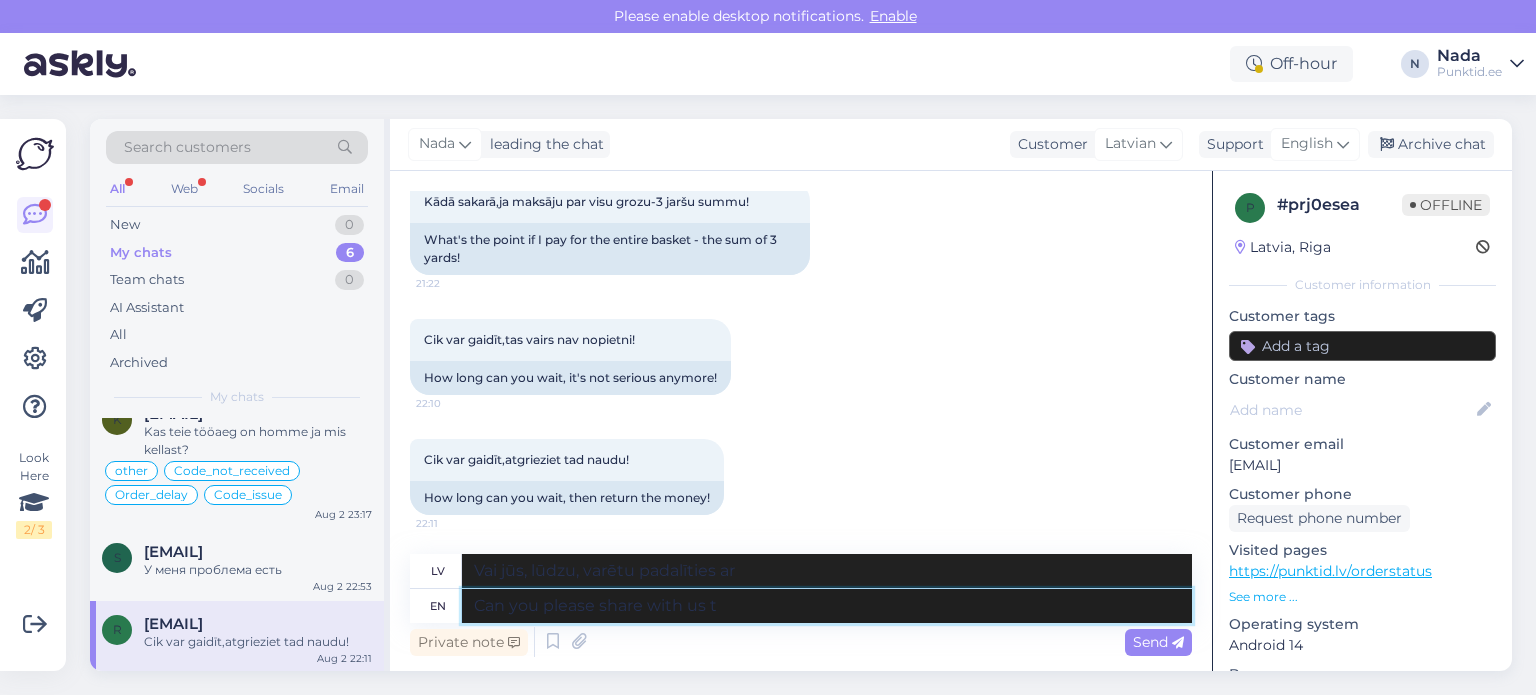 type on "Can you please share with us th" 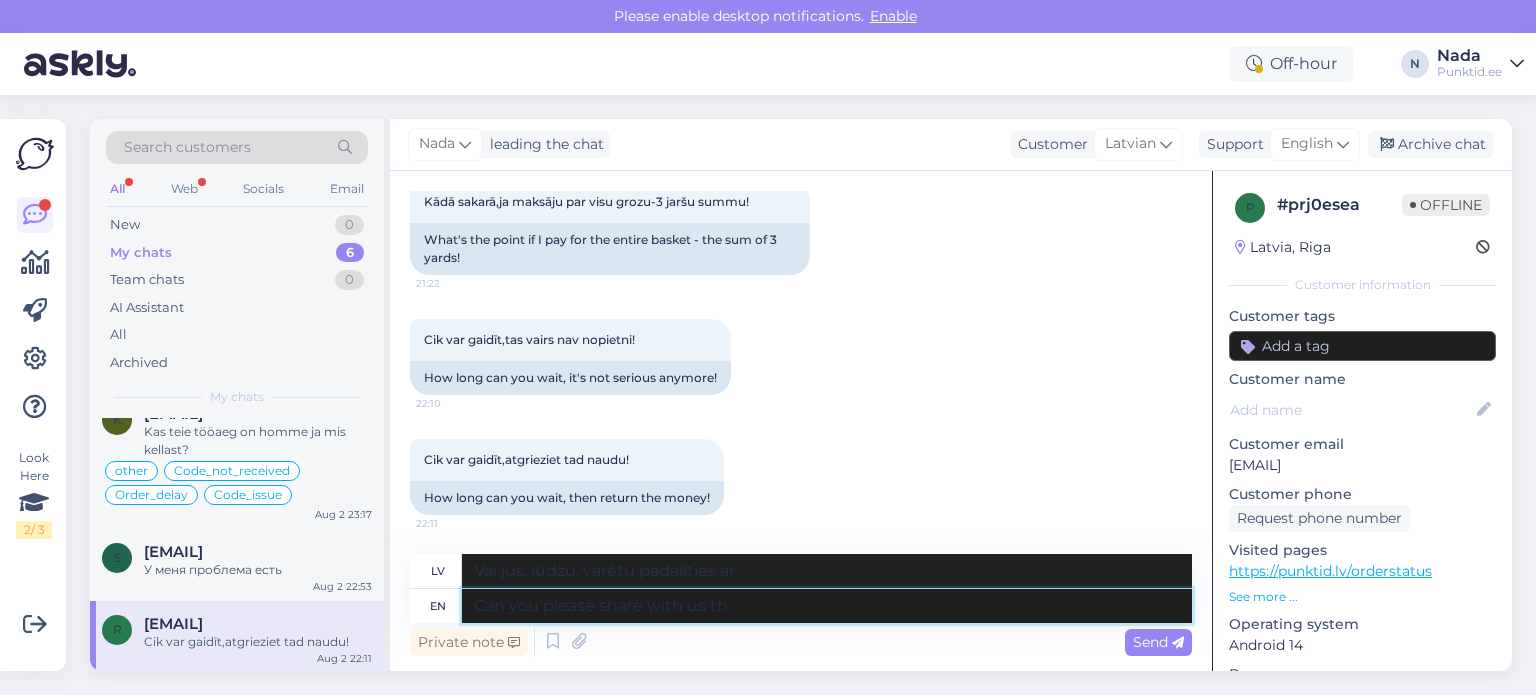 type on "Vai jūs, lūdzu, varētu ar mums padalīties?" 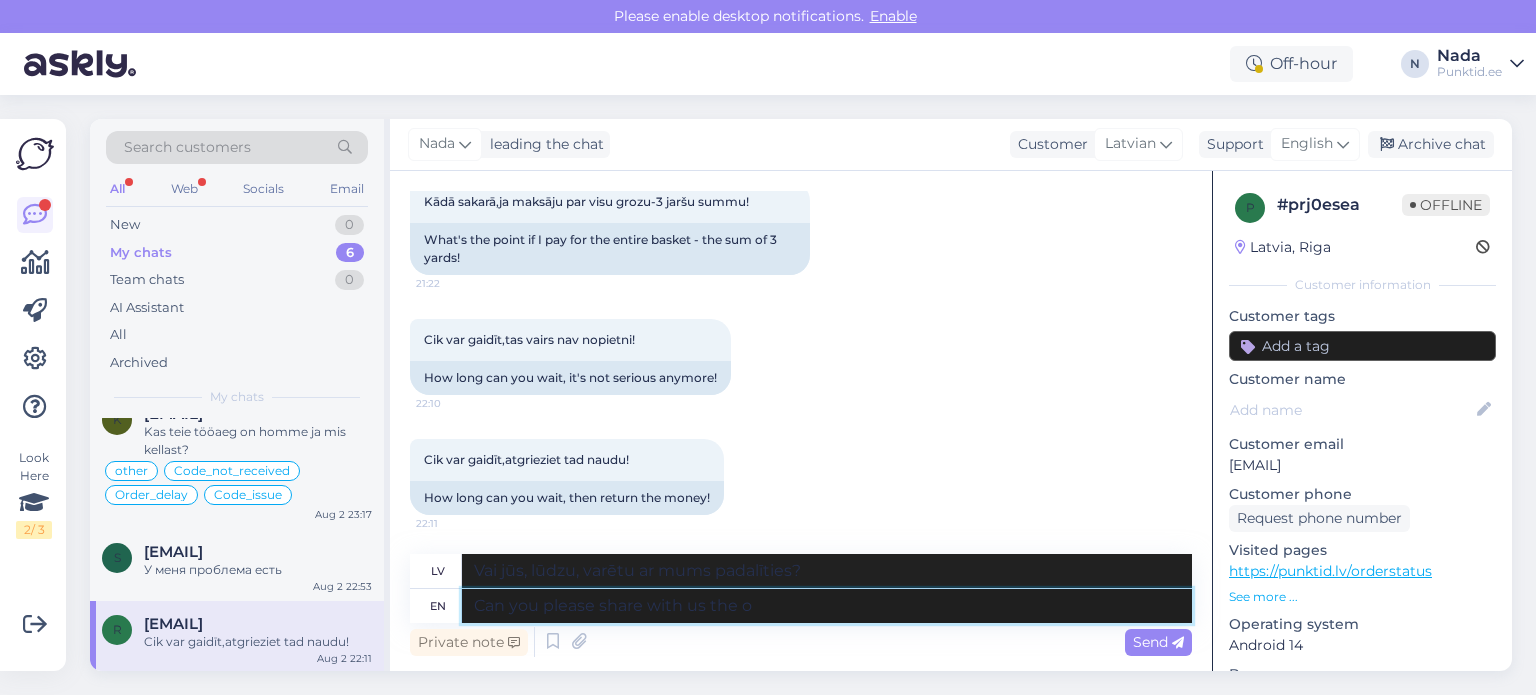 type on "Can you please share with us the or" 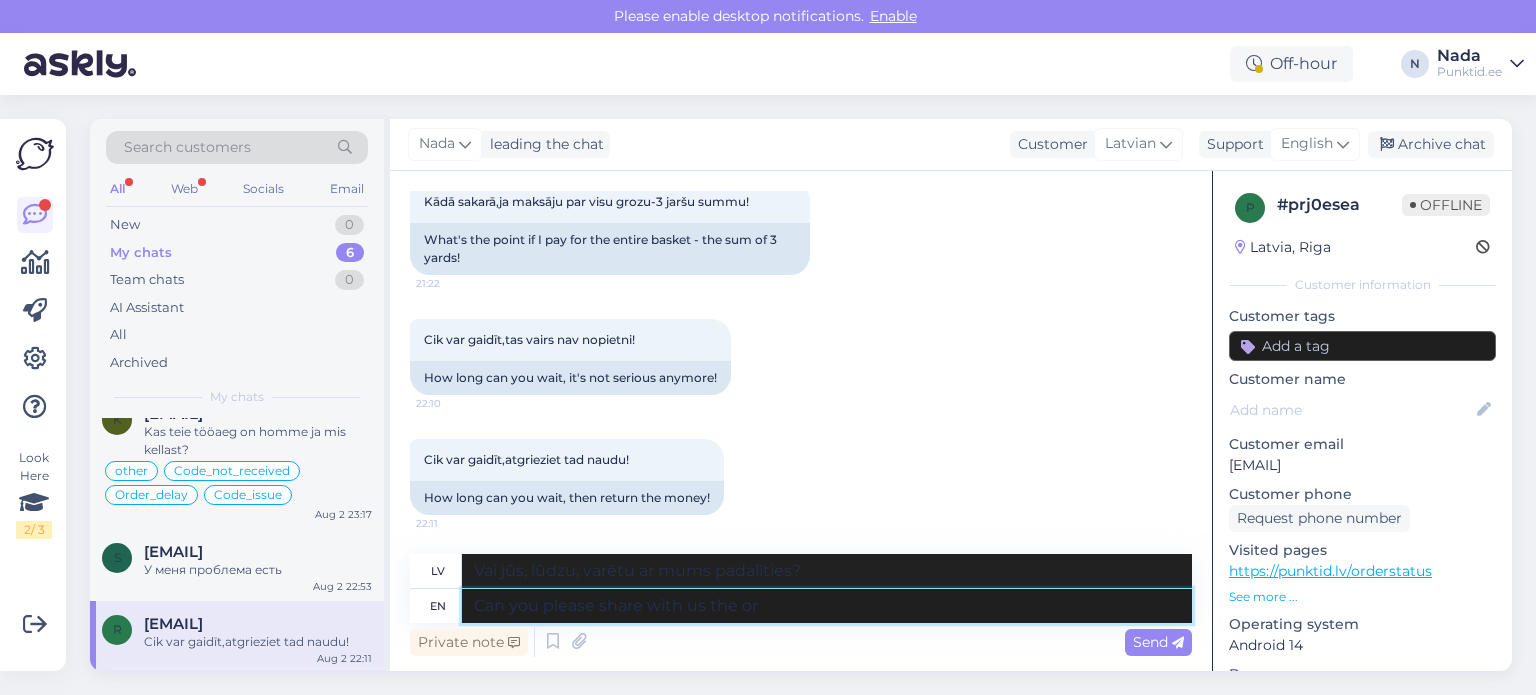 type on "Vai jūs, lūdzu, varētu ar mums padalīties" 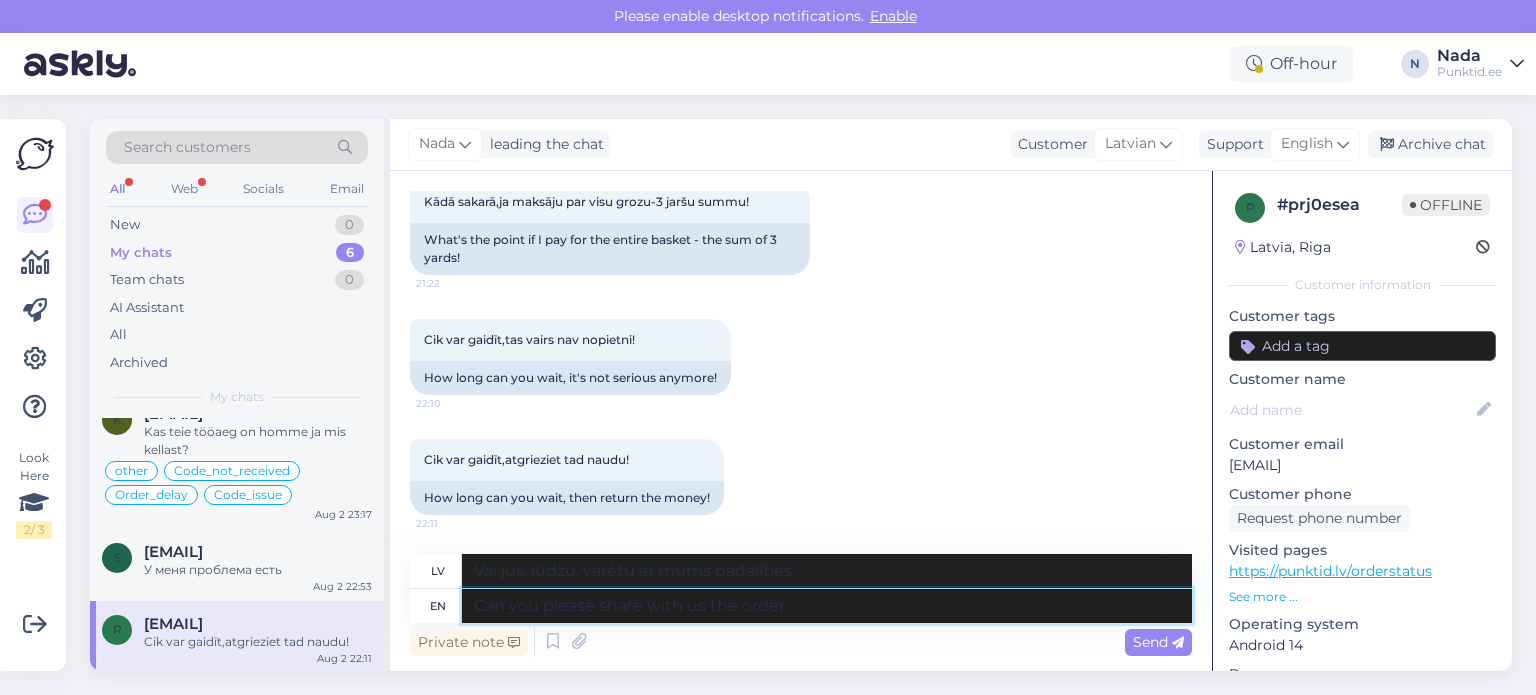 type on "Can you please share with us the order n" 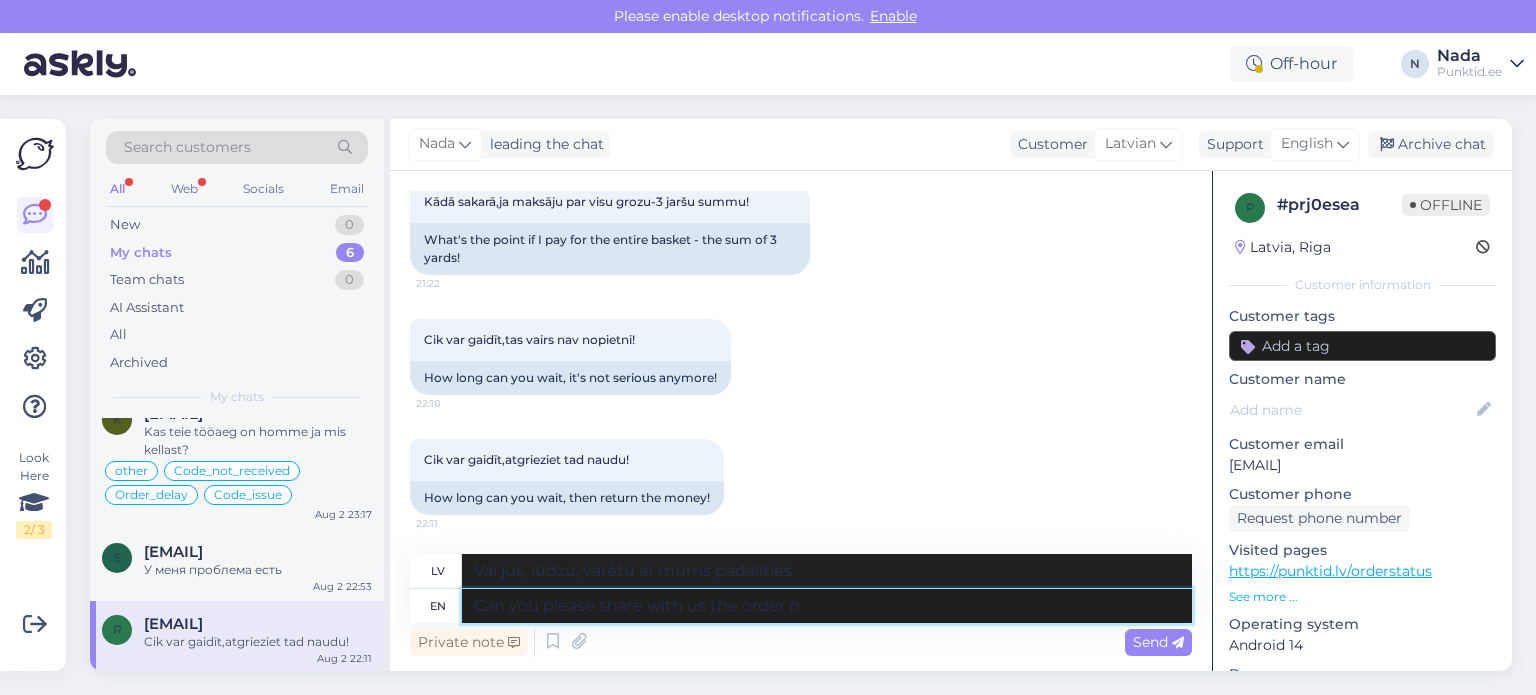 type on "Vai jūs, lūdzu, varētu dalīties ar mums pasūtījumā?" 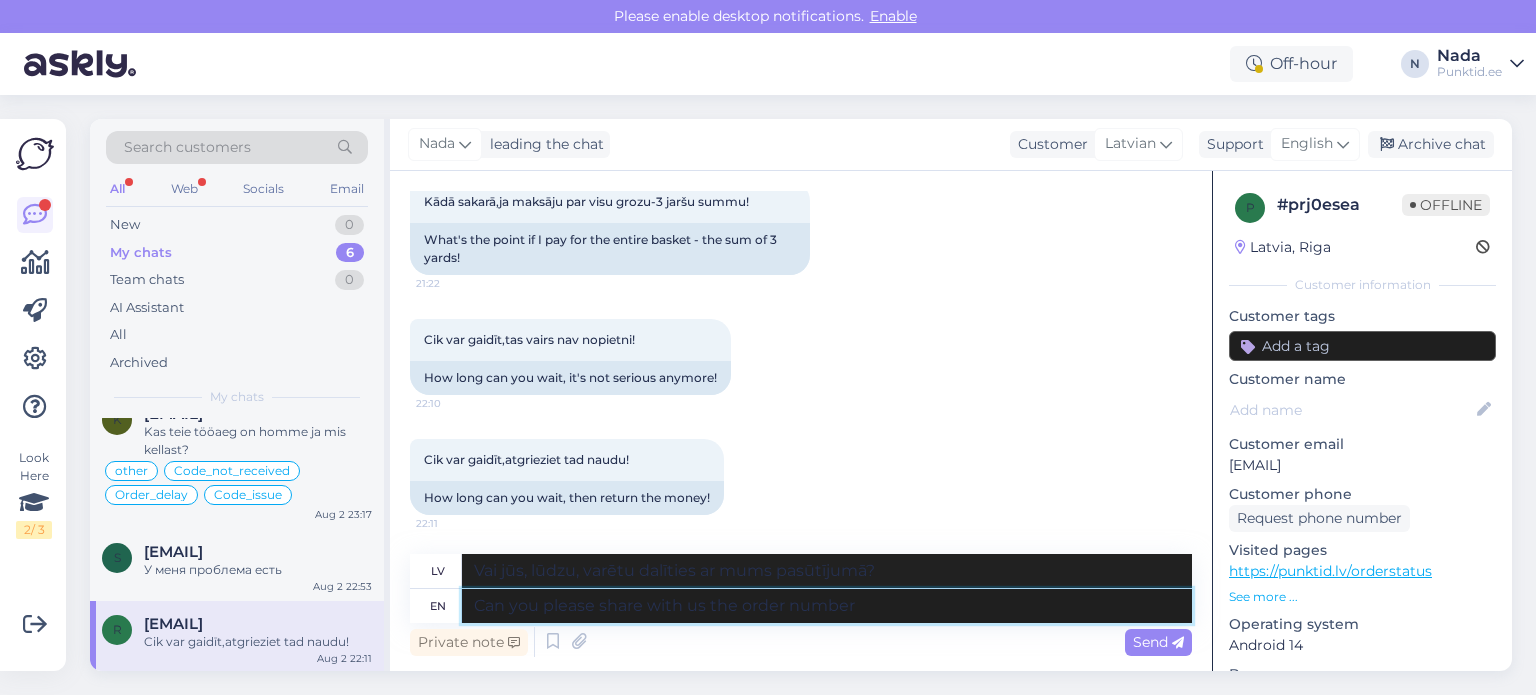 type on "Can you please share with us the order number" 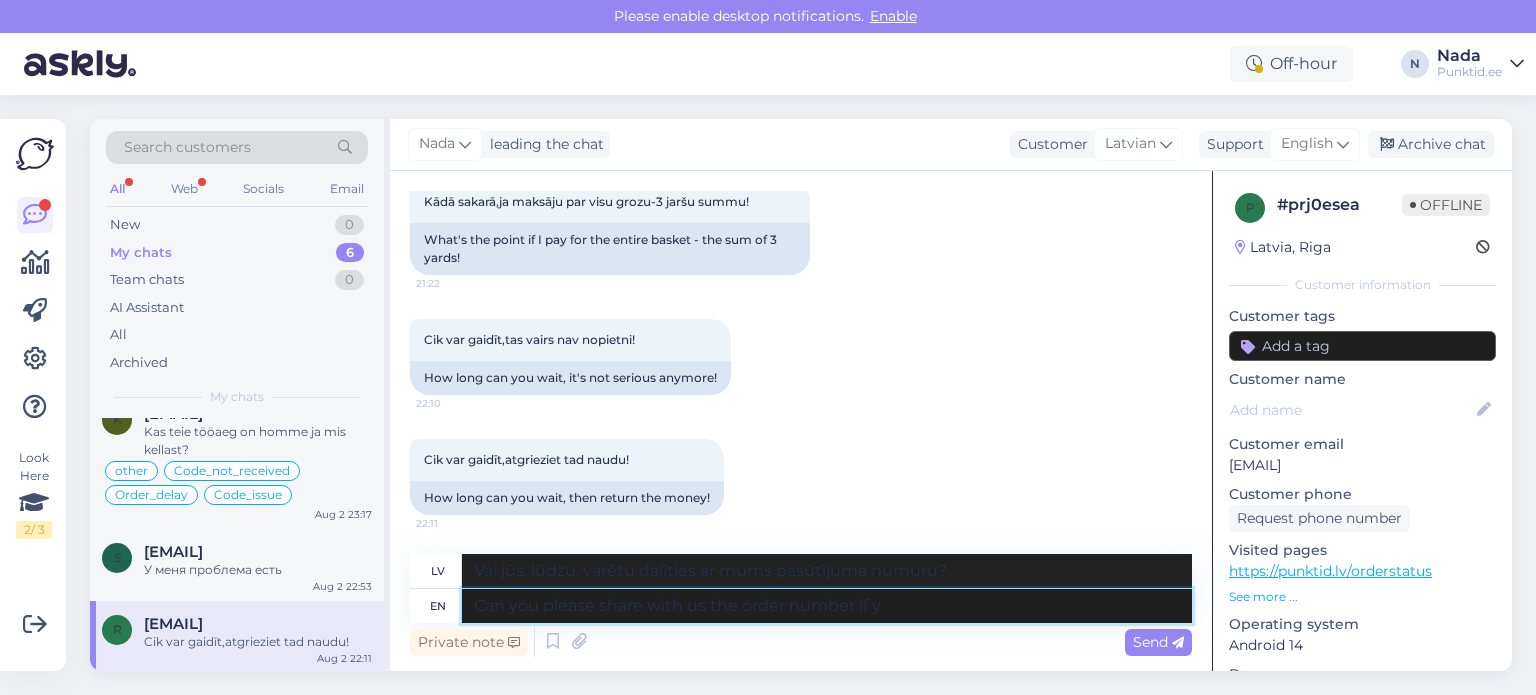 type on "Can you please share with us the order number if yo" 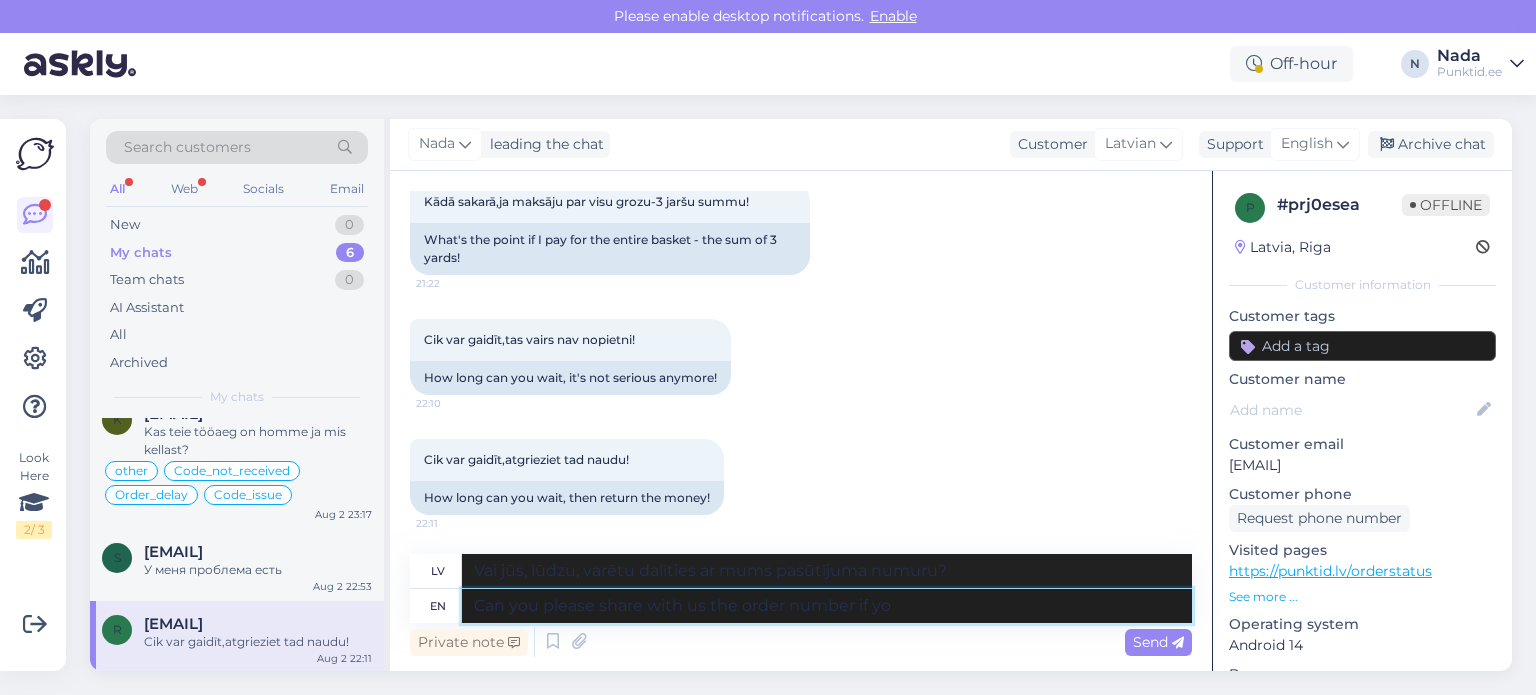 type on "Vai varat, lūdzu, dalīties ar mums pasūtījuma numuru, ja" 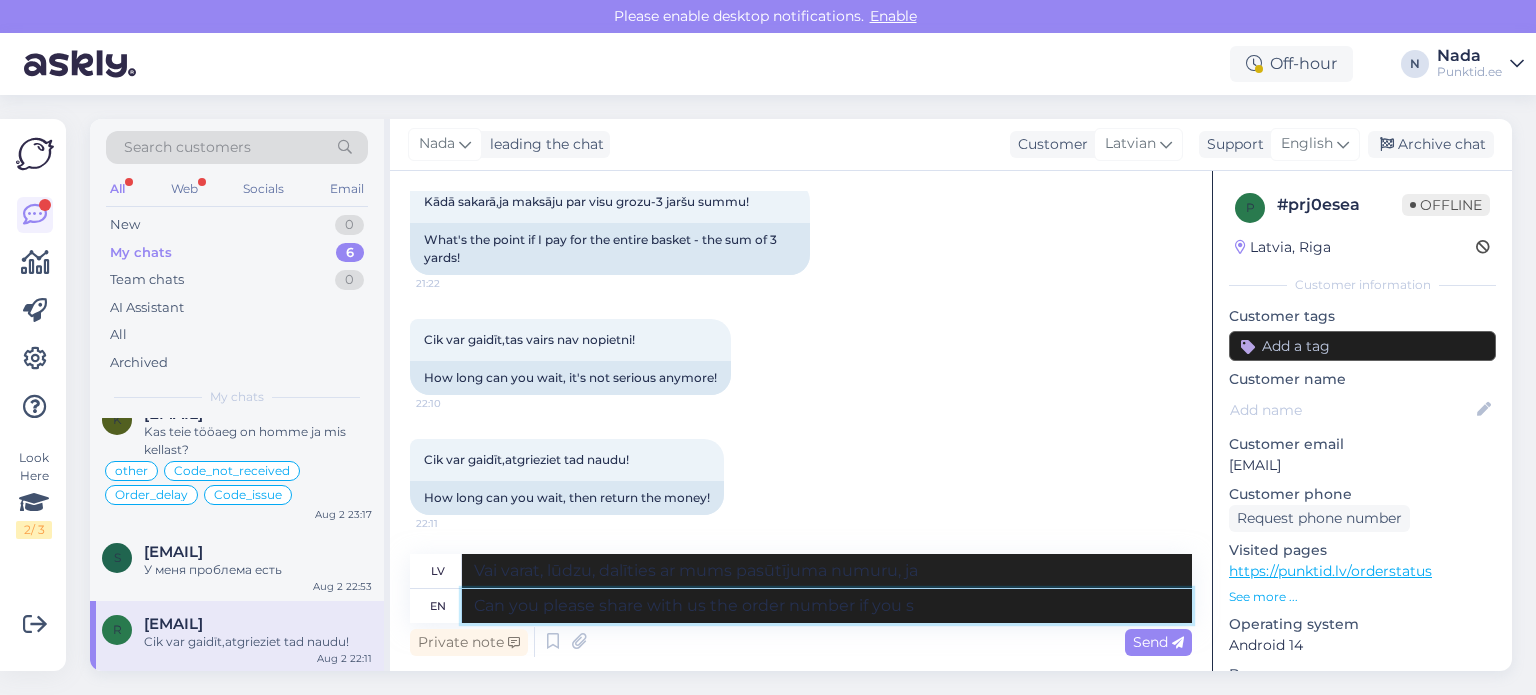 type on "Can you please share with us the order number if you st" 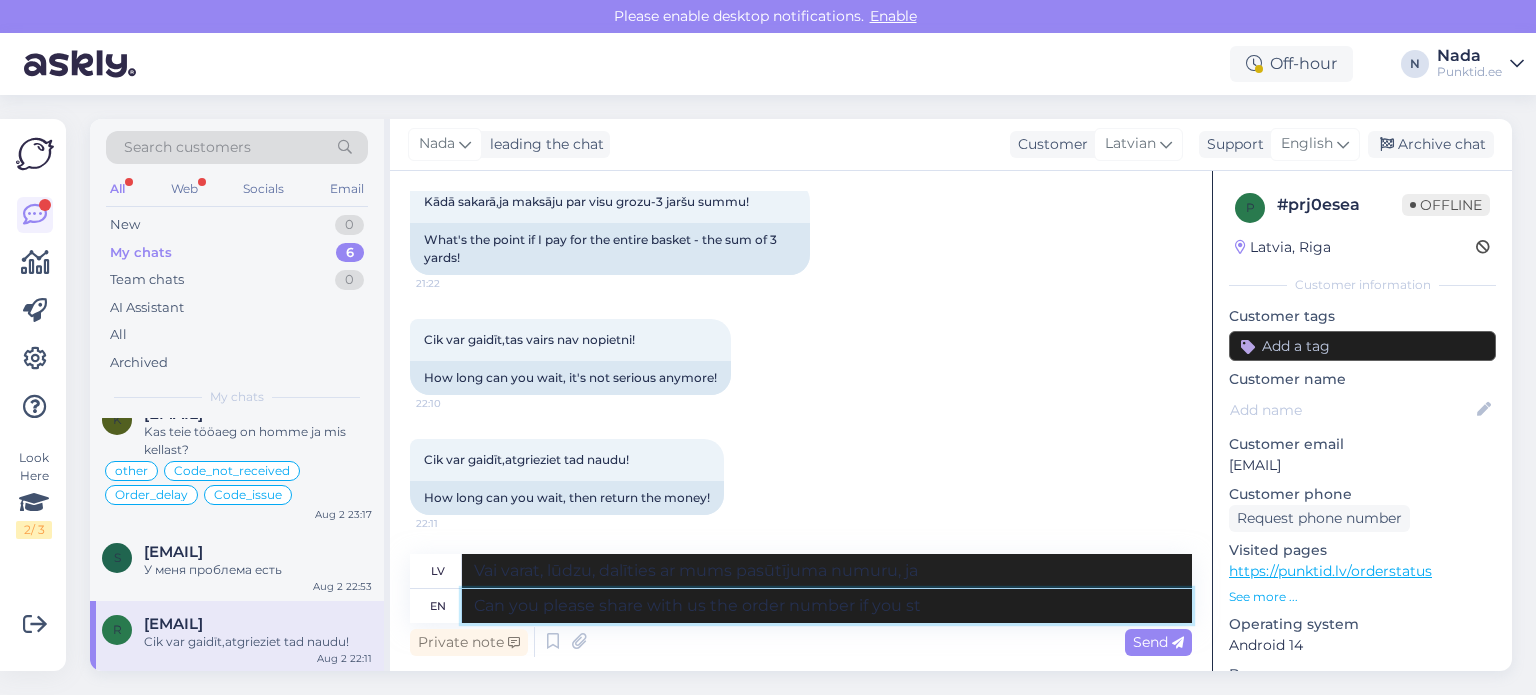 type on "Vai jūs, lūdzu, varētu dalīties ar mums pasūtījuma numuru, ja tāds ir?" 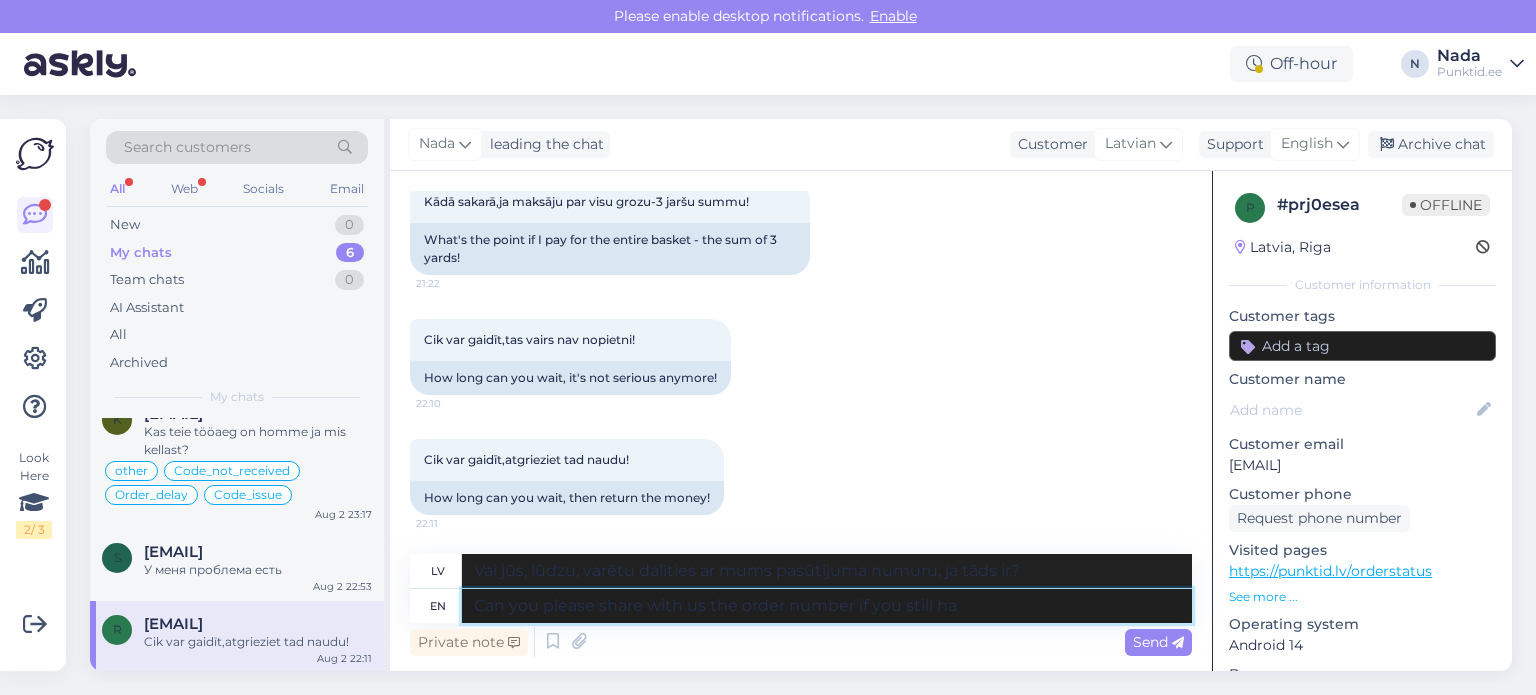 type on "Can you please share with us the order number if you still hav" 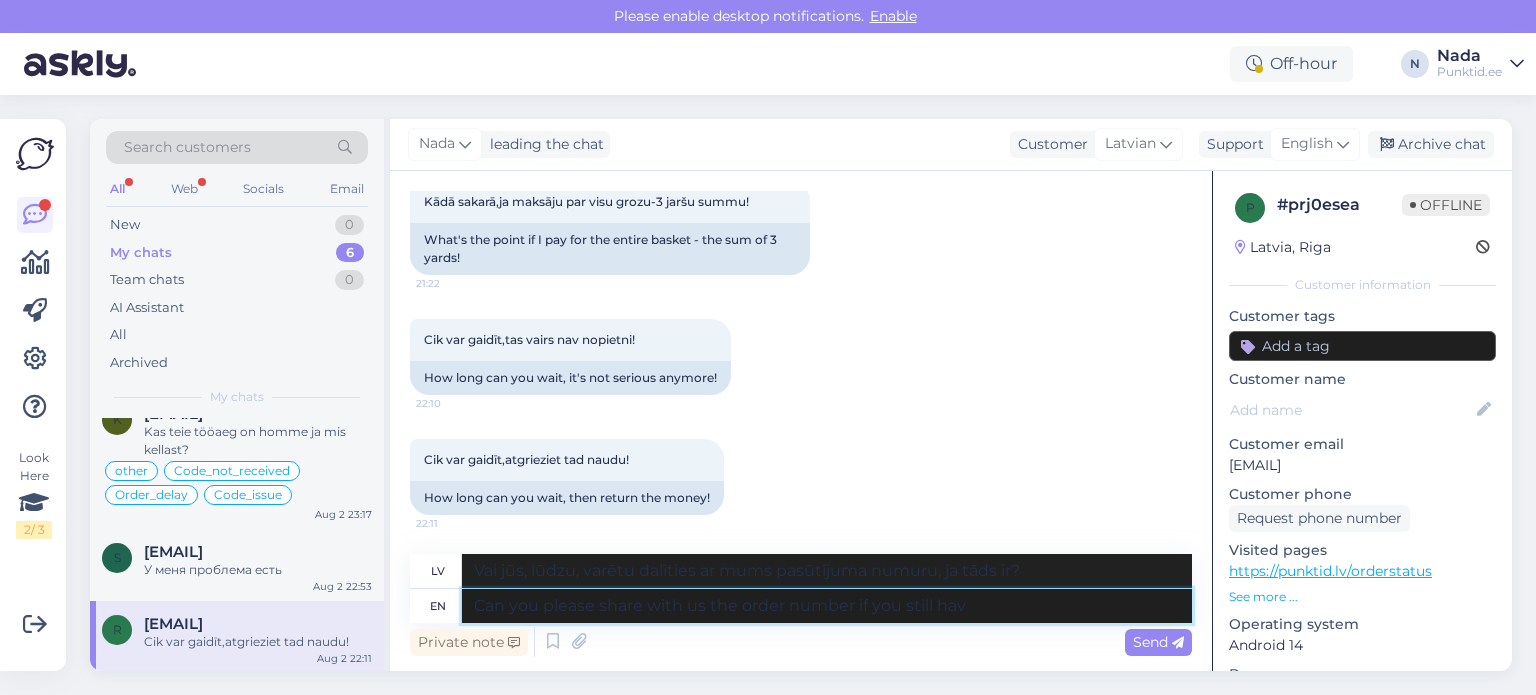 type on "Vai jūs, lūdzu, varētu padalīties ar mums pasūtījuma numuru, ja tas joprojām ir iespējams?" 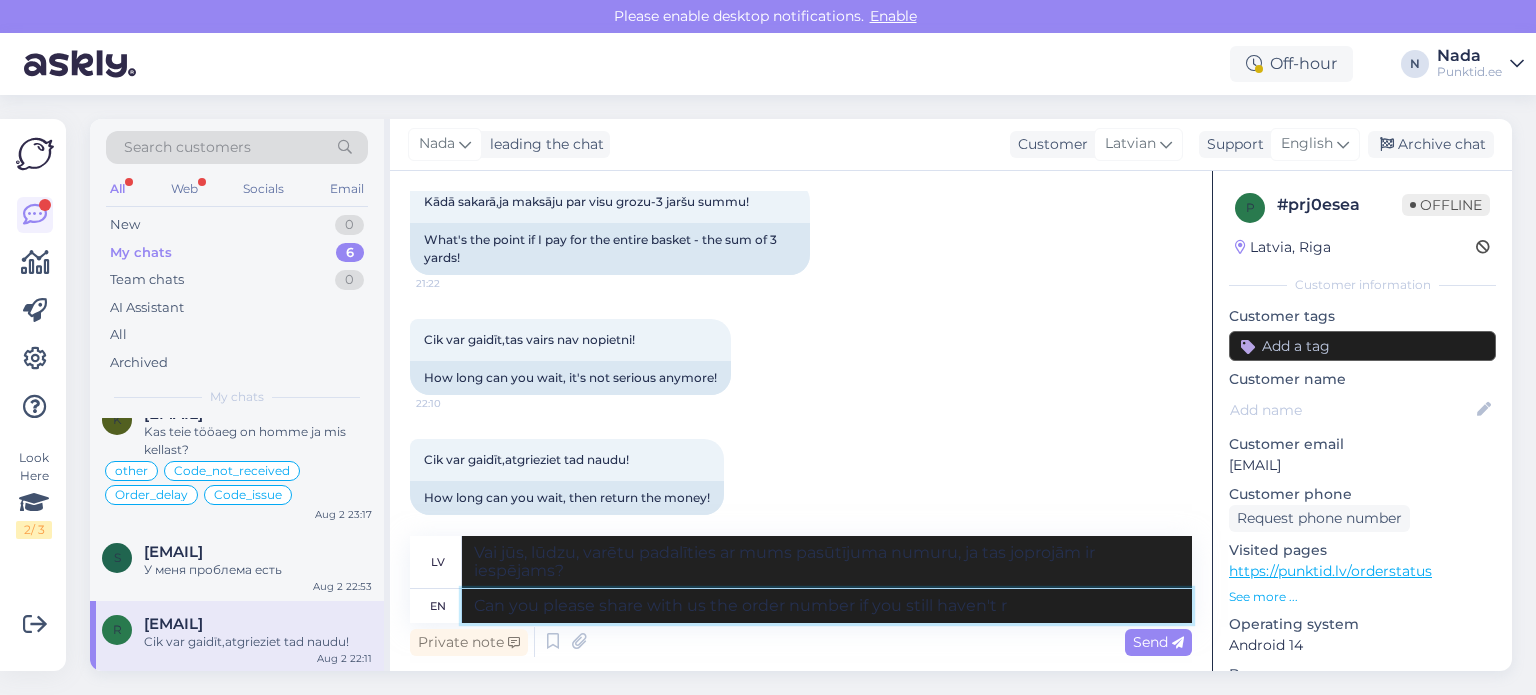 type on "Can you please share with us the order number if you still haven't re" 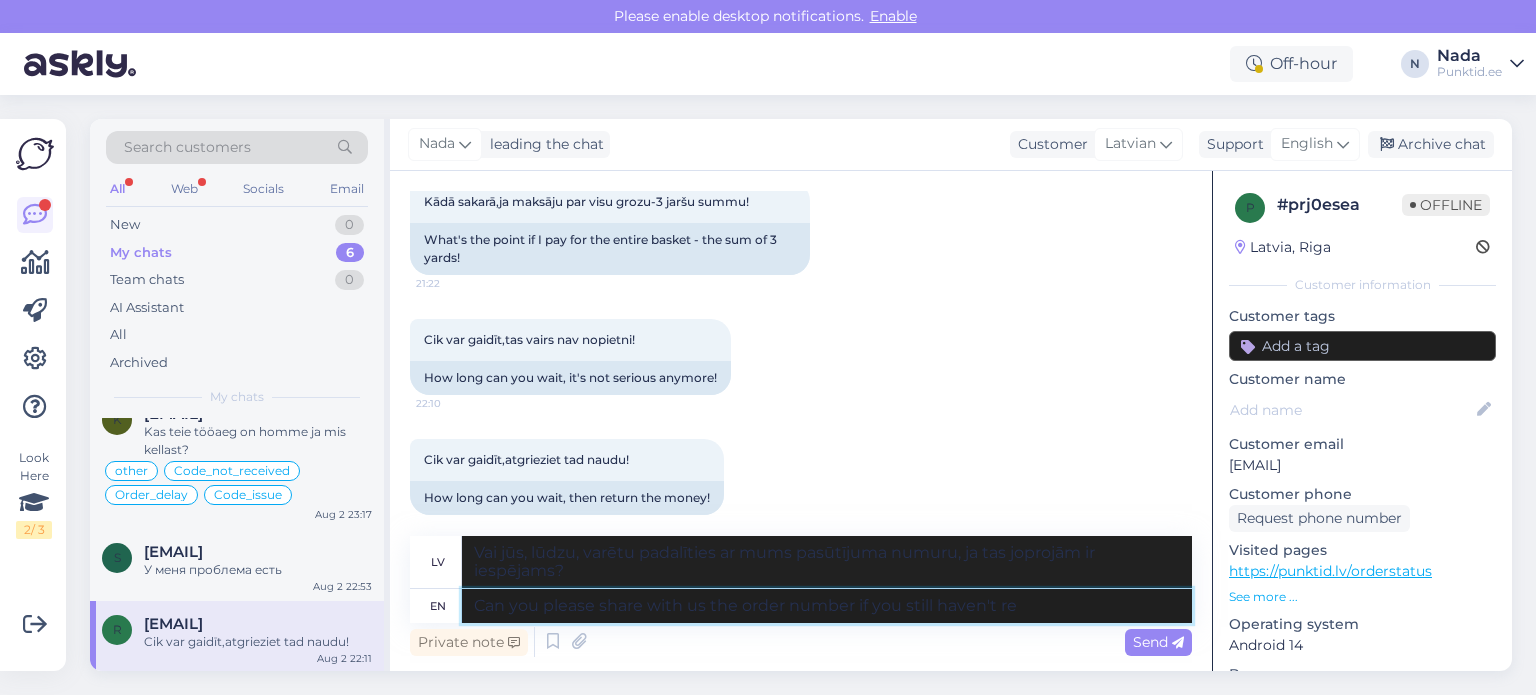 type on "Vai varat, lūdzu, kopīgot ar mums pasūtījuma numuru, ja vēl neesat to izdarījis?" 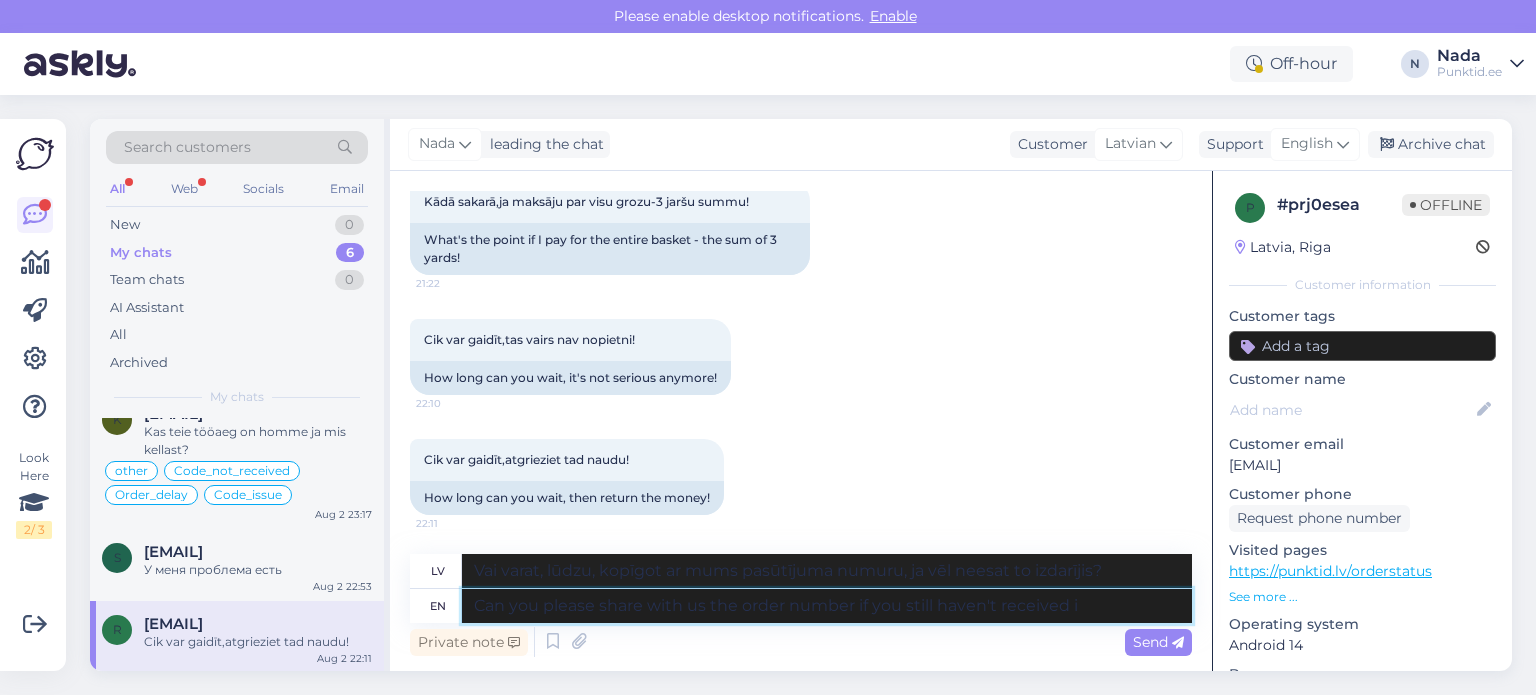 type on "Can you please share with us the order number if you still haven't received it" 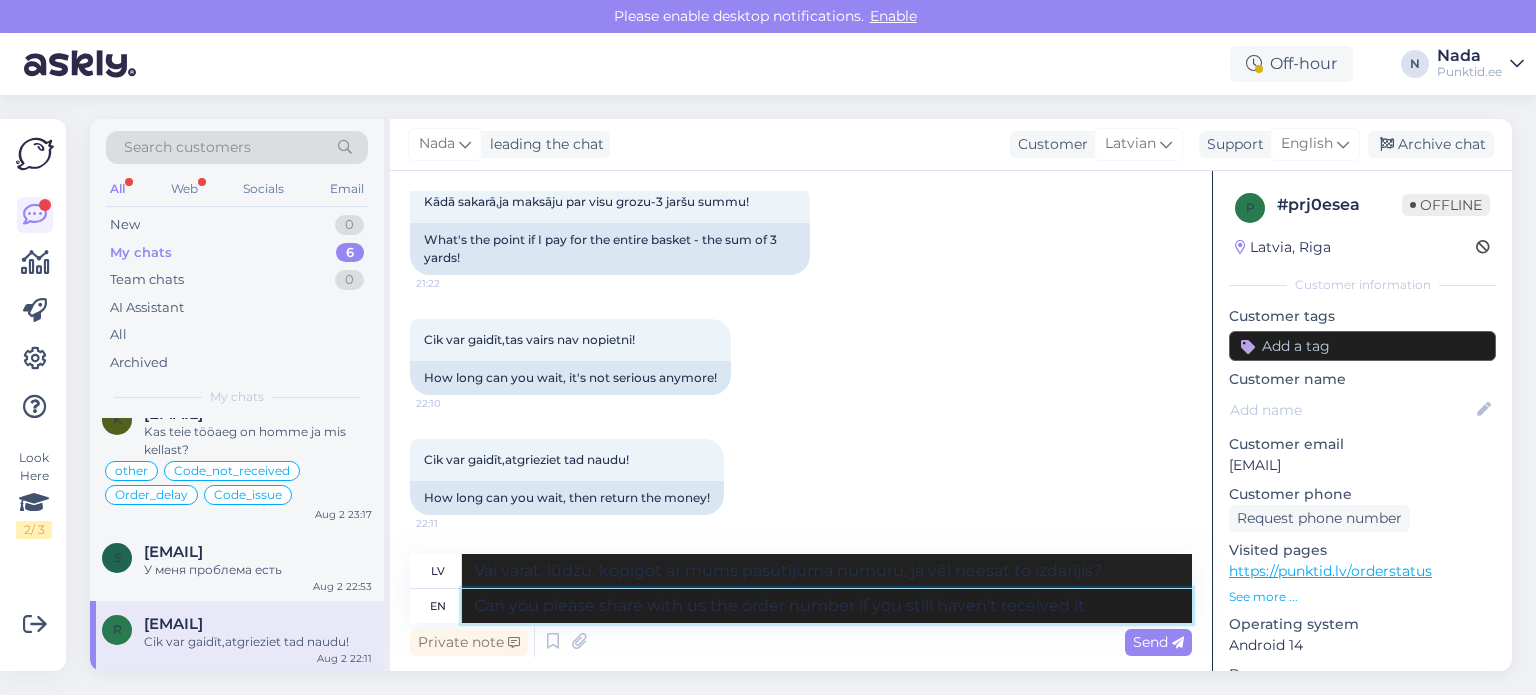 type on "Vai varat, lūdzu, padalīties ar mums pasūtījuma numuru, ja vēl neesat to saņēmis?" 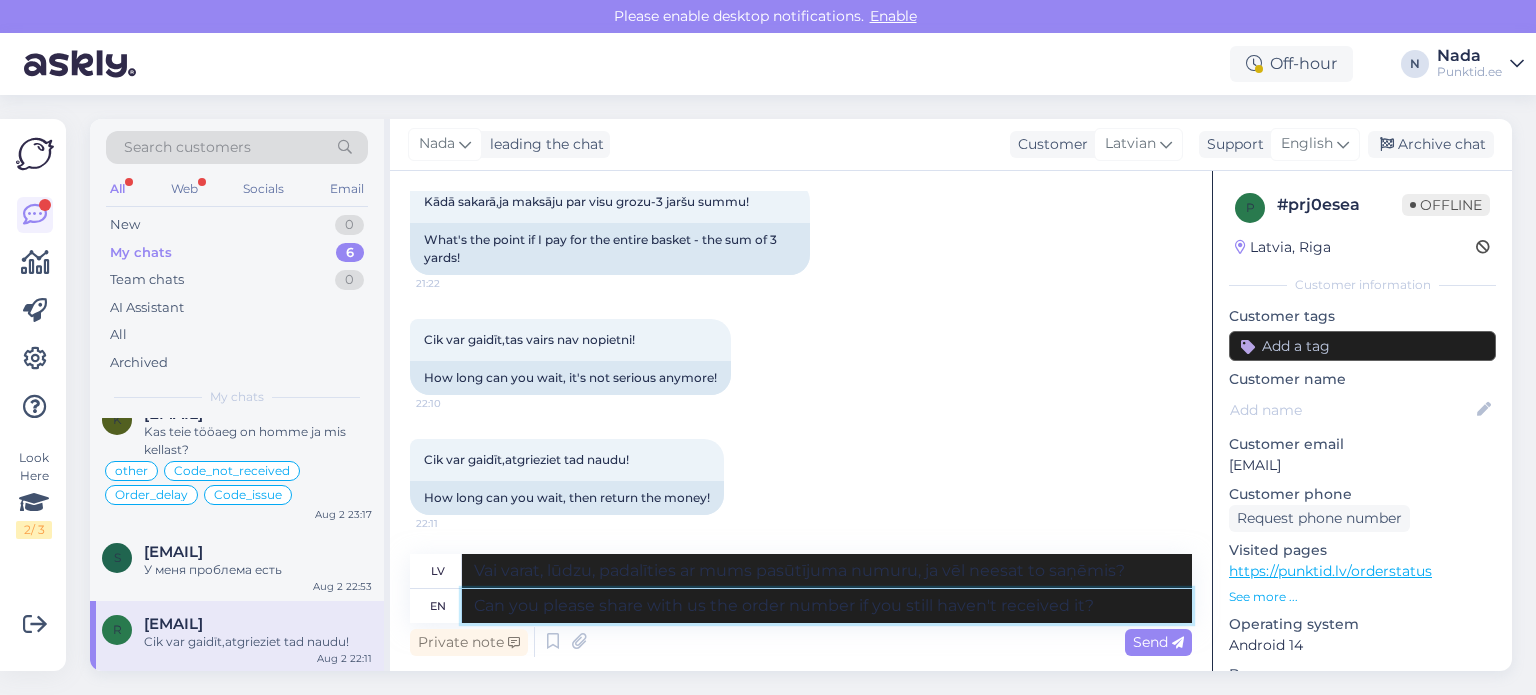 type on "Can you please share with us the order number if you still haven't received it?" 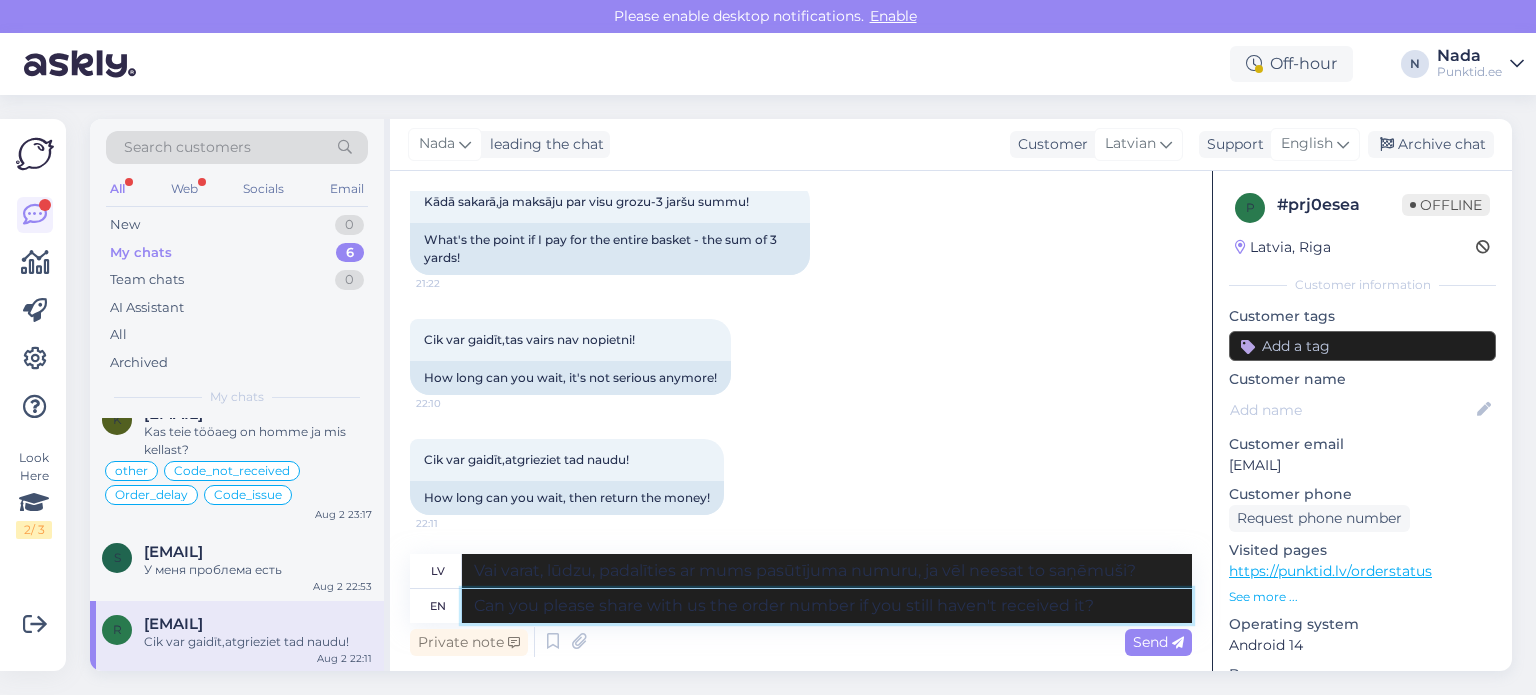 type 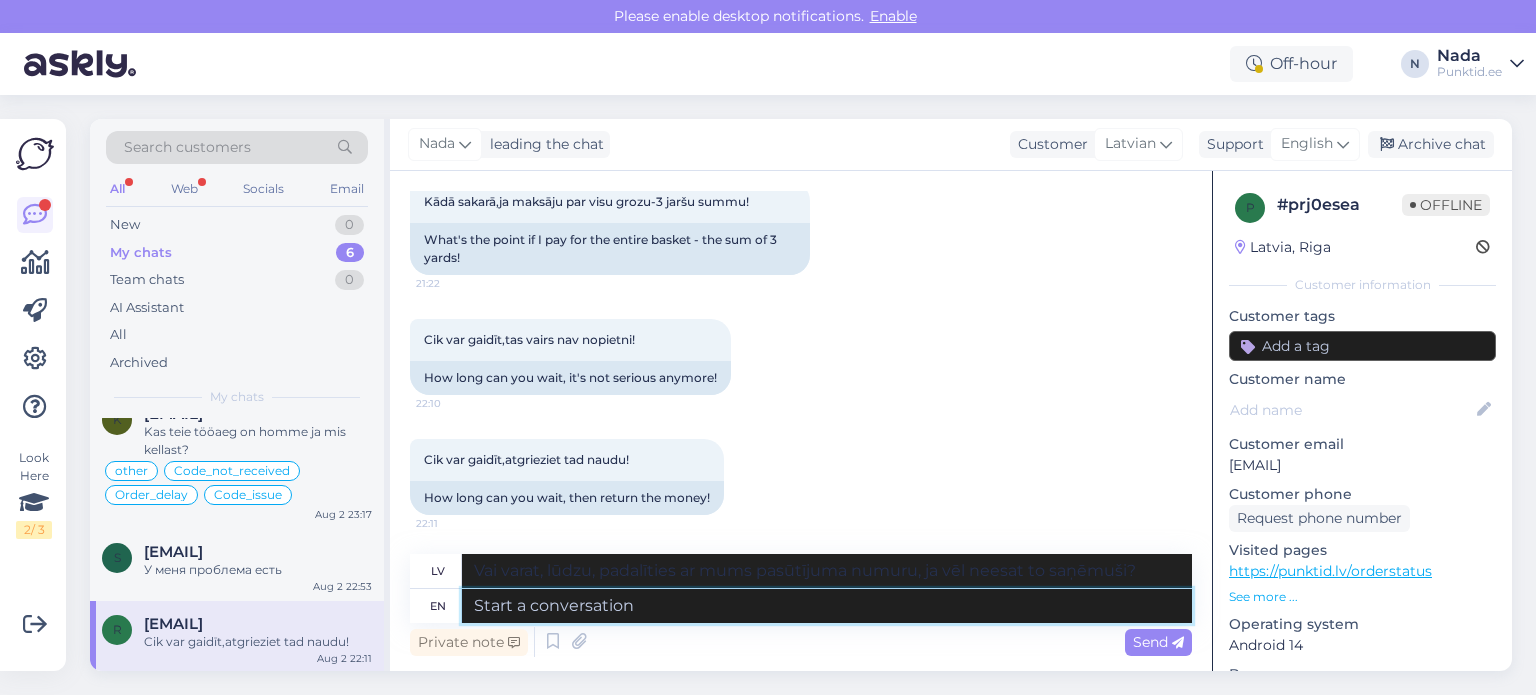 type 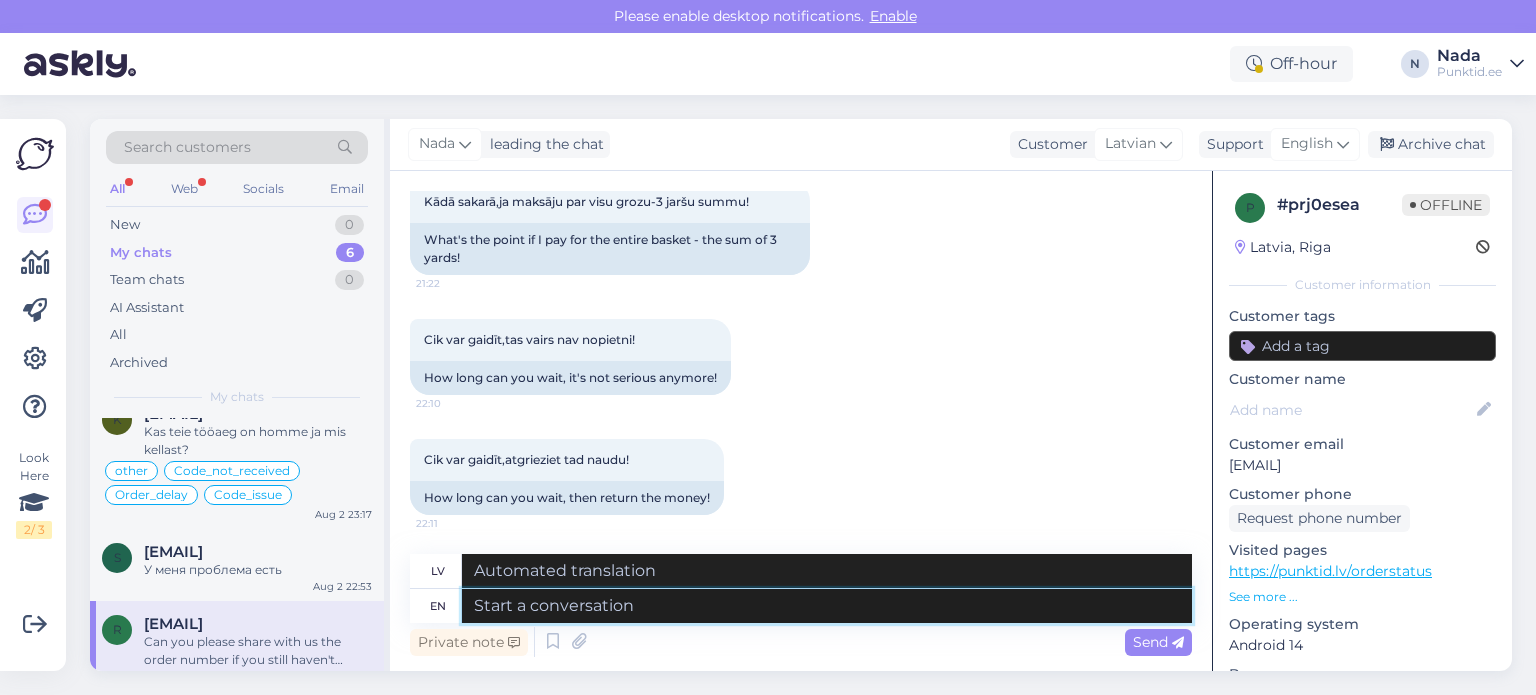 scroll, scrollTop: 5270, scrollLeft: 0, axis: vertical 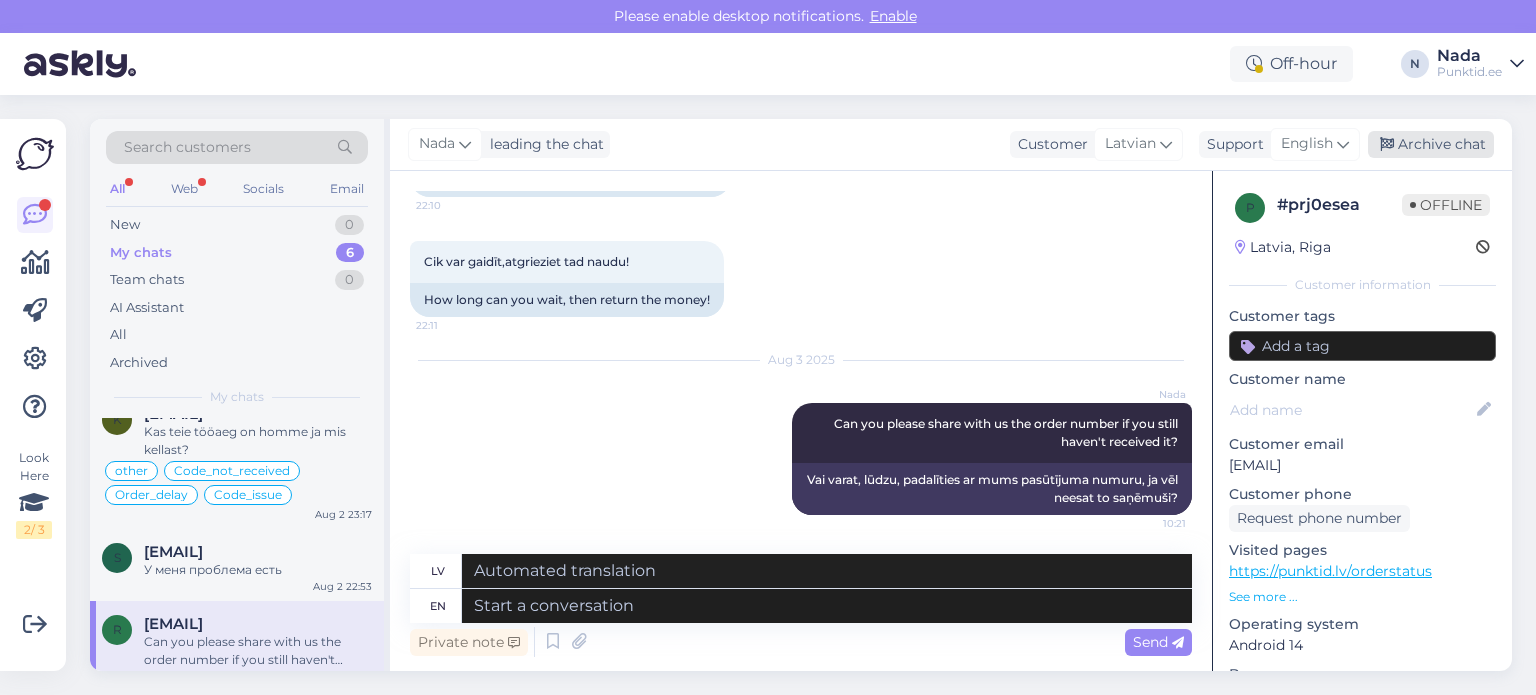 click on "Archive chat" at bounding box center (1431, 144) 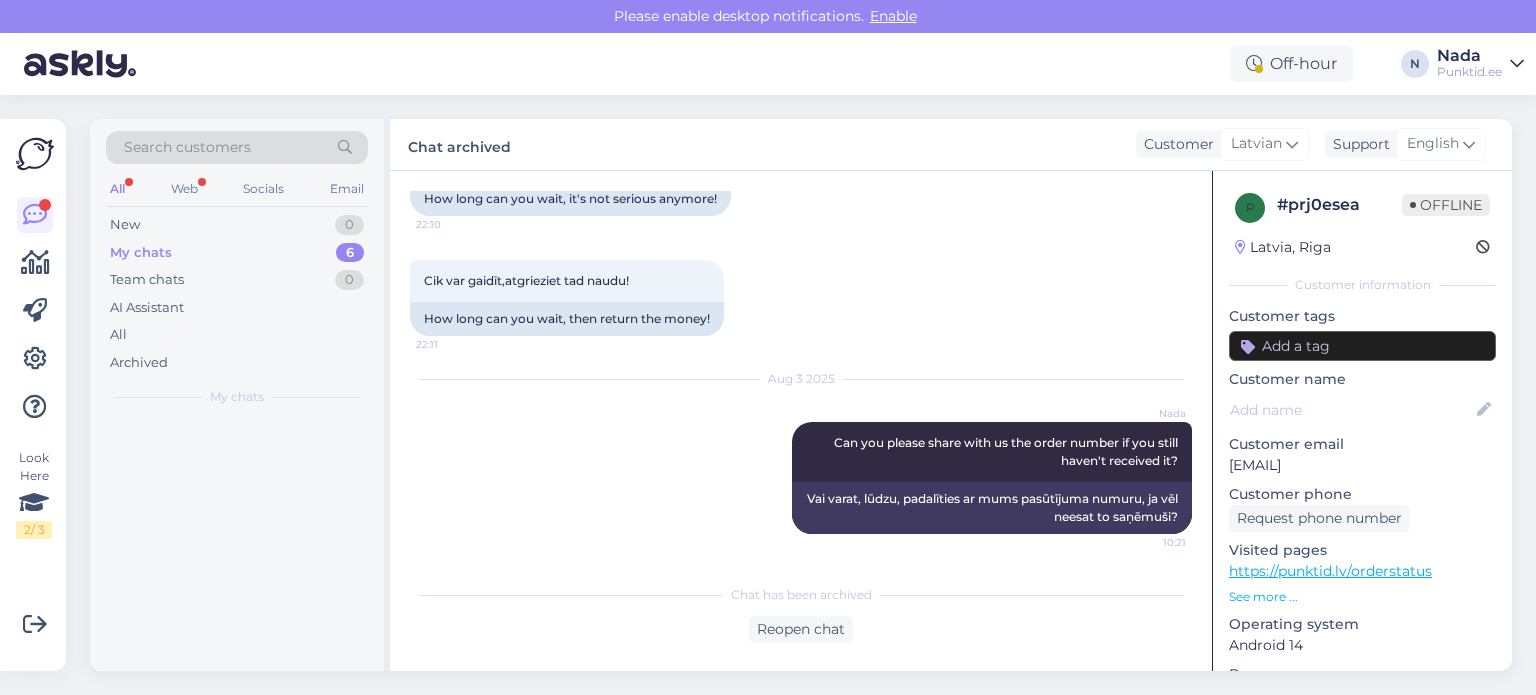 scroll, scrollTop: 0, scrollLeft: 0, axis: both 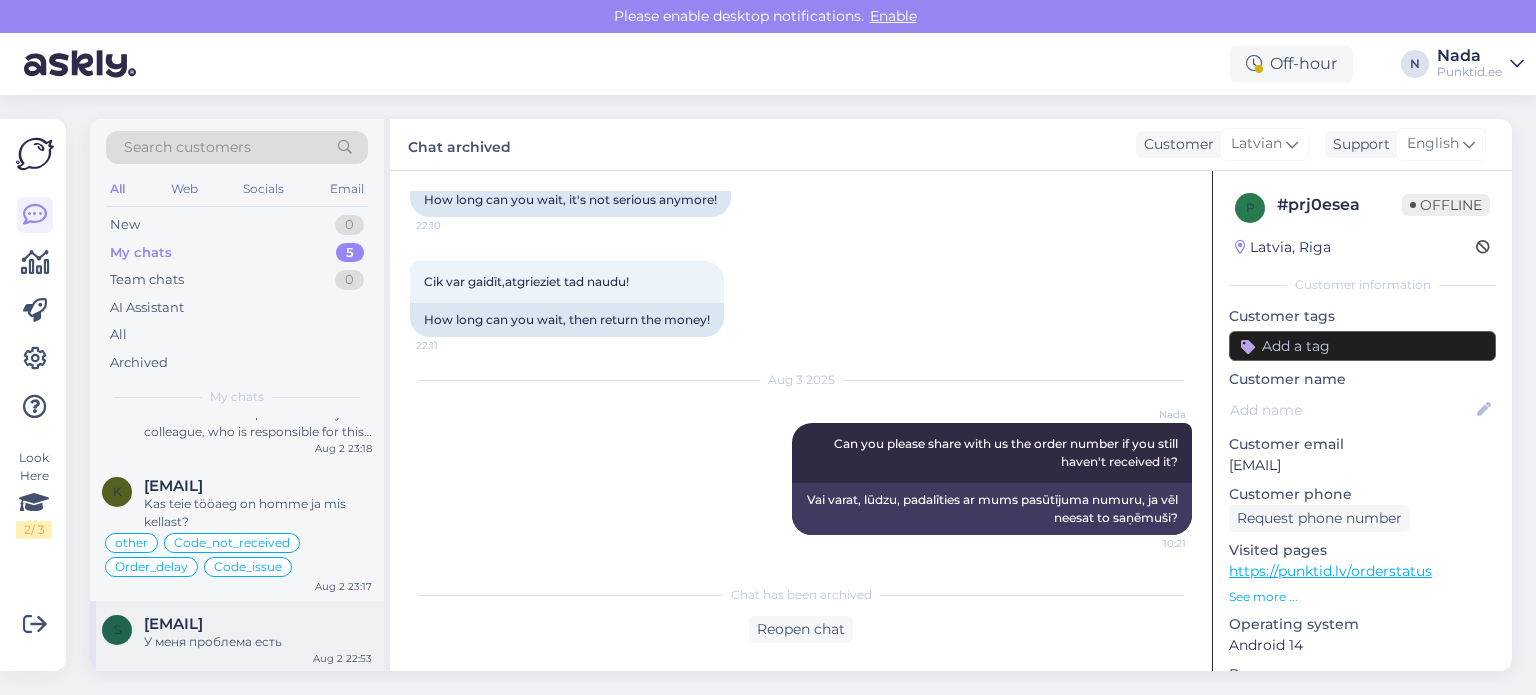 click on "[EMAIL]" at bounding box center [173, 624] 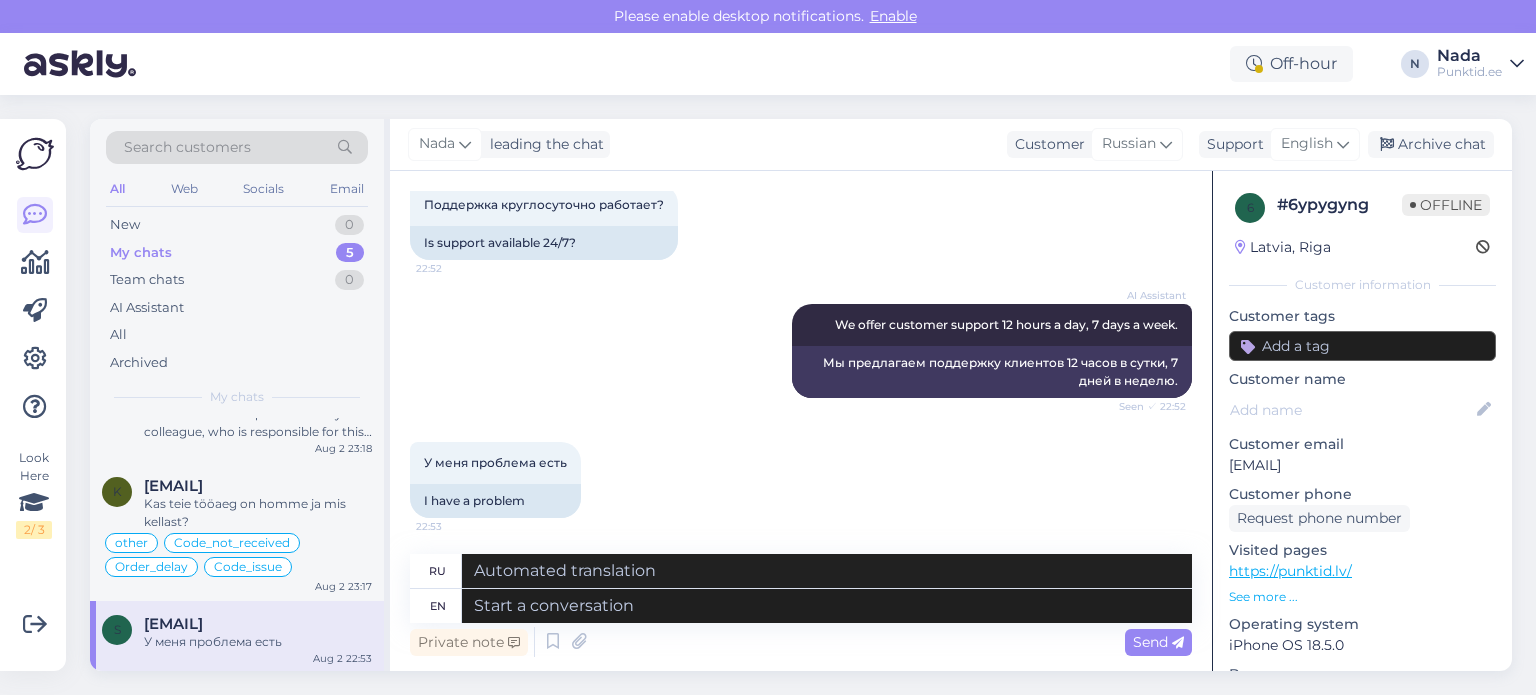 scroll, scrollTop: 116, scrollLeft: 0, axis: vertical 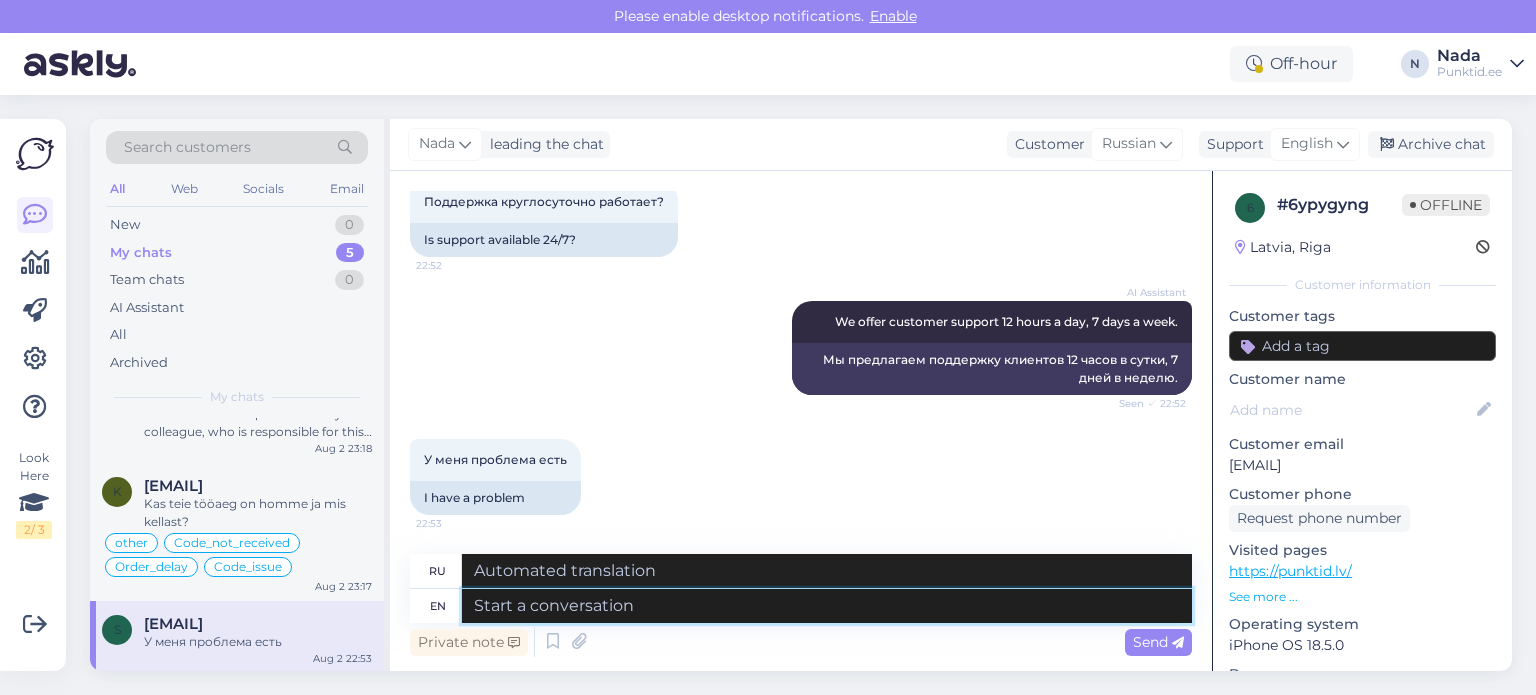 click at bounding box center (827, 606) 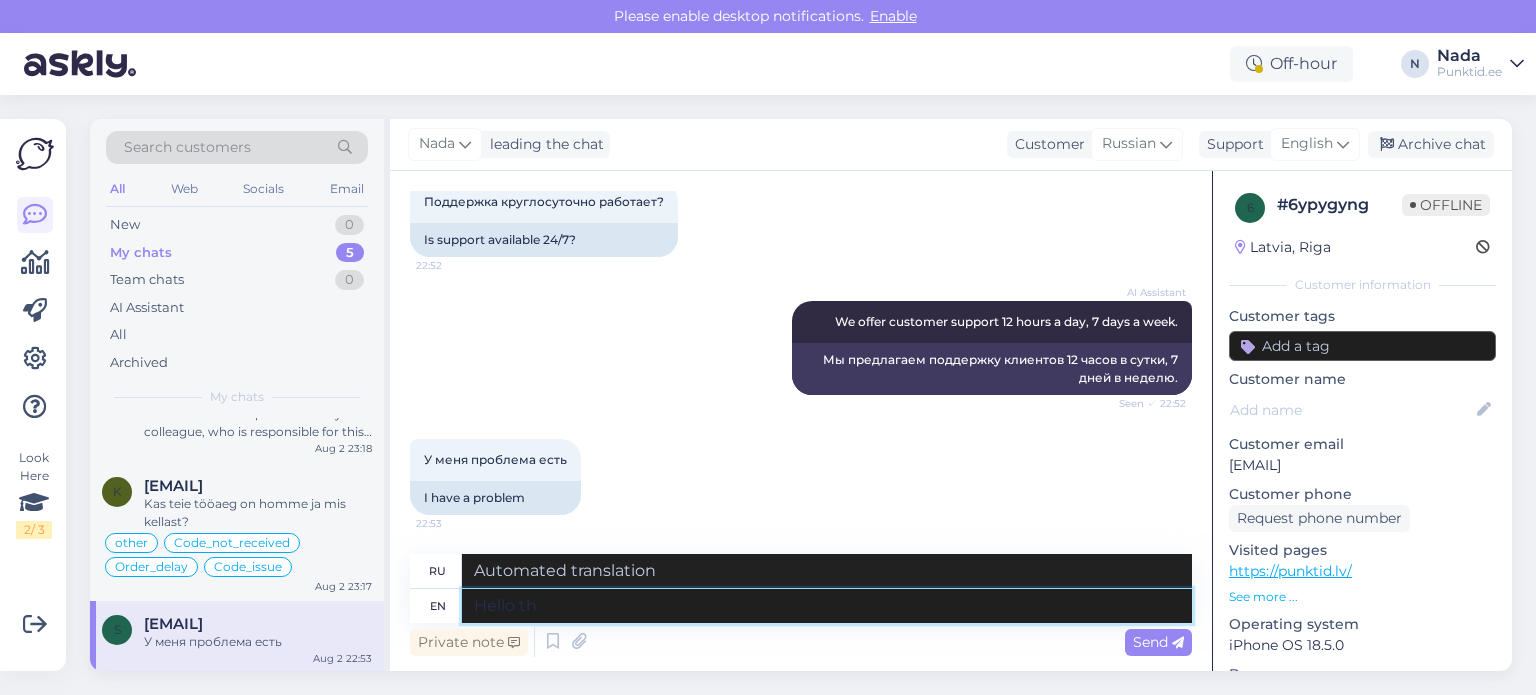 type on "Hello the" 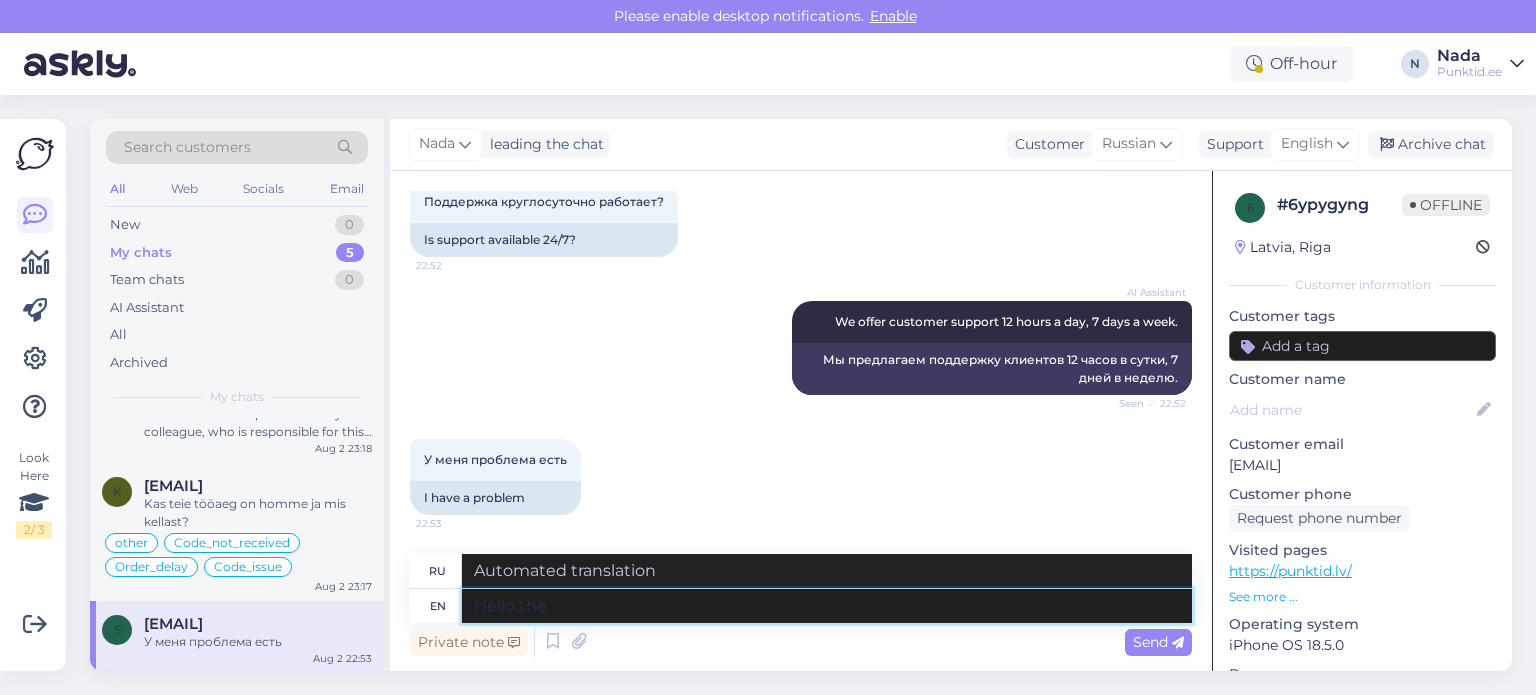 type on "Привет" 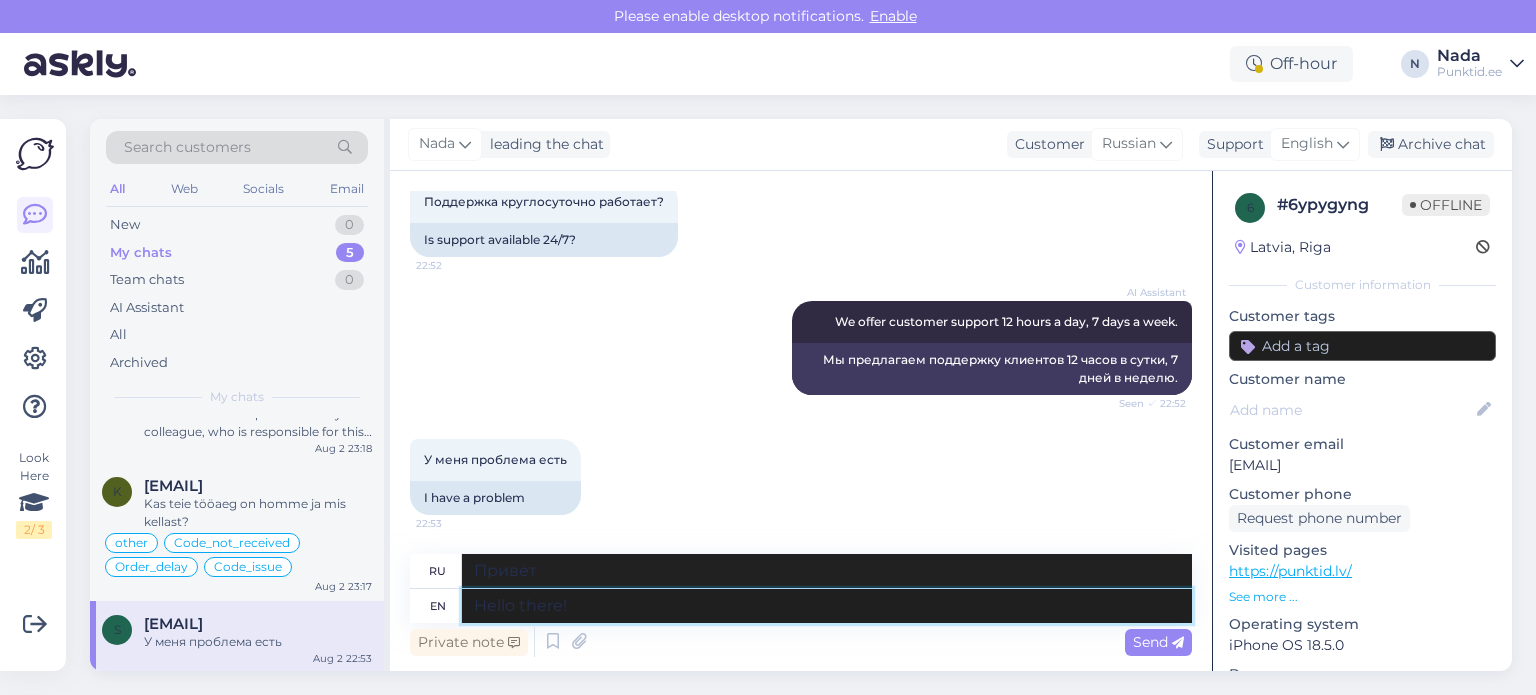 type on "Hello there! T" 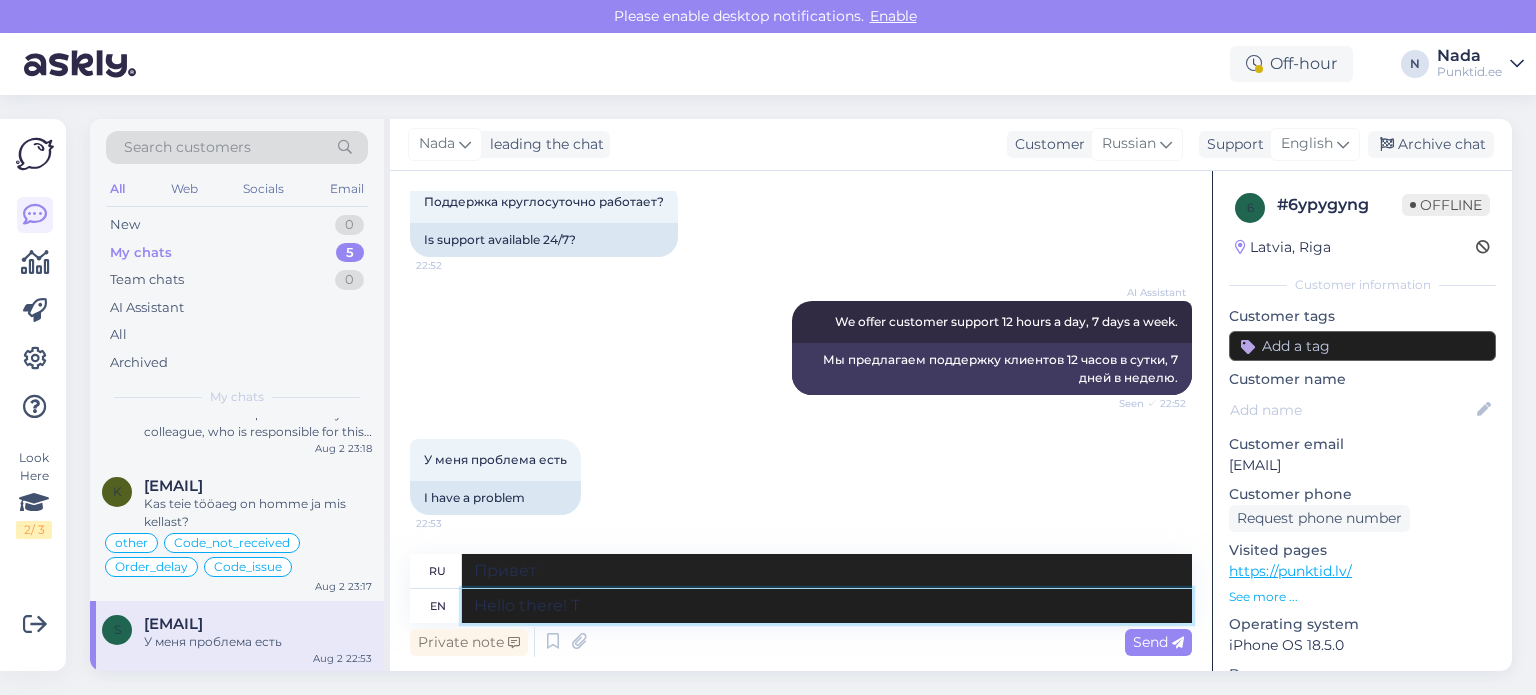 type on "Привет!" 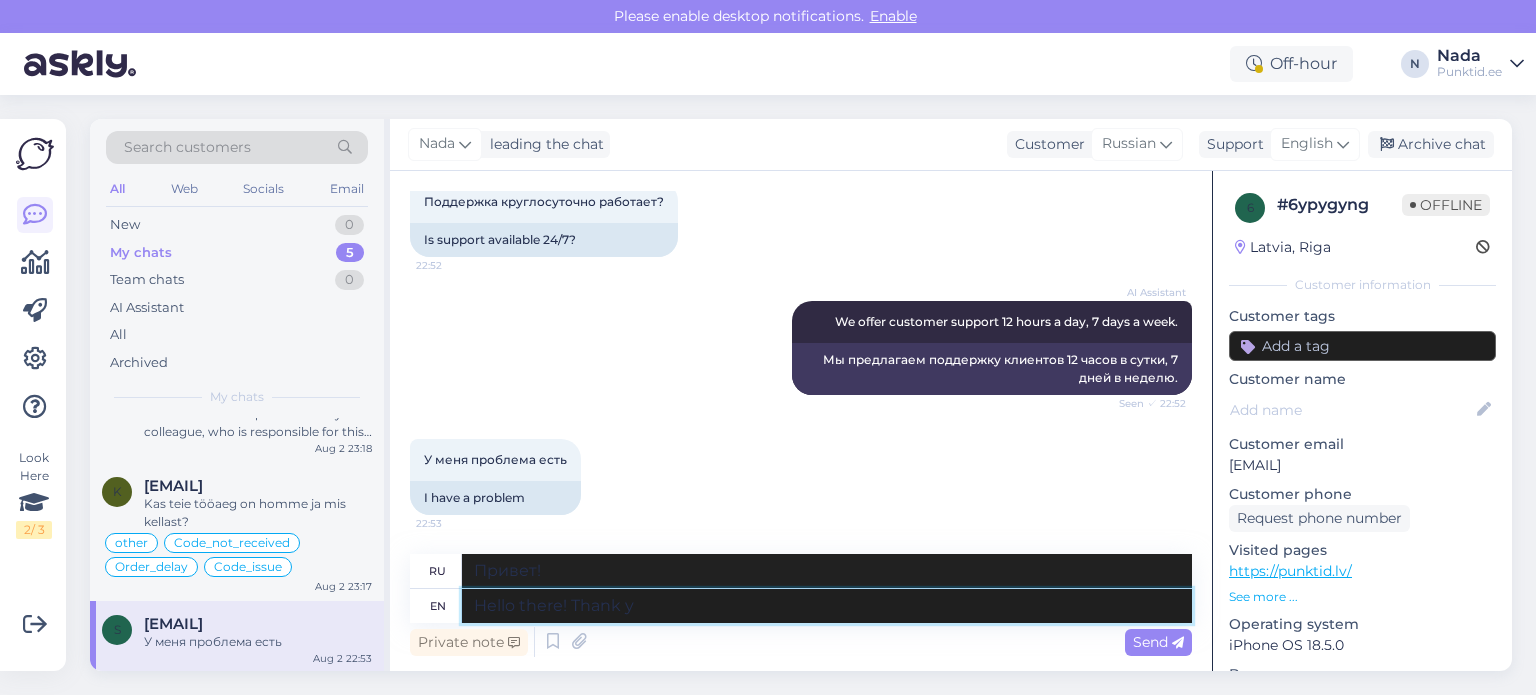 type on "Hello there! Thank yo" 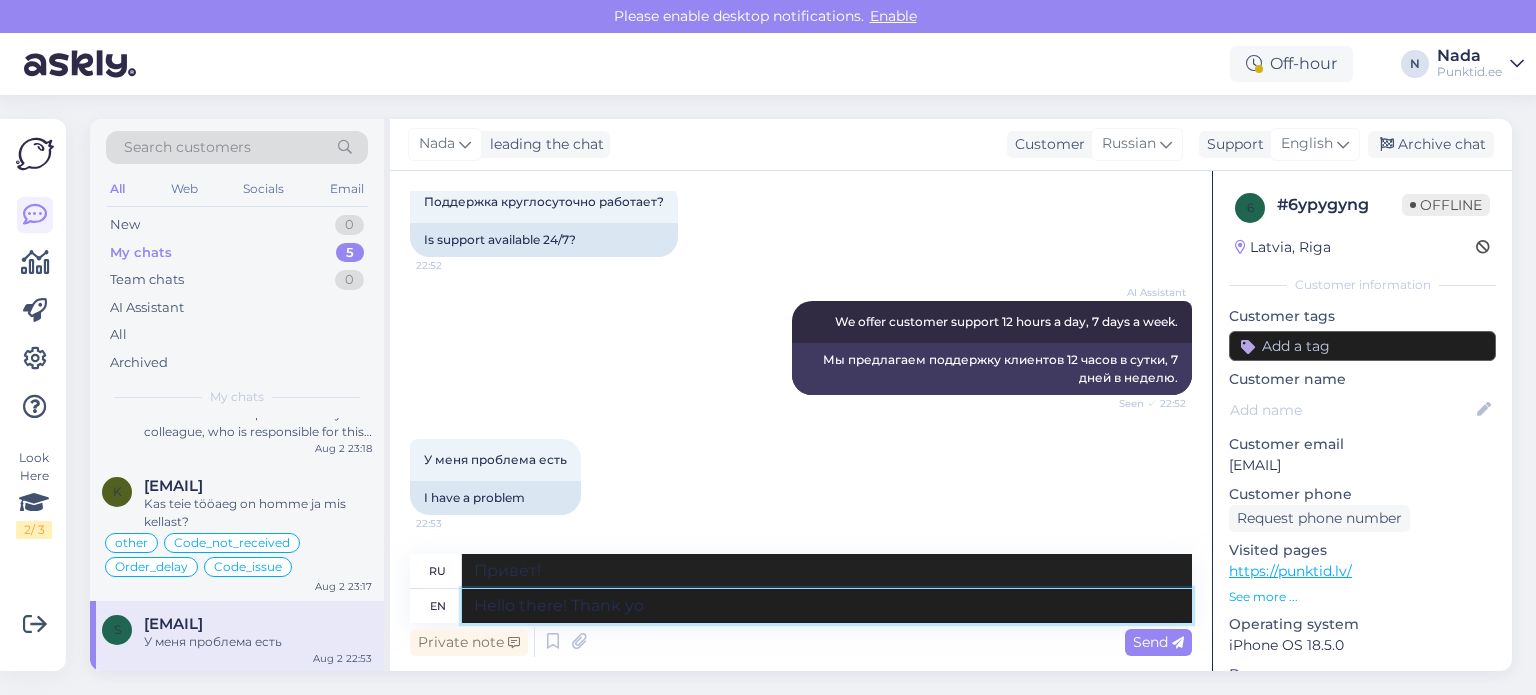type on "Привет! Спасибо." 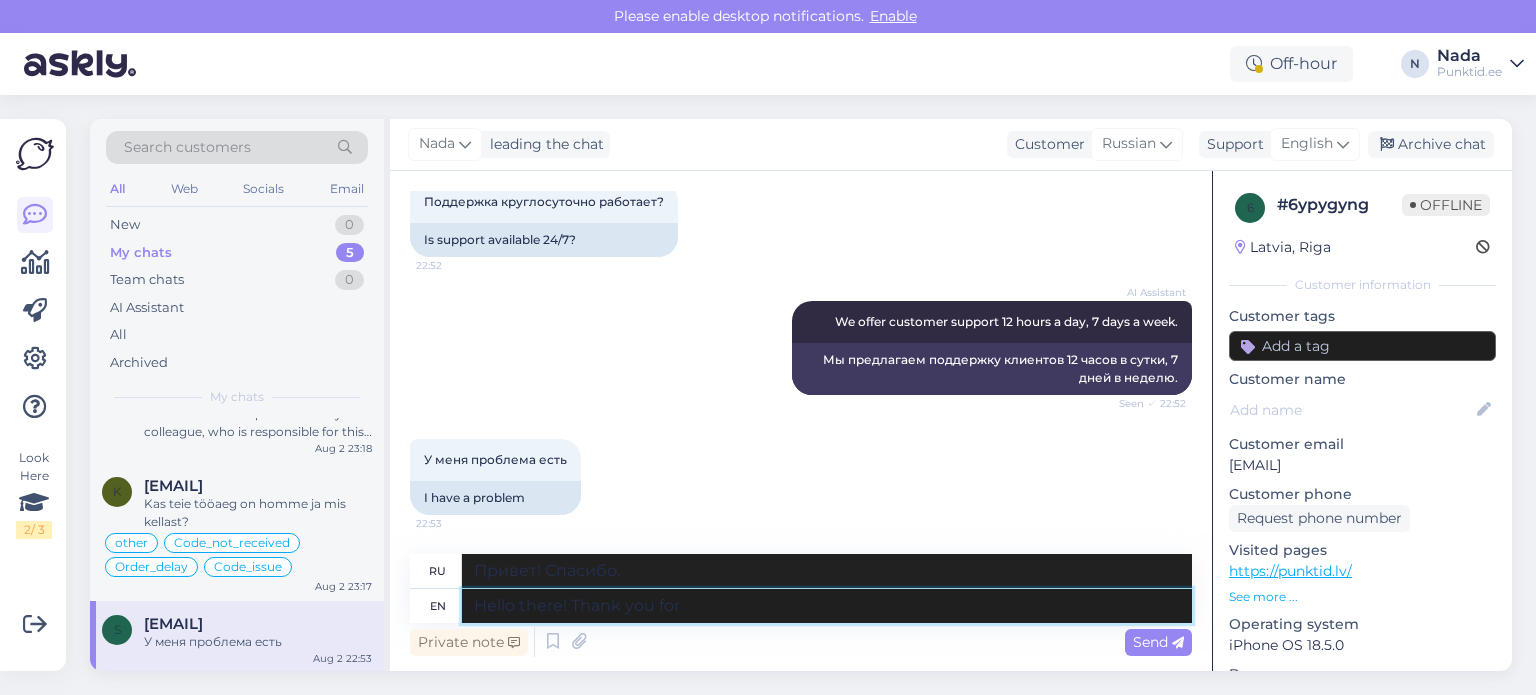 type on "Hello there! Thank you for y" 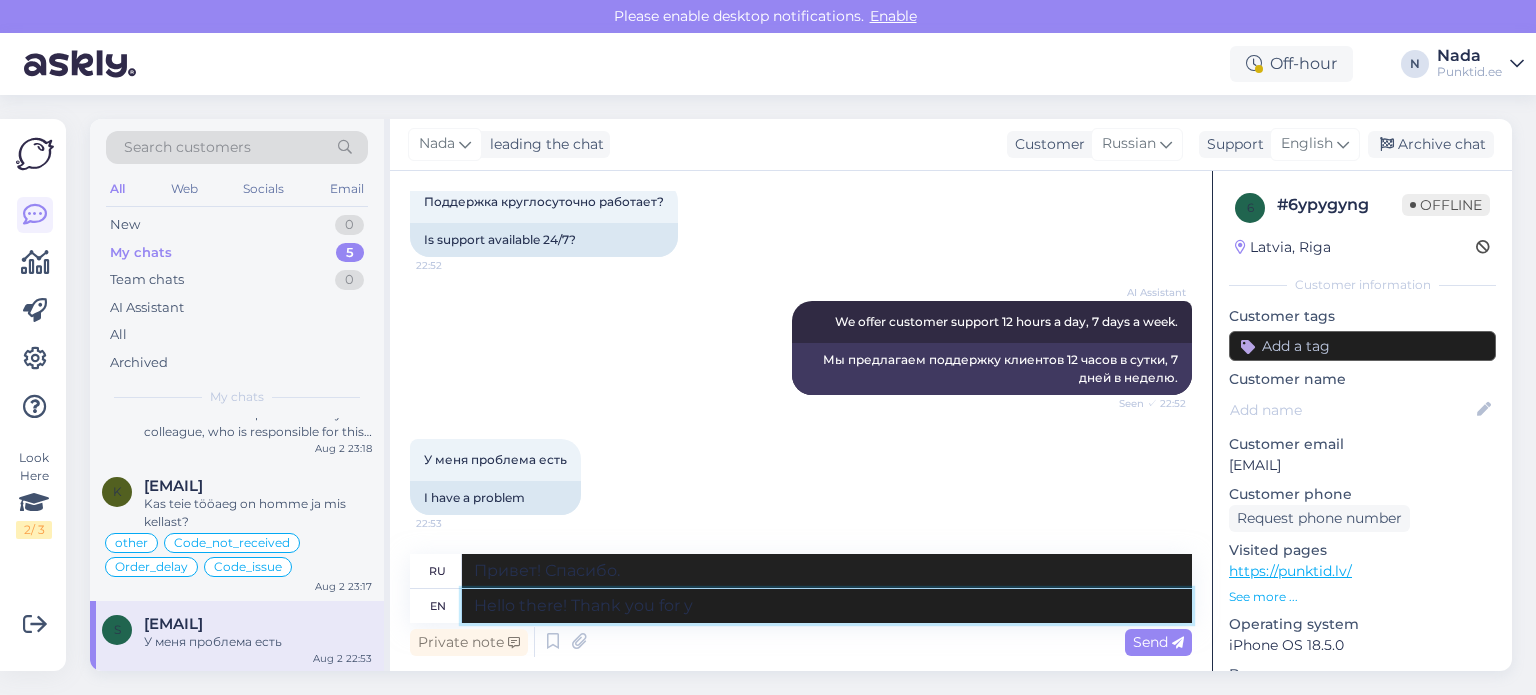 type on "Привет! Спасибо за" 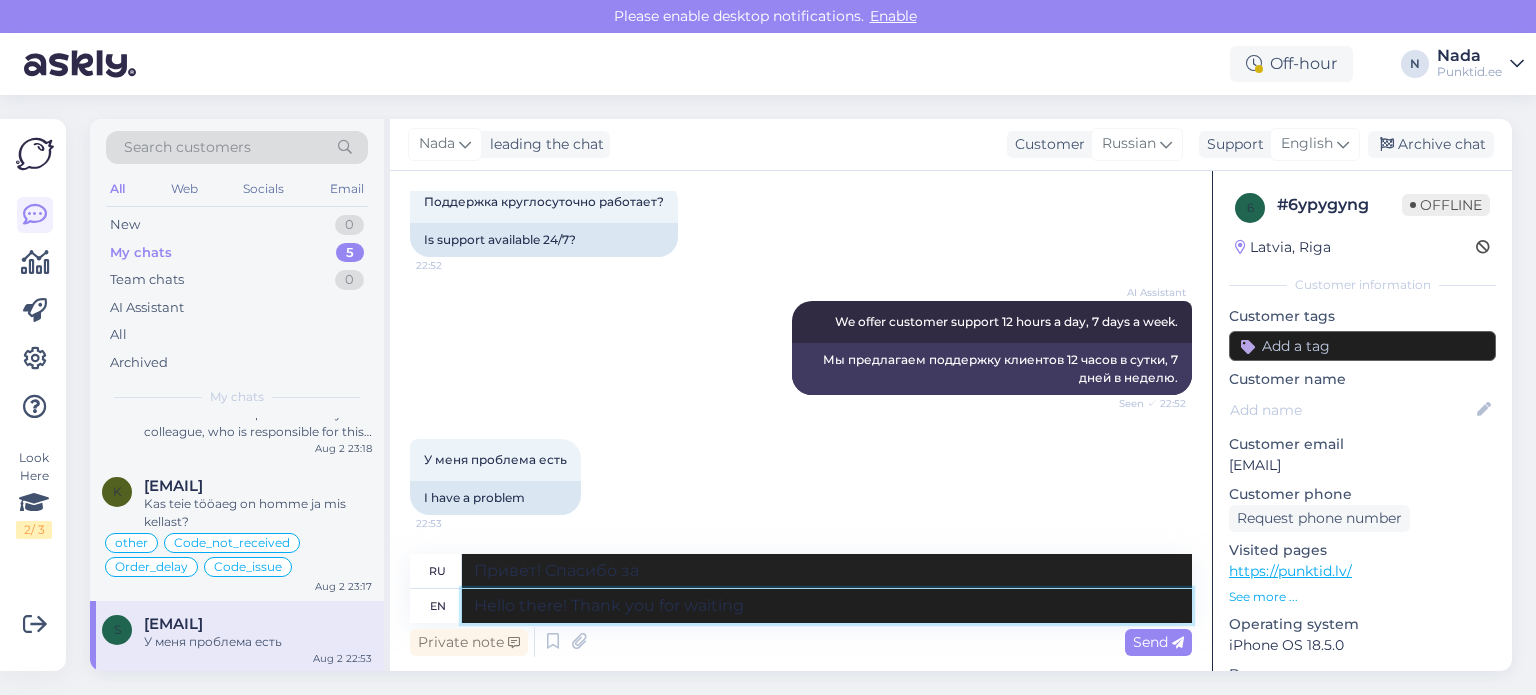 type on "Hello there! Thank you for waiting." 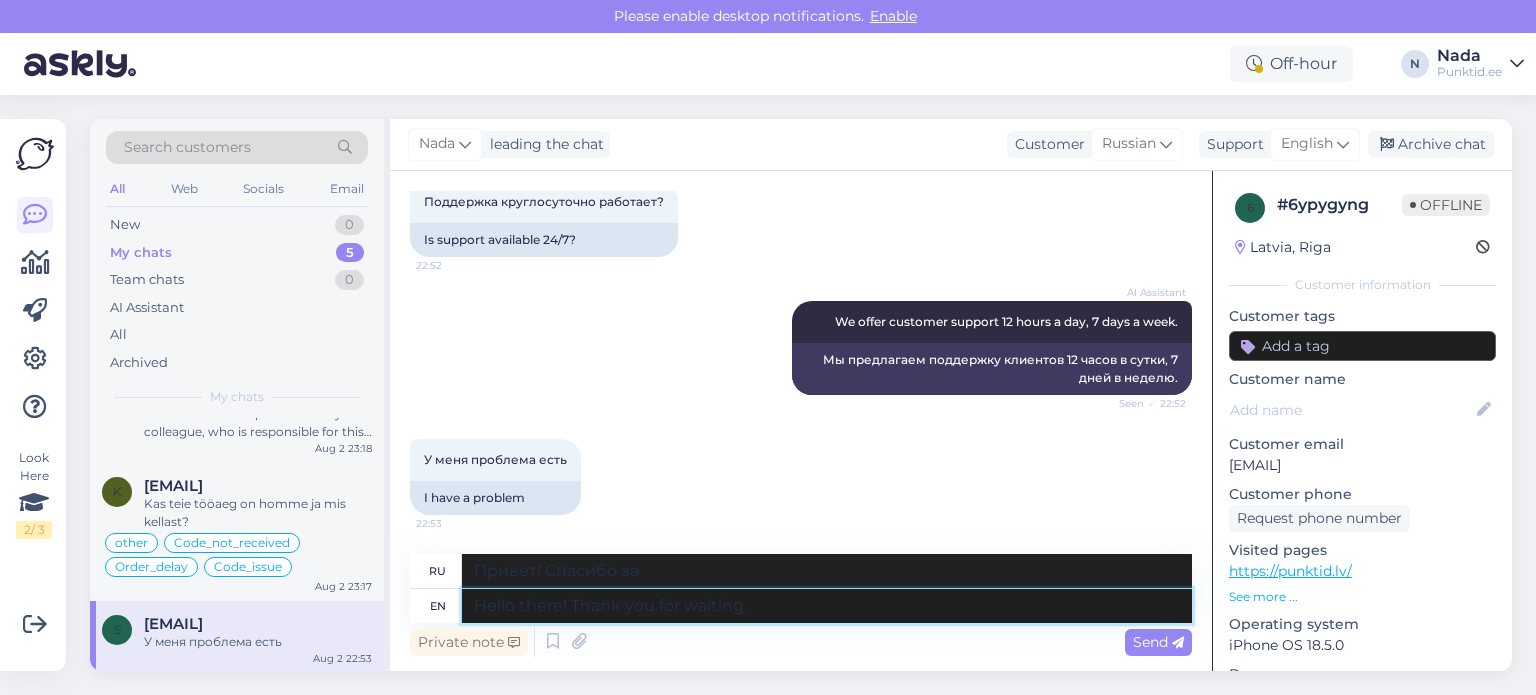type on "Привет! Спасибо за ожидание." 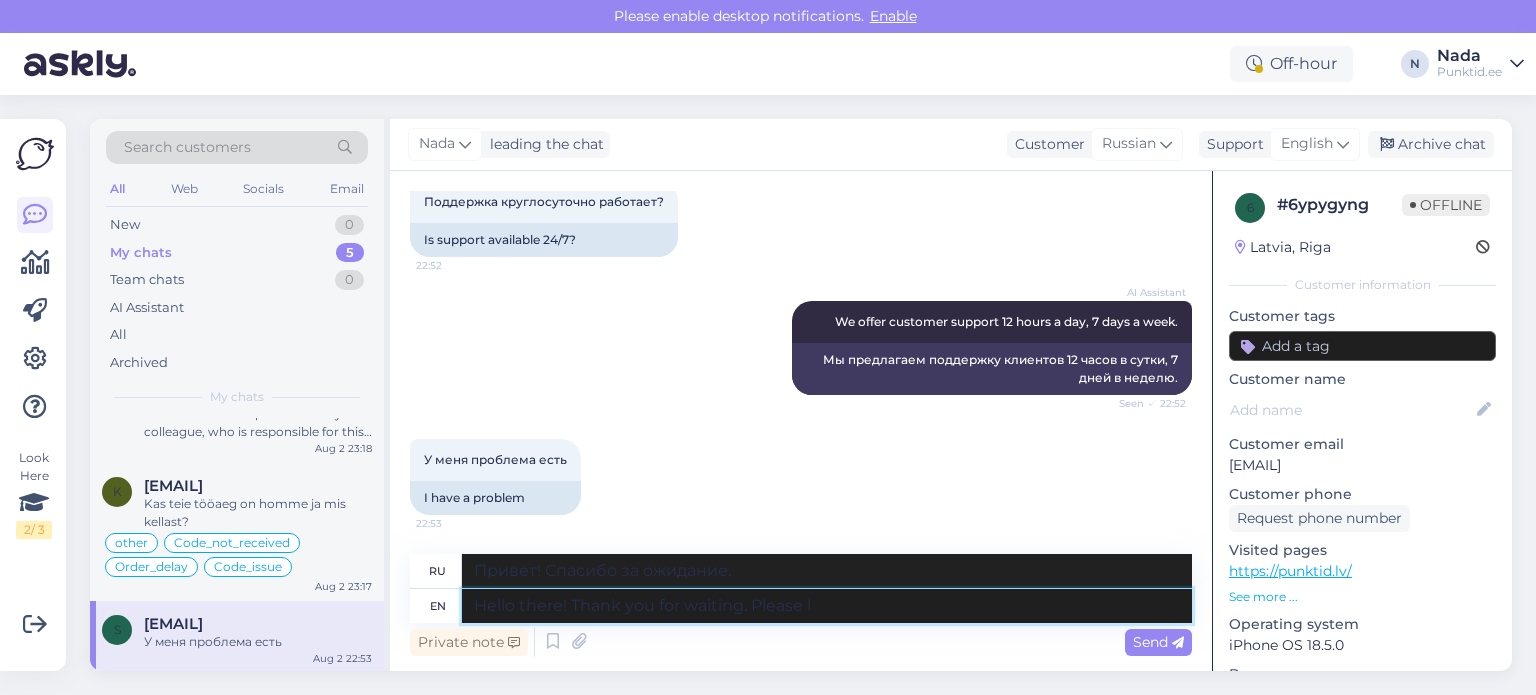 type on "Hello there! Thank you for waiting. Please le" 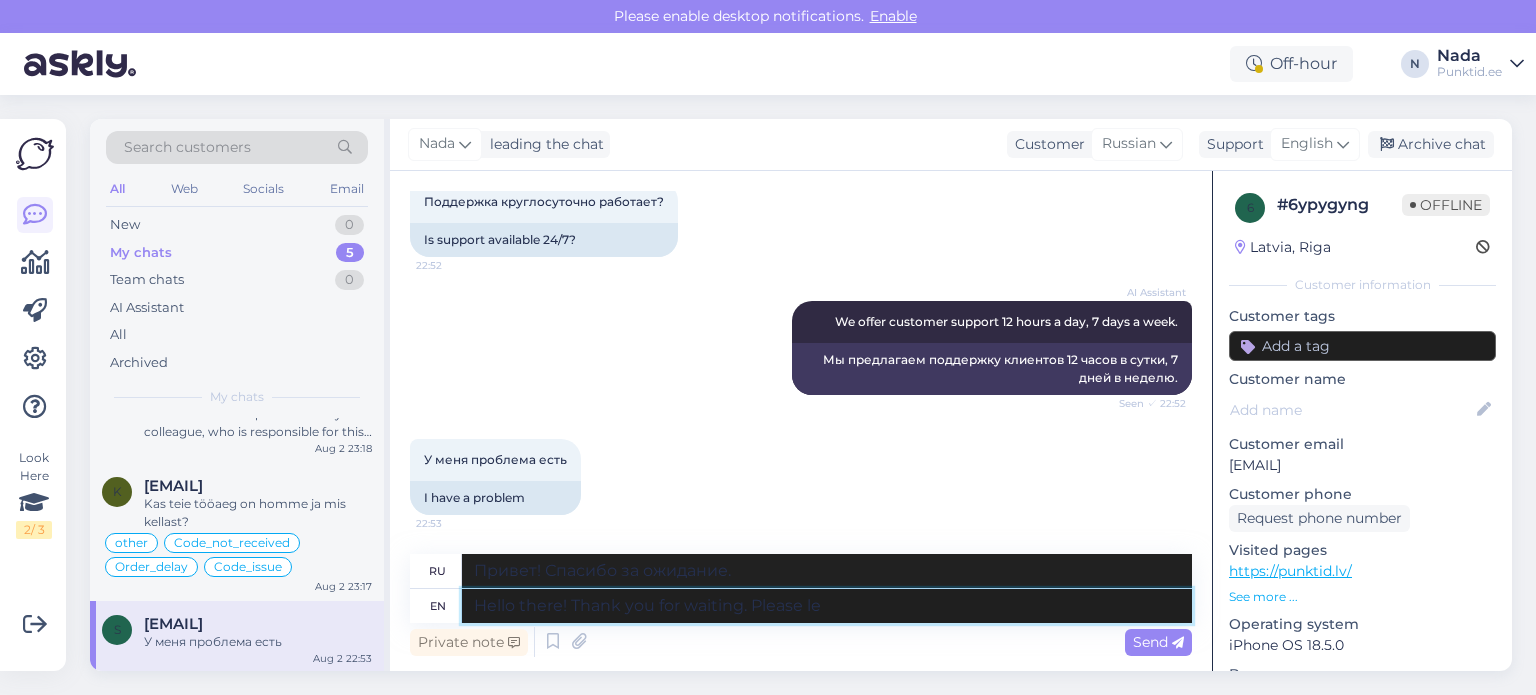 type on "Привет! Спасибо за ожидание. Пожалуйста." 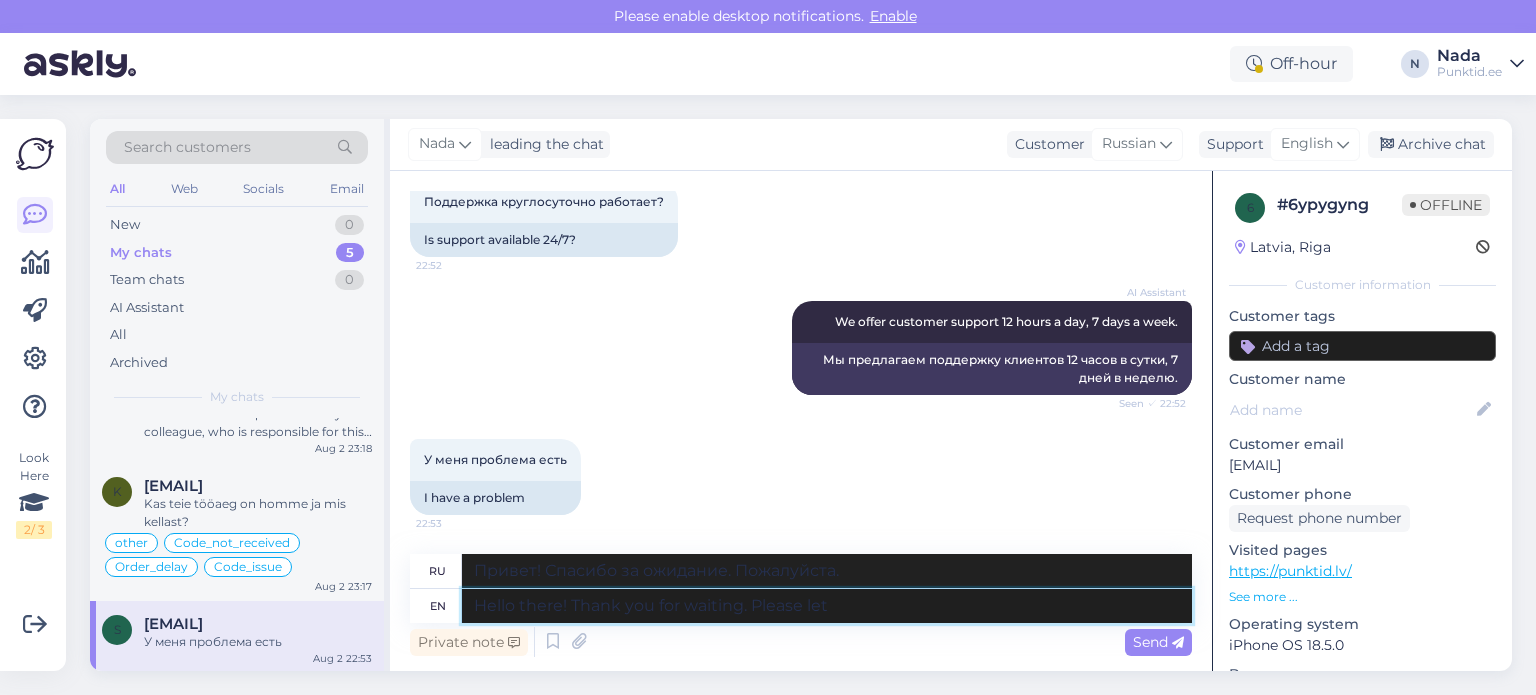 type on "Hello there! Thank you for waiting. Please let u" 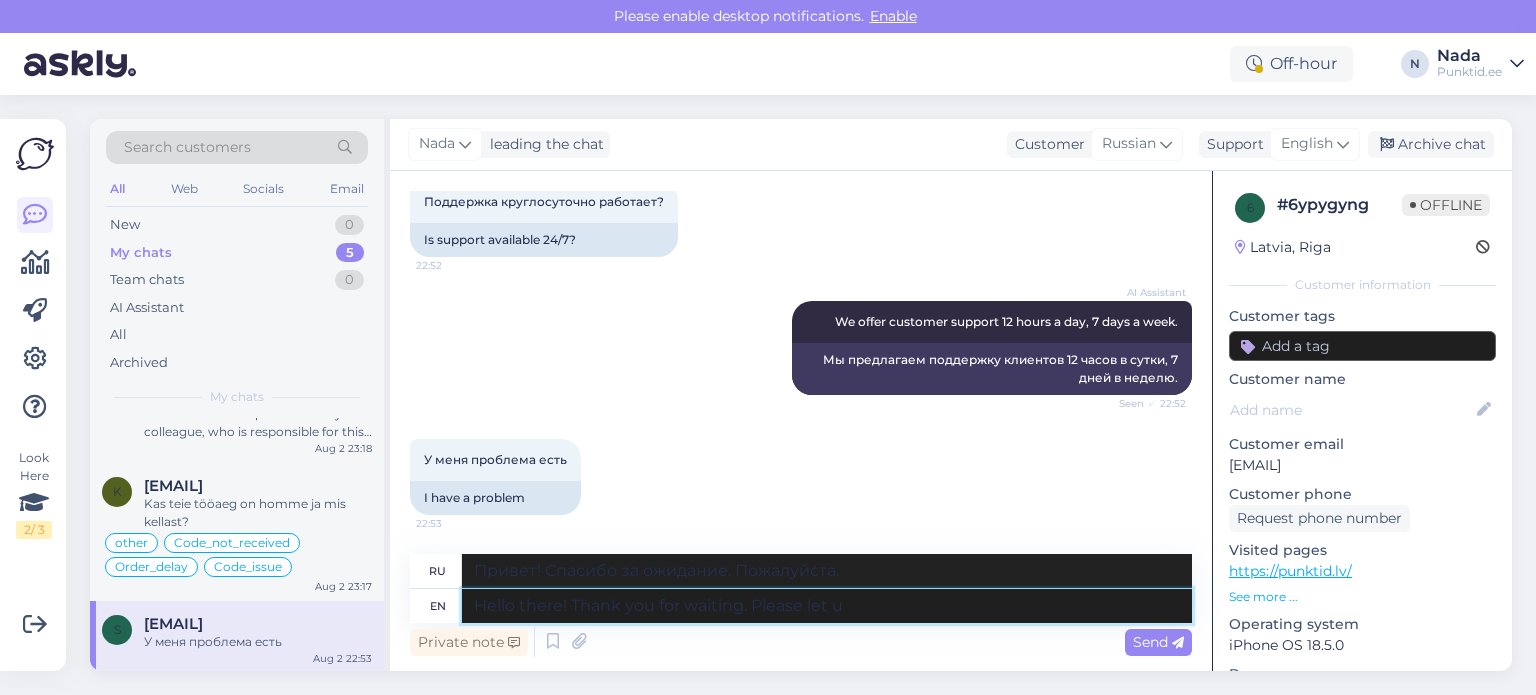 type on "Здравствуйте! Спасибо за ожидание. Пожалуйста, дайте" 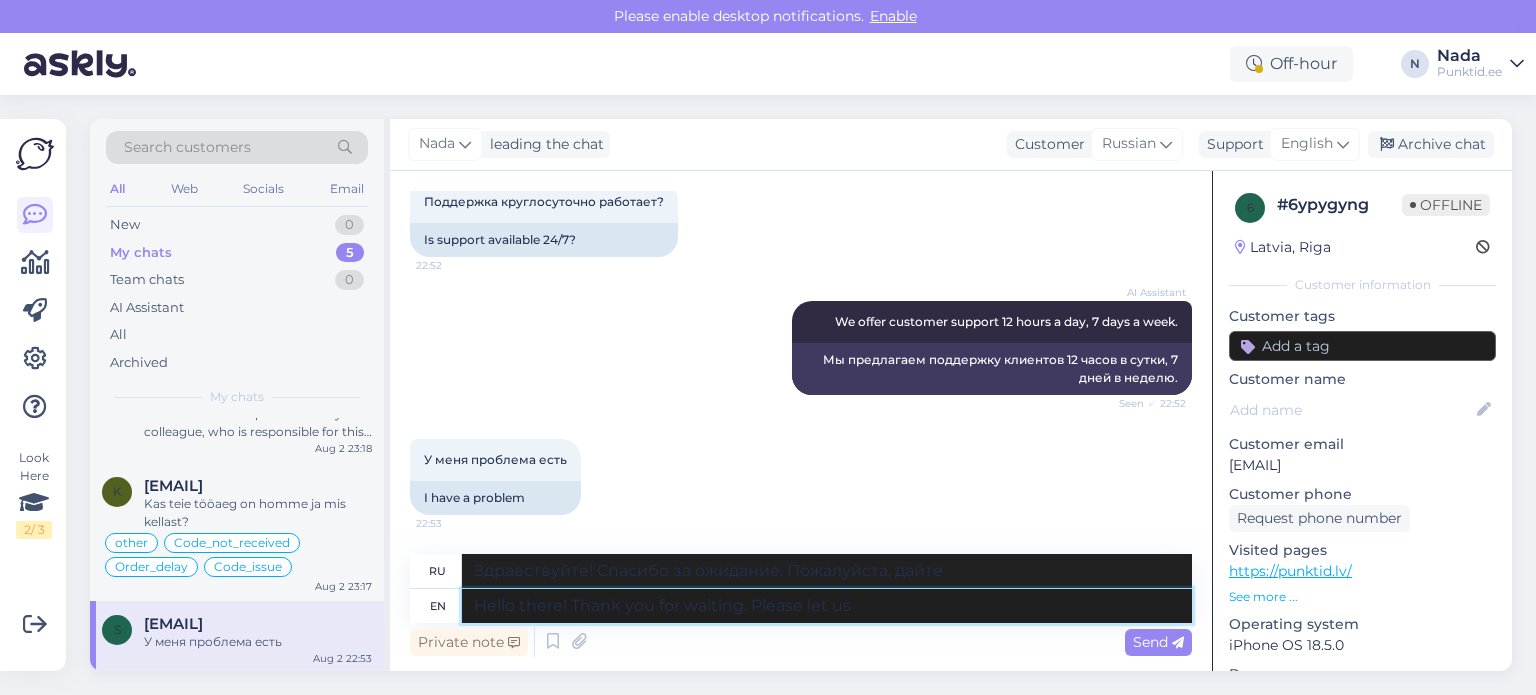 type on "Hello there! Thank you for waiting. Please let us k" 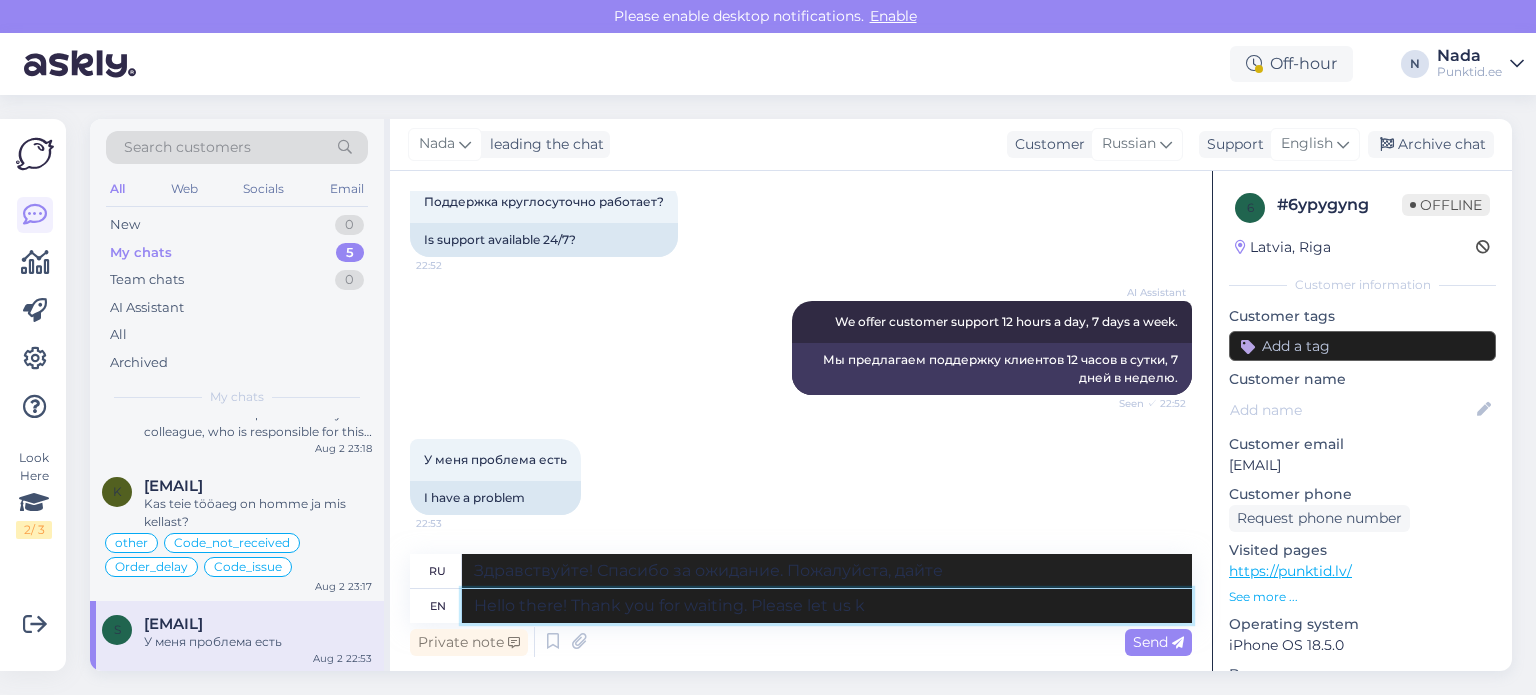 type on "Здравствуйте! Спасибо за ожидание. Пожалуйста, дайте нам знать." 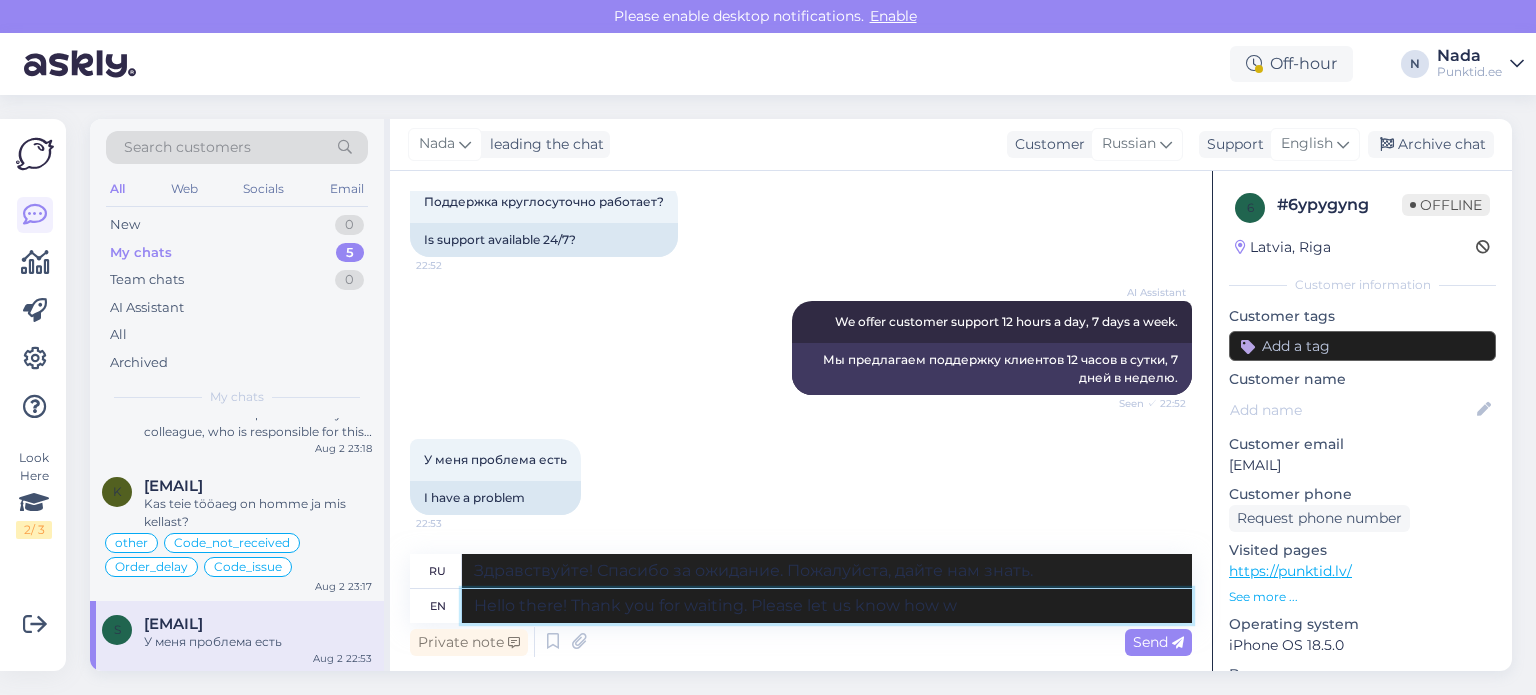 type on "Hello there! Thank you for waiting. Please let us know how we" 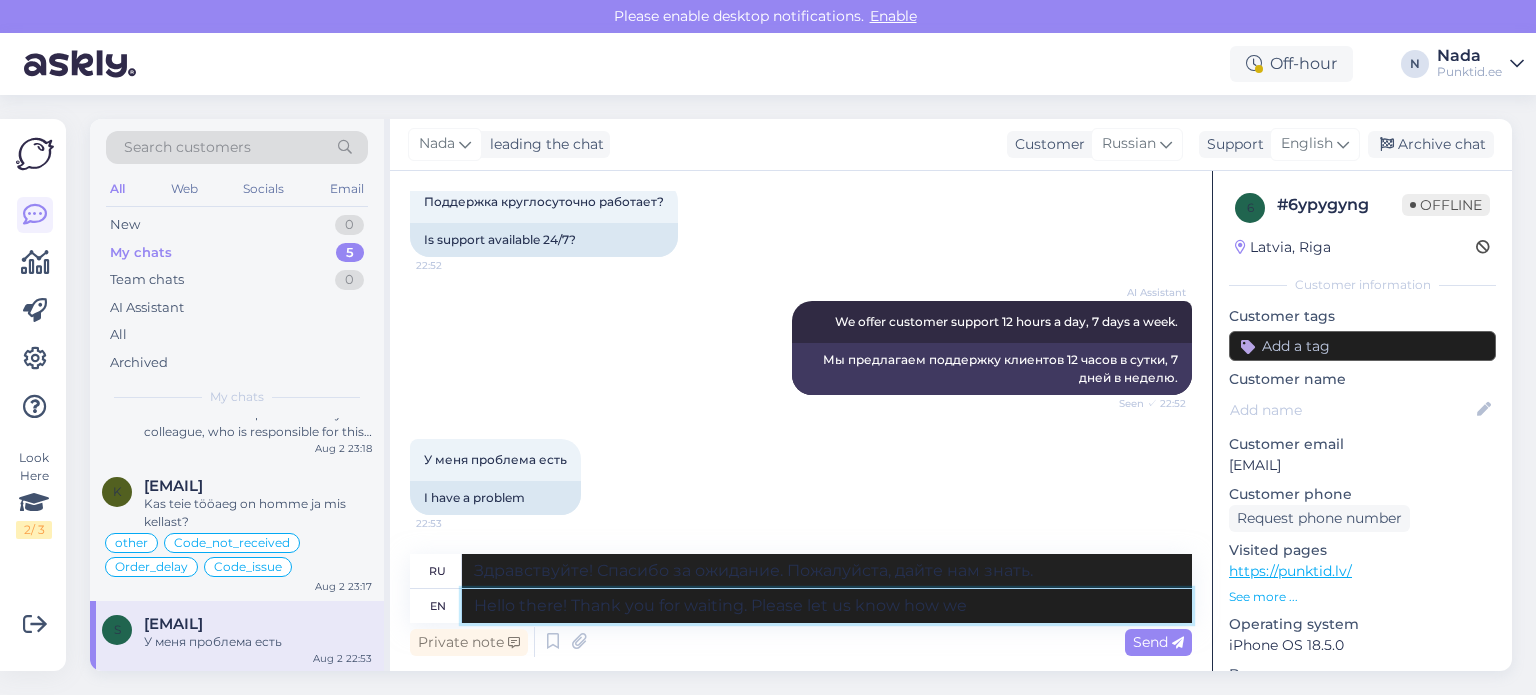 type on "Здравствуйте! Спасибо за ожидание. Пожалуйста, дайте нам знать, как" 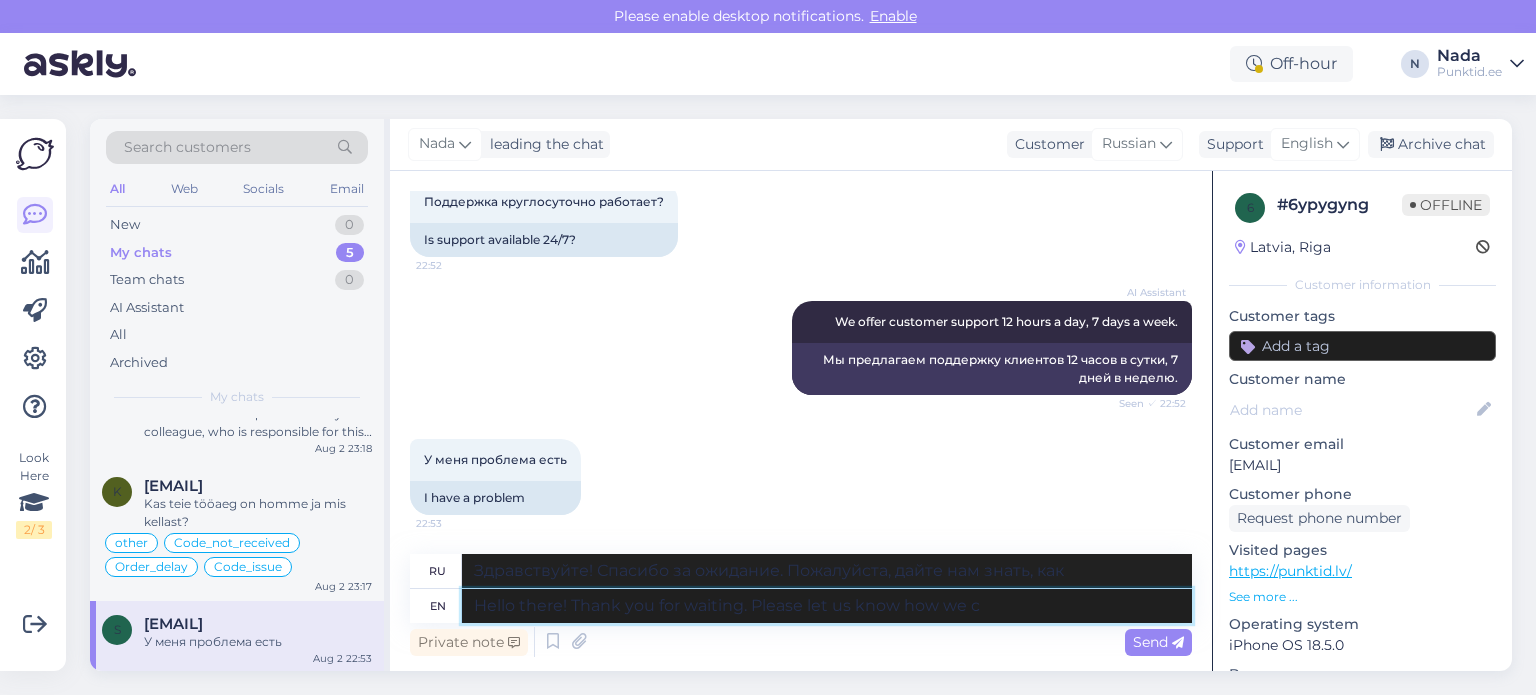 type on "Hello there! Thank you for waiting. Please let us know how we ca" 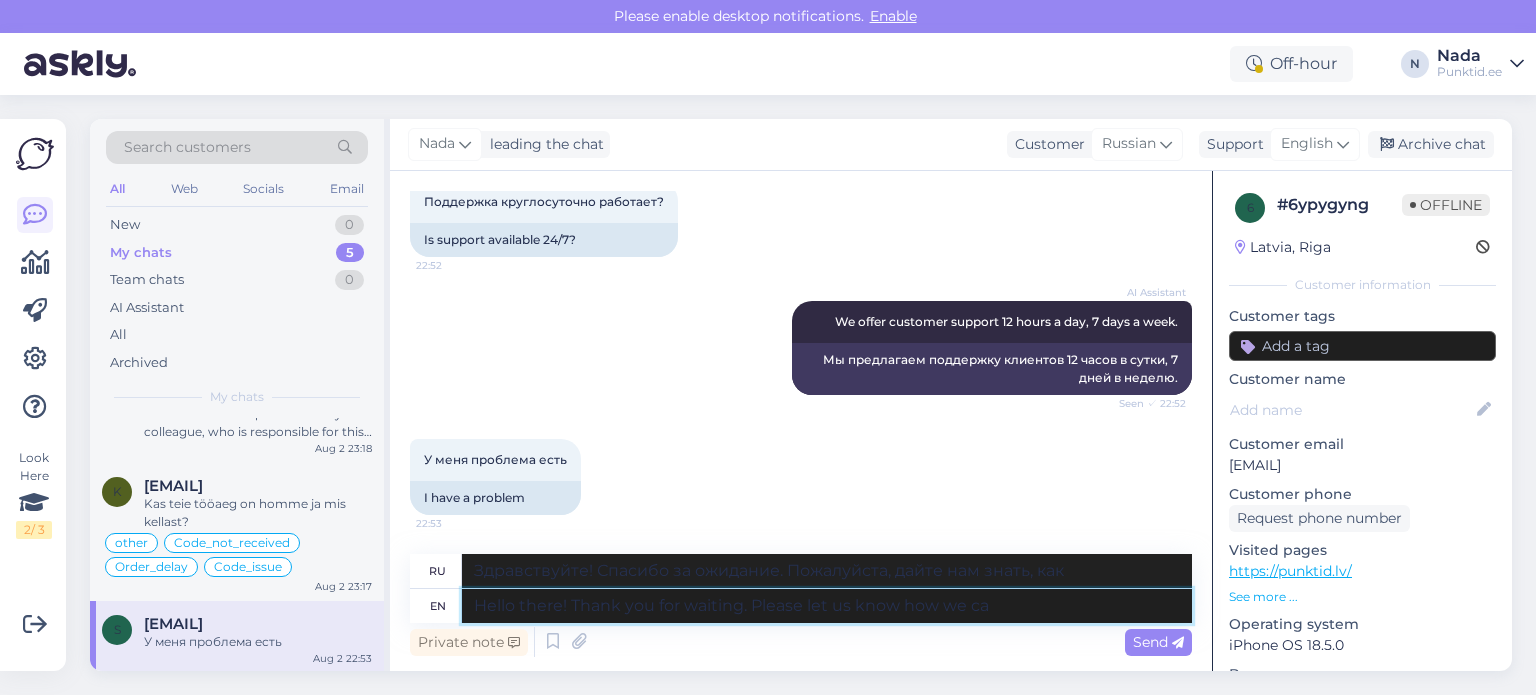 type on "Здравствуйте! Спасибо за ожидание. Пожалуйста, дайте нам знать, как мы" 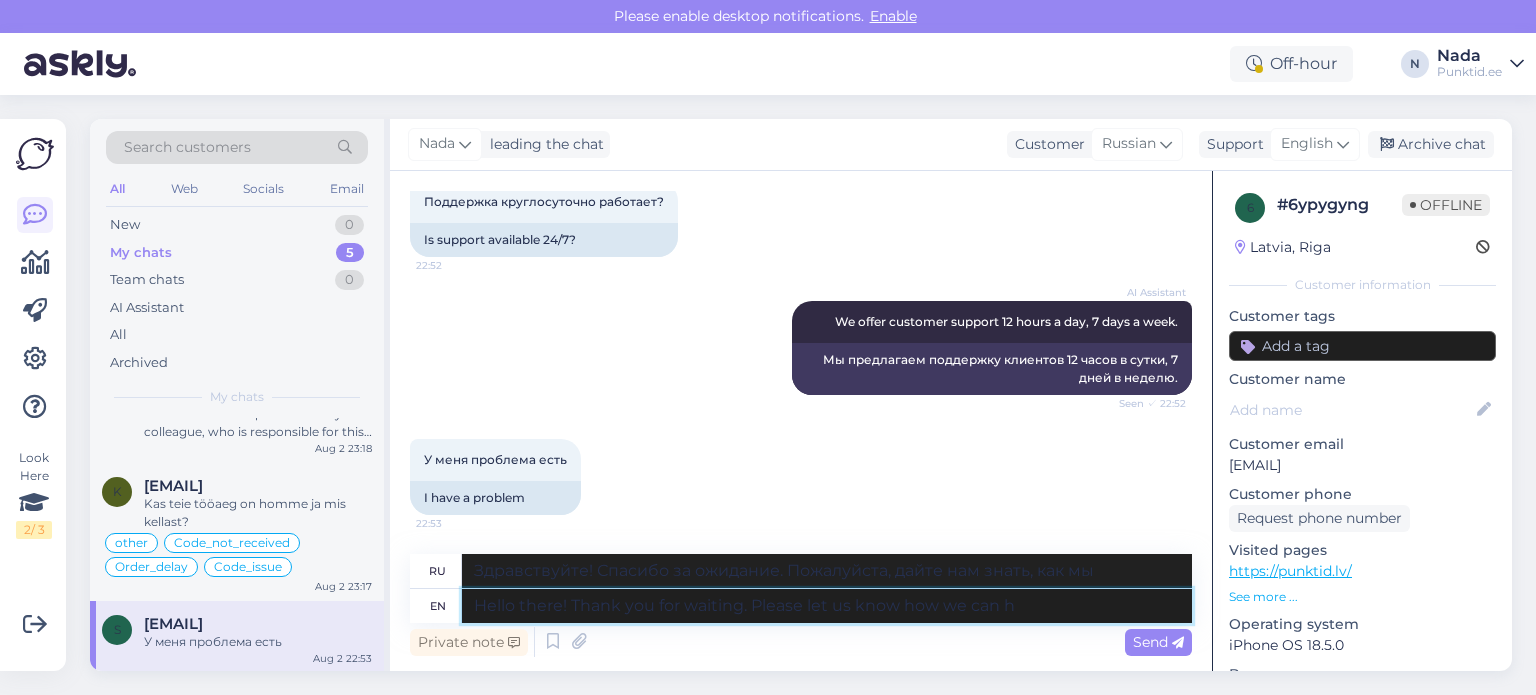 type on "Hello there! Thank you for waiting. Please let us know how we can he" 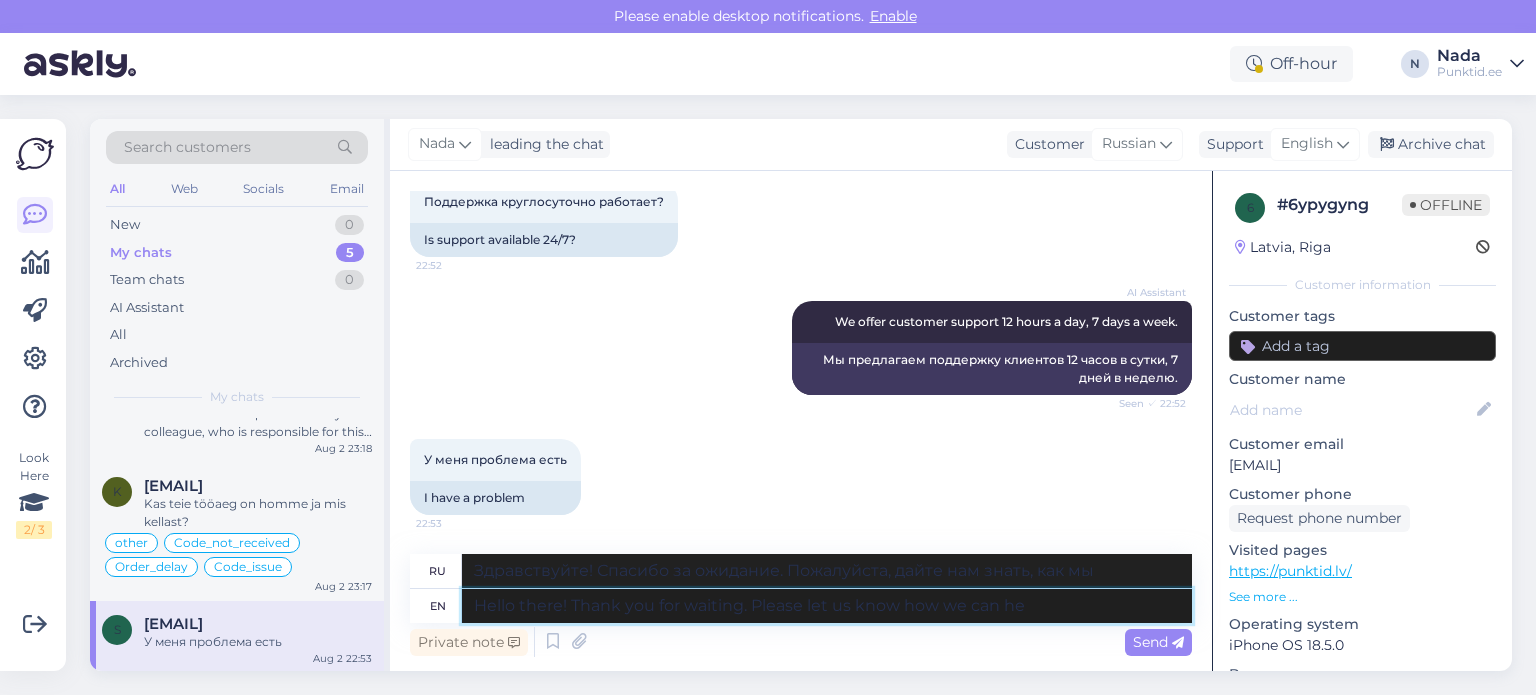 type on "Здравствуйте! Спасибо за ожидание. Пожалуйста, дайте нам знать, как мы можем вам помочь." 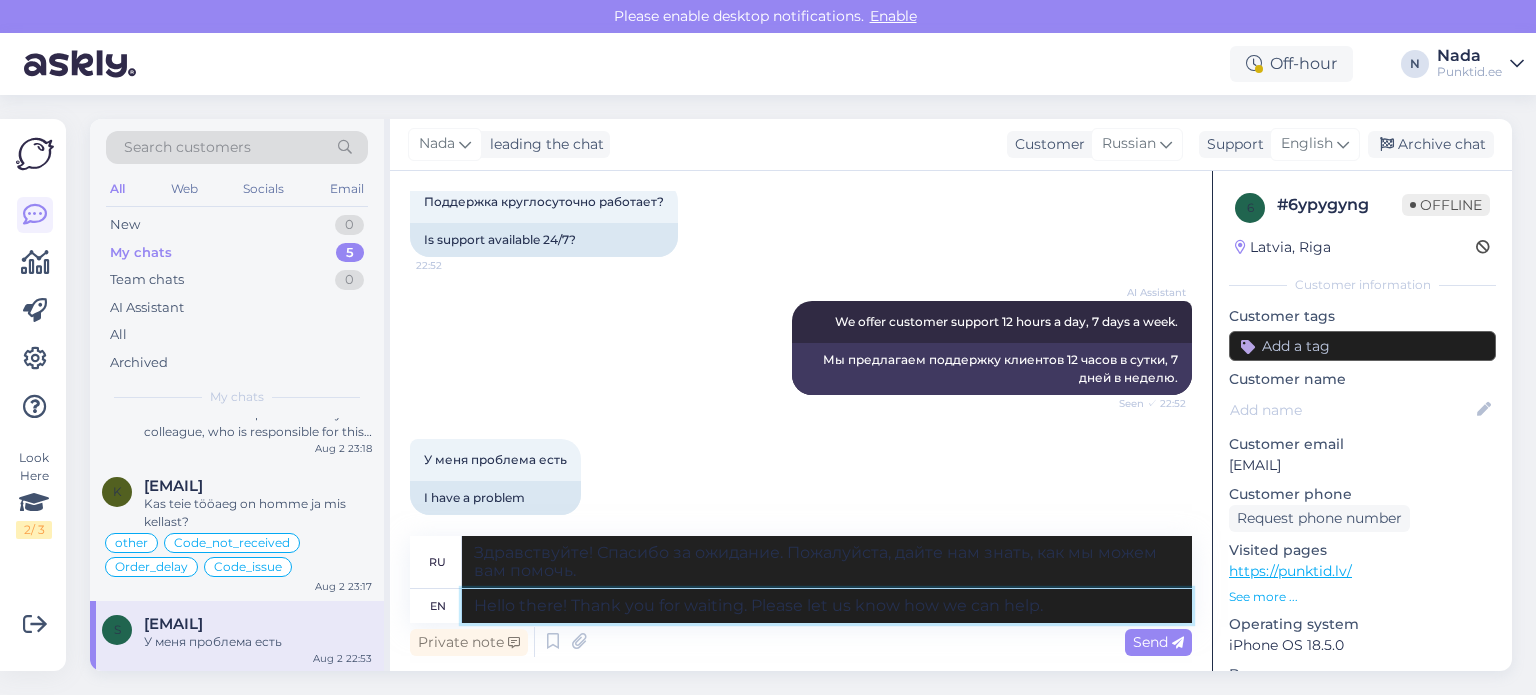 type on "Hello there! Thank you for waiting. Please let us know how we can help." 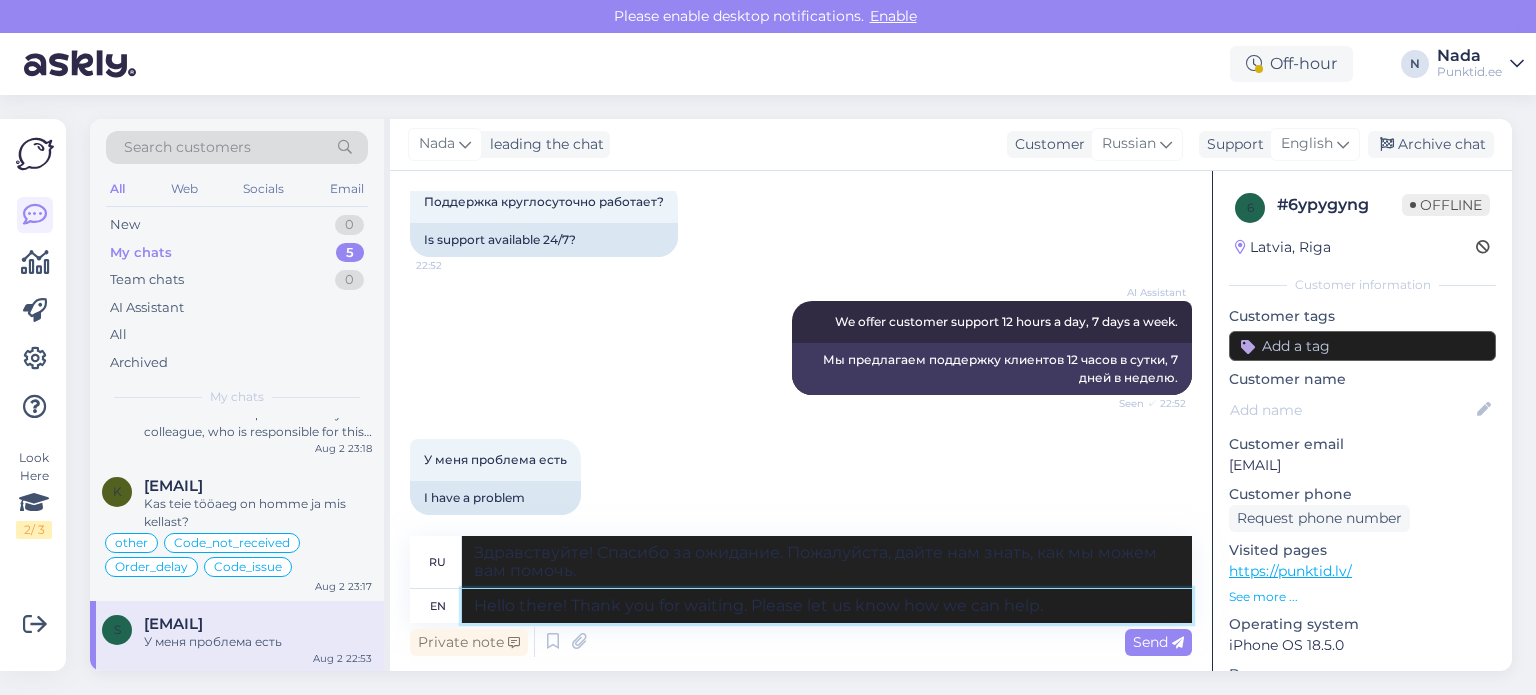 type 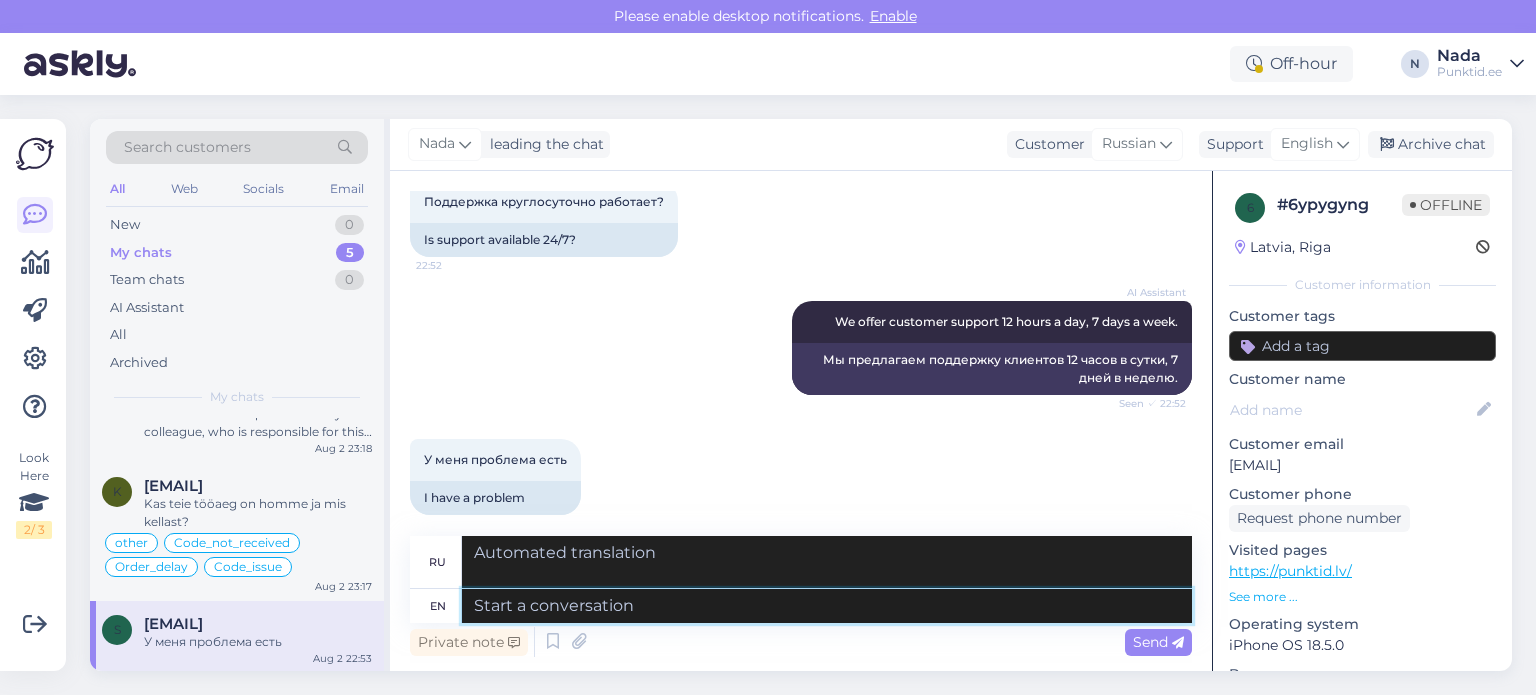 scroll, scrollTop: 314, scrollLeft: 0, axis: vertical 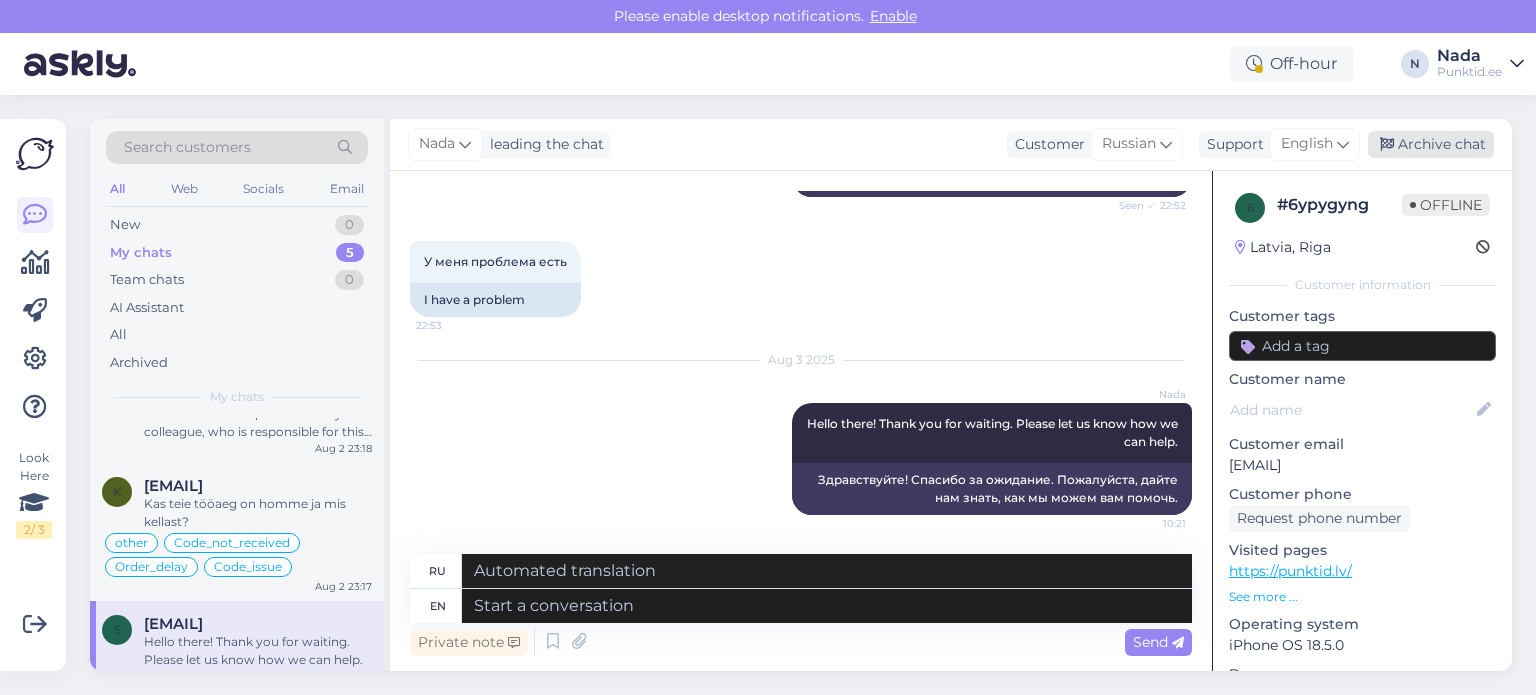 click on "Archive chat" at bounding box center [1431, 144] 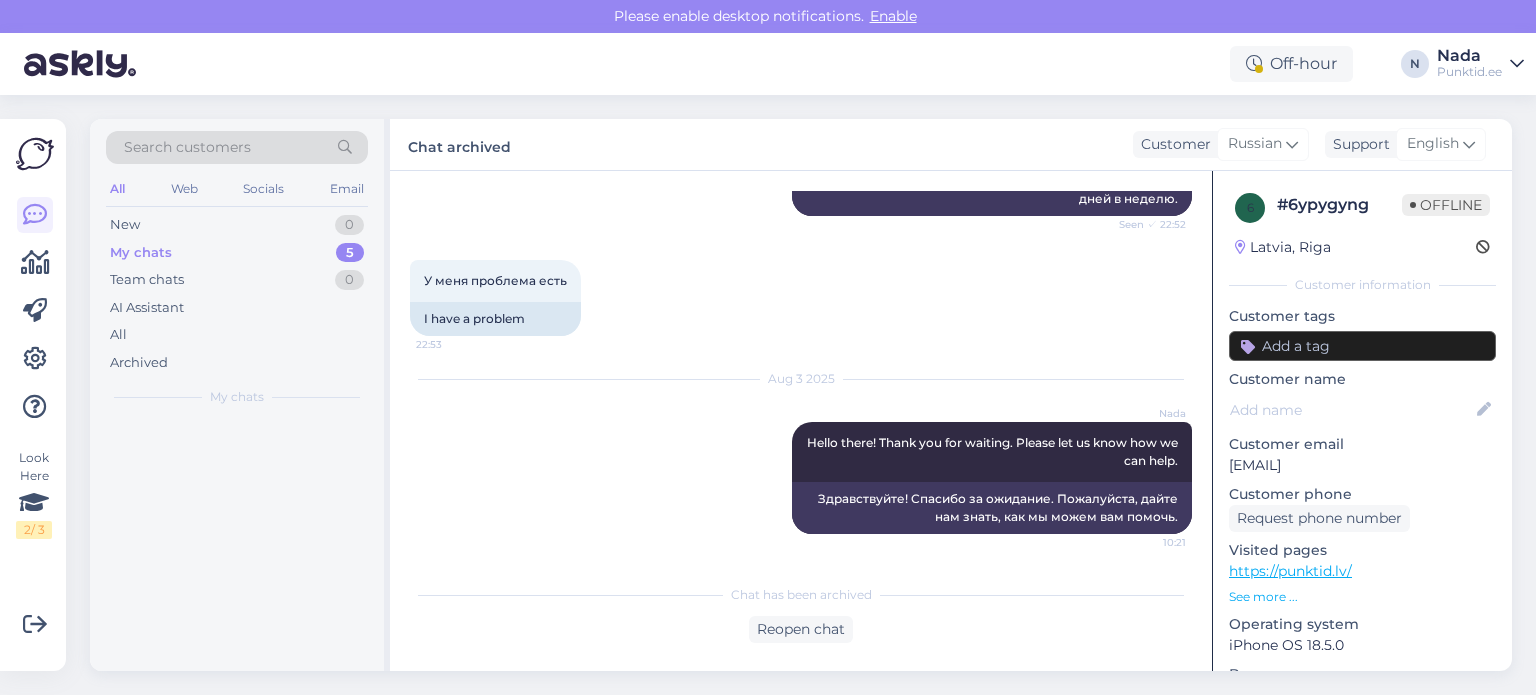 scroll, scrollTop: 0, scrollLeft: 0, axis: both 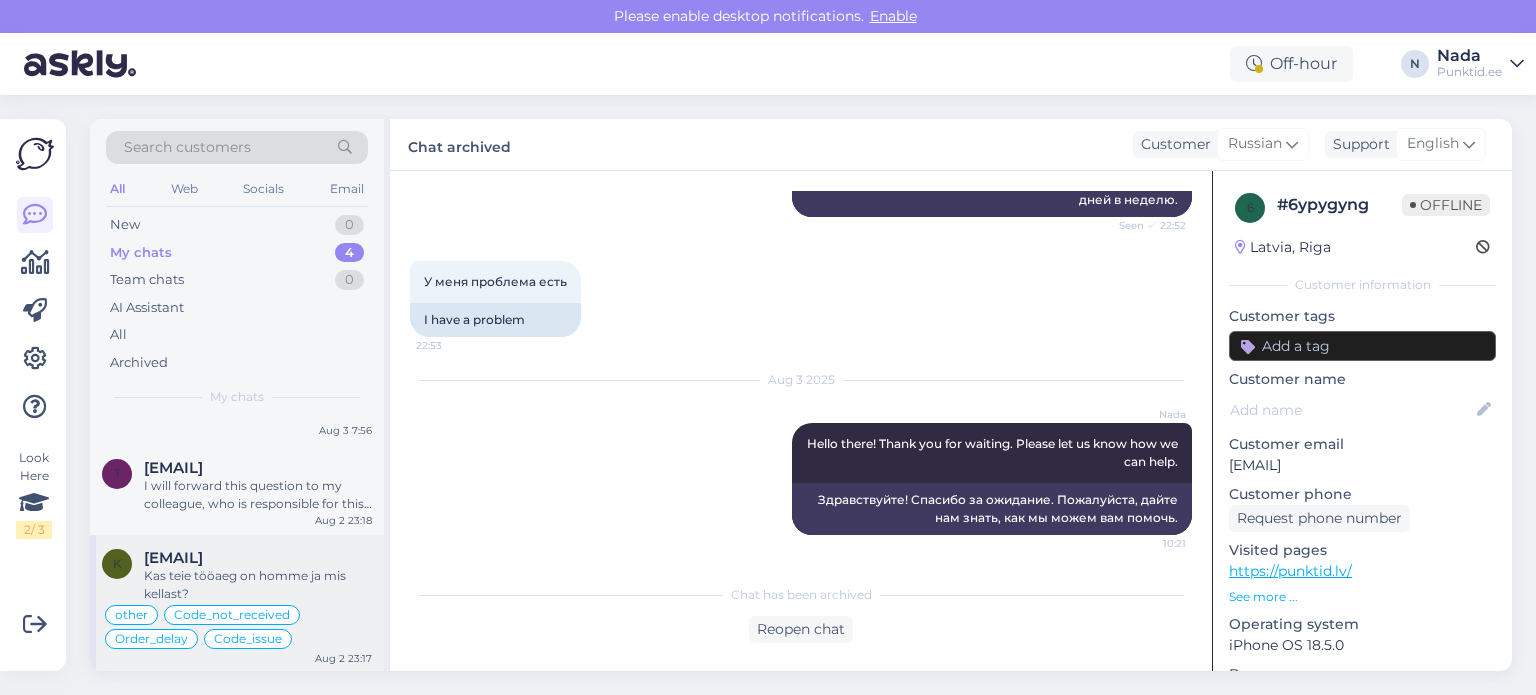 click on "Kas teie tööaeg on homme  ja mis kellast?" at bounding box center [258, 585] 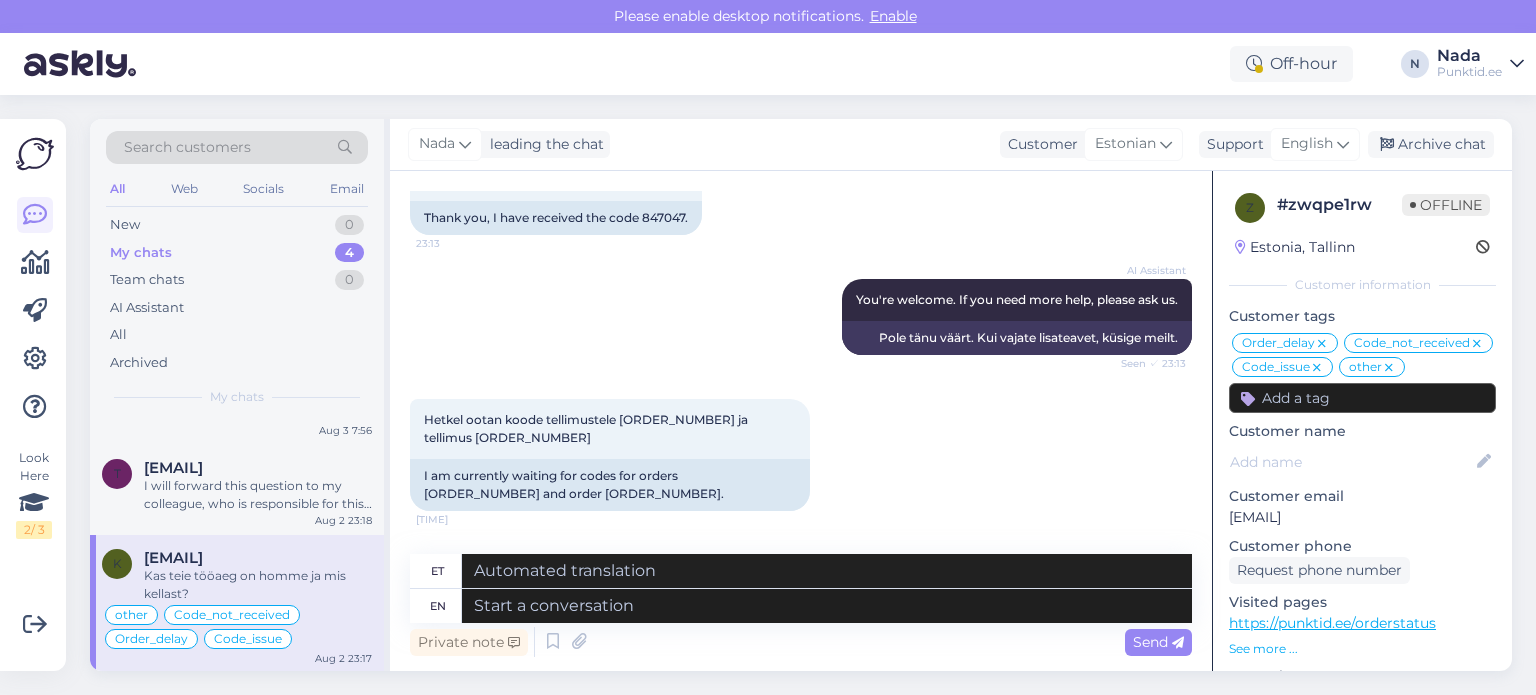 scroll, scrollTop: 15012, scrollLeft: 0, axis: vertical 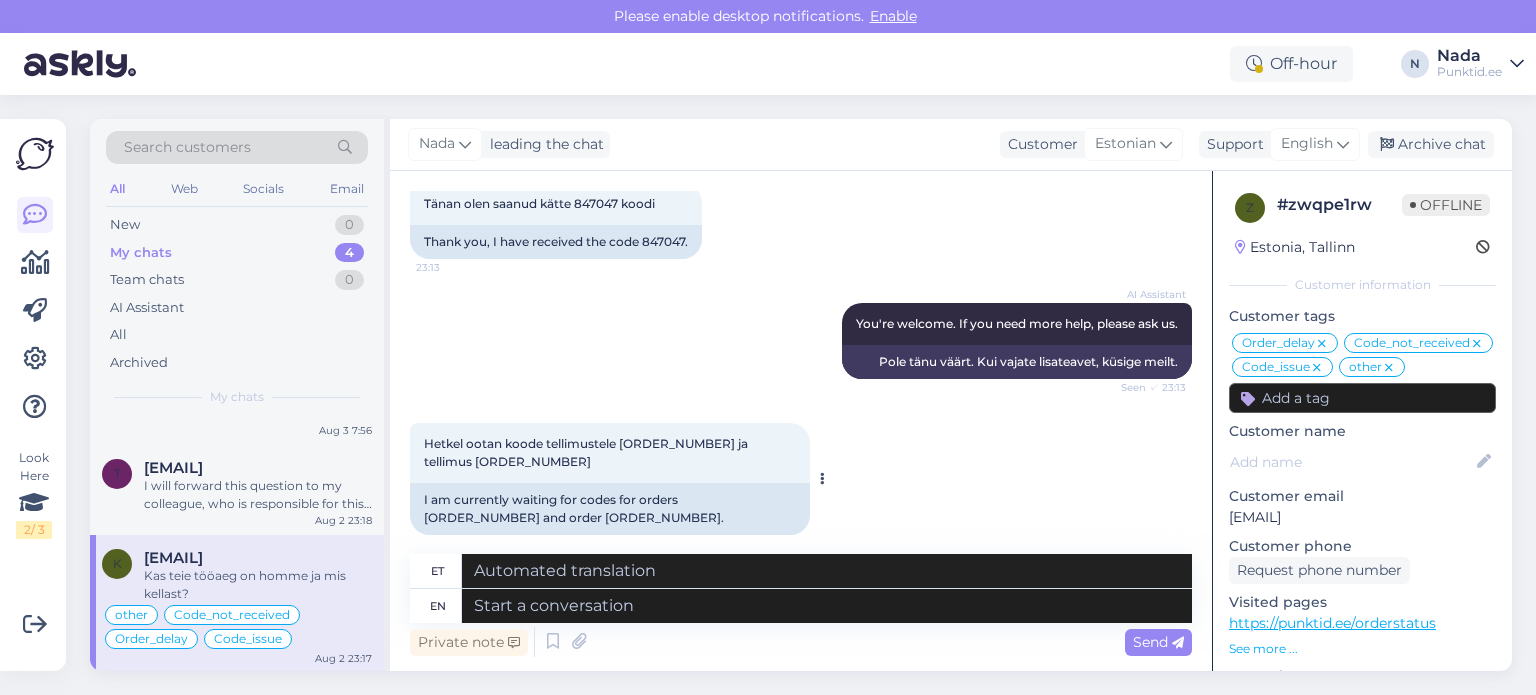 click on "I am currently waiting for codes for orders [ORDER_NUMBER] and order [ORDER_NUMBER]." at bounding box center (610, 509) 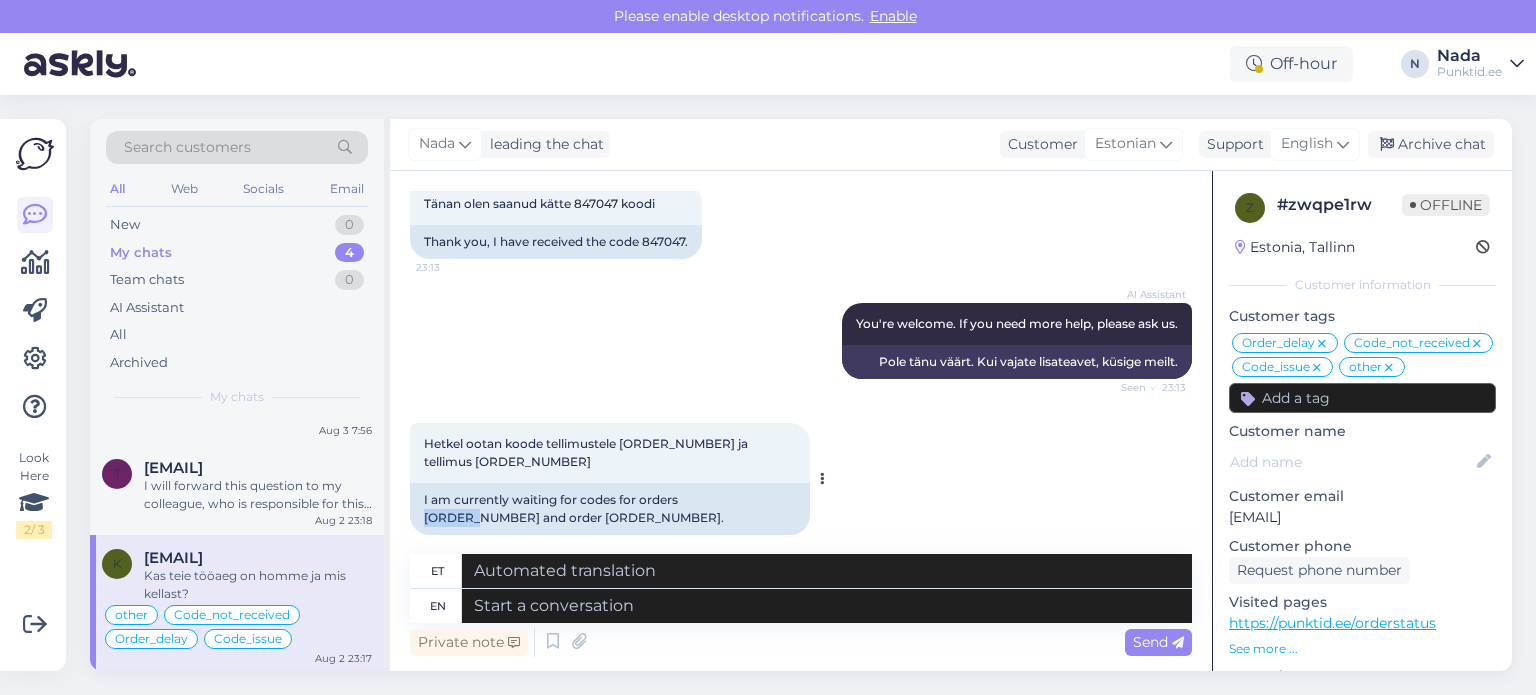 click on "I am currently waiting for codes for orders [ORDER_NUMBER] and order [ORDER_NUMBER]." at bounding box center (610, 509) 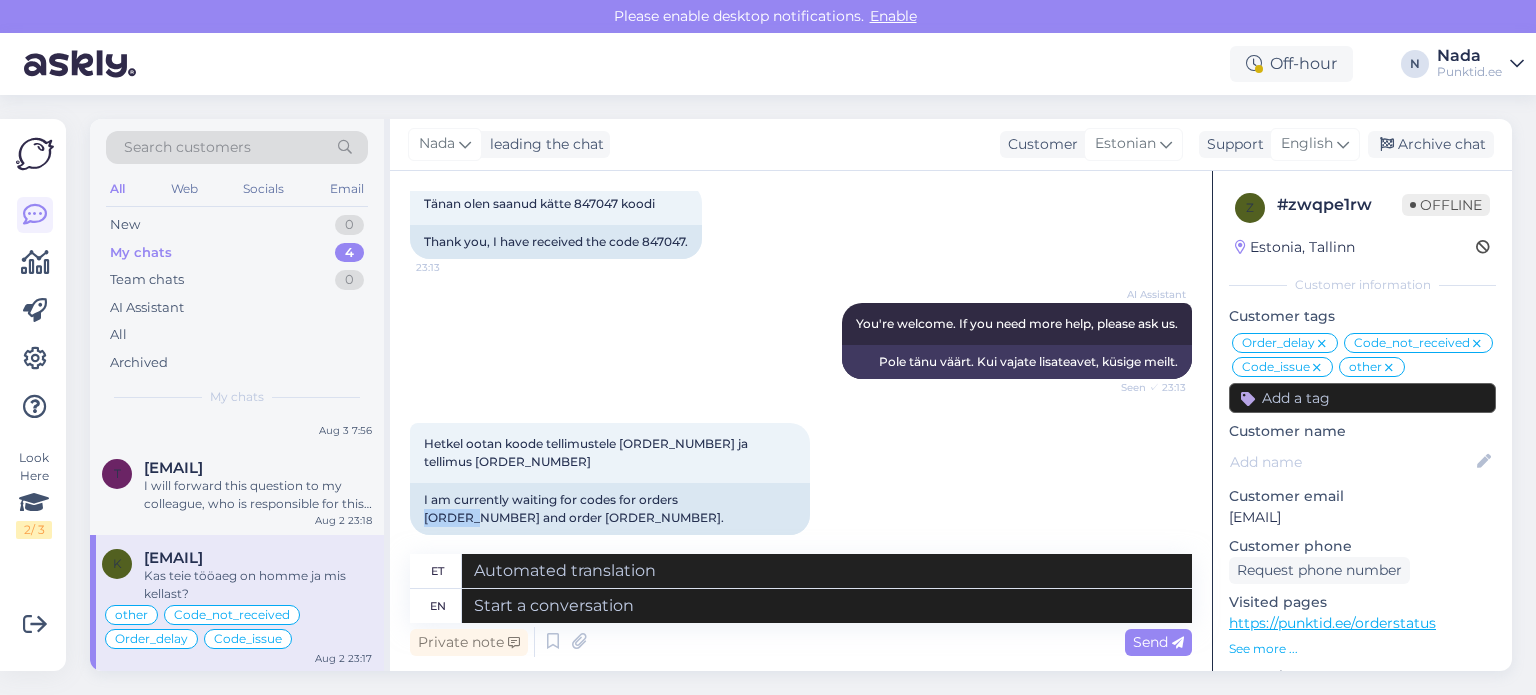 copy on "847093" 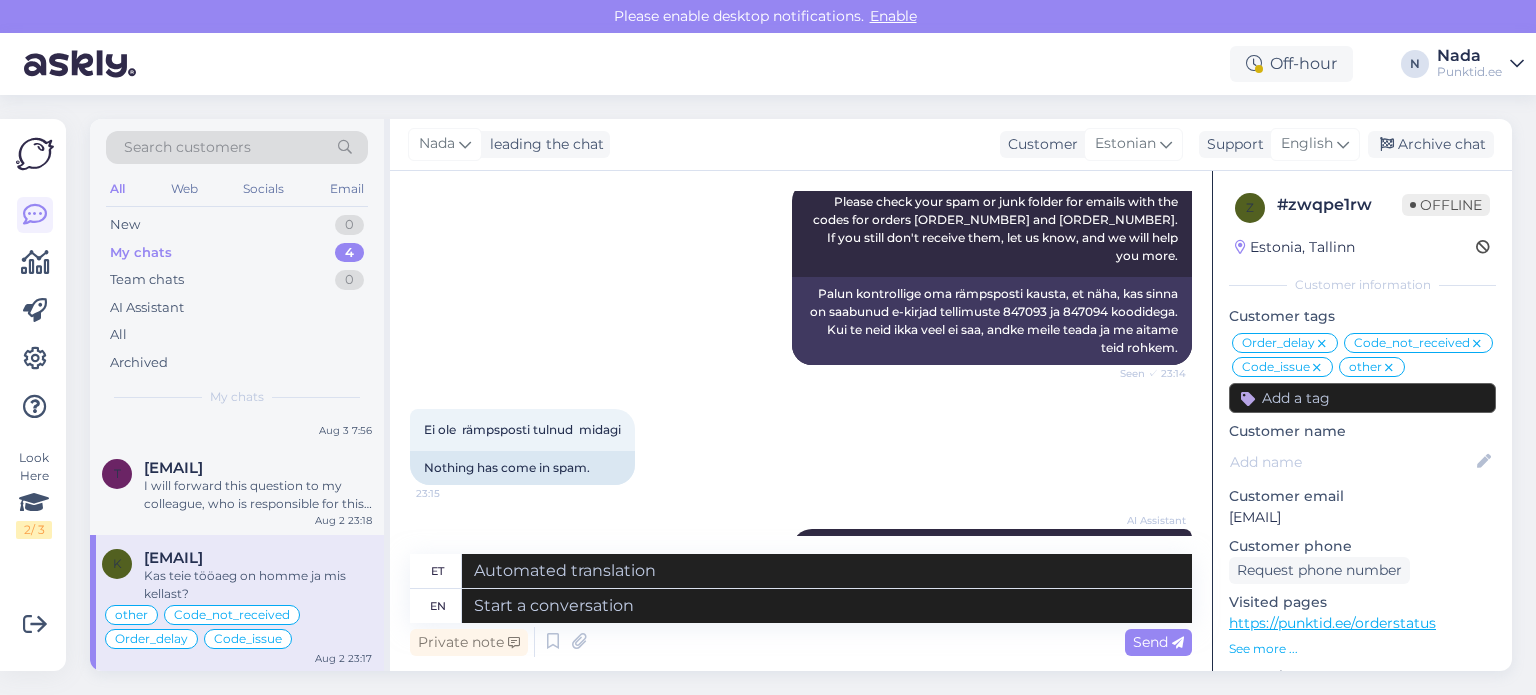 scroll, scrollTop: 15412, scrollLeft: 0, axis: vertical 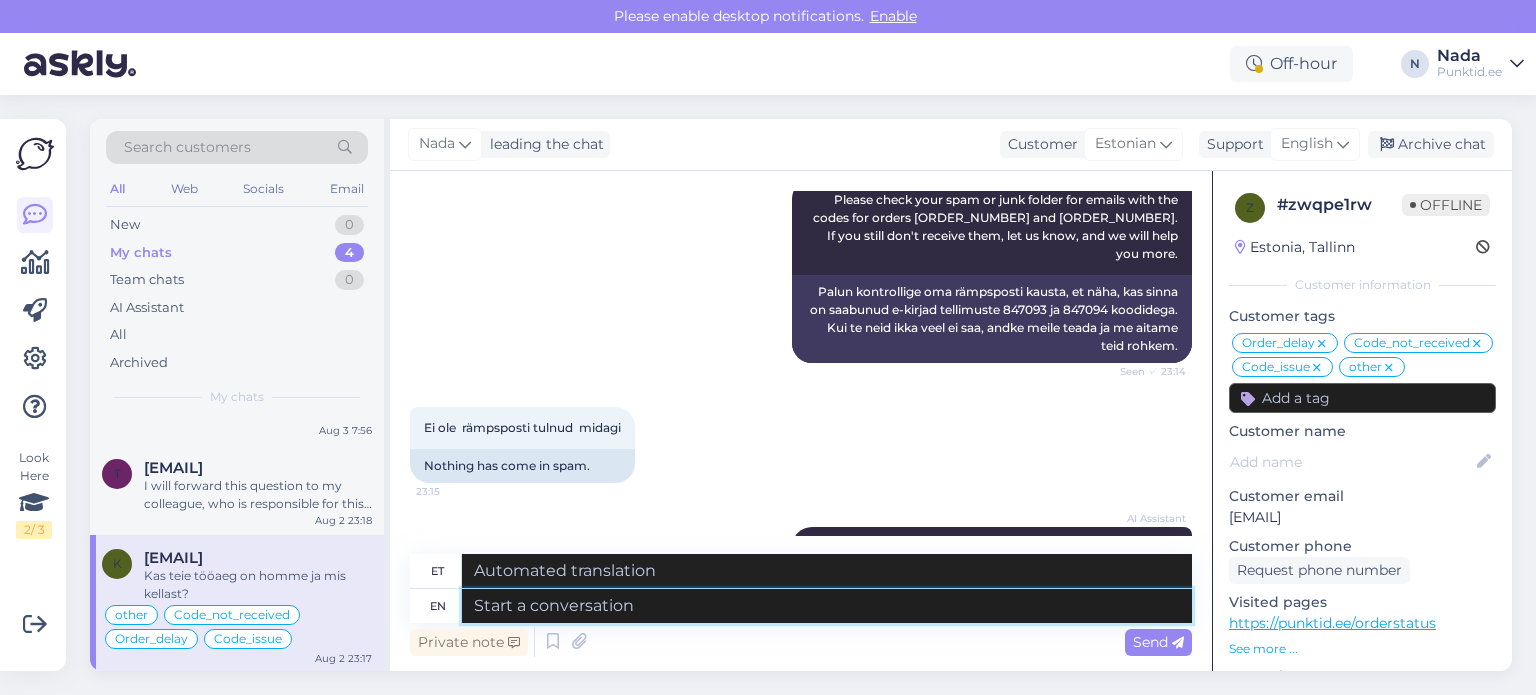 click at bounding box center (827, 606) 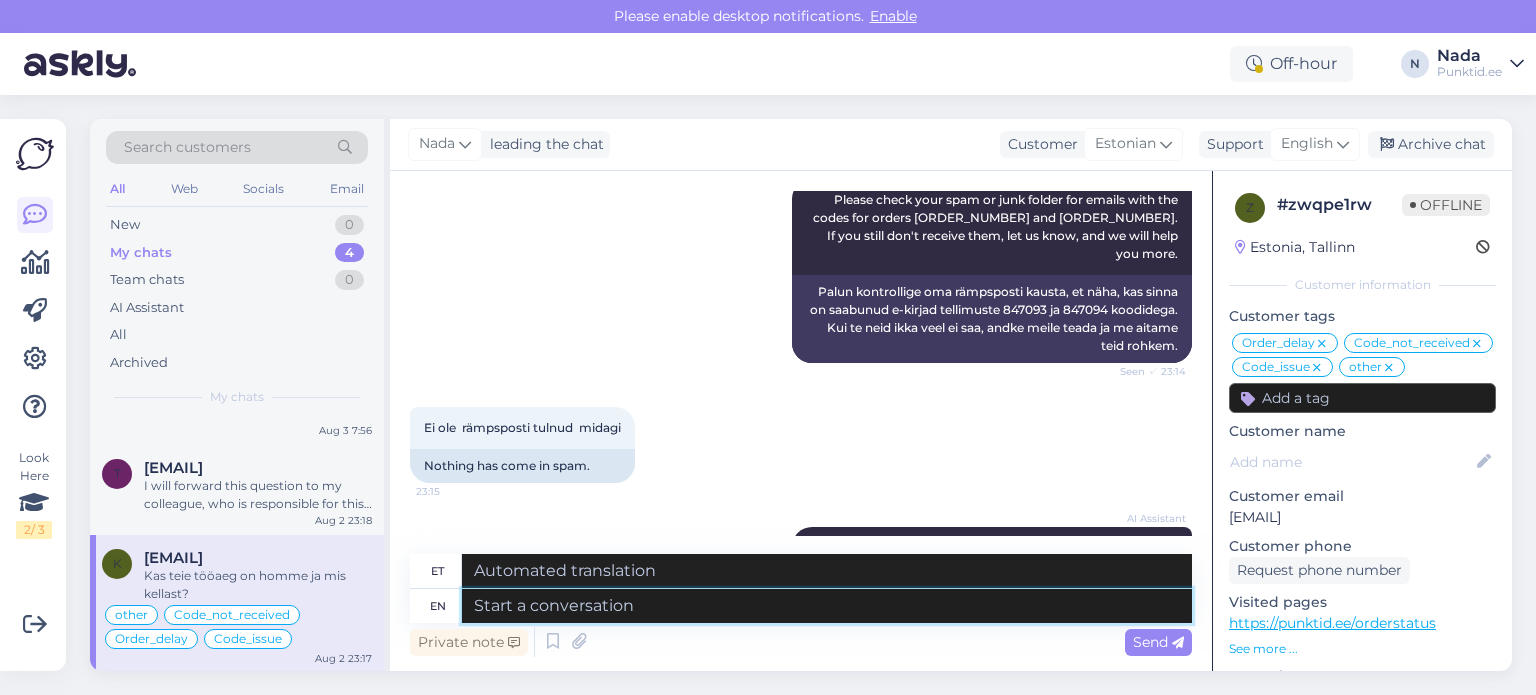 paste on "Hello there! Thank you for your patience and we apologize for this inconvenience as we are facing a delay issue from the reseller that's why orders are taking longer than usual to be fulfilled. However, I have reported your order to the higher team to investigate this and speed up the process." 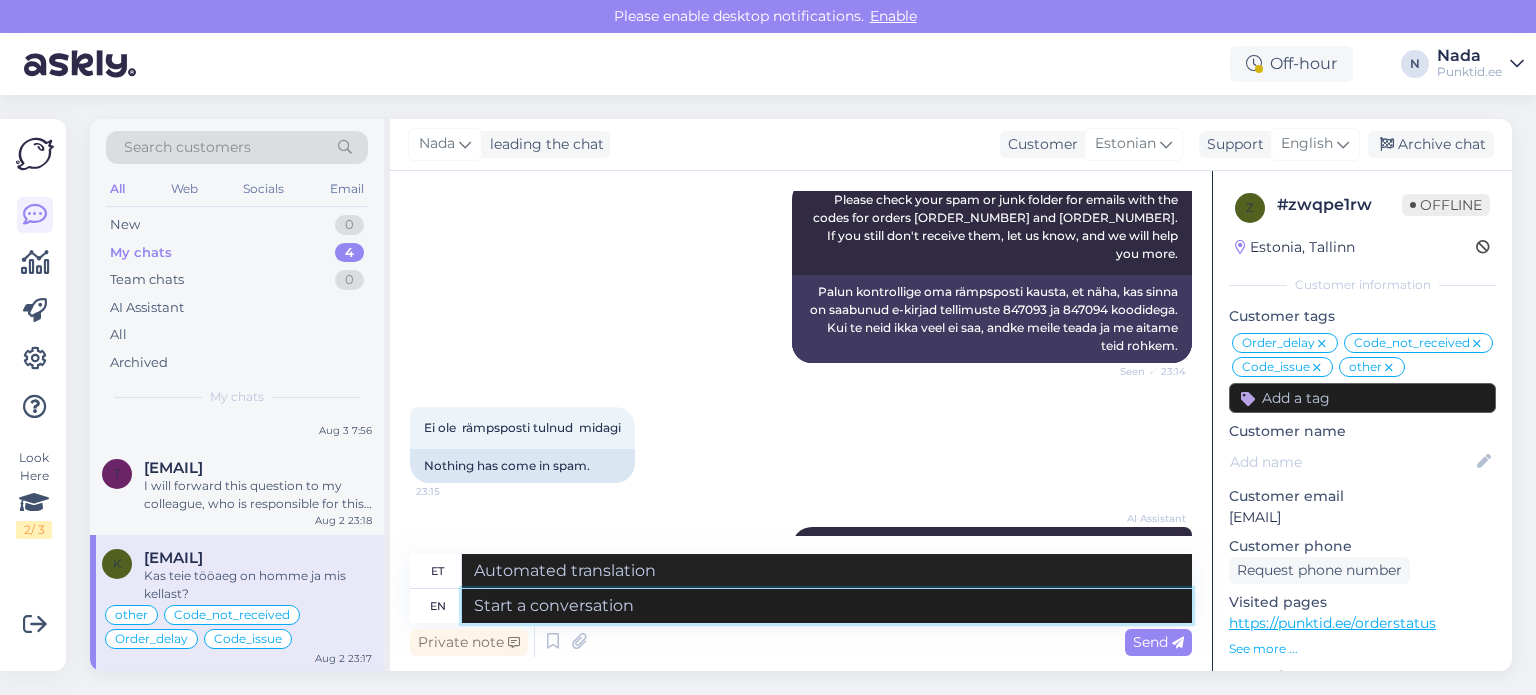 type on "Hello there! Thank you for your patience and we apologize for this inconvenience as we are facing a delay issue from the reseller that's why orders are taking longer than usual to be fulfilled. However, I have reported your order to the higher team to investigate this and speed up the process." 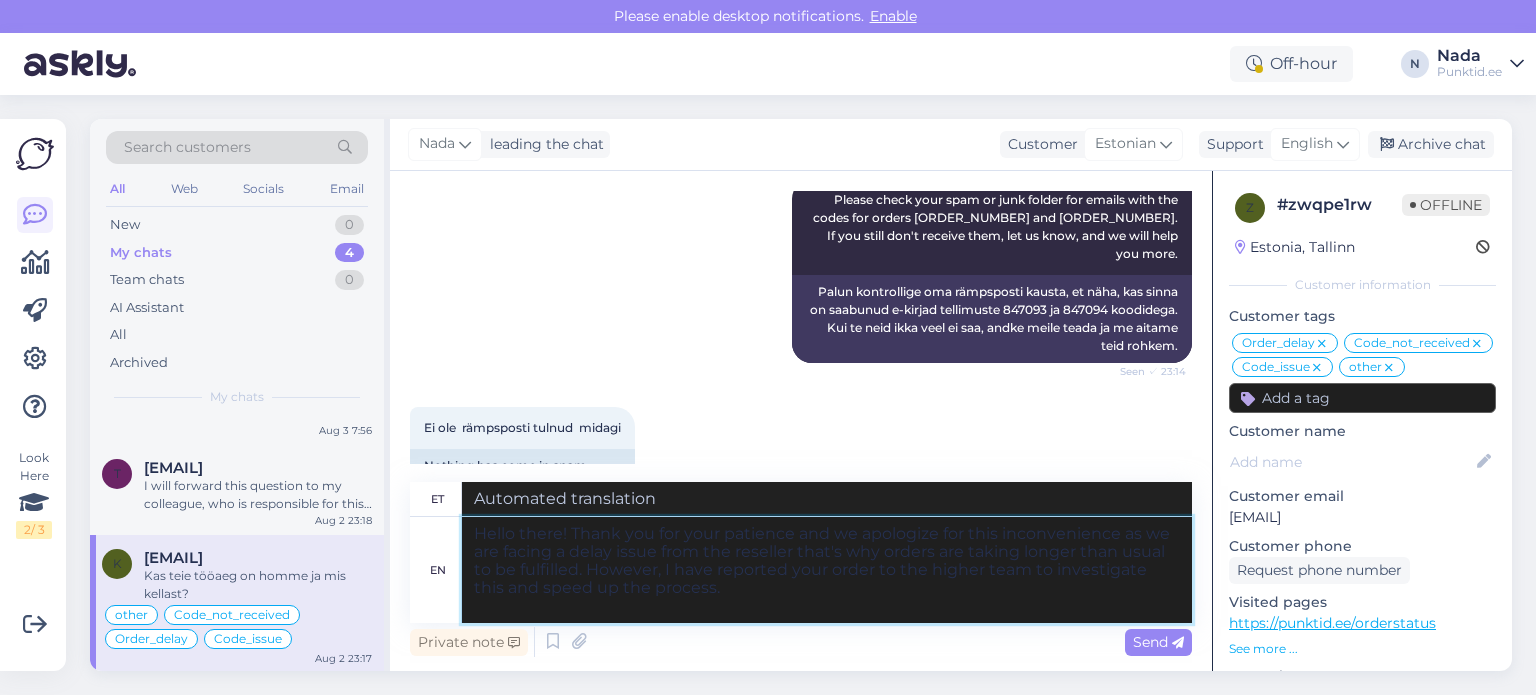 type on "Tere! Täname teid kannatlikkuse eest ja vabandame ebamugavuste pärast, kuna edasimüüjal on viivitus, mistõttu tellimuste täitmine võtab tavapärasest kauem aega. Olen teie tellimuse siiski kõrgemale meeskonnale edastanud, et seda uurida ja protsessi kiirendada." 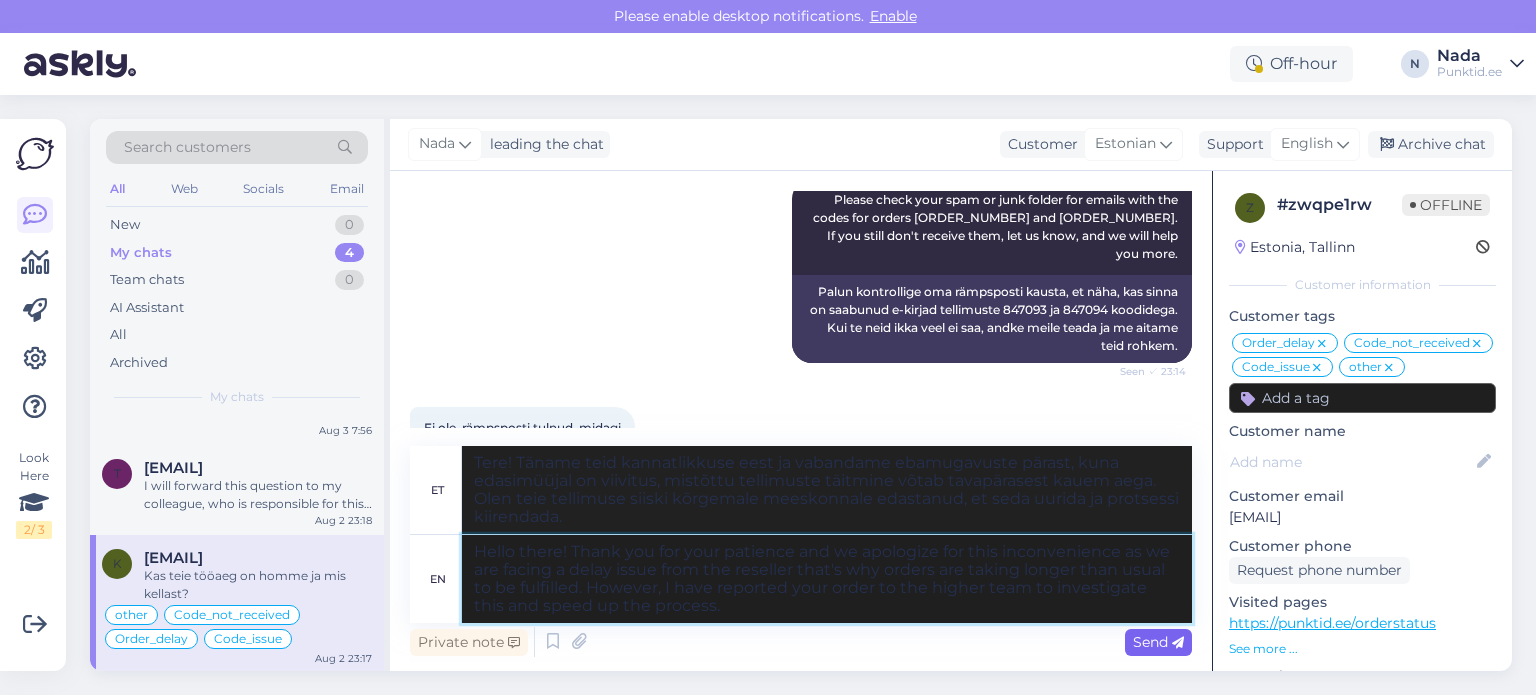 type on "Hello there! Thank you for your patience and we apologize for this inconvenience as we are facing a delay issue from the reseller that's why orders are taking longer than usual to be fulfilled. However, I have reported your order to the higher team to investigate this and speed up the process." 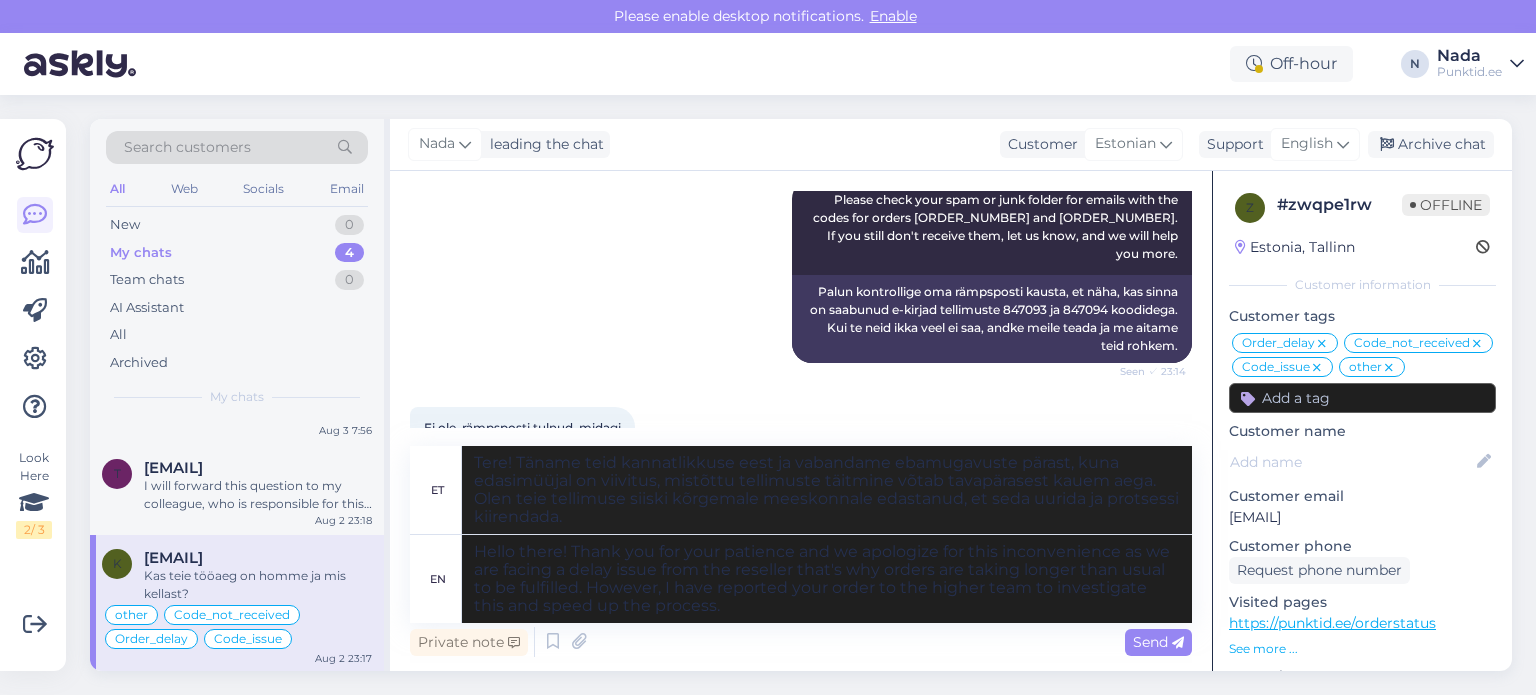 click on "Send" at bounding box center (1158, 642) 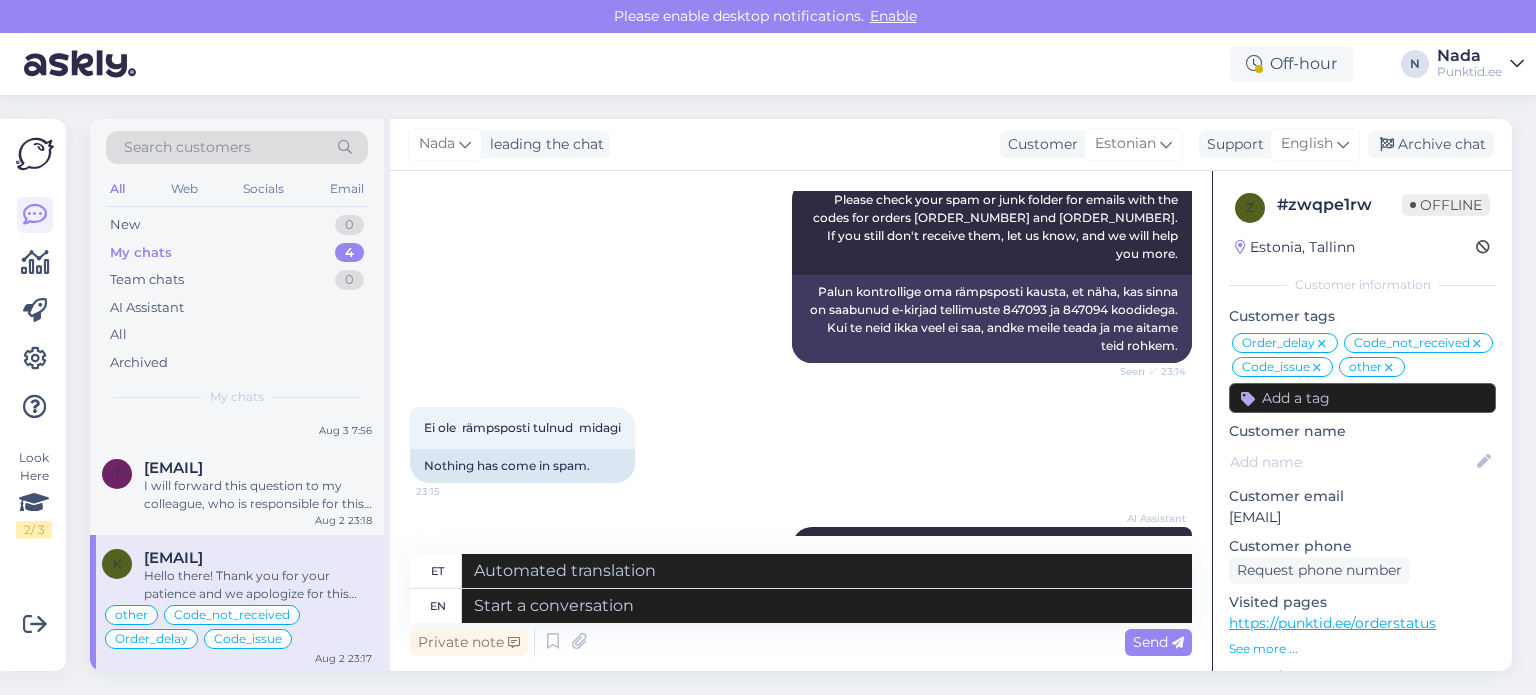 scroll, scrollTop: 15818, scrollLeft: 0, axis: vertical 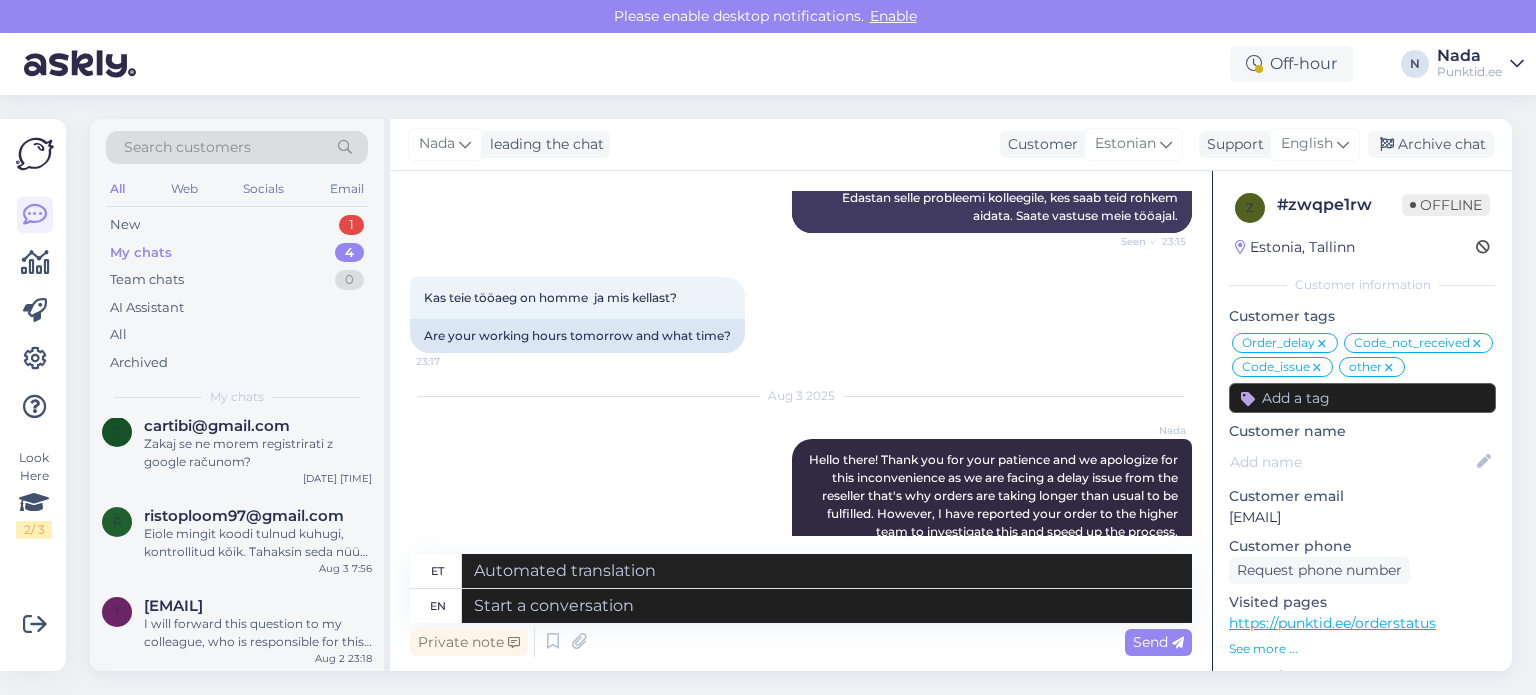 drag, startPoint x: 1481, startPoint y: 143, endPoint x: 919, endPoint y: 326, distance: 591.044 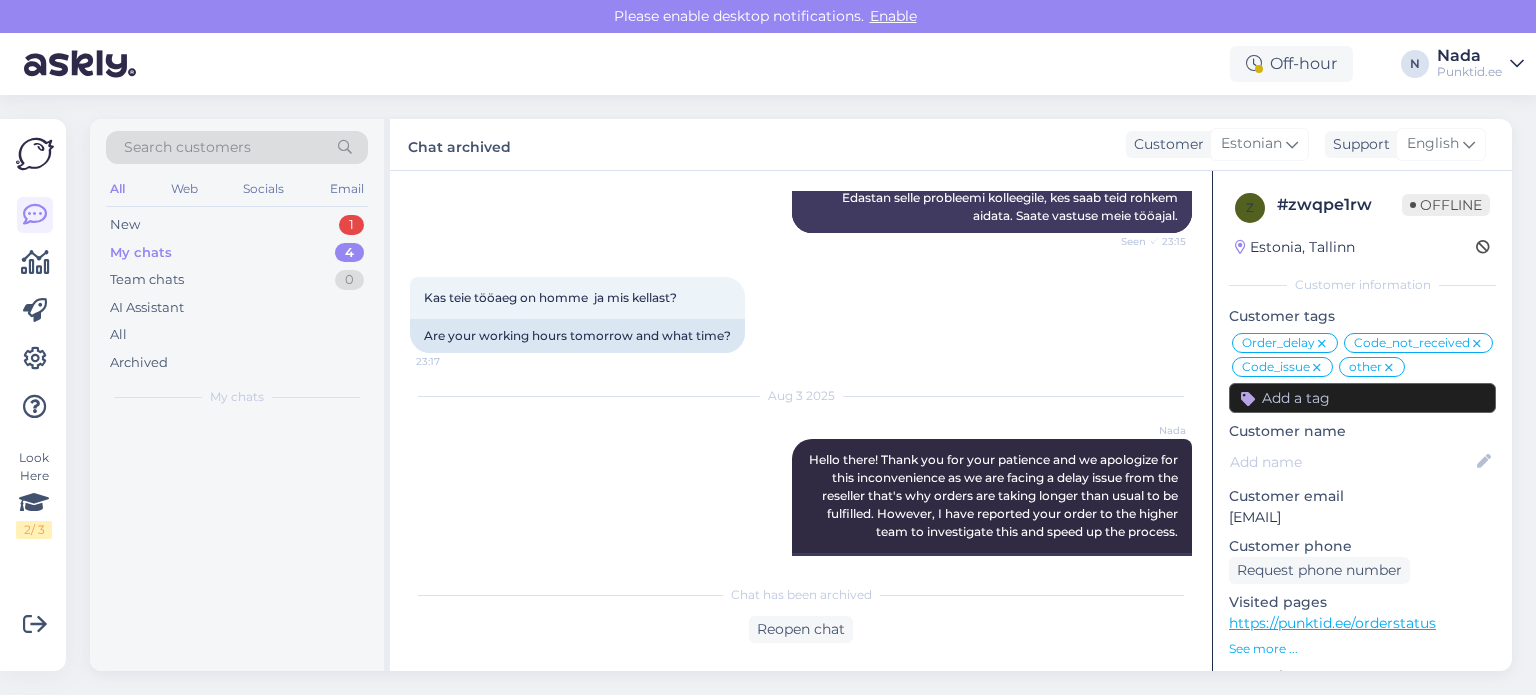 scroll, scrollTop: 0, scrollLeft: 0, axis: both 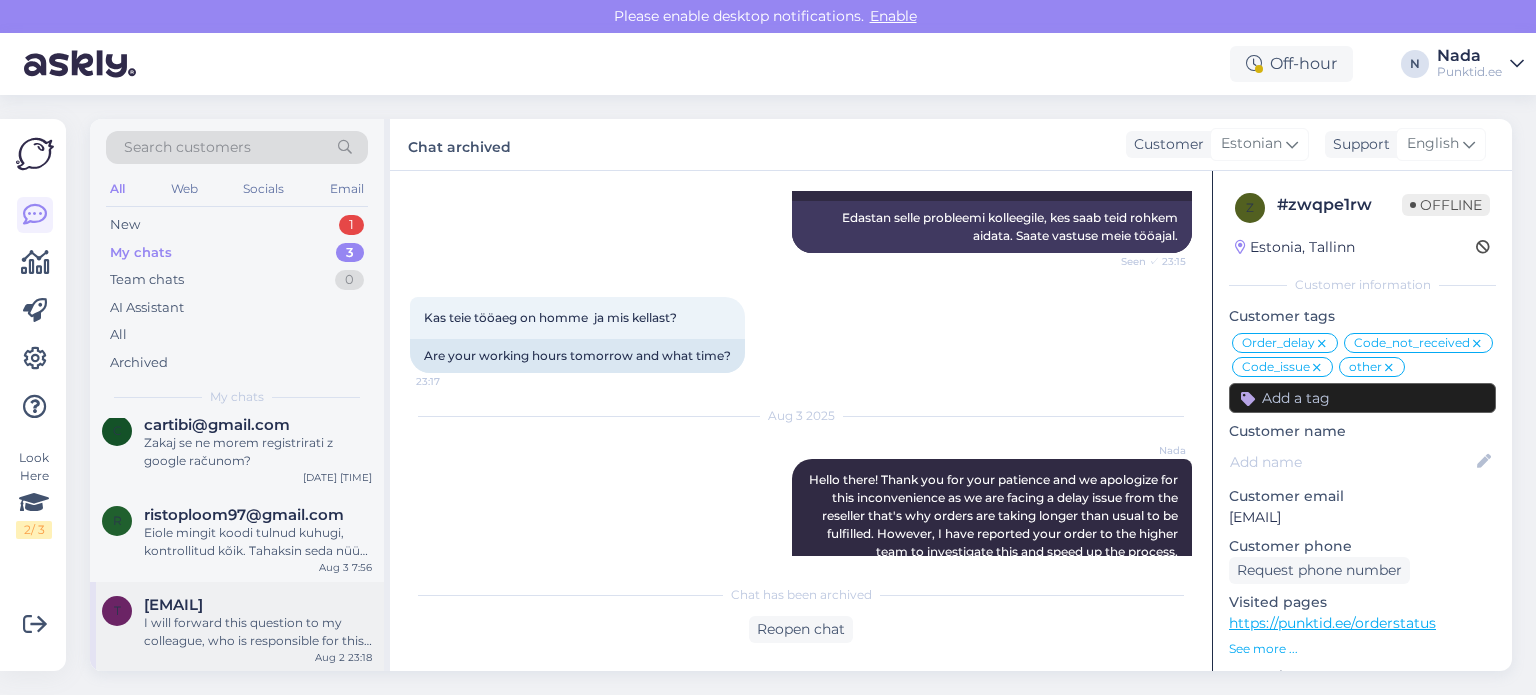 click on "[EMAIL]" at bounding box center [173, 605] 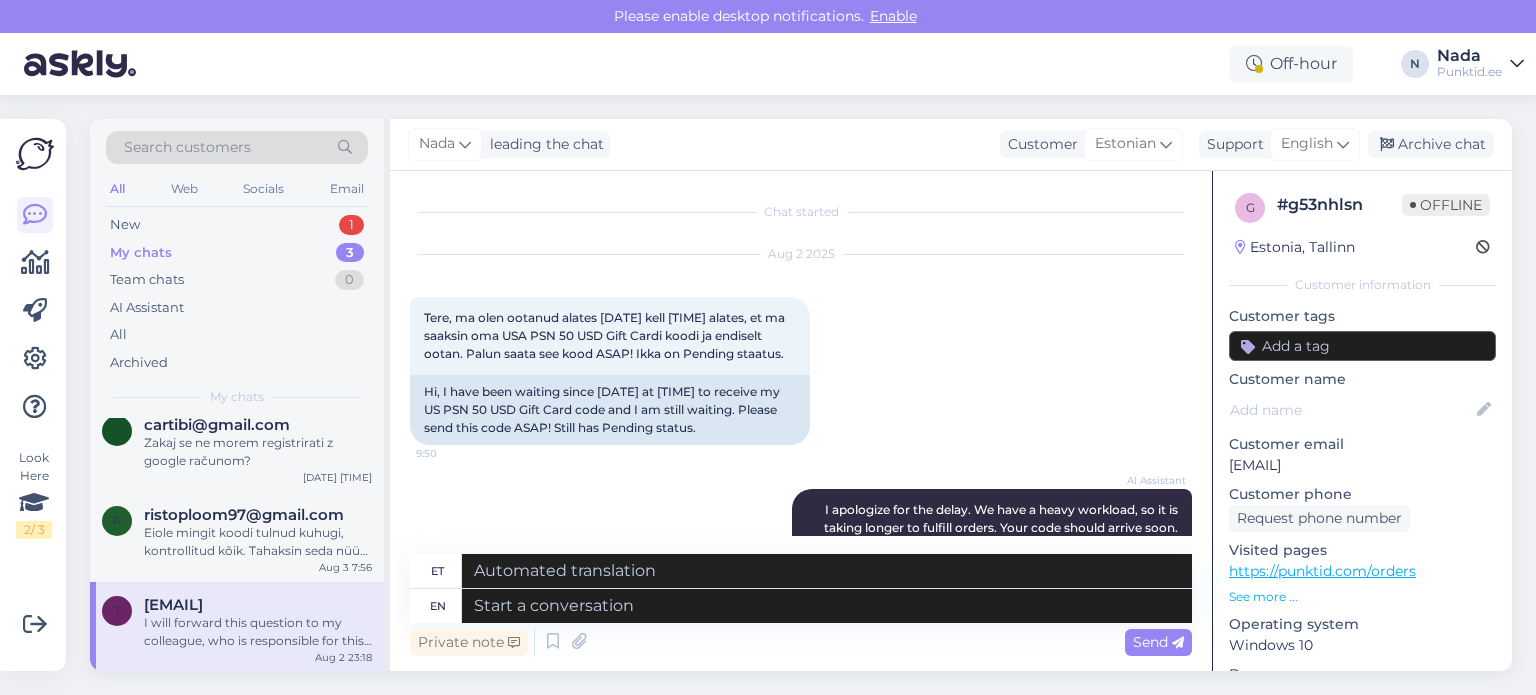 scroll, scrollTop: 1274, scrollLeft: 0, axis: vertical 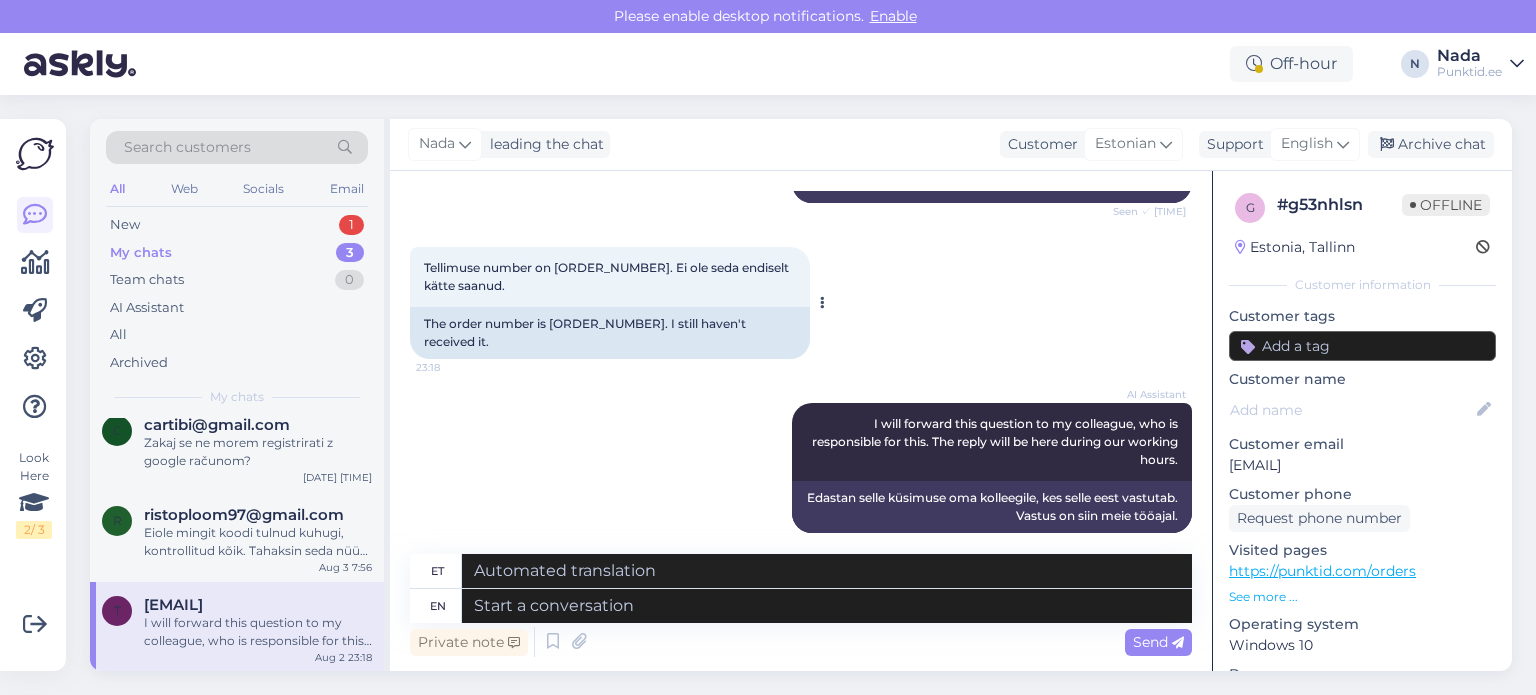 click on "The order number is [ORDER_NUMBER]. I still haven't received it." at bounding box center (610, 333) 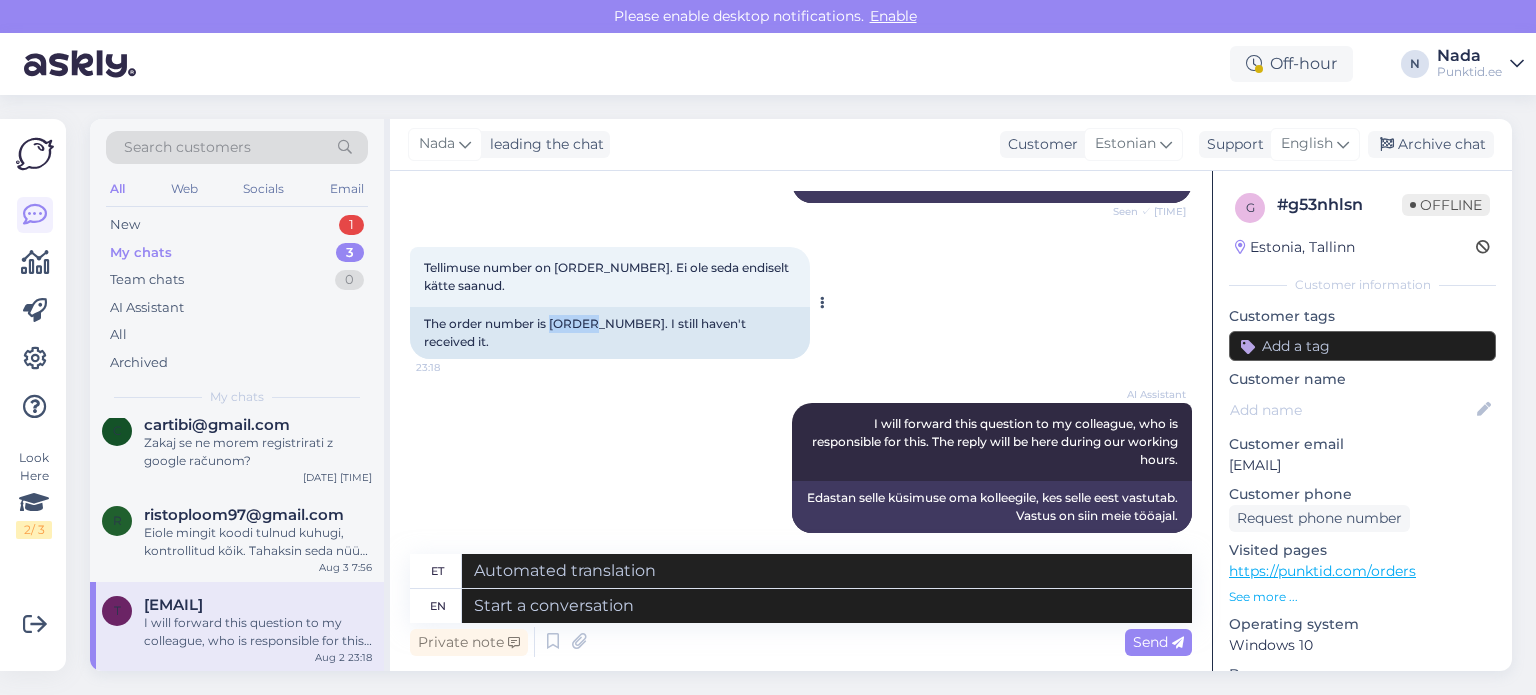 click on "The order number is [ORDER_NUMBER]. I still haven't received it." at bounding box center [610, 333] 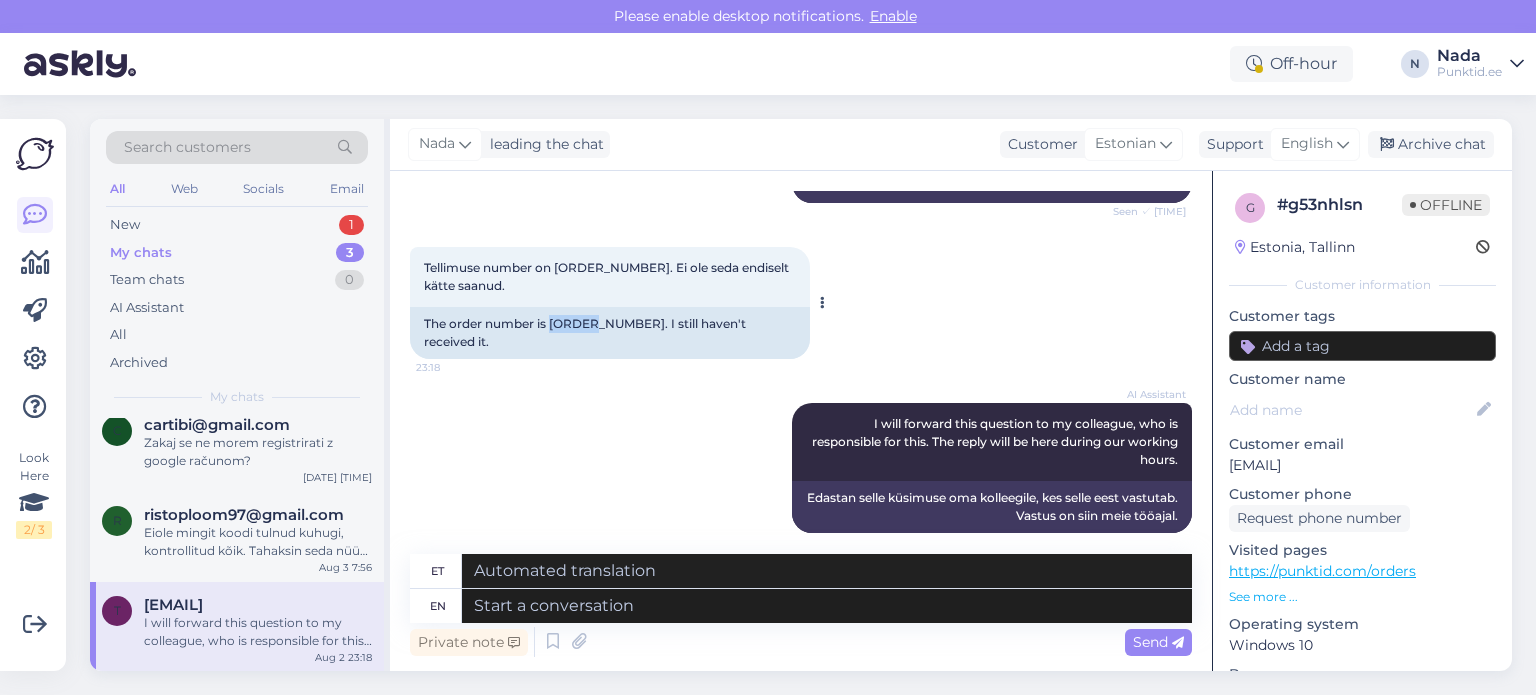 copy on "[ORDER_NUMBER]" 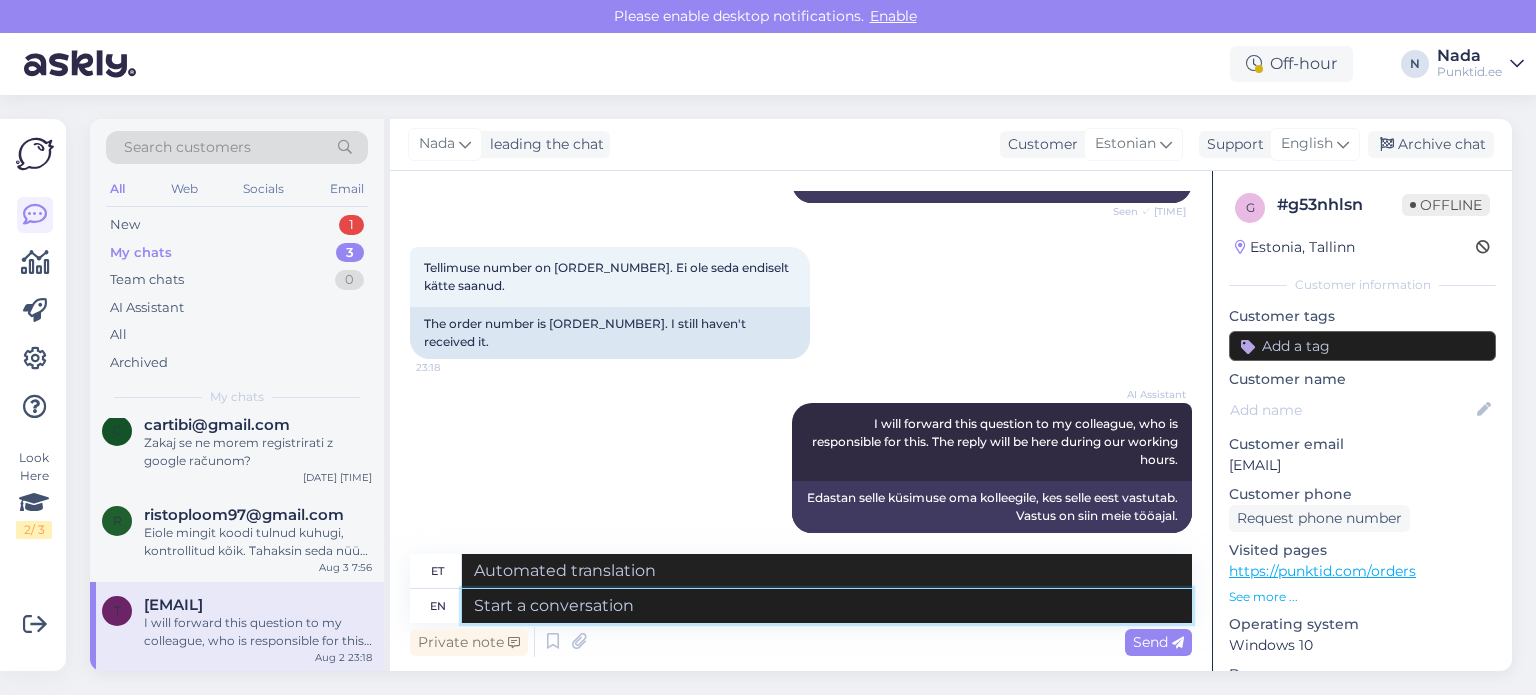 click at bounding box center (827, 606) 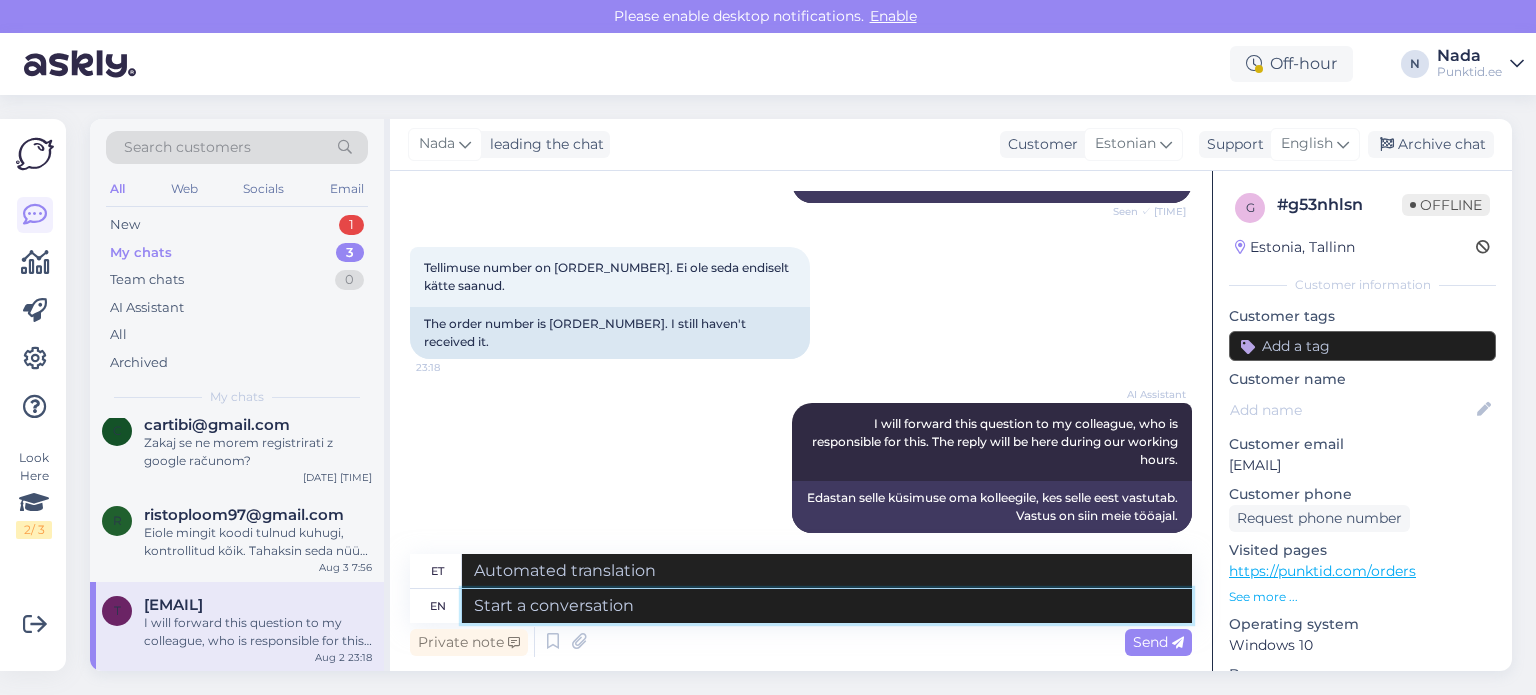 paste on "Hello there! Thank you for your patience and we apologize for this inconvenience as we are facing a delay issue from the reseller that's why orders are taking longer than usual to be fulfilled. However, I have reported your order to the higher team to investigate this and speed up the process." 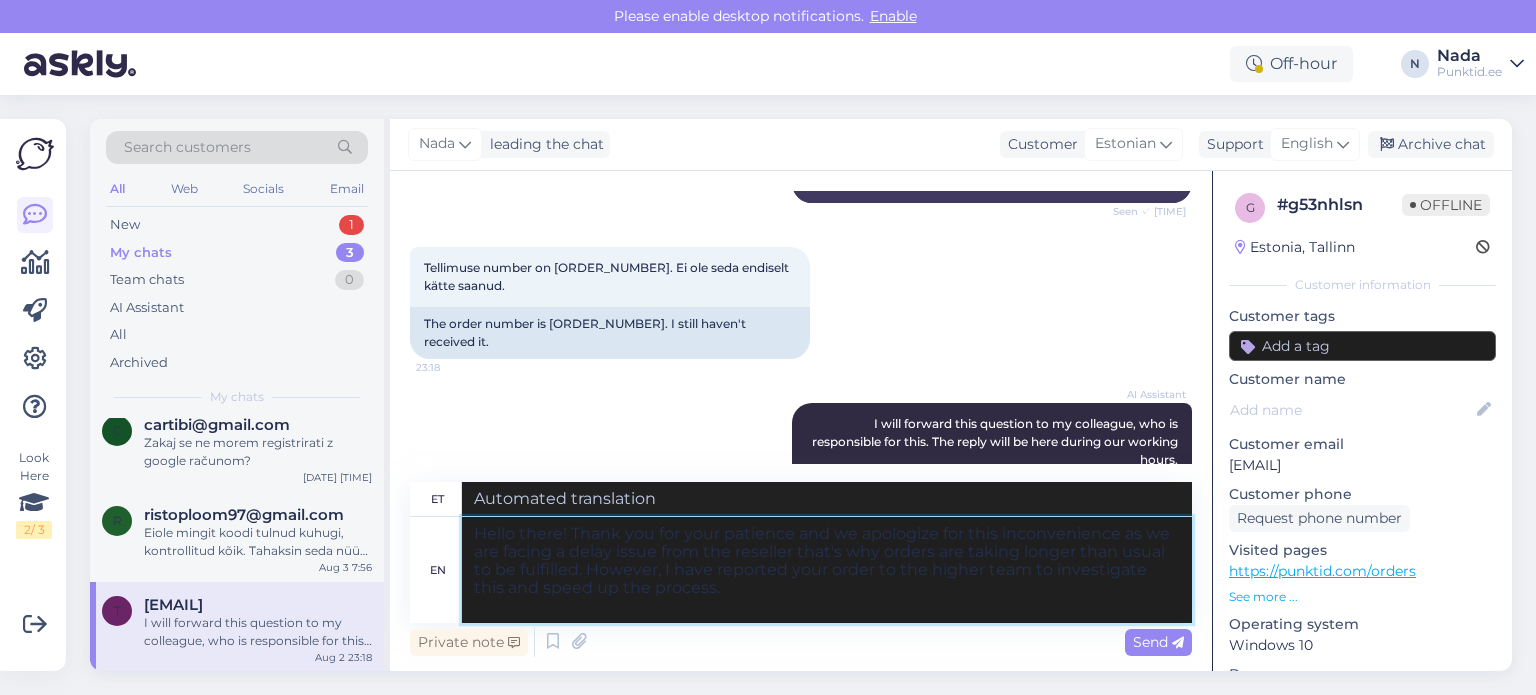 type on "Hello there! Thank you for your patience and we apologize for this inconvenience as we are facing a delay issue from the reseller that's why orders are taking longer than usual to be fulfilled. However, I have reported your order to the higher team to investigate this and speed up the process." 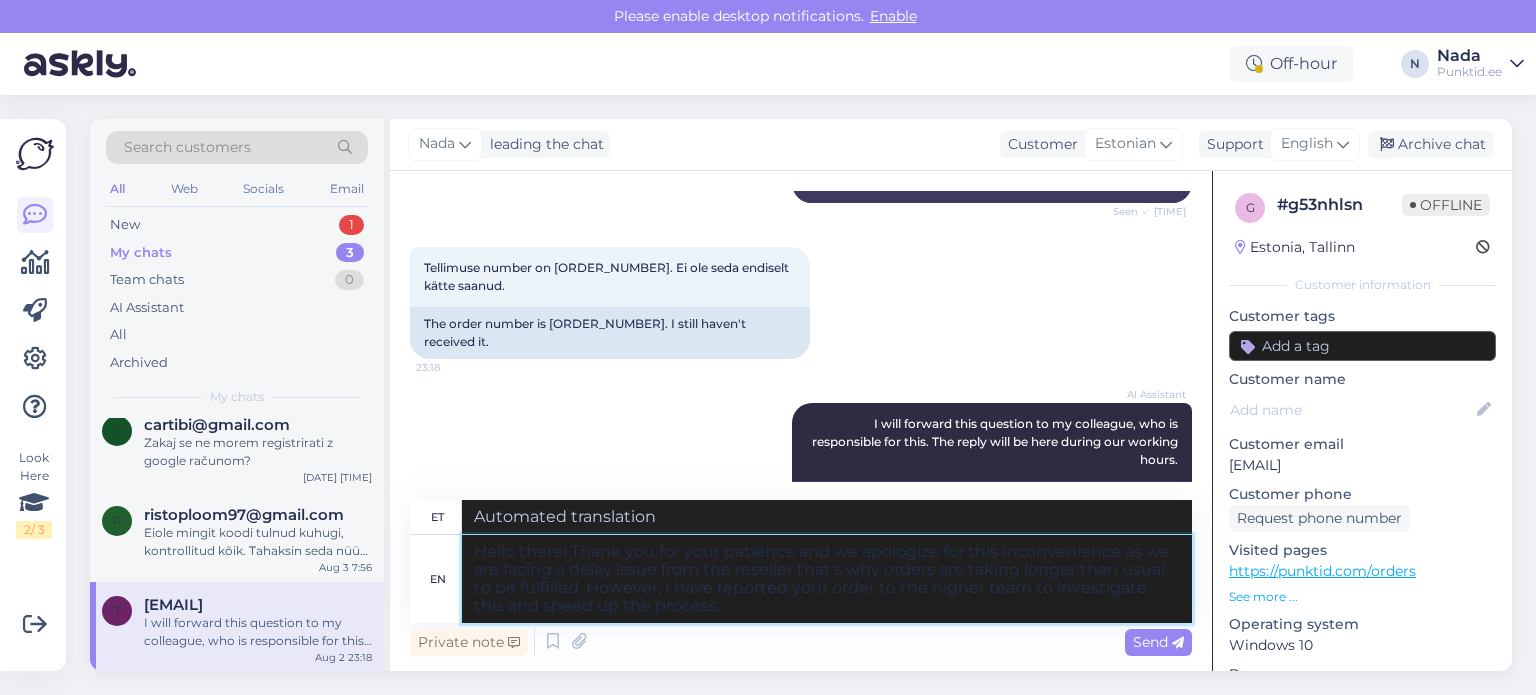 type on "Tere! Täname teid kannatlikkuse eest ja vabandame ebamugavuste pärast, kuna edasimüüjal on viivitus, mistõttu tellimuste täitmine võtab tavapärasest kauem aega. Olen teie tellimuse siiski kõrgemale meeskonnale edastanud, et seda uurida ja protsessi kiirendada." 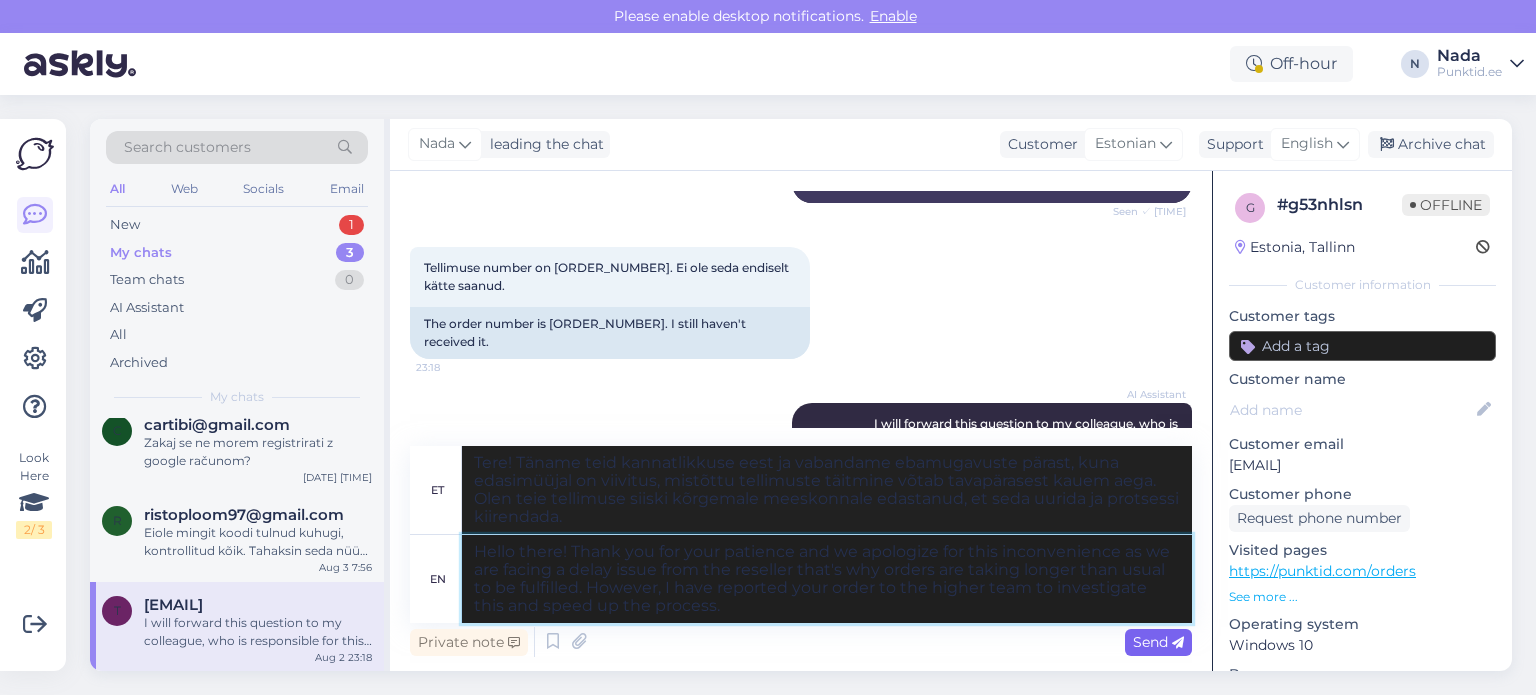 type on "Hello there! Thank you for your patience and we apologize for this inconvenience as we are facing a delay issue from the reseller that's why orders are taking longer than usual to be fulfilled. However, I have reported your order to the higher team to investigate this and speed up the process." 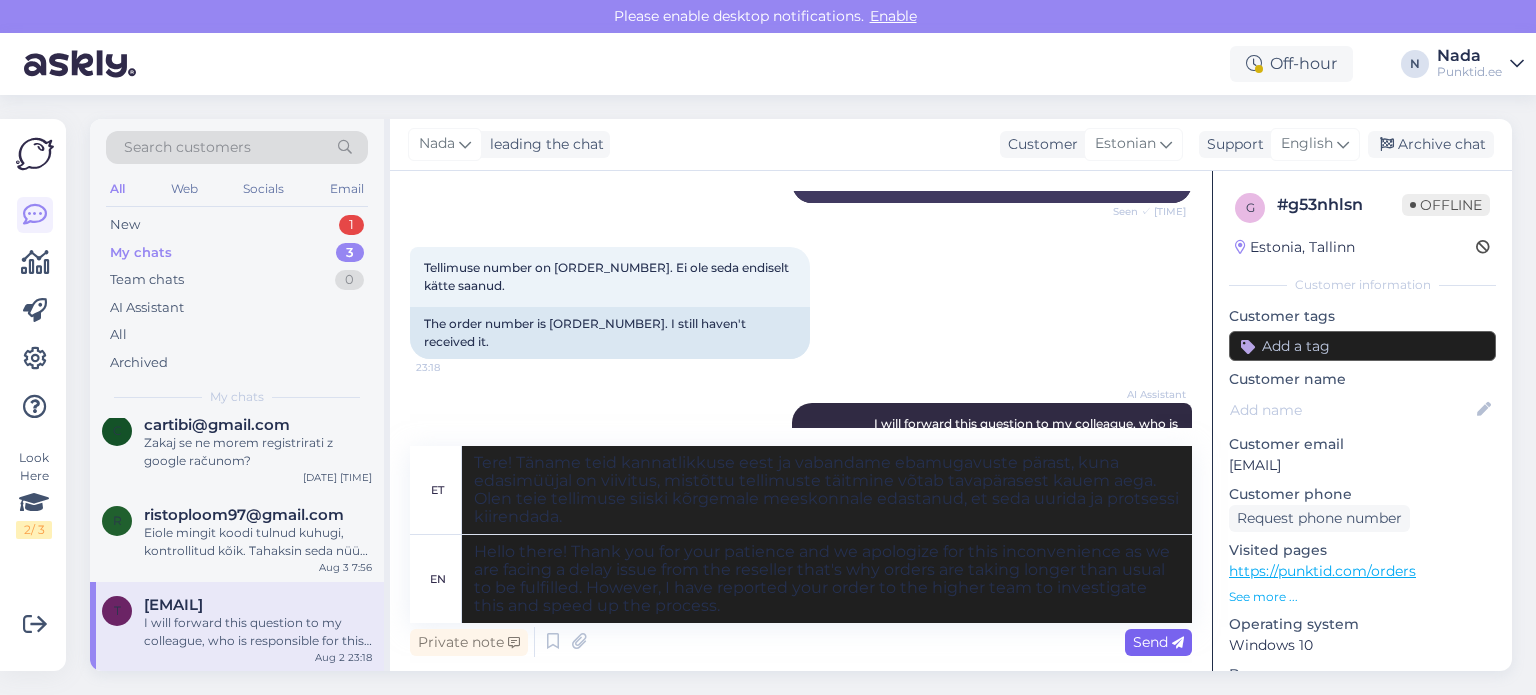click on "Send" at bounding box center [1158, 642] 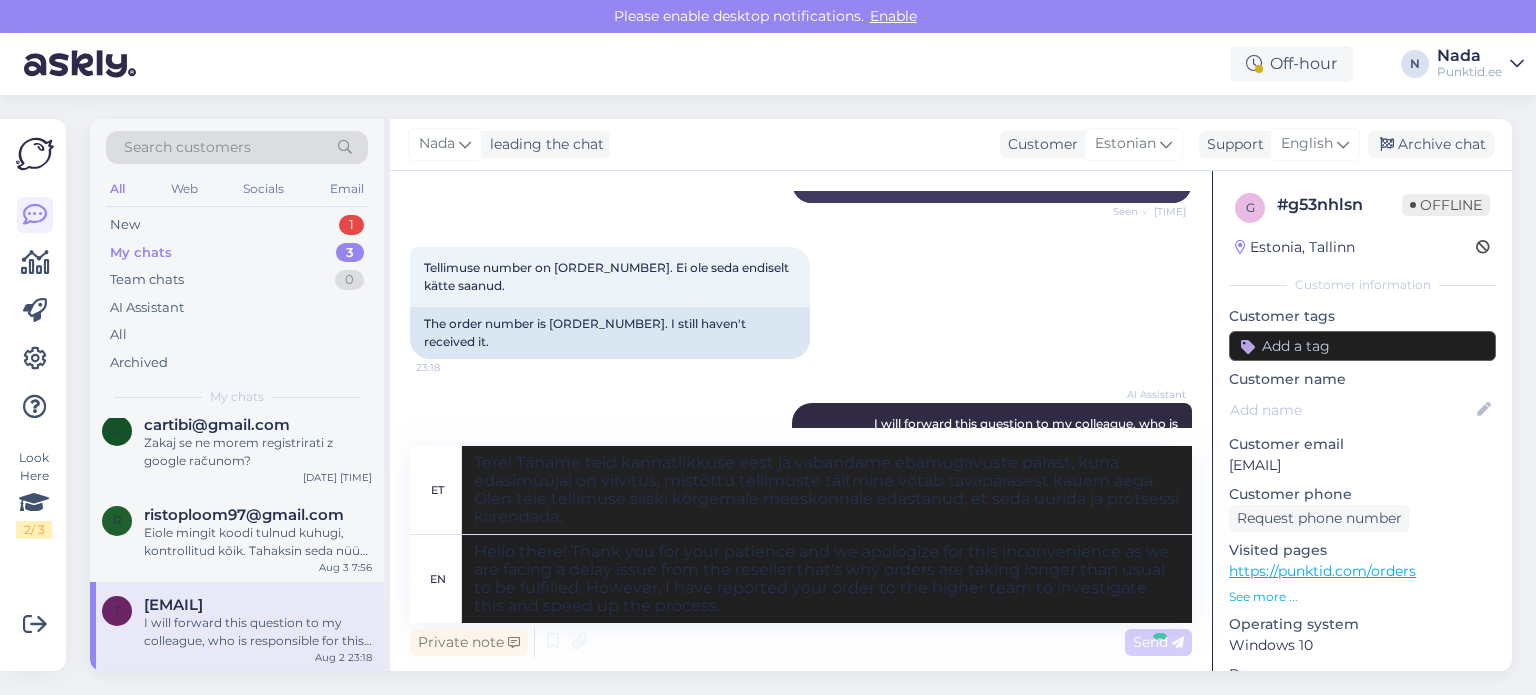 type 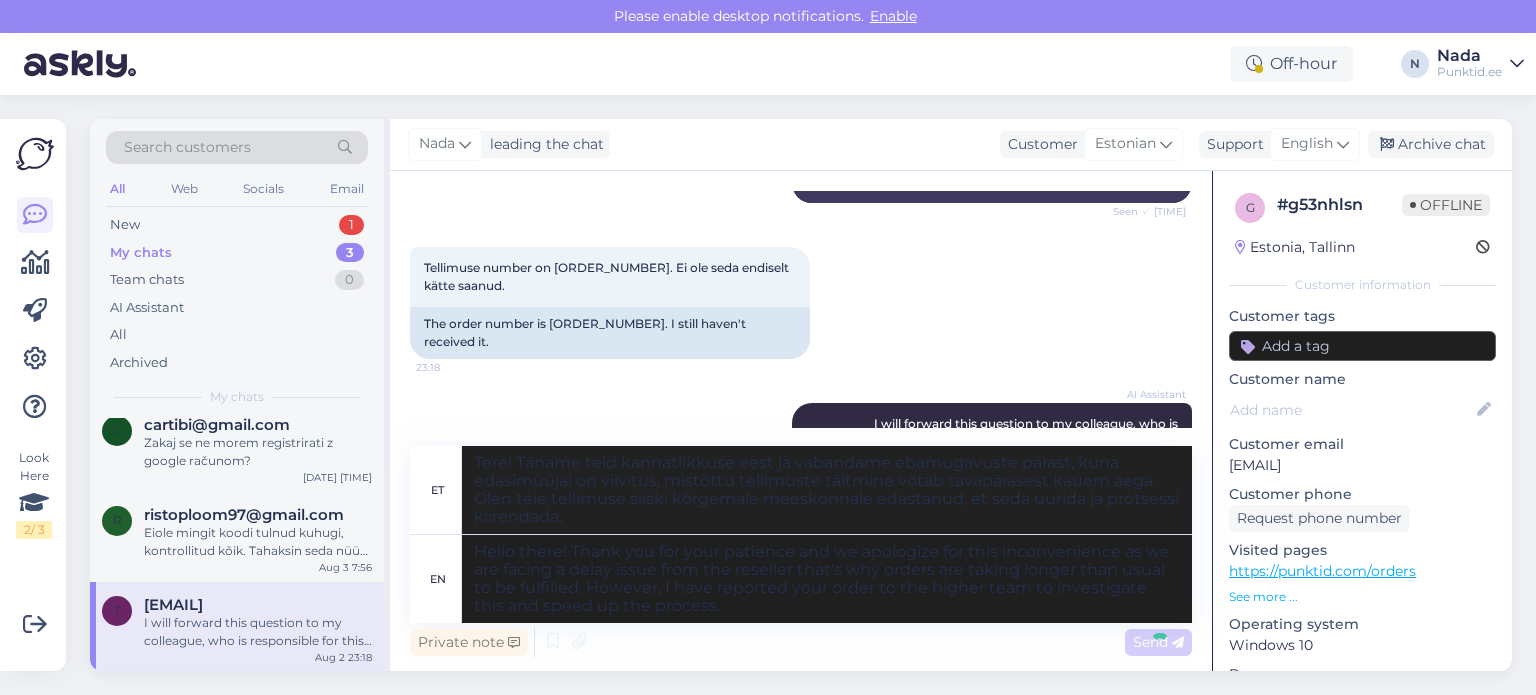 type 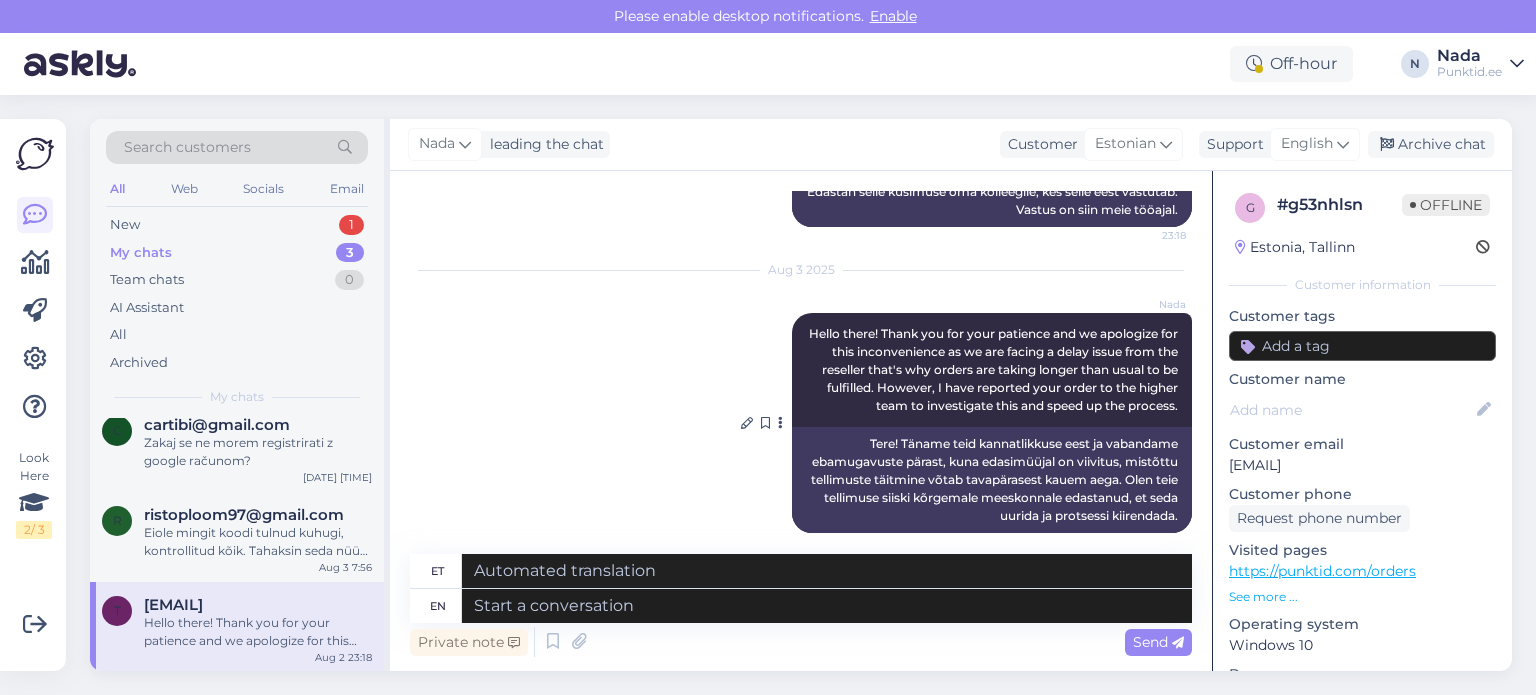 scroll, scrollTop: 1580, scrollLeft: 0, axis: vertical 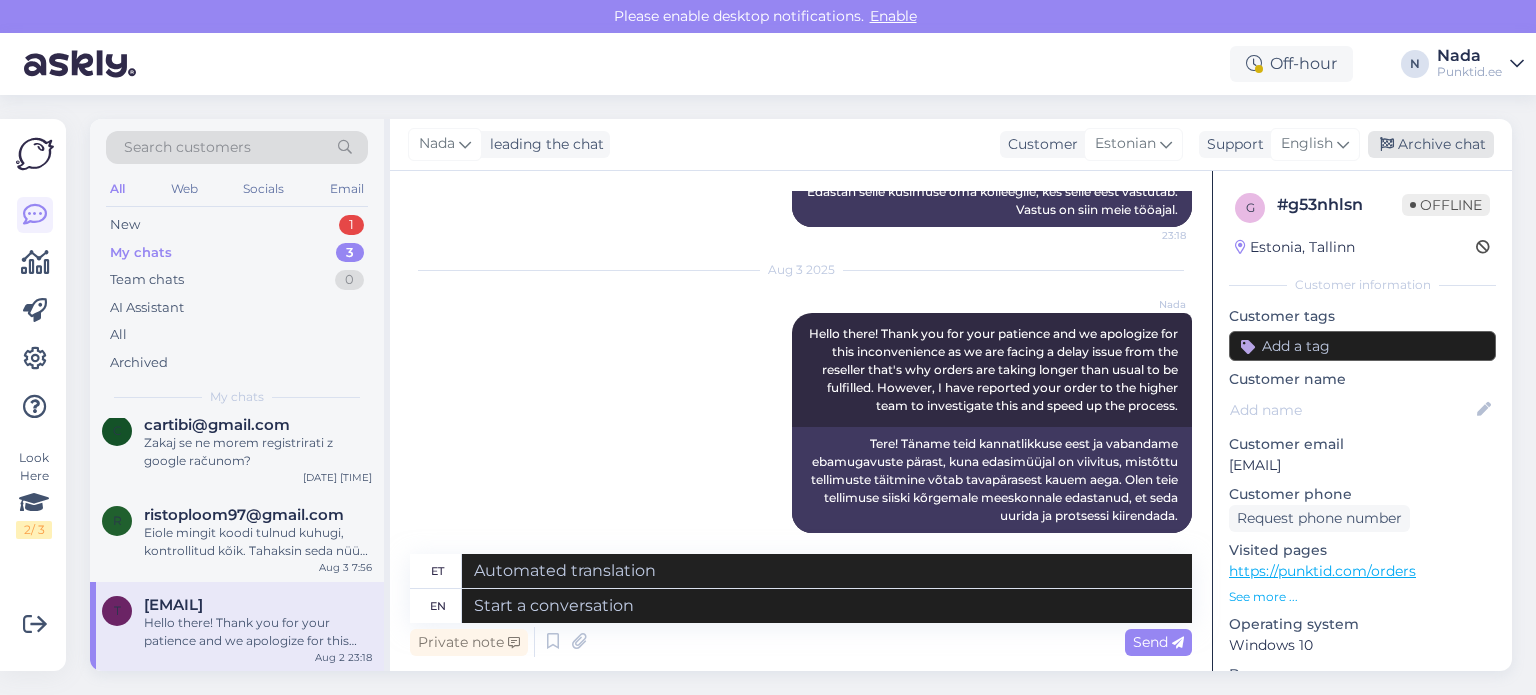 click on "Archive chat" at bounding box center (1431, 144) 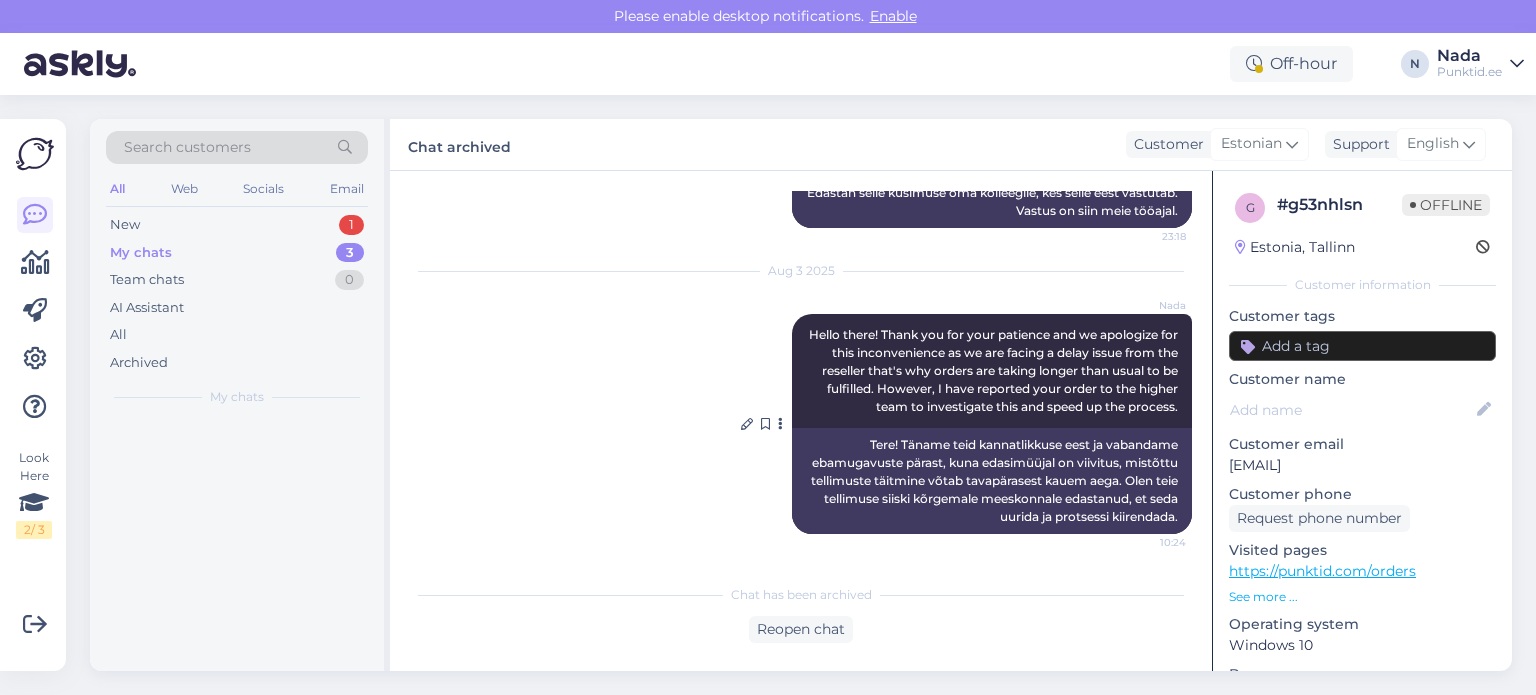 scroll, scrollTop: 0, scrollLeft: 0, axis: both 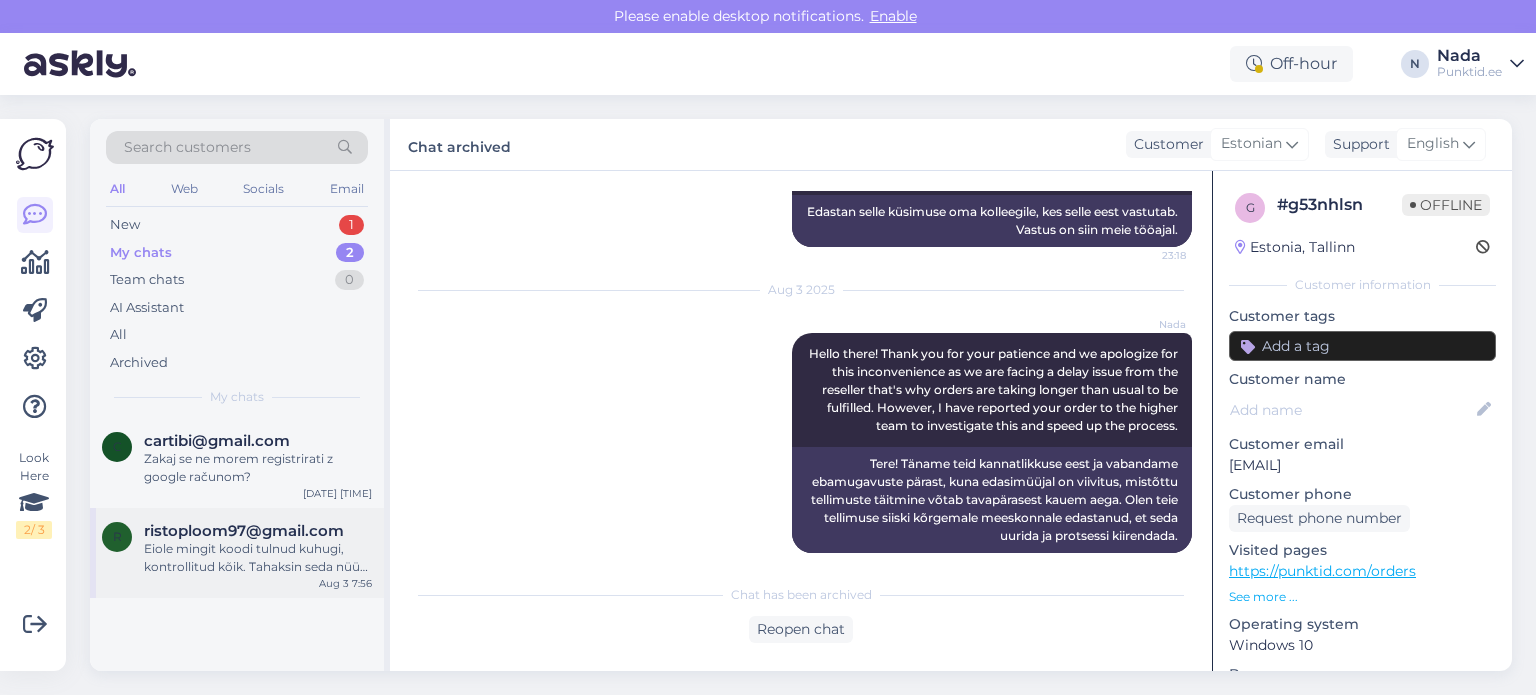 click on "ristoploom97@gmail.com" at bounding box center [244, 531] 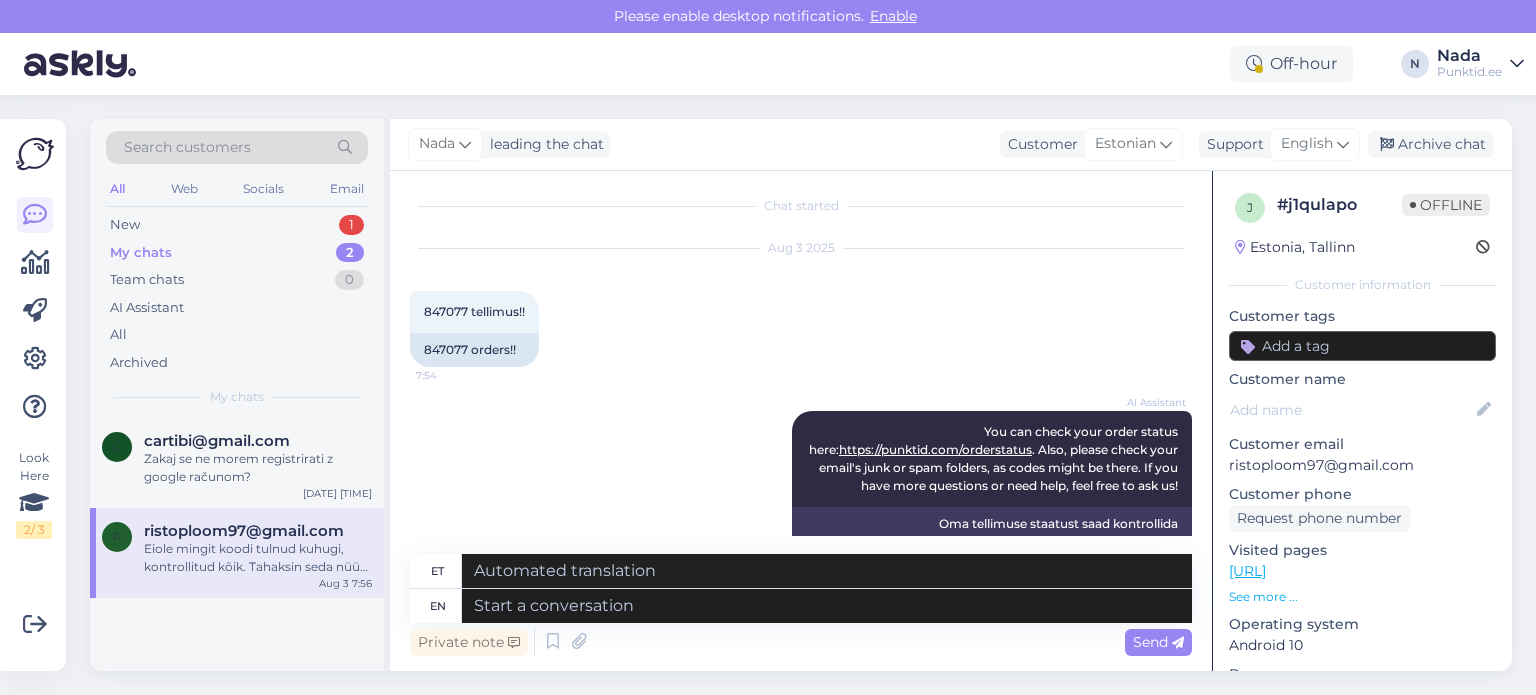 scroll, scrollTop: 0, scrollLeft: 0, axis: both 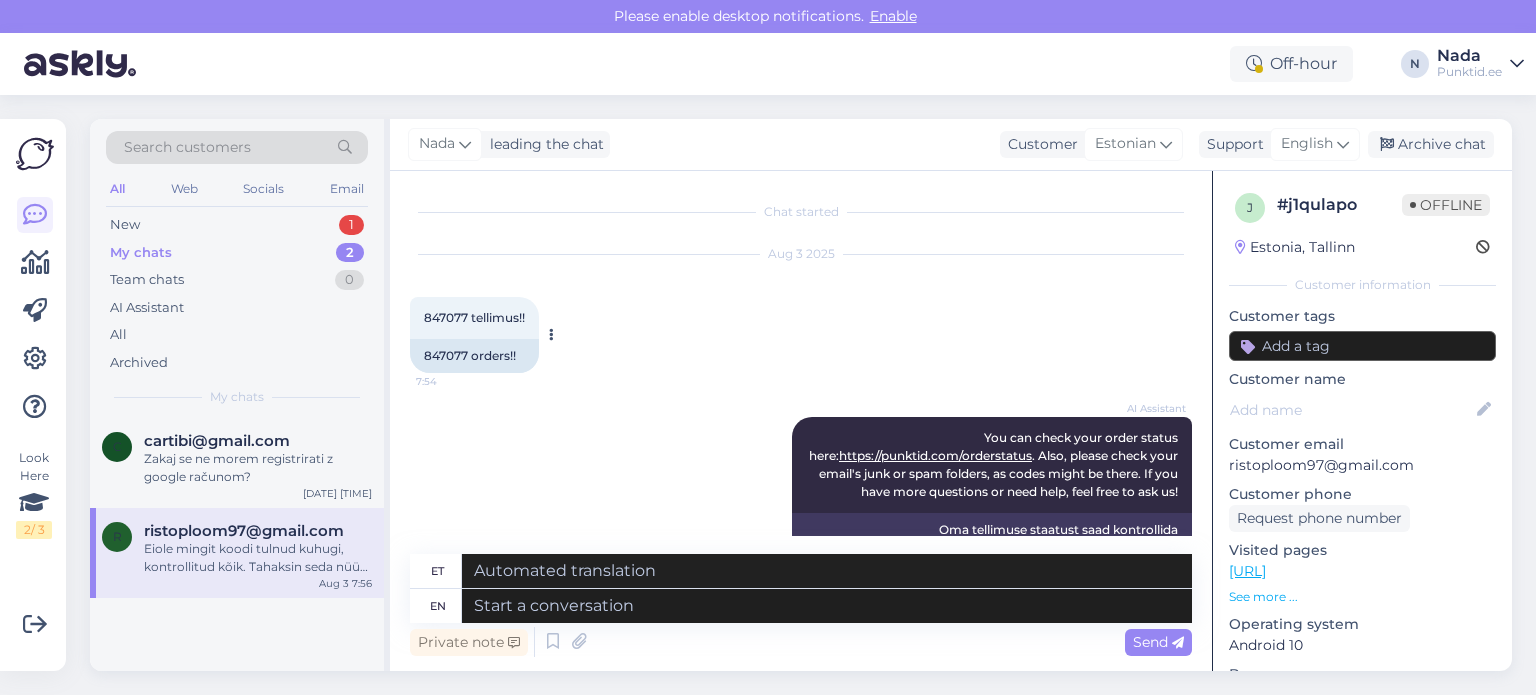 click on "847077 orders!!" at bounding box center [474, 356] 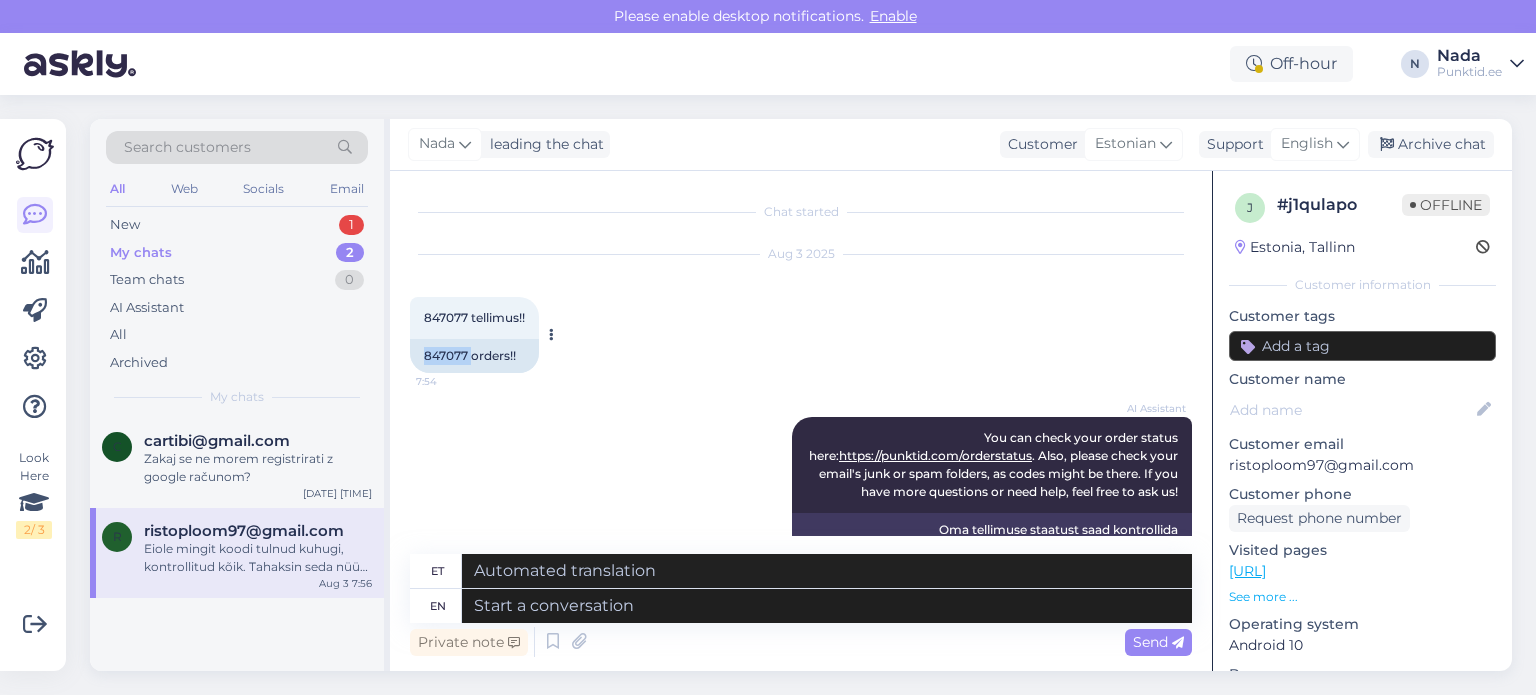 click on "847077 orders!!" at bounding box center [474, 356] 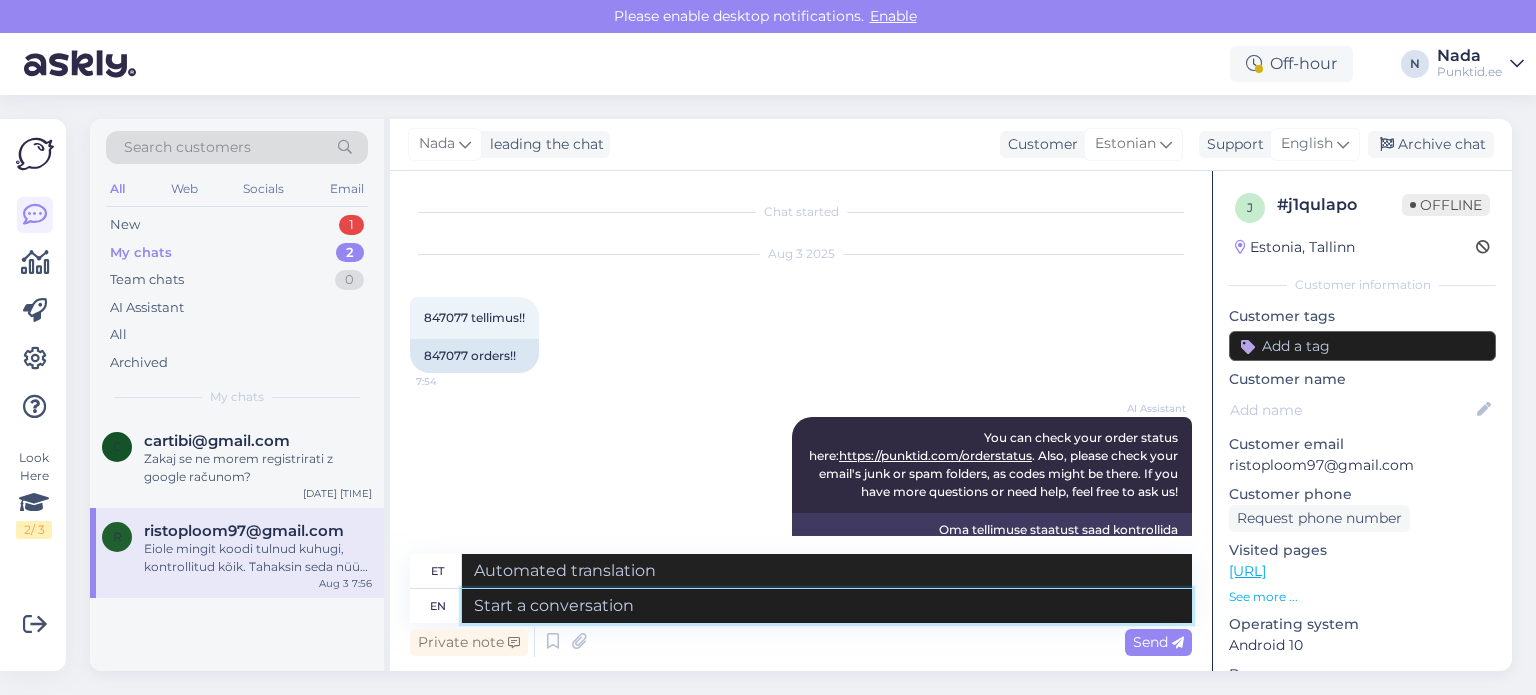 click at bounding box center (827, 606) 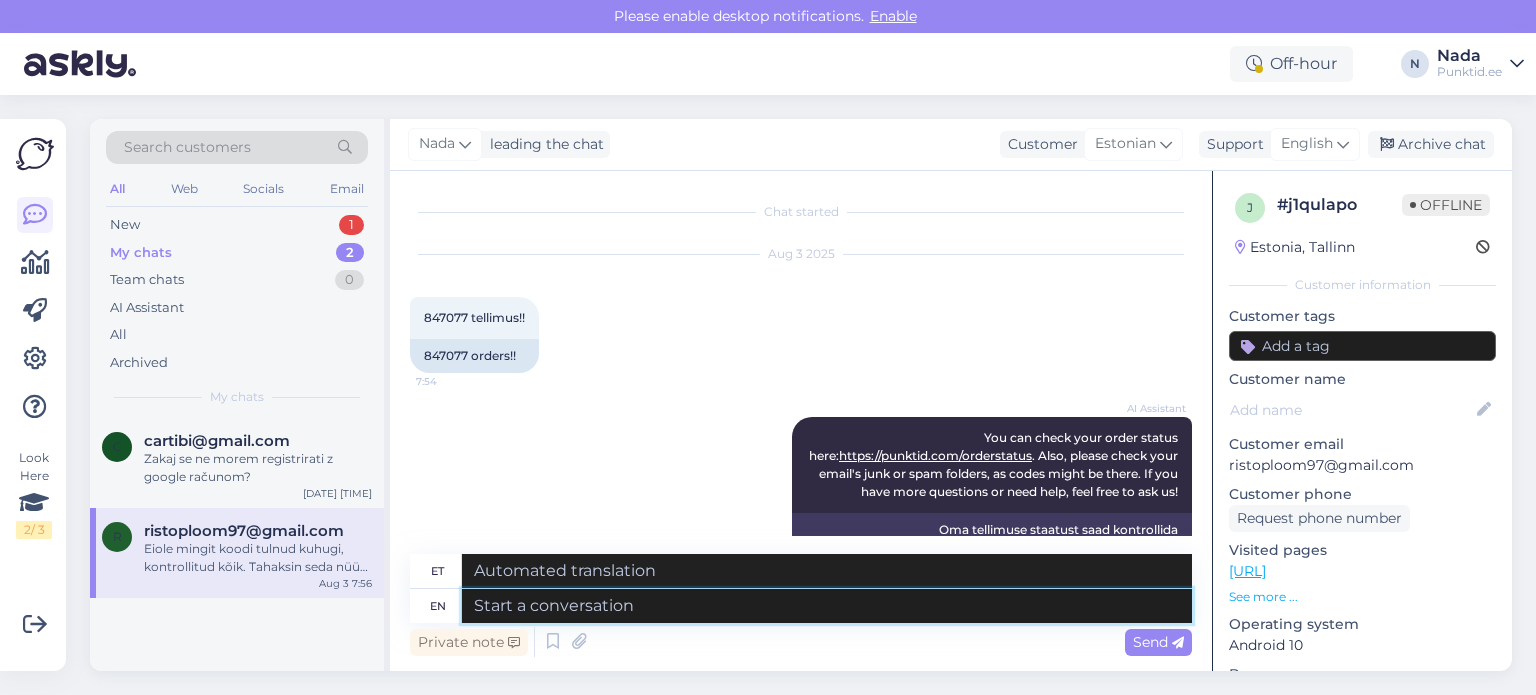 paste on "Hello there! Thank you for your patience and we apologize for this inconvenience as we are facing a delay issue from the reseller that's why orders are taking longer than usual to be fulfilled. However, I have reported your order to the higher team to investigate this and speed up the process." 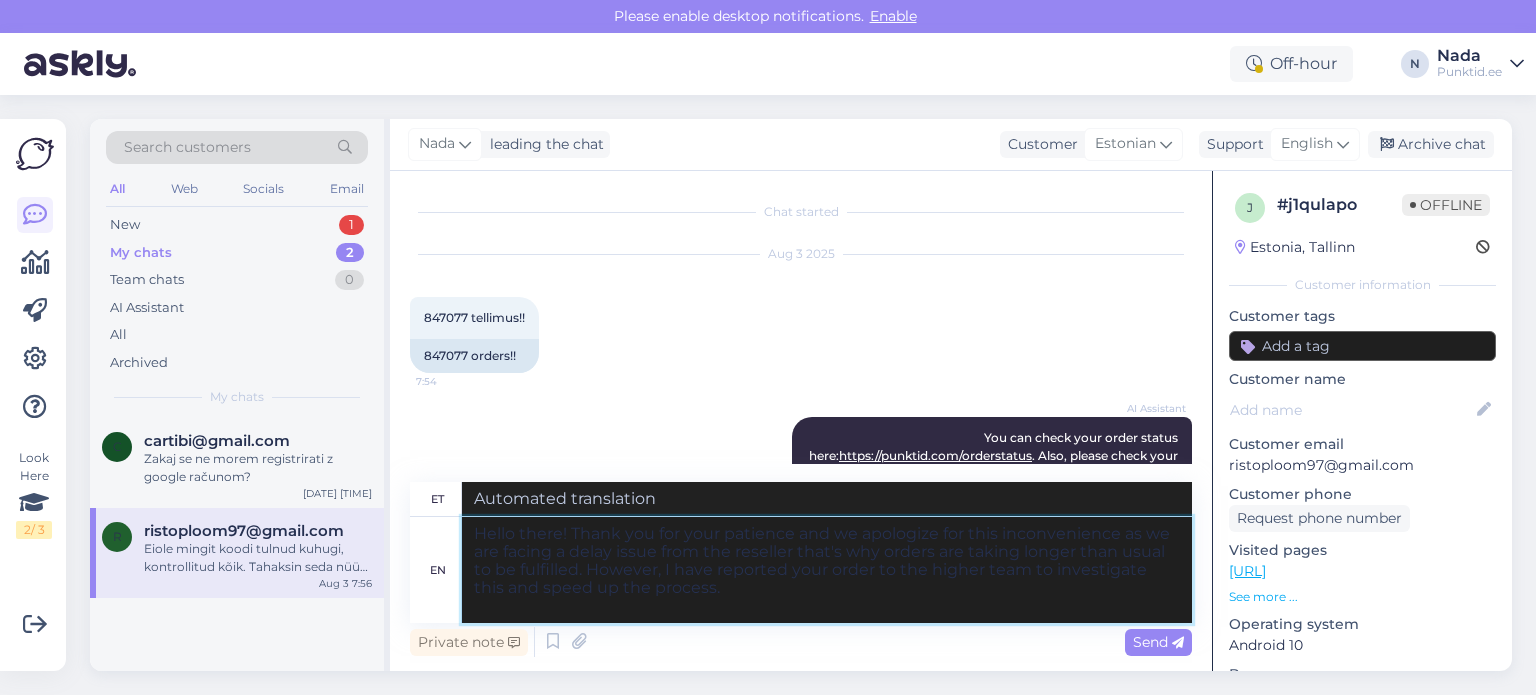 type on "Hello there! Thank you for your patience and we apologize for this inconvenience as we are facing a delay issue from the reseller that's why orders are taking longer than usual to be fulfilled. However, I have reported your order to the higher team to investigate this and speed up the process." 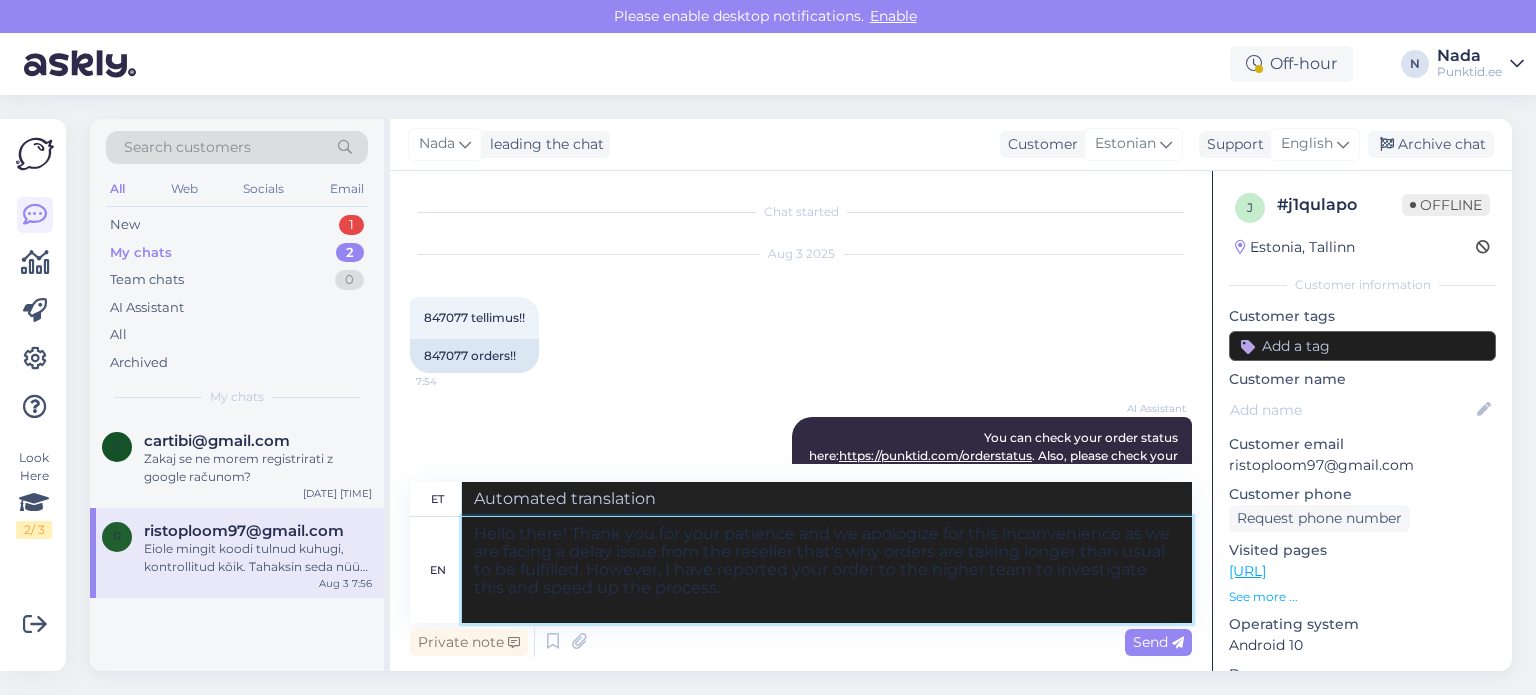 type on "Tere! Täname teid kannatlikkuse eest ja vabandame ebamugavuste pärast, kuna edasimüüjal on viivitus, mistõttu tellimuste täitmine võtab tavapärasest kauem aega. Olen teie tellimuse siiski kõrgemale meeskonnale edastanud, et seda uurida ja protsessi kiirendada." 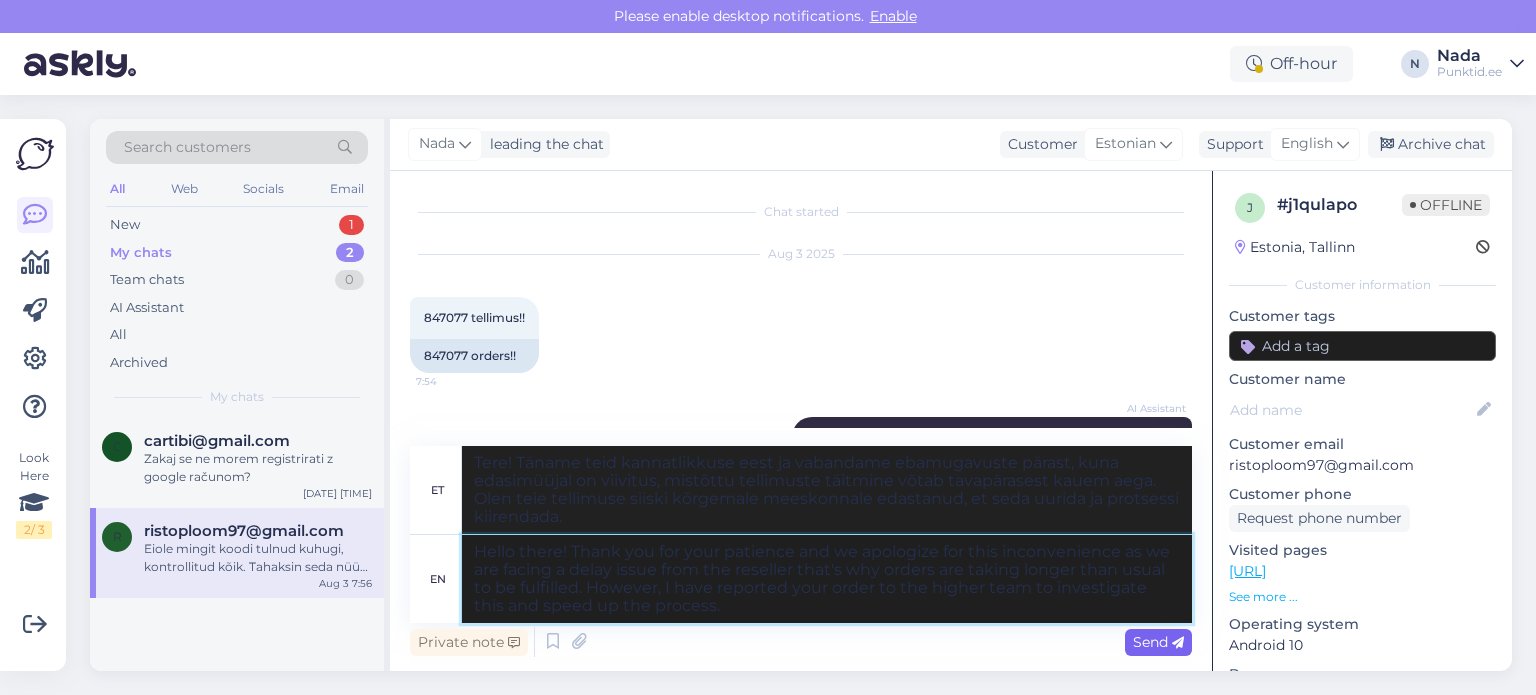 type on "Hello there! Thank you for your patience and we apologize for this inconvenience as we are facing a delay issue from the reseller that's why orders are taking longer than usual to be fulfilled. However, I have reported your order to the higher team to investigate this and speed up the process." 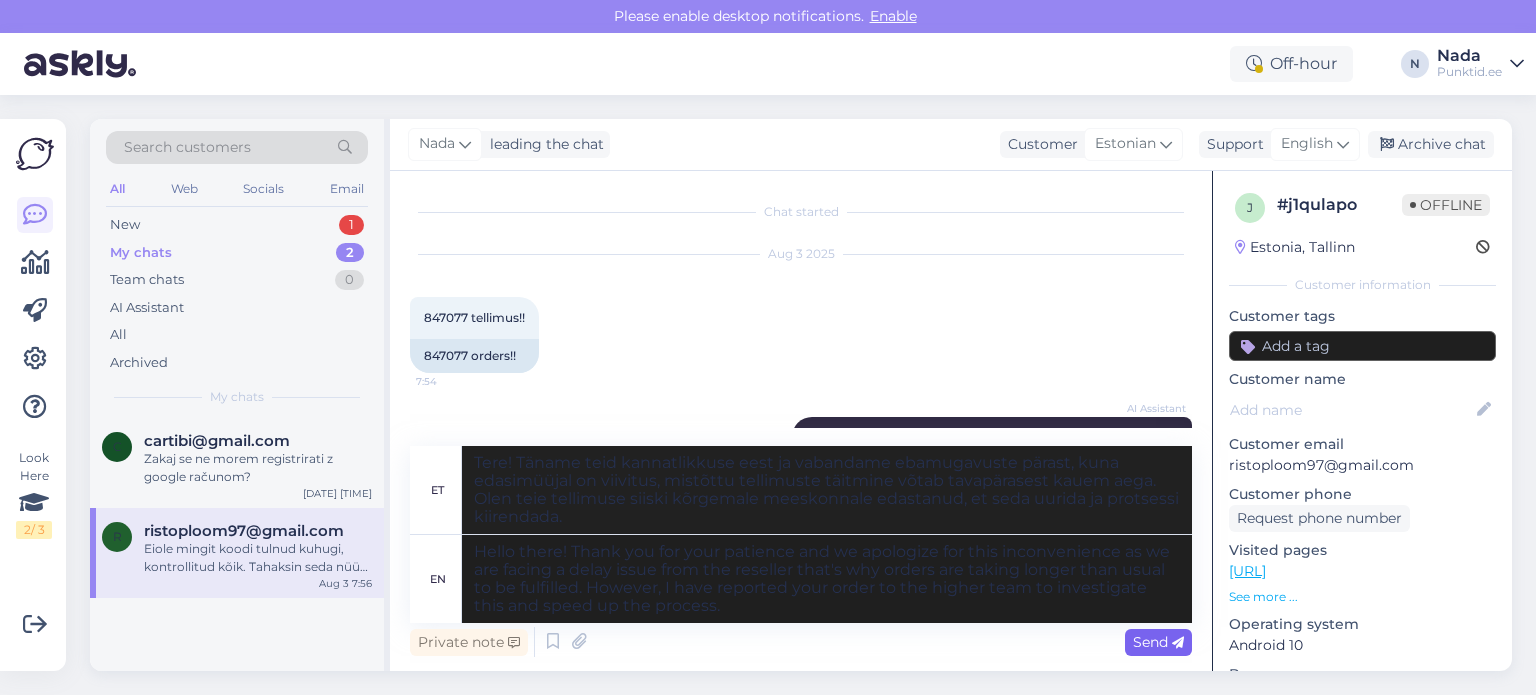 click on "Send" at bounding box center [1158, 642] 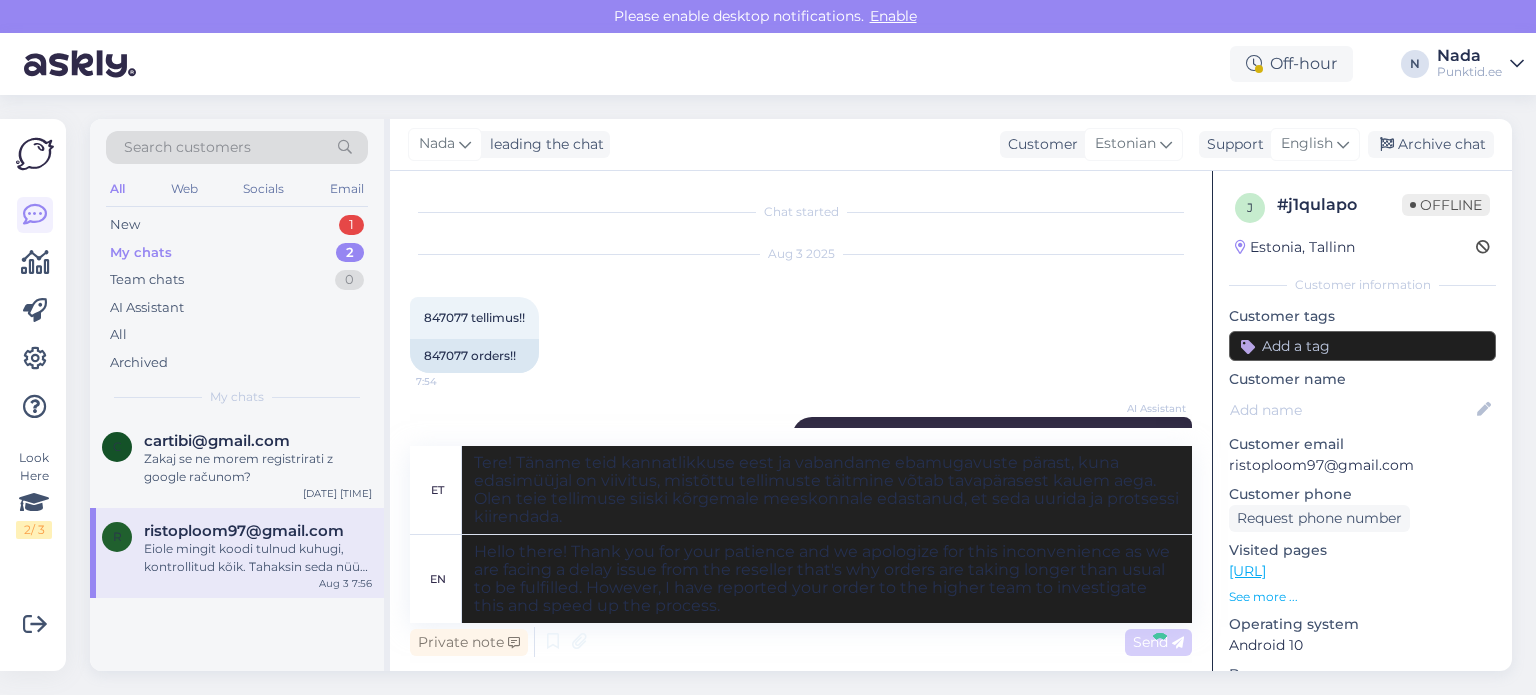 type 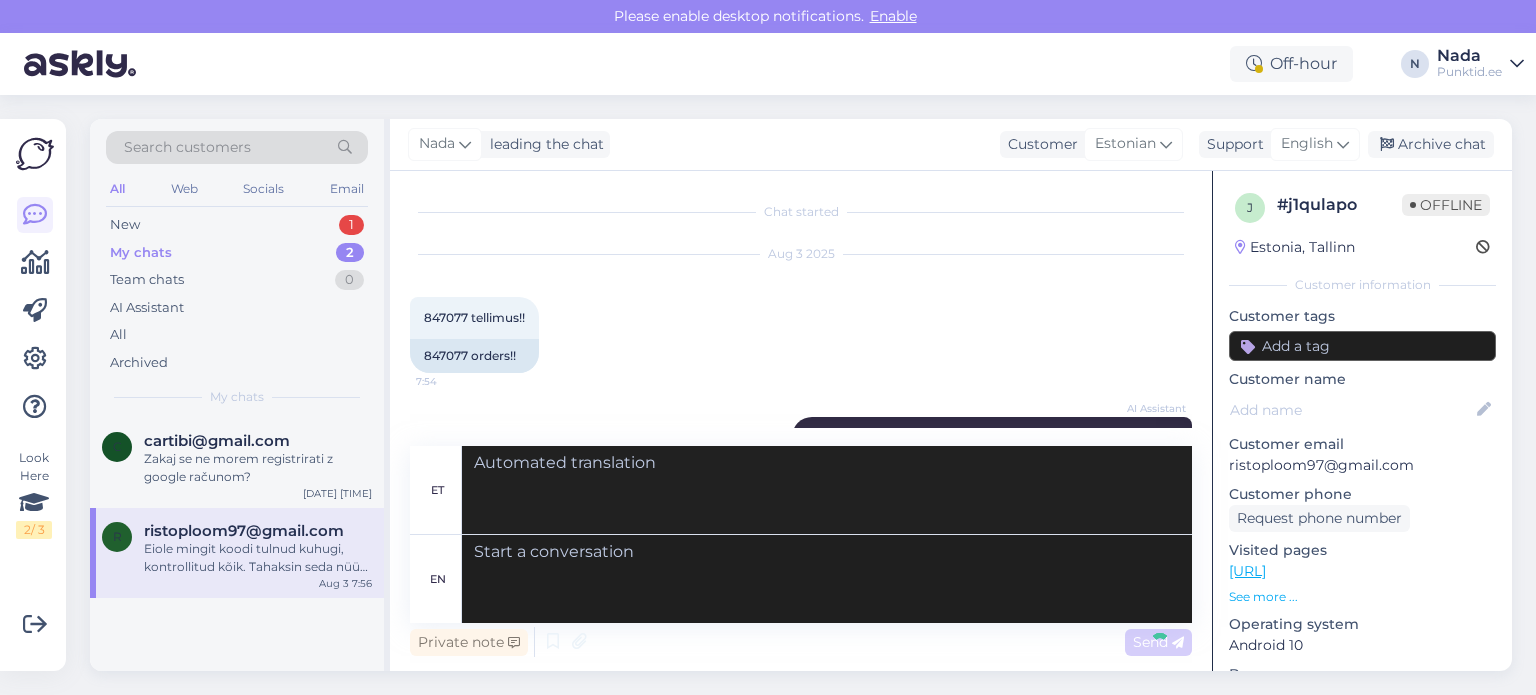 scroll, scrollTop: 1046, scrollLeft: 0, axis: vertical 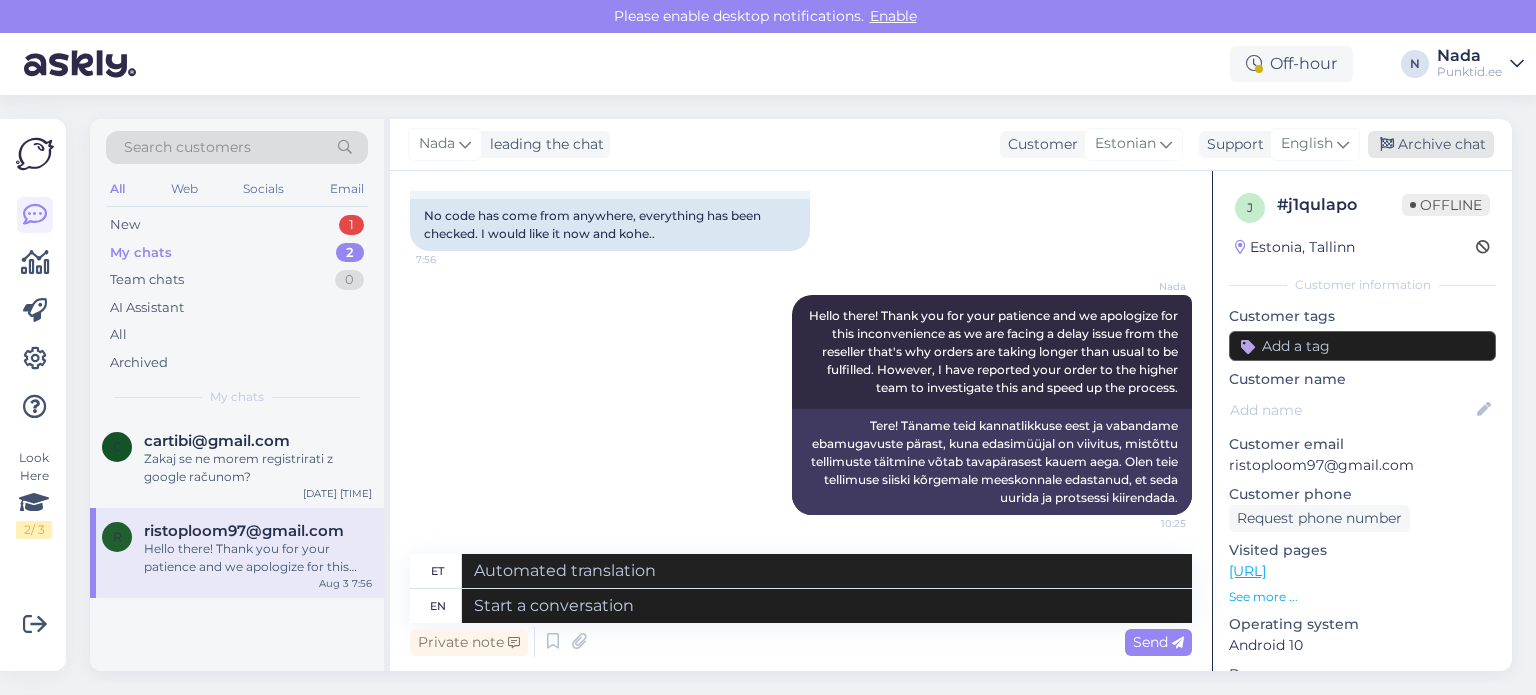 click on "Archive chat" at bounding box center [1431, 144] 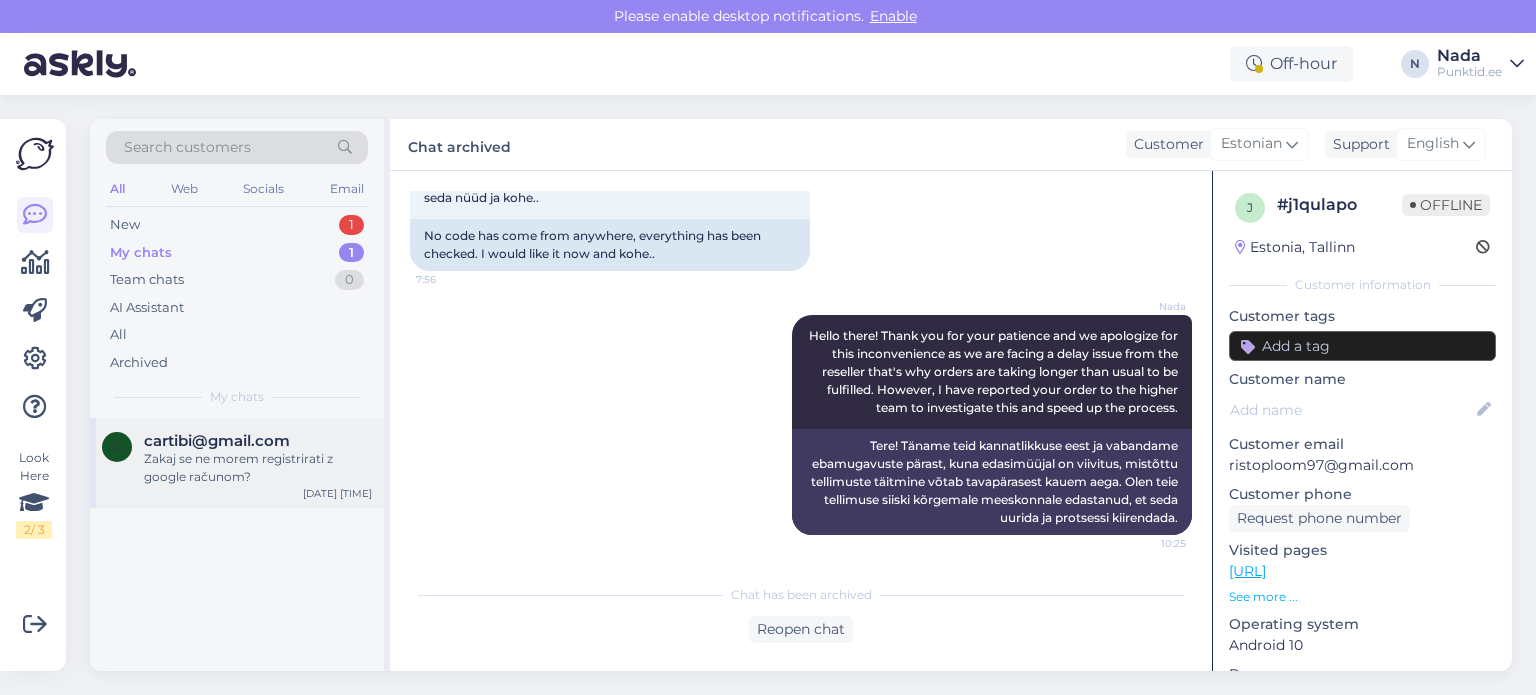 click on "Zakaj se ne morem registrirati z google računom?" at bounding box center (258, 468) 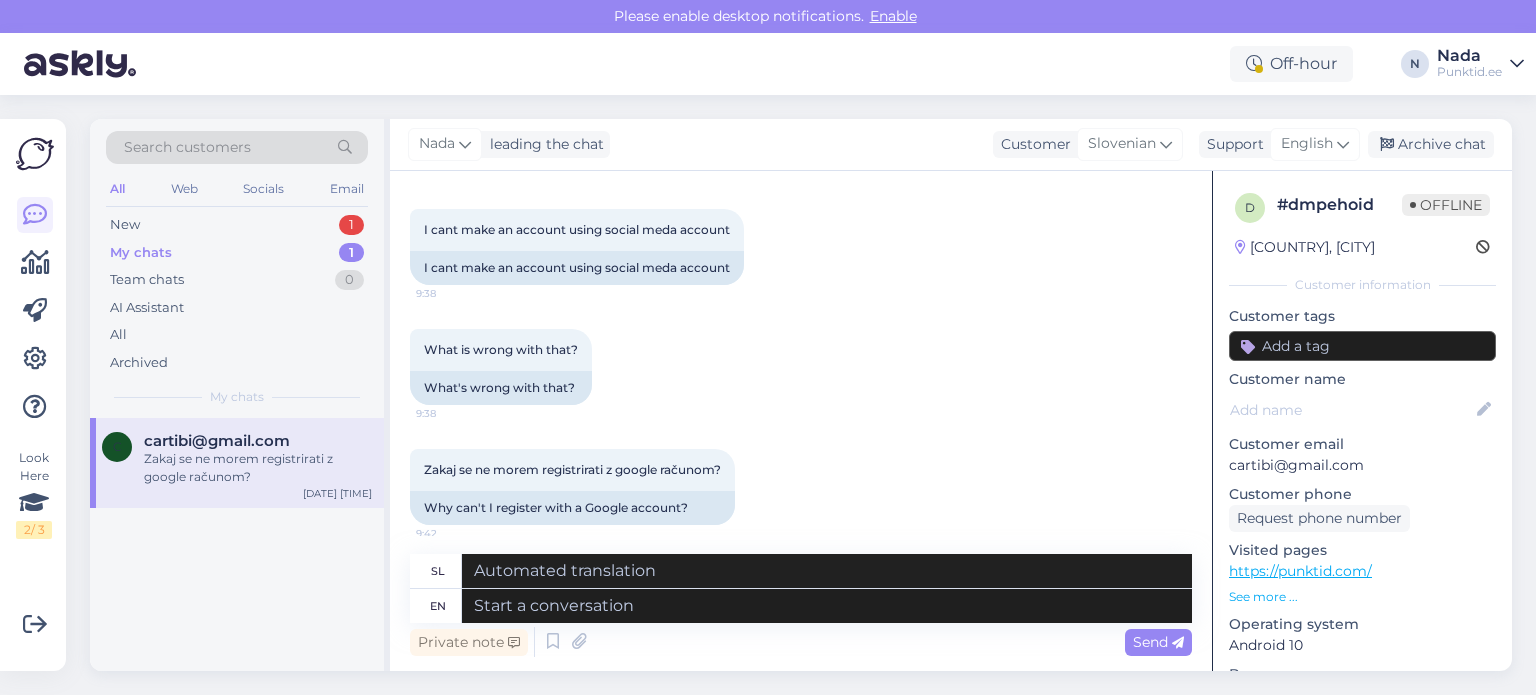 scroll, scrollTop: 410, scrollLeft: 0, axis: vertical 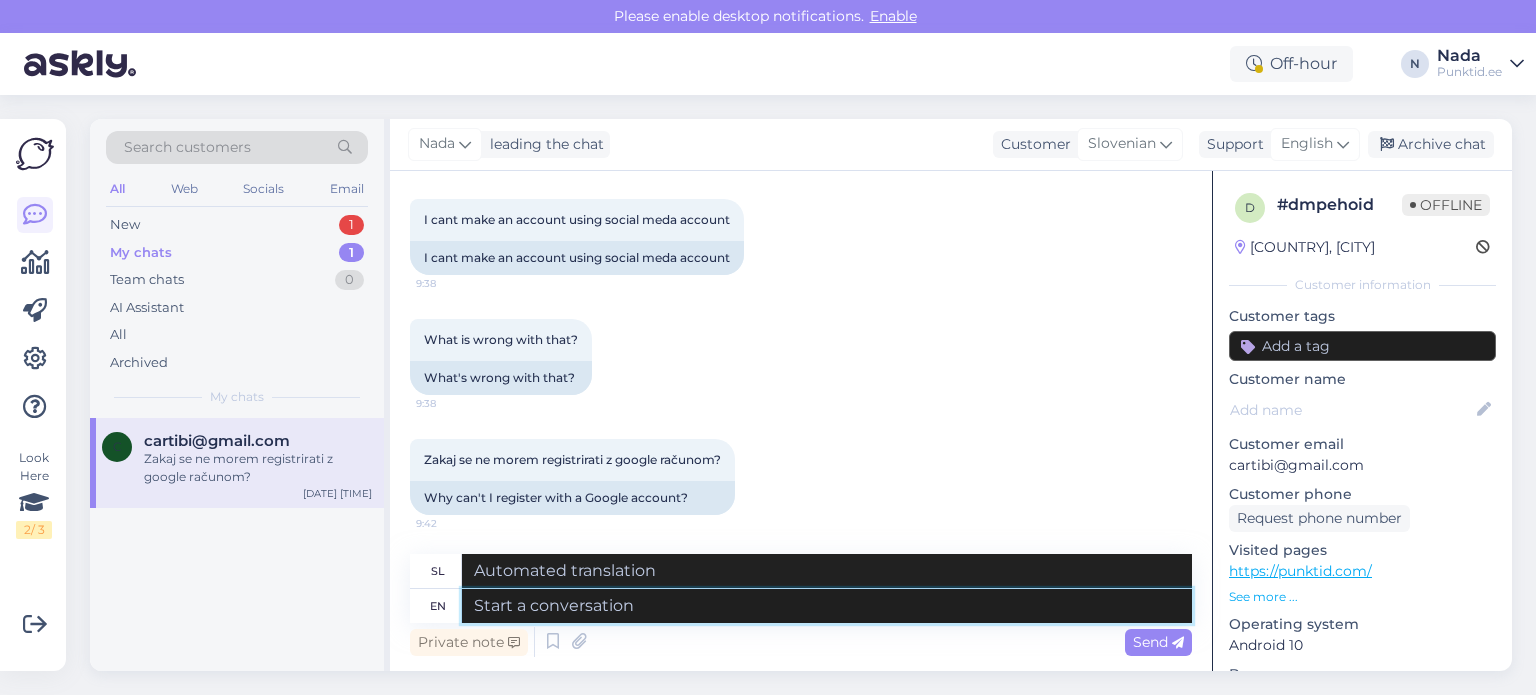 click at bounding box center (827, 606) 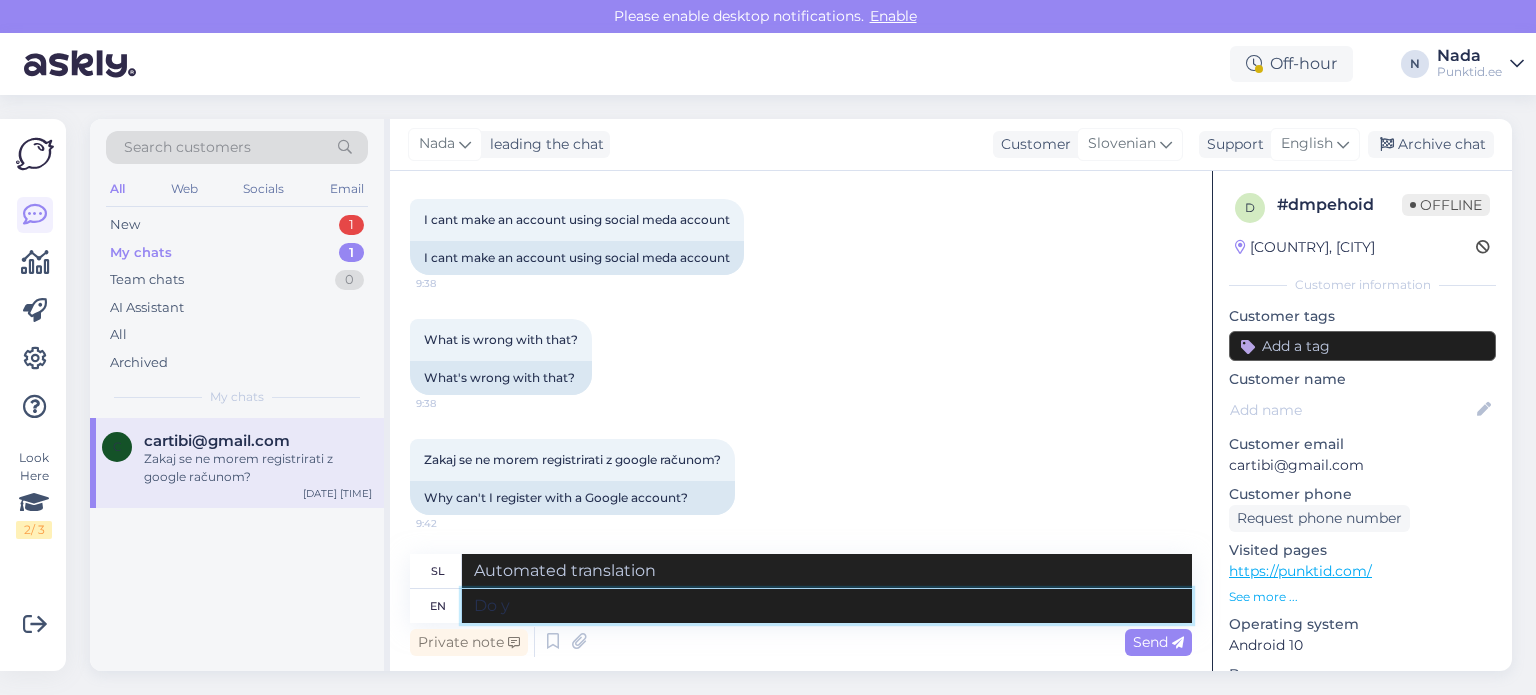 type on "Do yo" 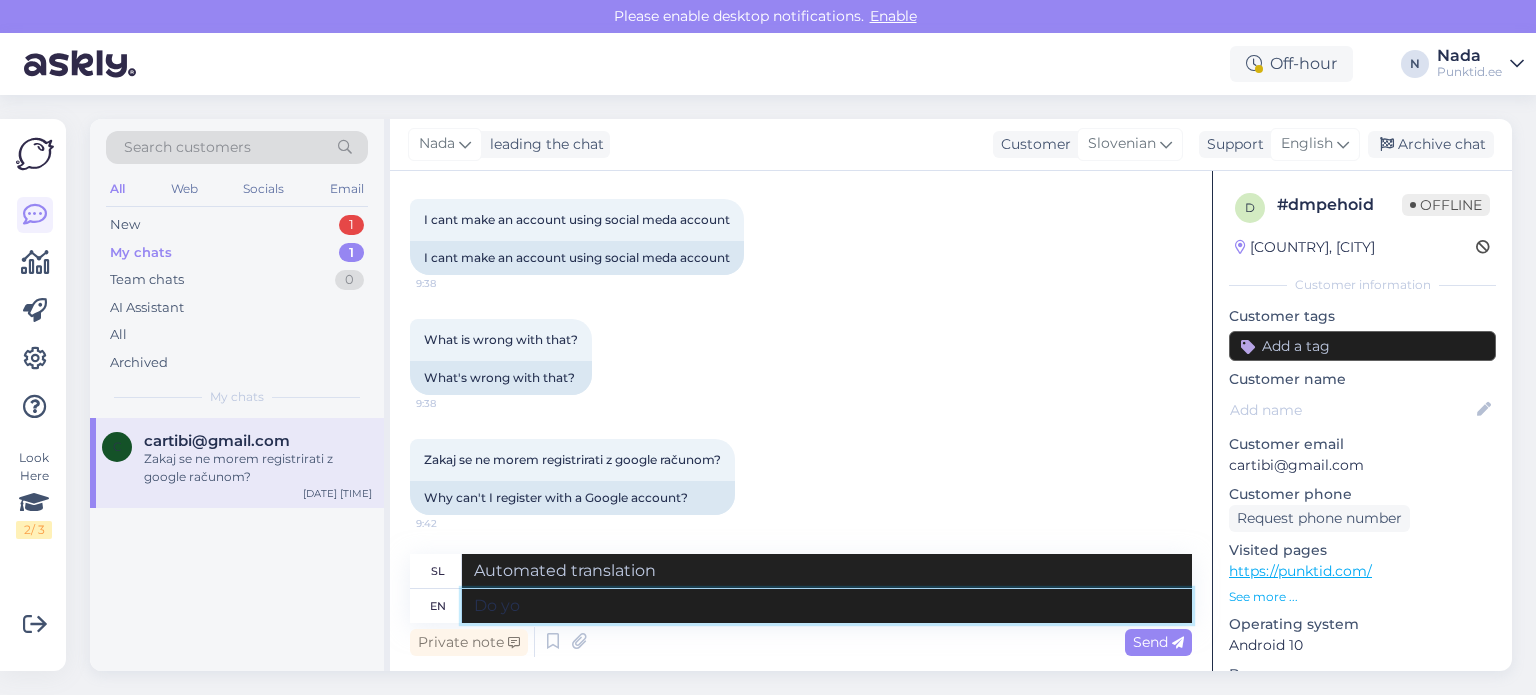 type on "Naredi" 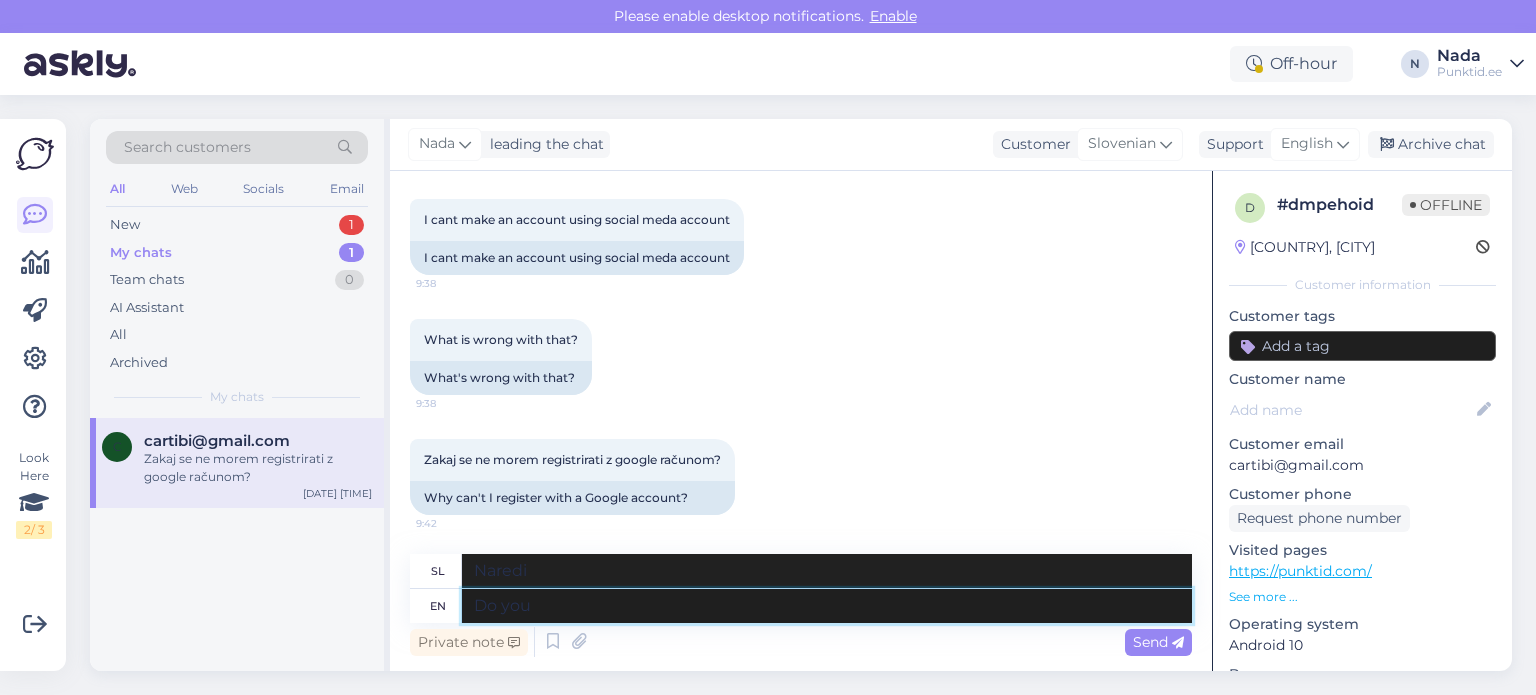 type on "Do you r" 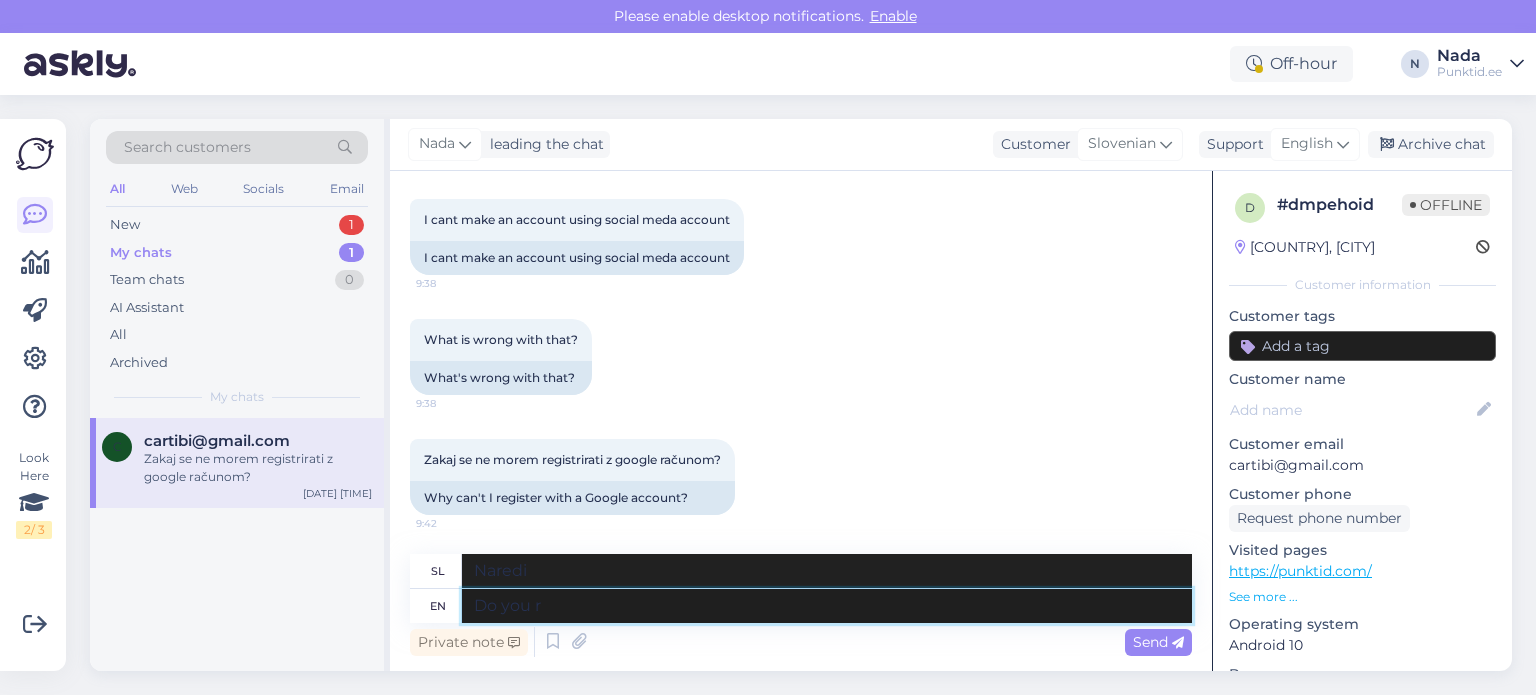 type on "Ali ti" 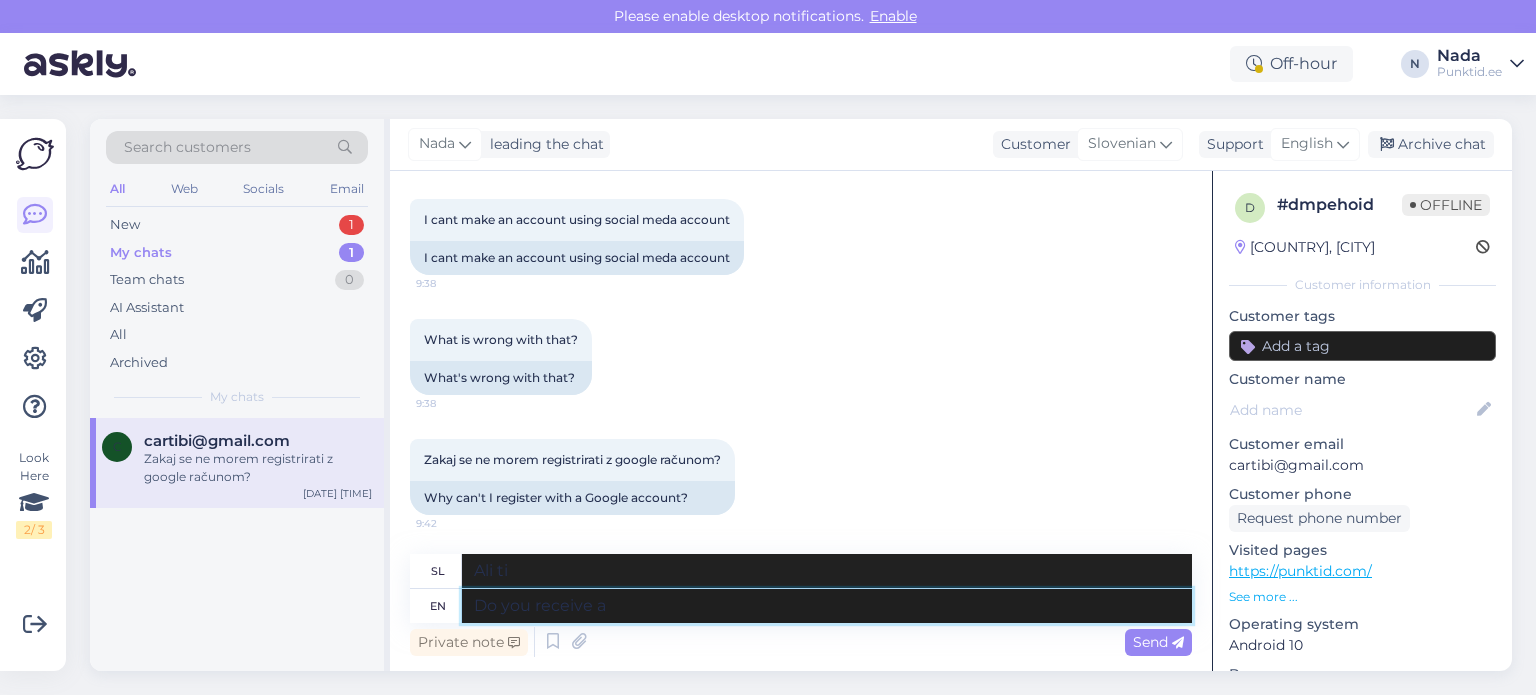 type on "Do you receive an" 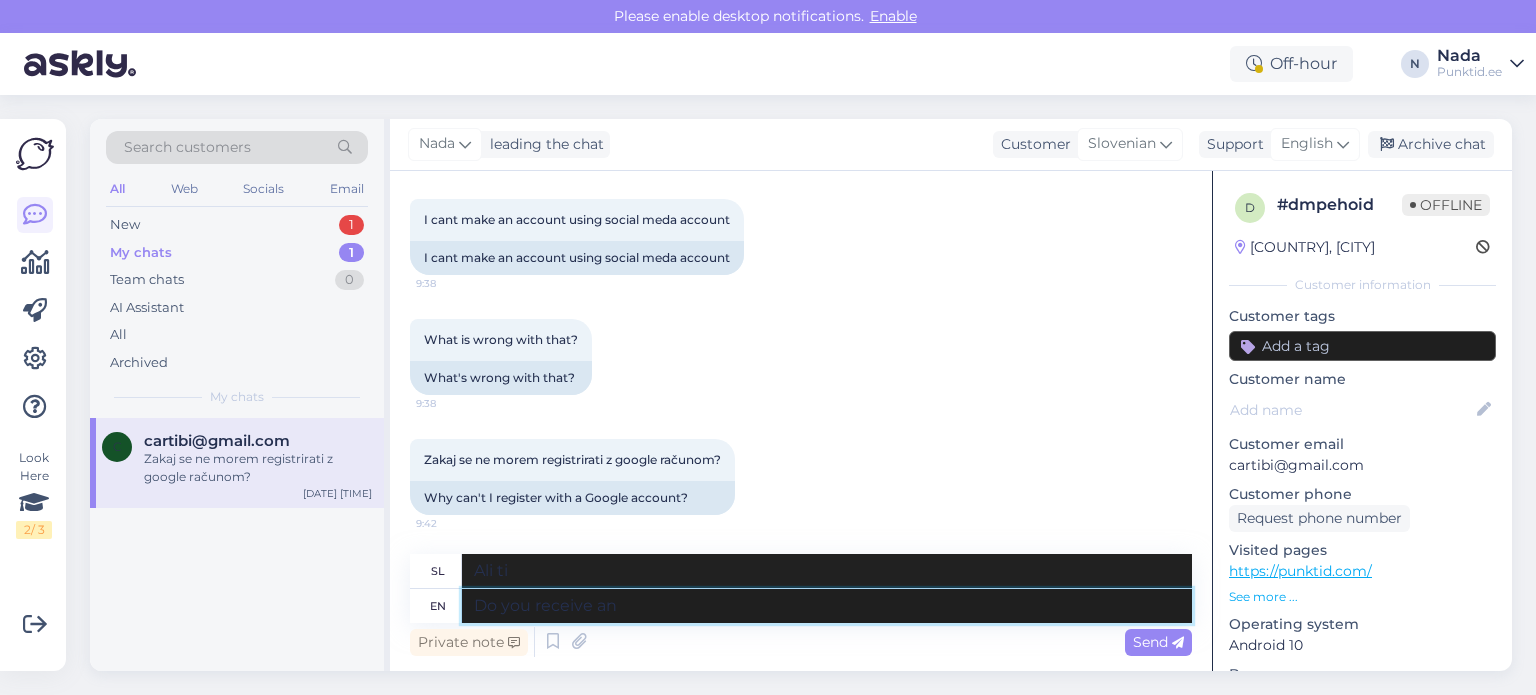 type on "Ali prejemate" 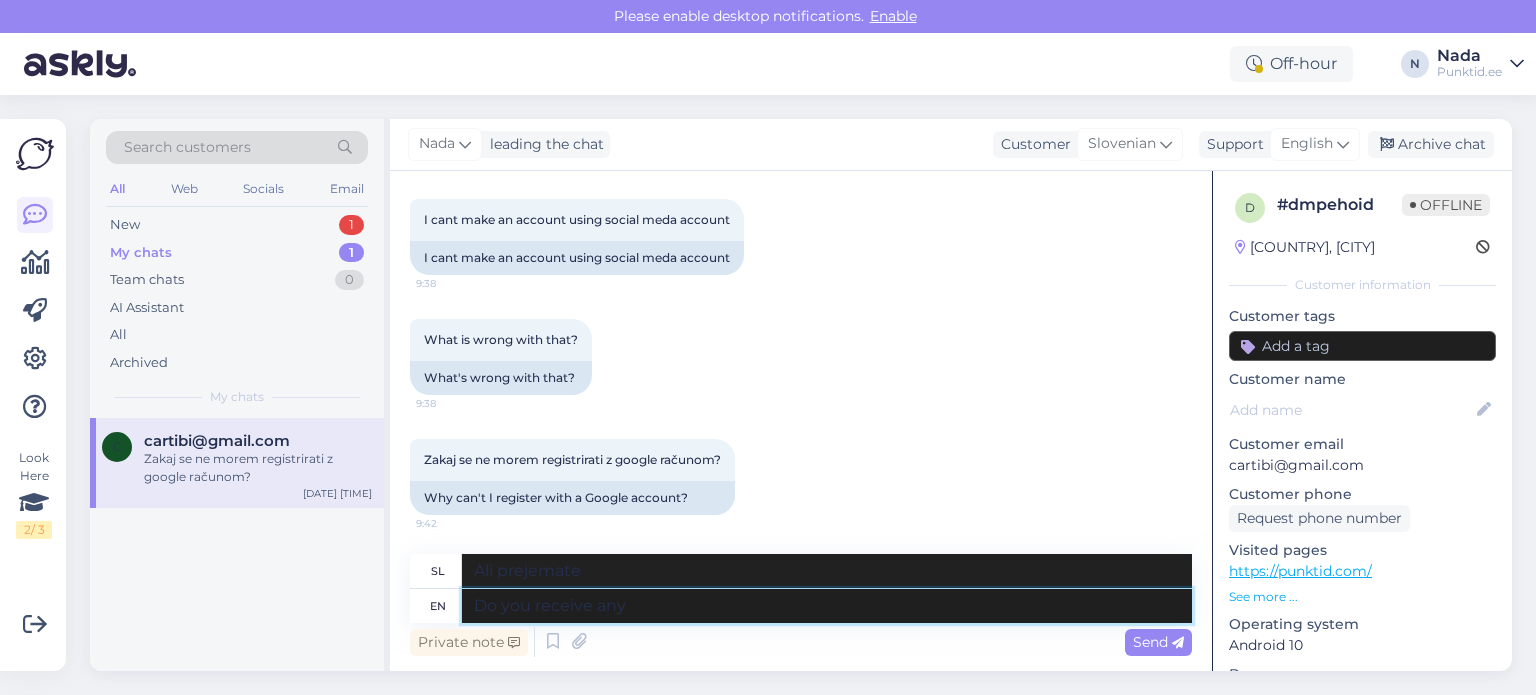 type on "Do you receive any e" 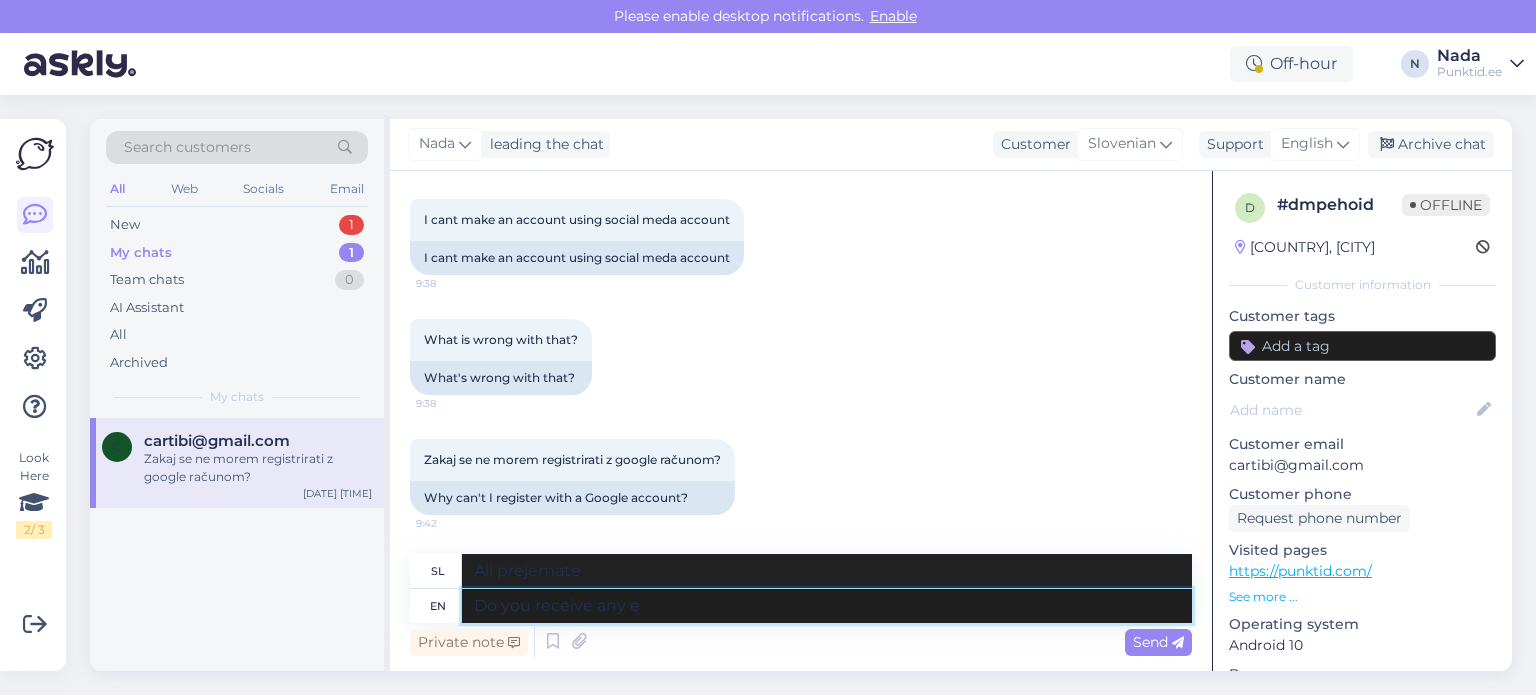 type on "Ali prejemate kakšne" 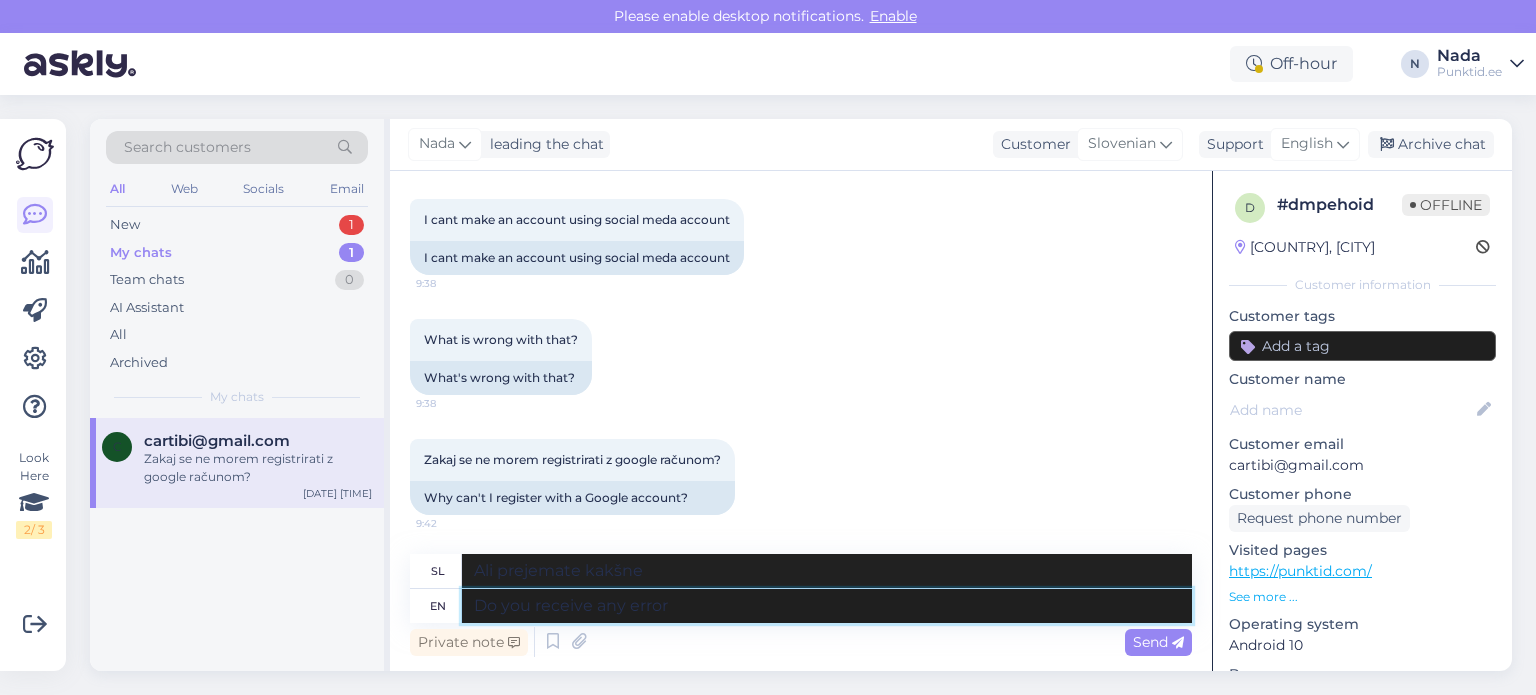type on "Do you receive any error m" 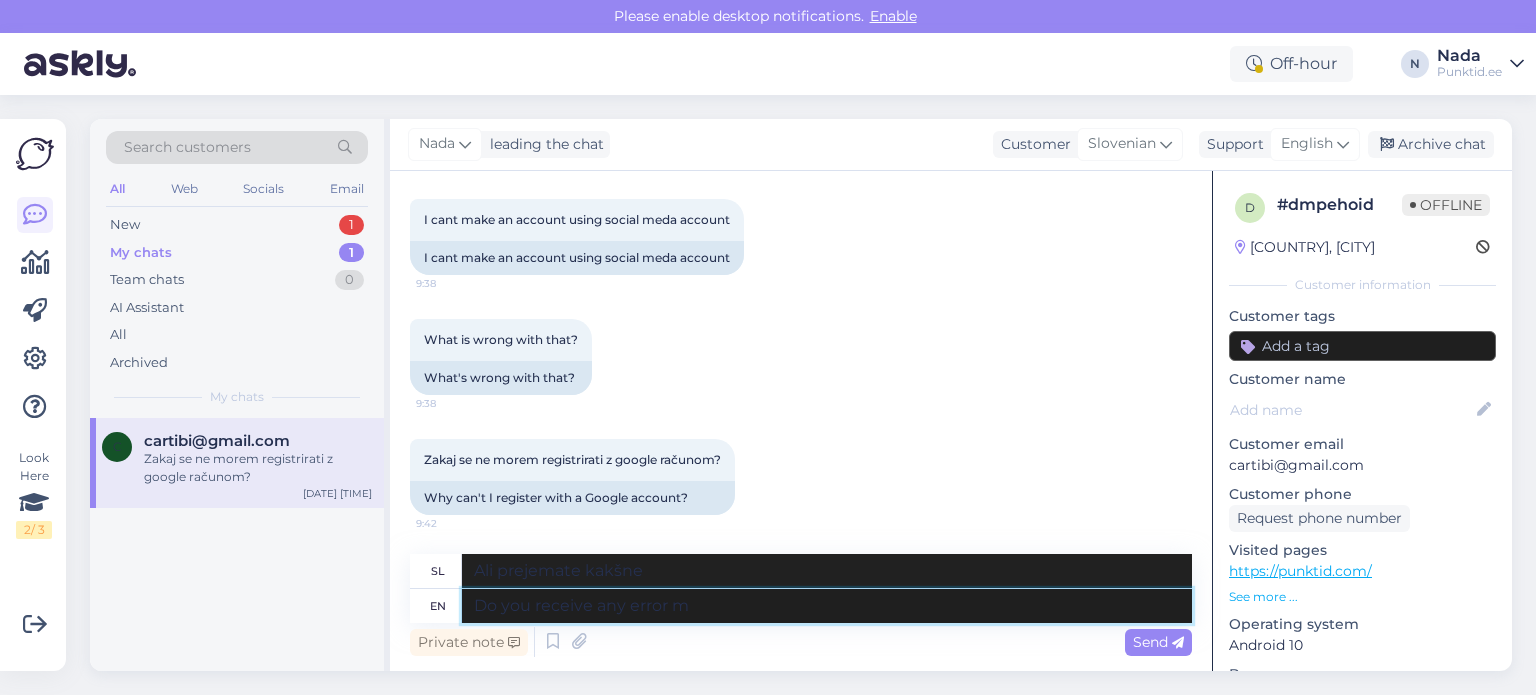 type on "Ali se prikaže kakšna napaka" 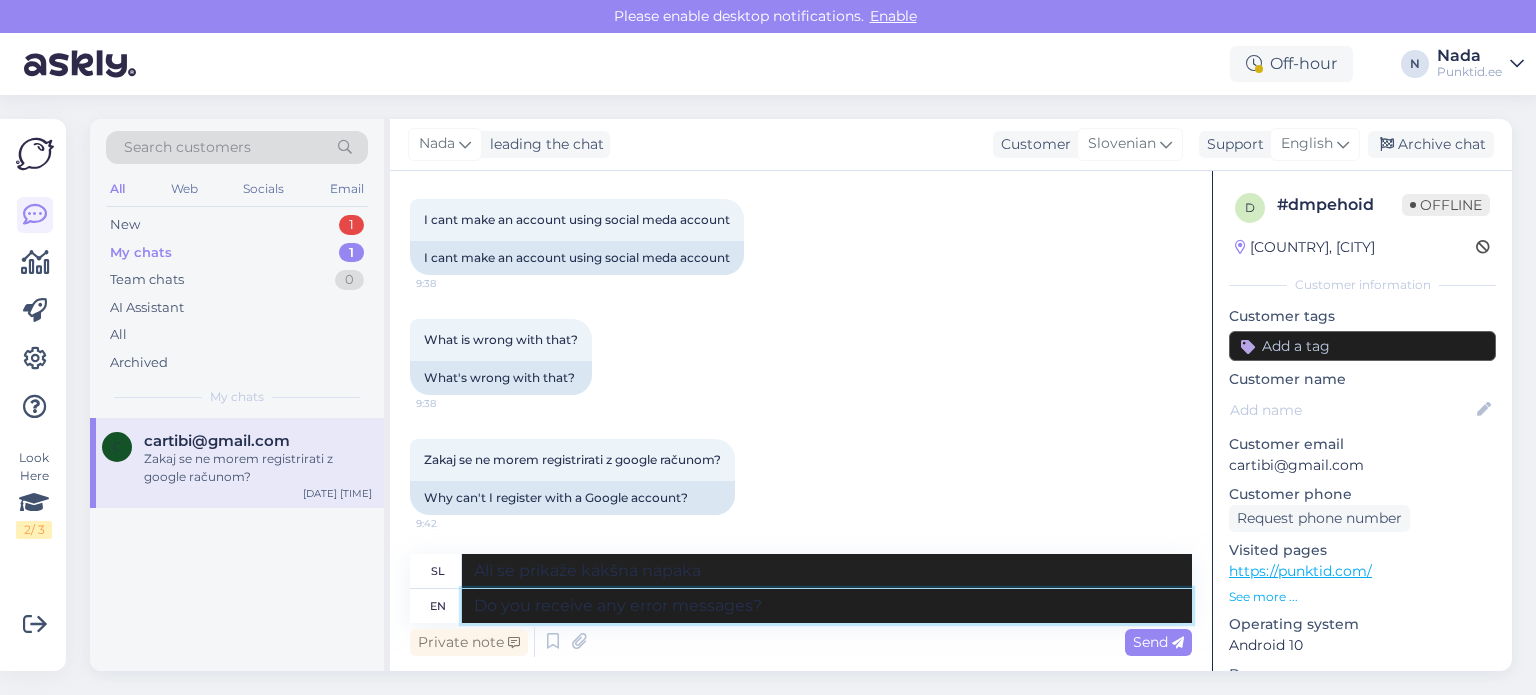 type on "Do you receive any error messages?" 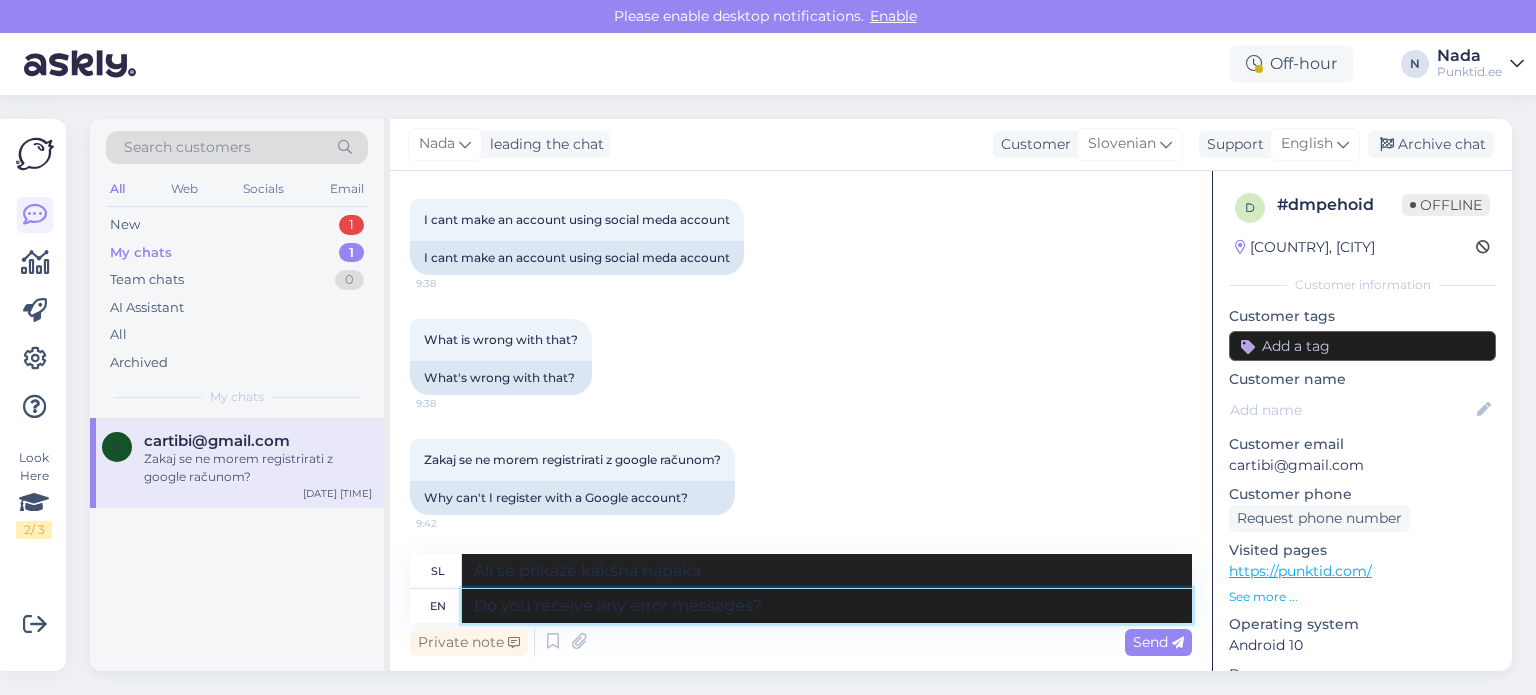 type on "Ali prejemate kakšna sporočila o napakah?" 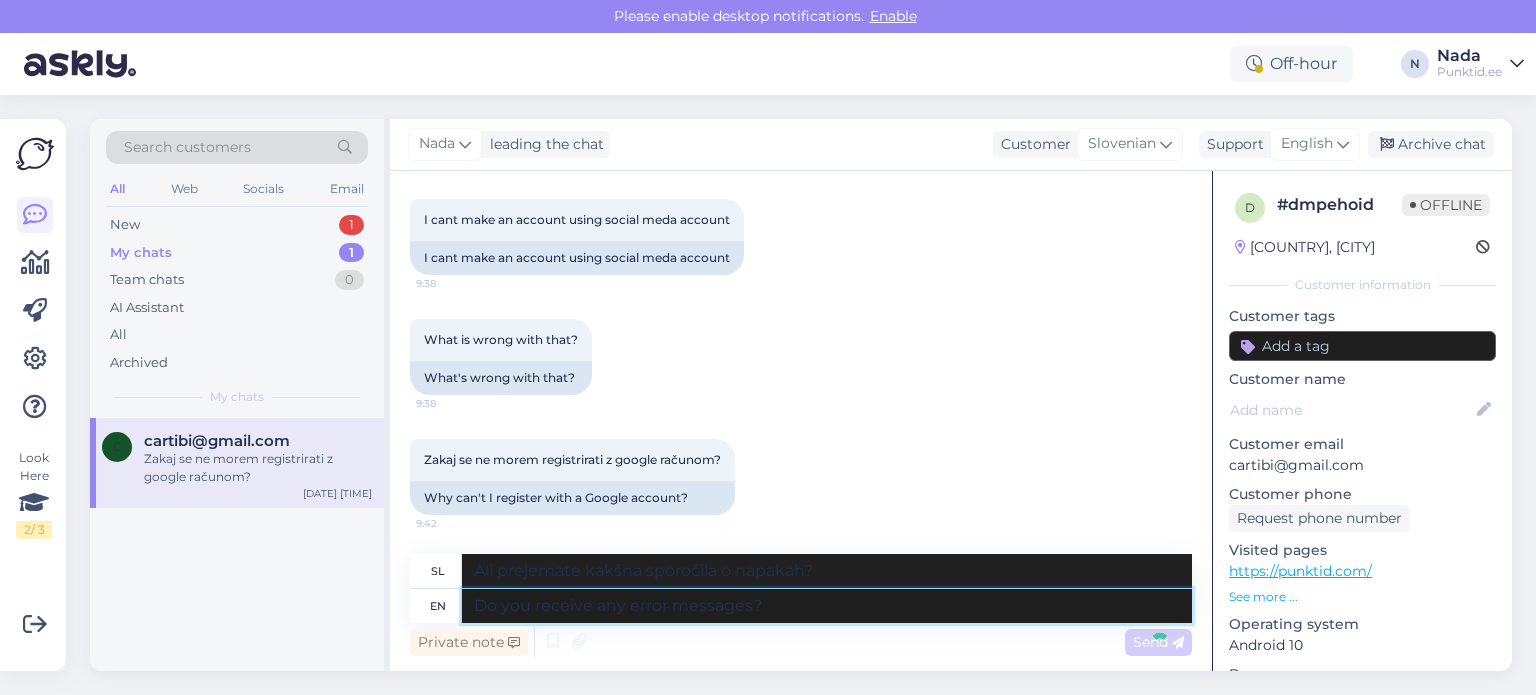type 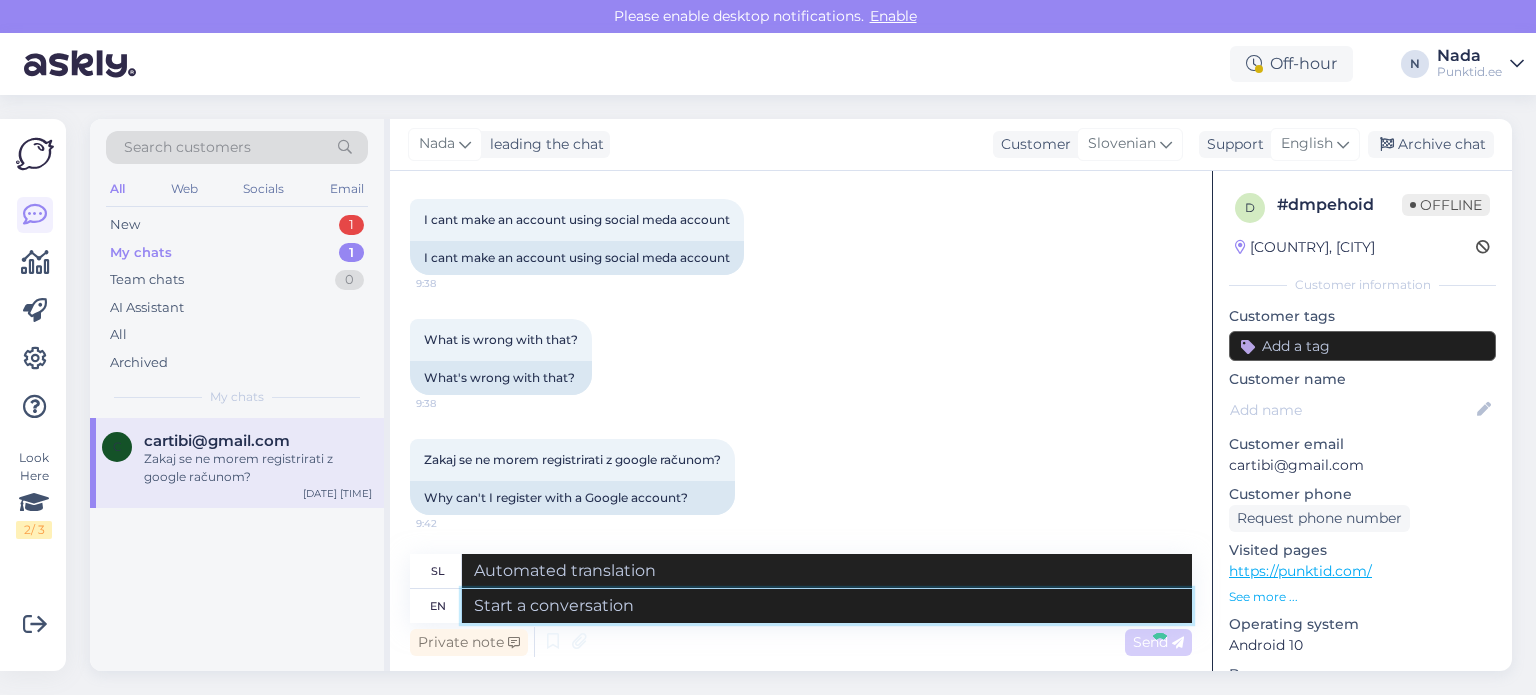 scroll, scrollTop: 530, scrollLeft: 0, axis: vertical 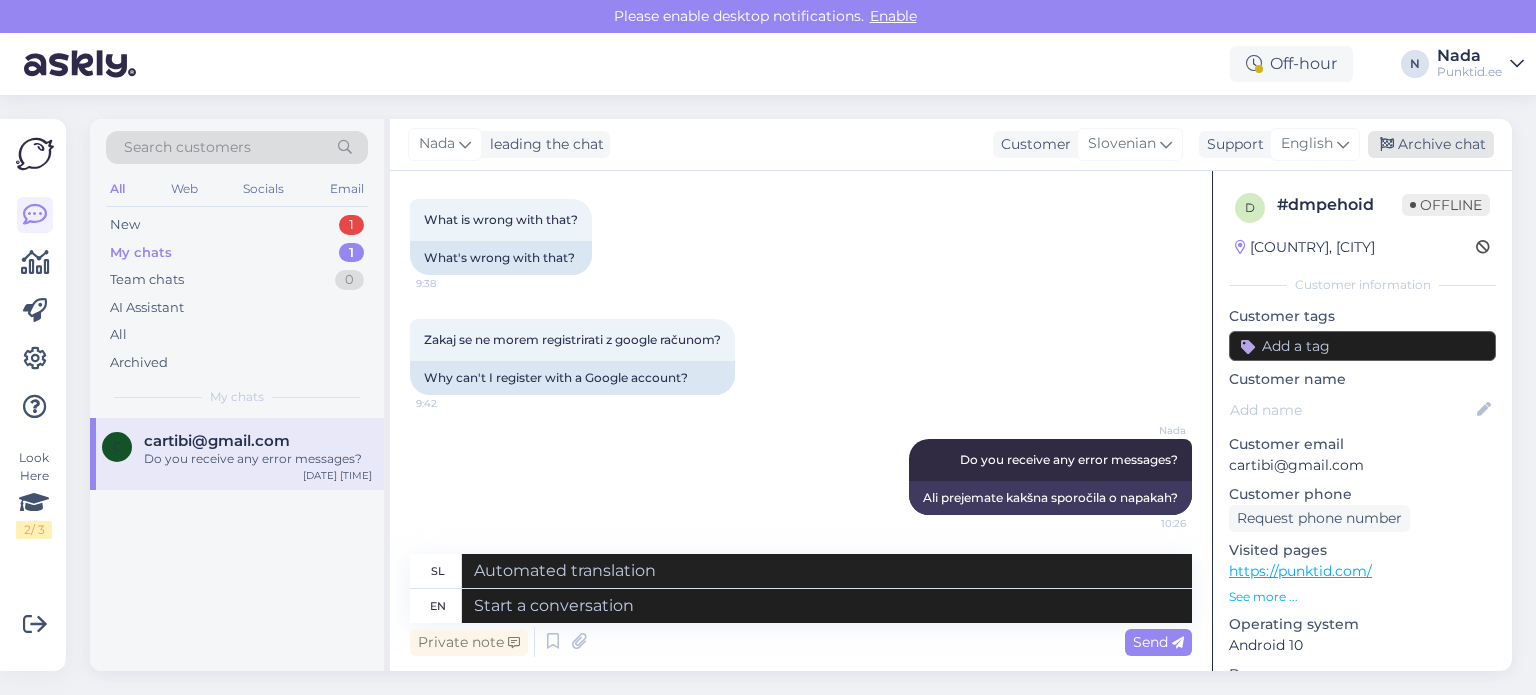 click on "Archive chat" at bounding box center (1431, 144) 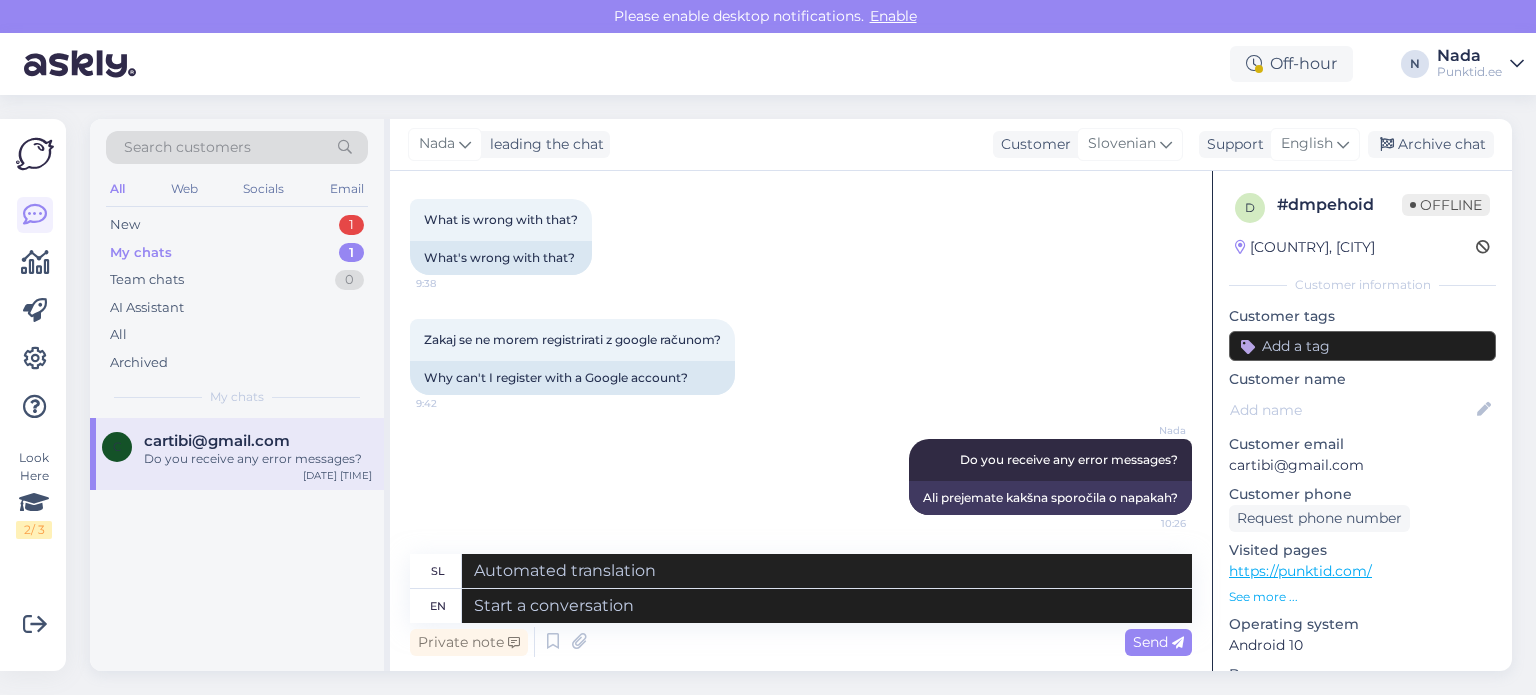 scroll, scrollTop: 510, scrollLeft: 0, axis: vertical 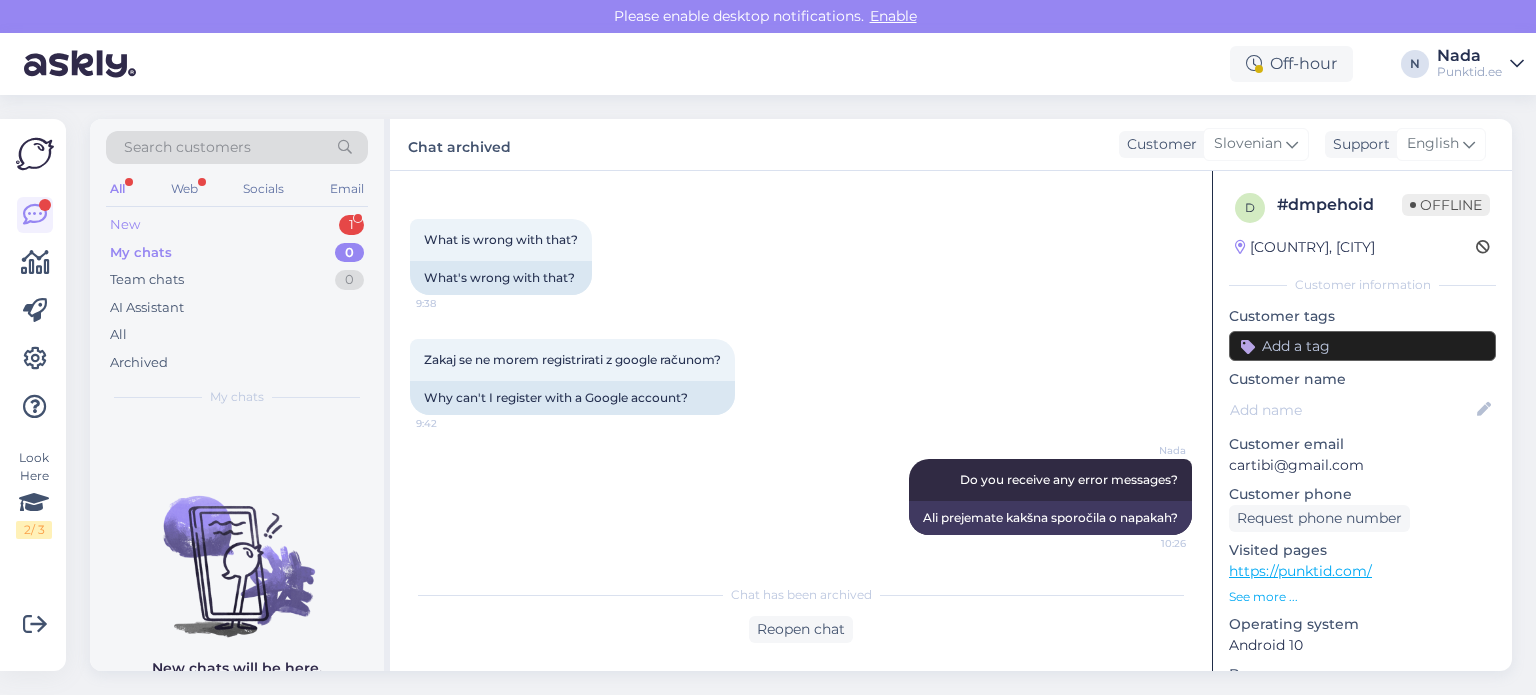 click on "New 1" at bounding box center (237, 225) 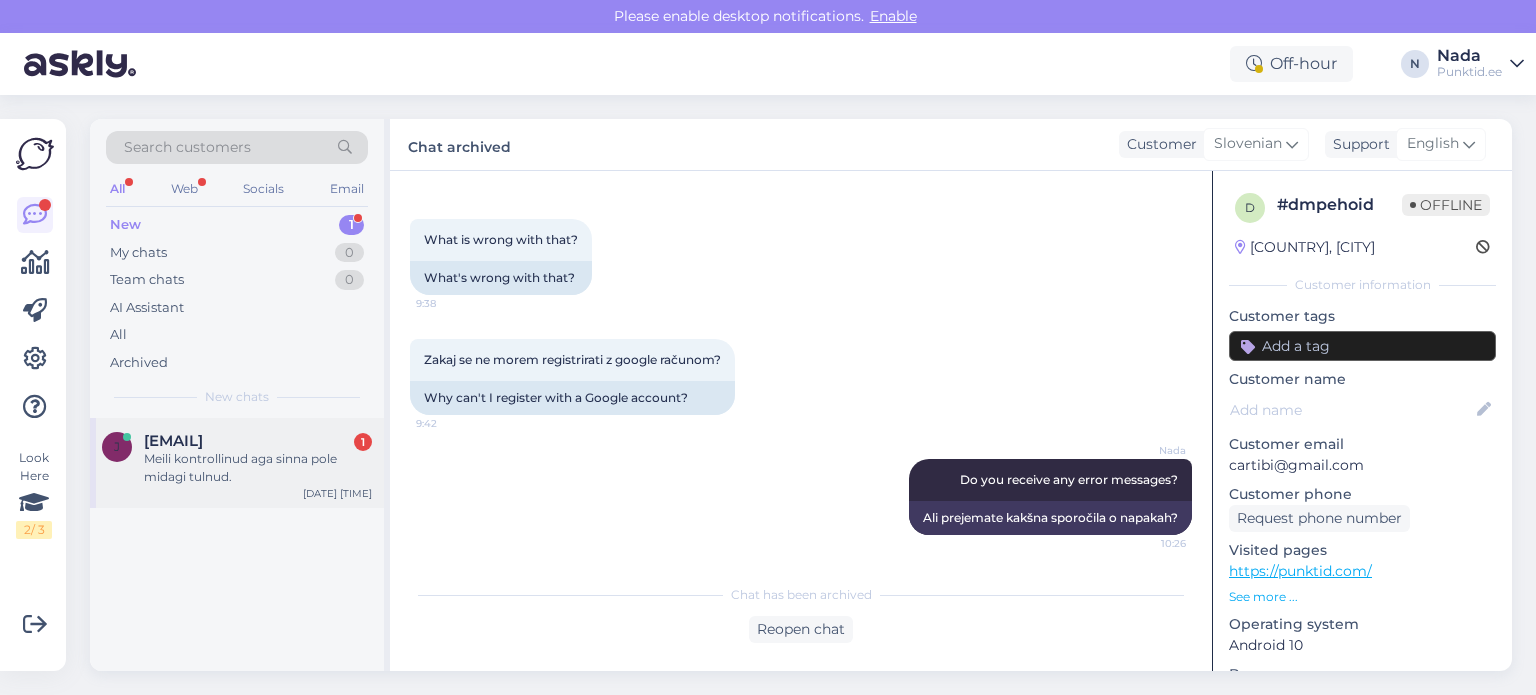 drag, startPoint x: 256, startPoint y: 454, endPoint x: 363, endPoint y: 482, distance: 110.60289 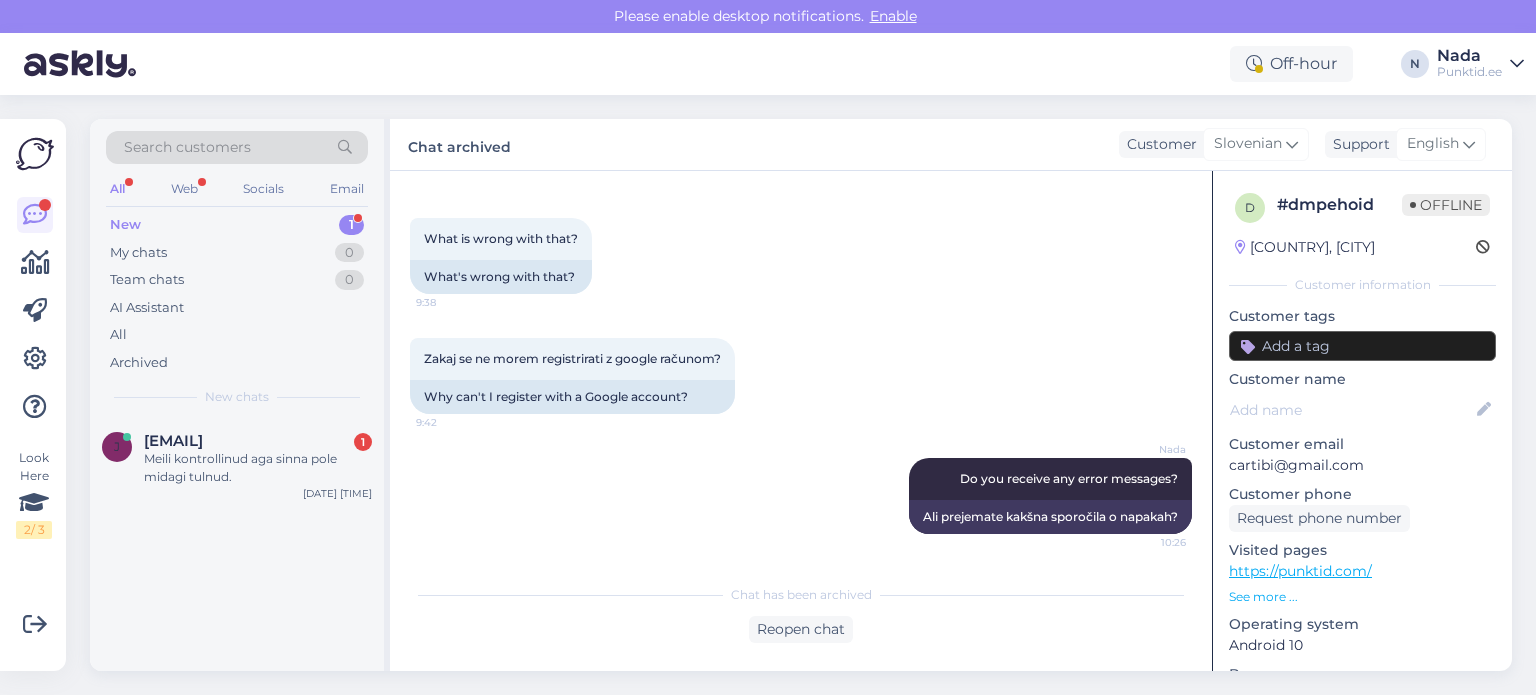 scroll, scrollTop: 1220, scrollLeft: 0, axis: vertical 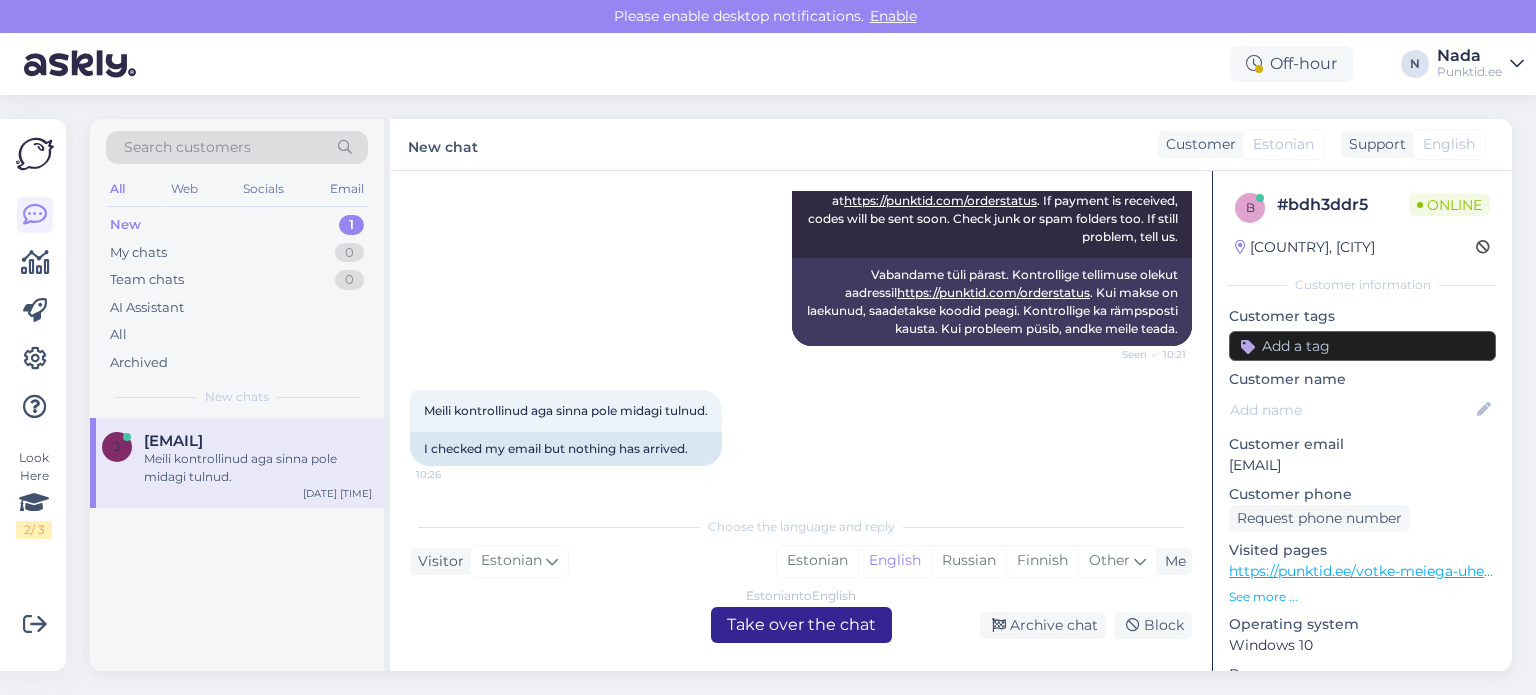 click on "Estonian  to  English Take over the chat" at bounding box center [801, 625] 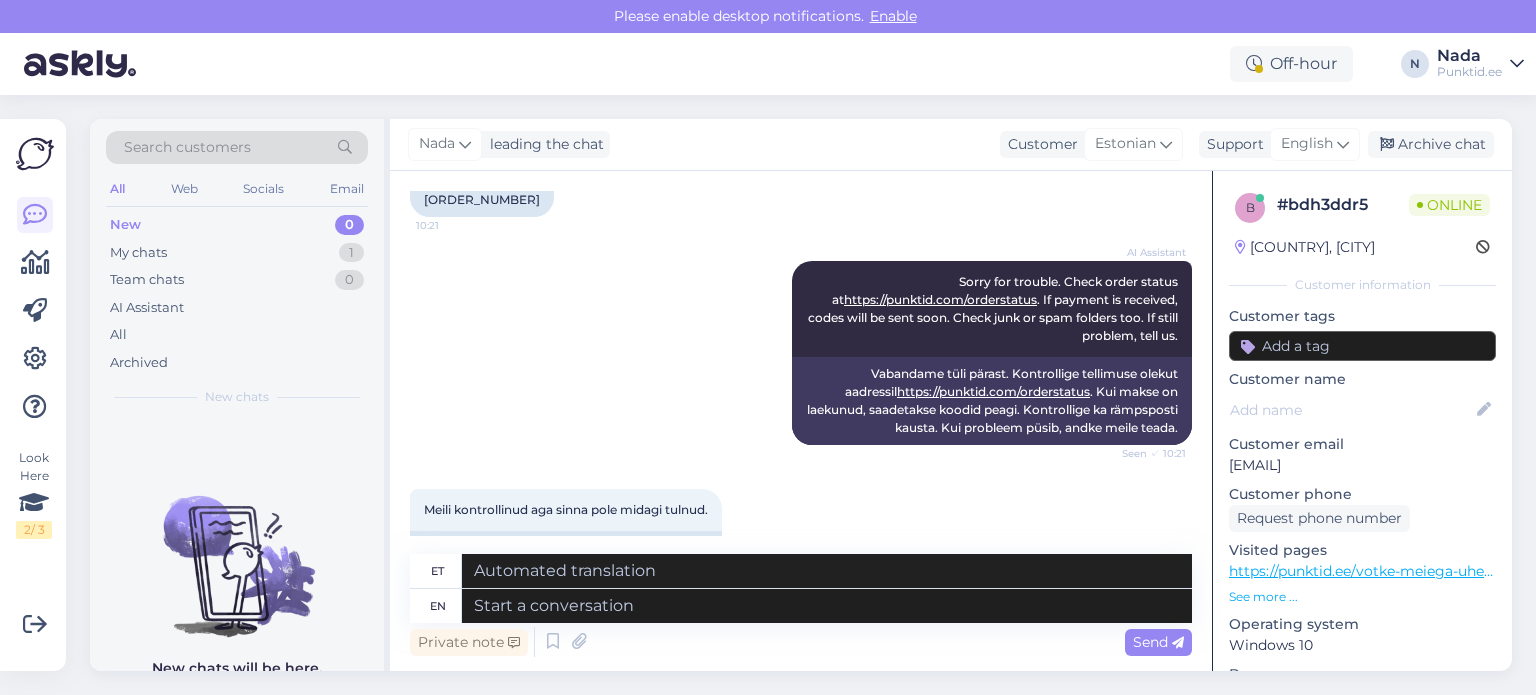 scroll, scrollTop: 972, scrollLeft: 0, axis: vertical 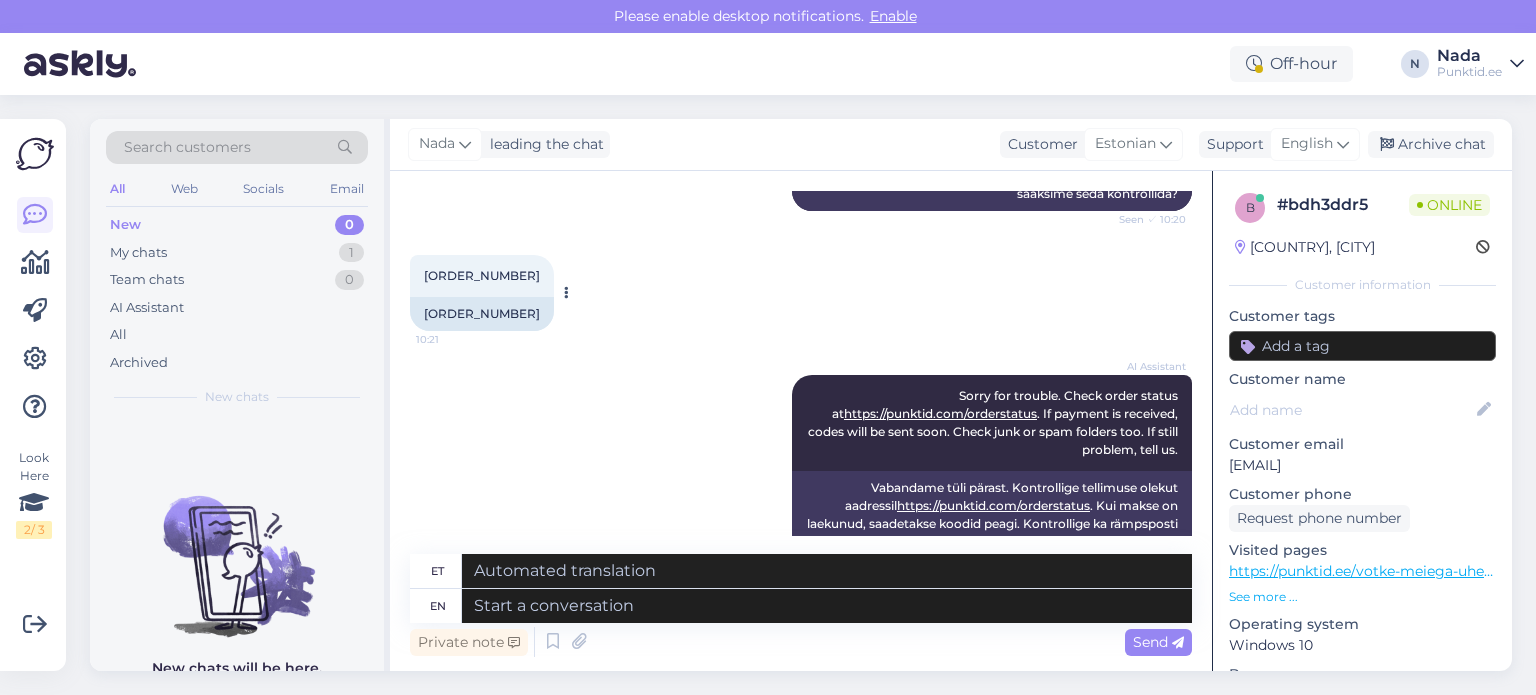 click on "[ORDER_NUMBER]" at bounding box center (482, 314) 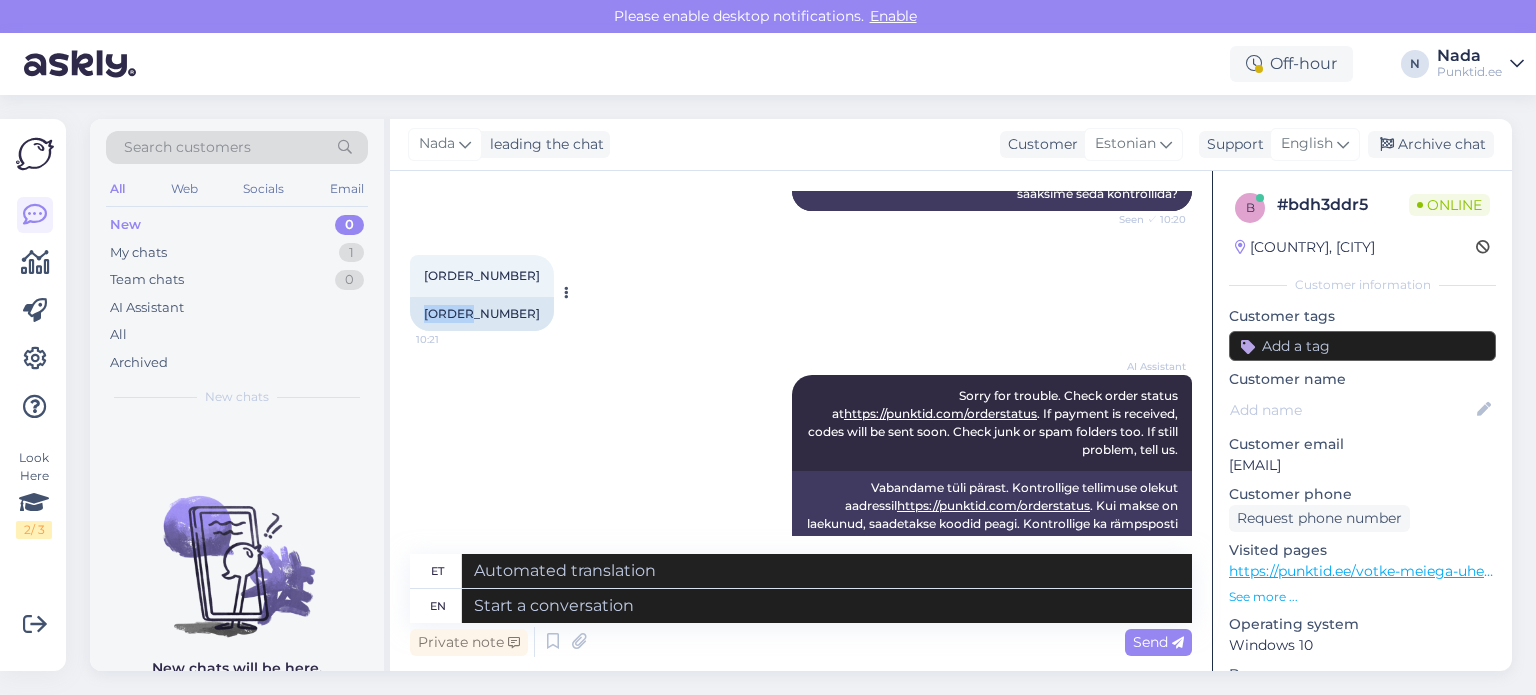 click on "[ORDER_NUMBER]" at bounding box center (482, 314) 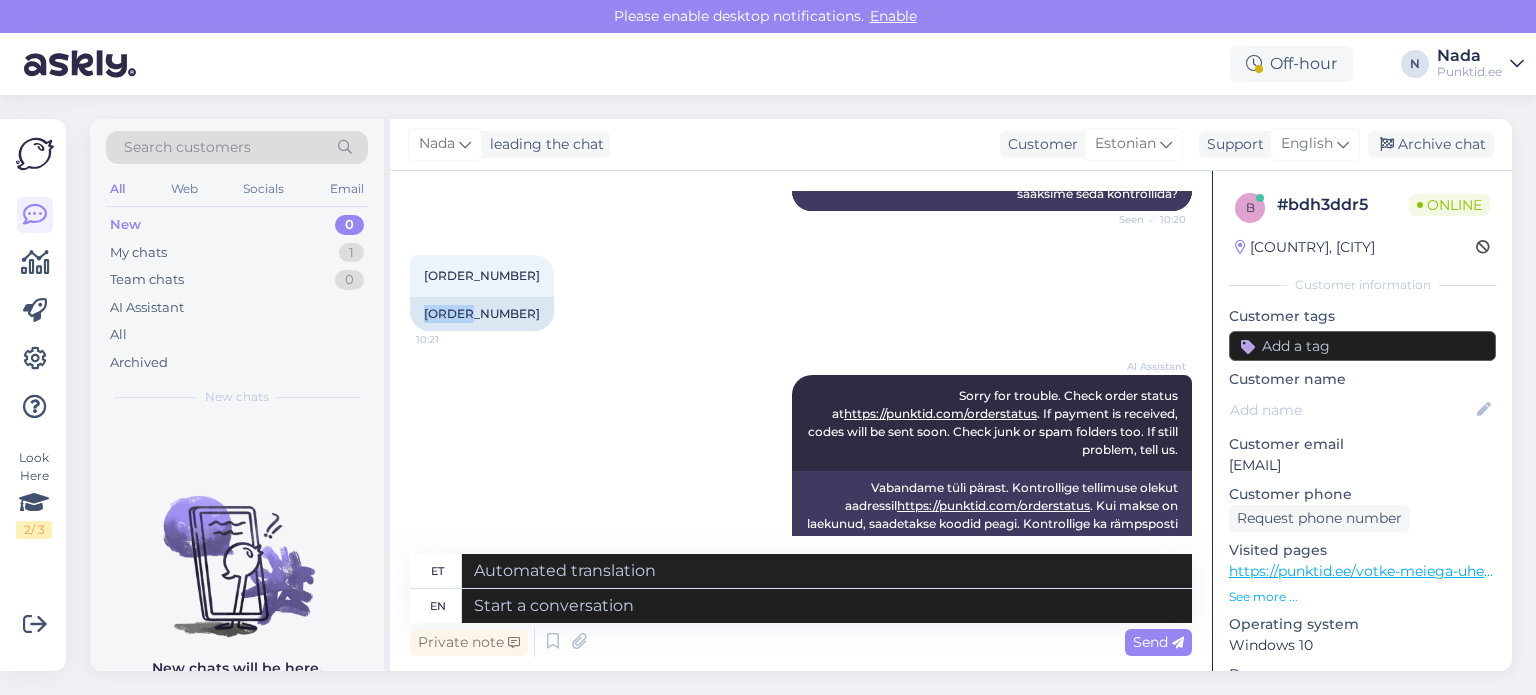 copy on "[ORDER_NUMBER]" 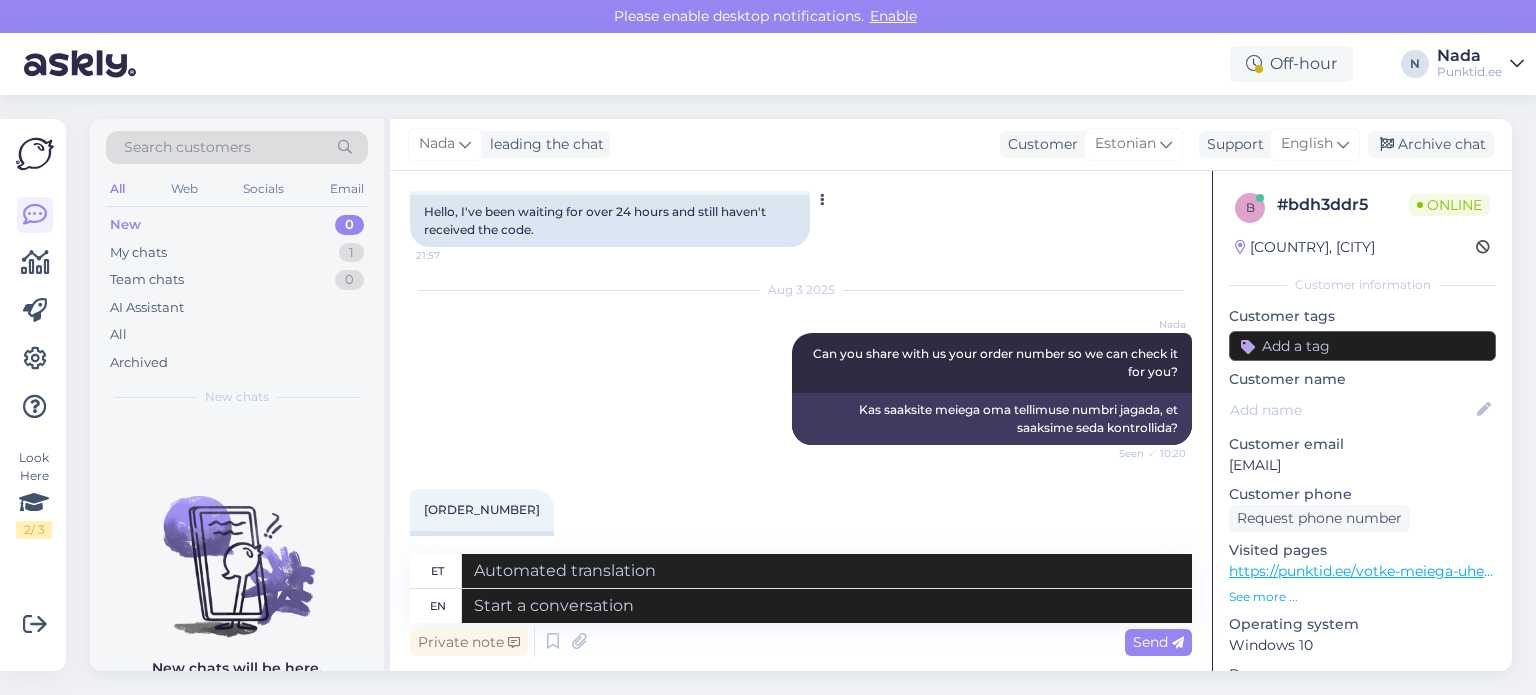 scroll, scrollTop: 772, scrollLeft: 0, axis: vertical 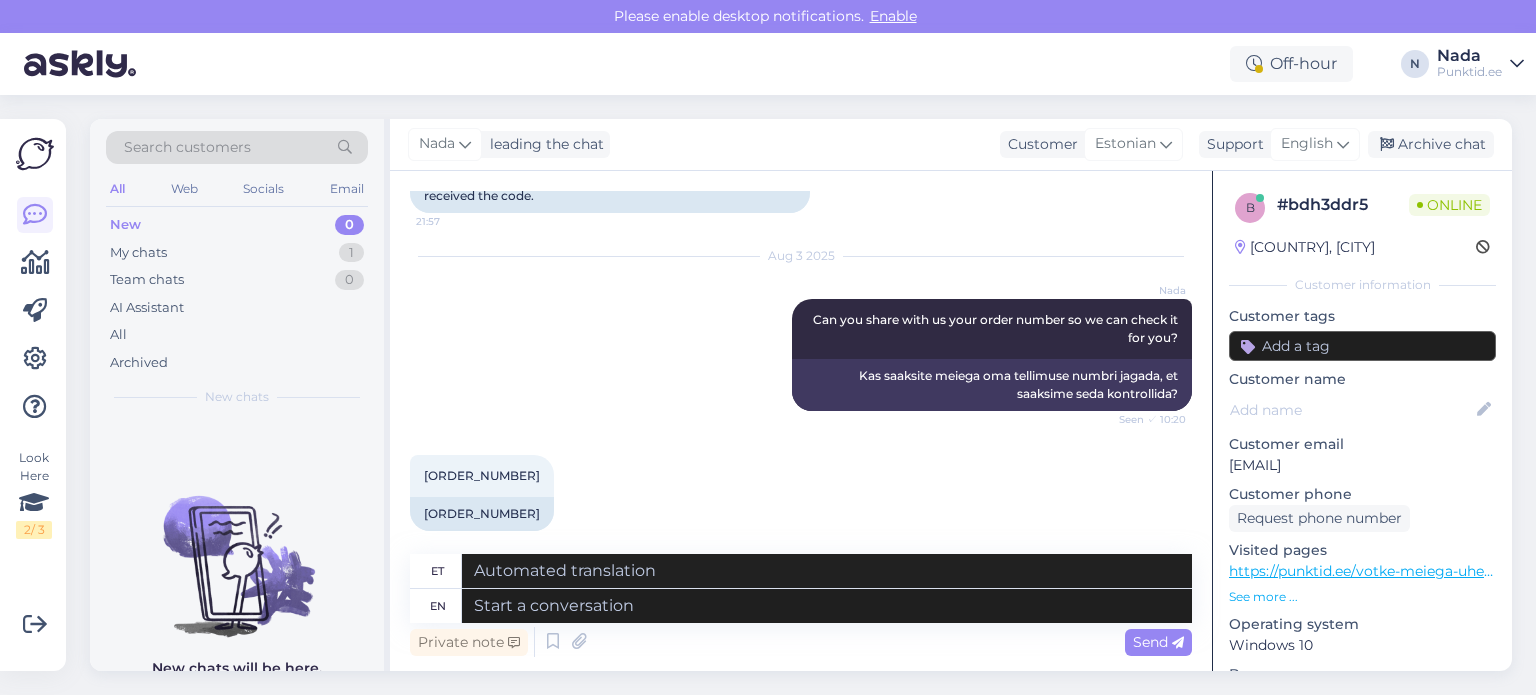 click on "[ORDER_NUMBER]
[TIME]  [ORDER_NUMBER]" at bounding box center [801, 493] 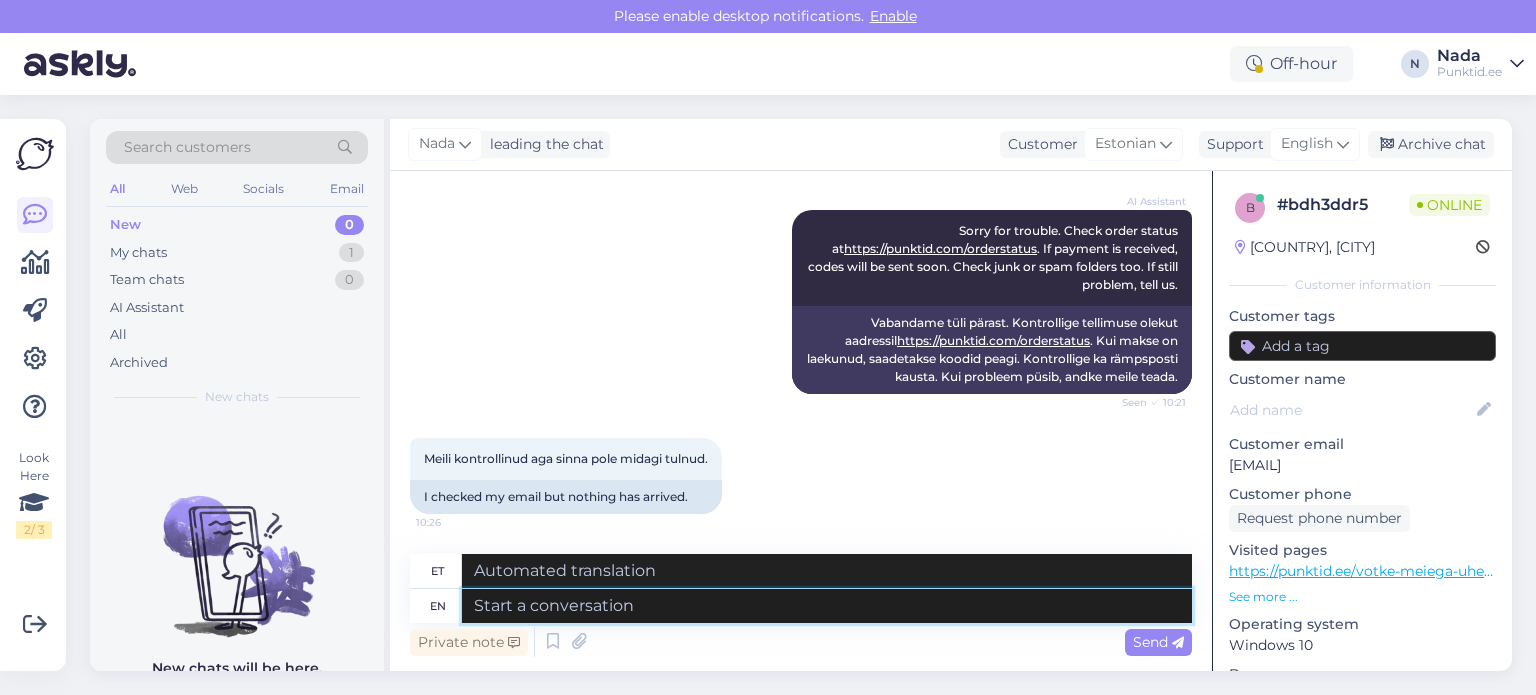 click at bounding box center [827, 606] 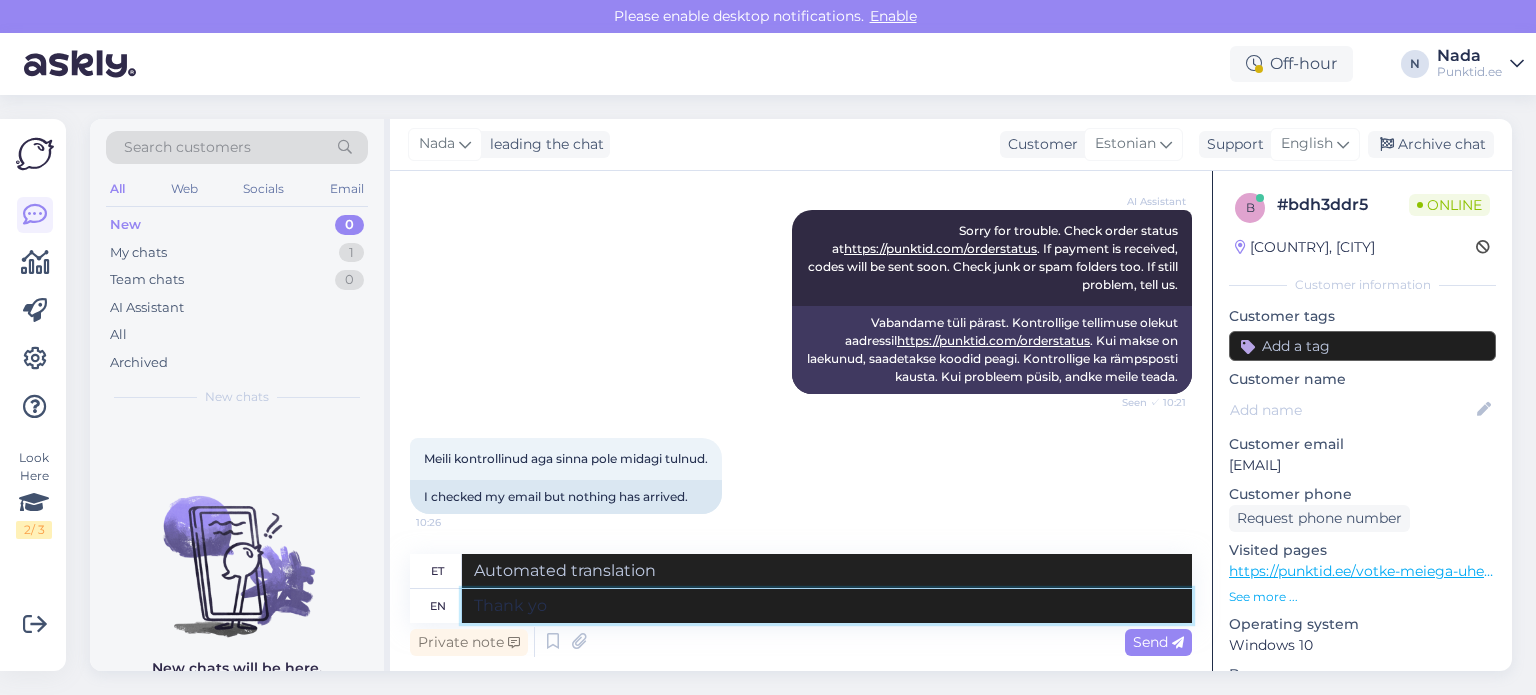 type on "Thank you" 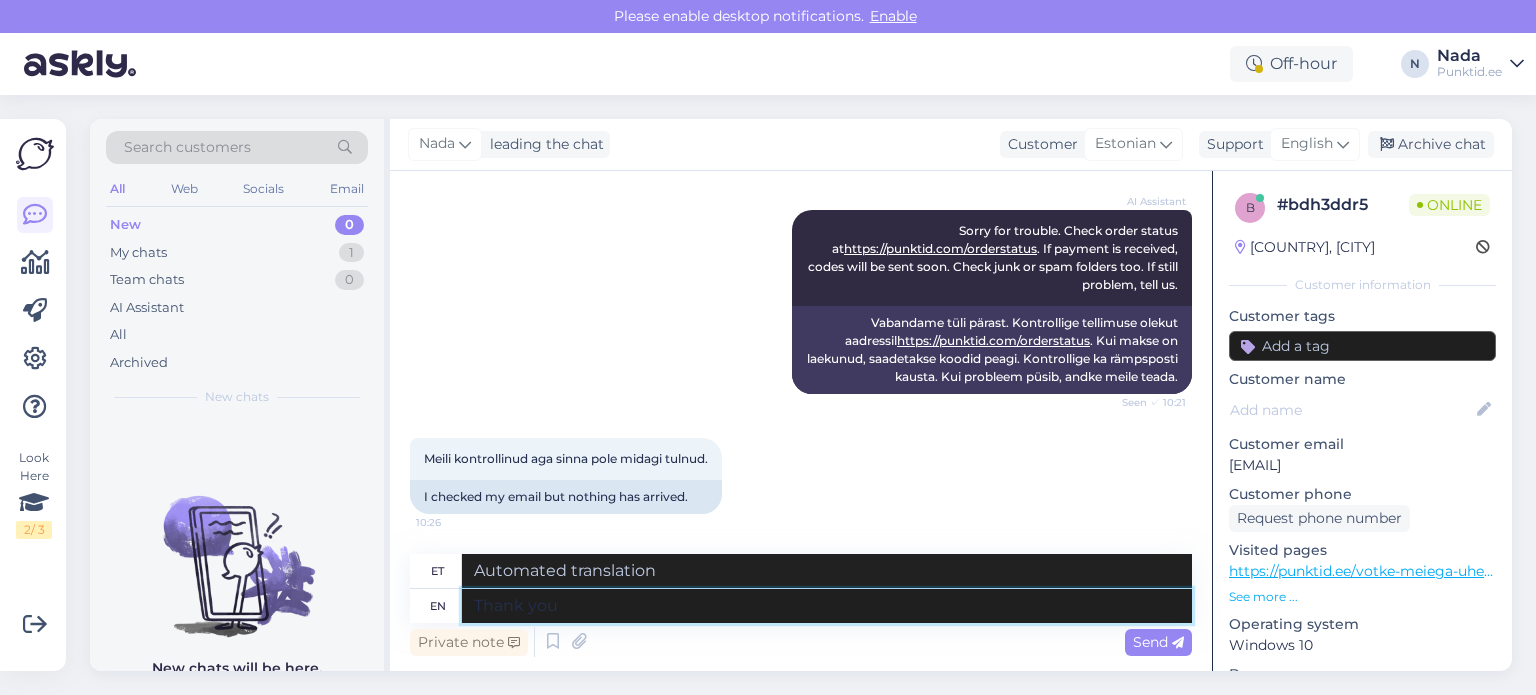 type on "Tänan" 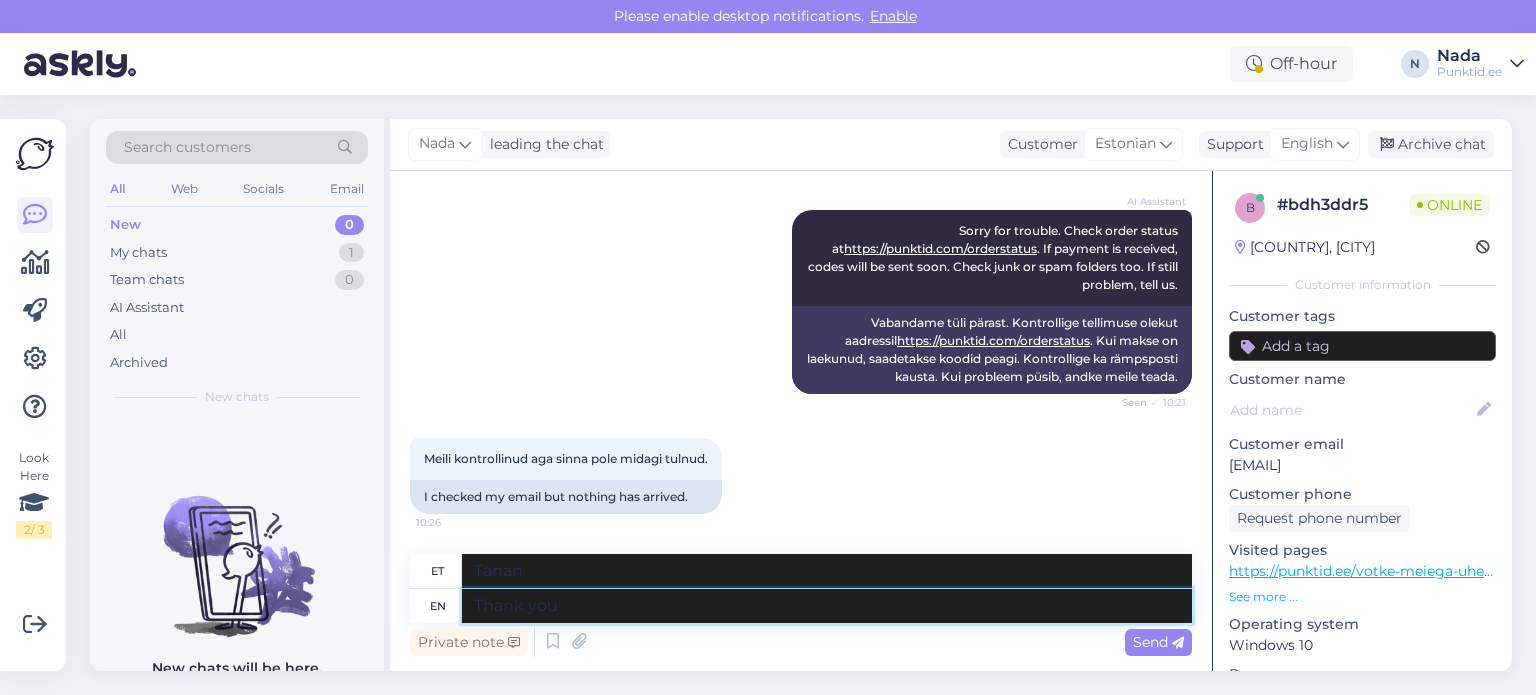 type on "Thank you" 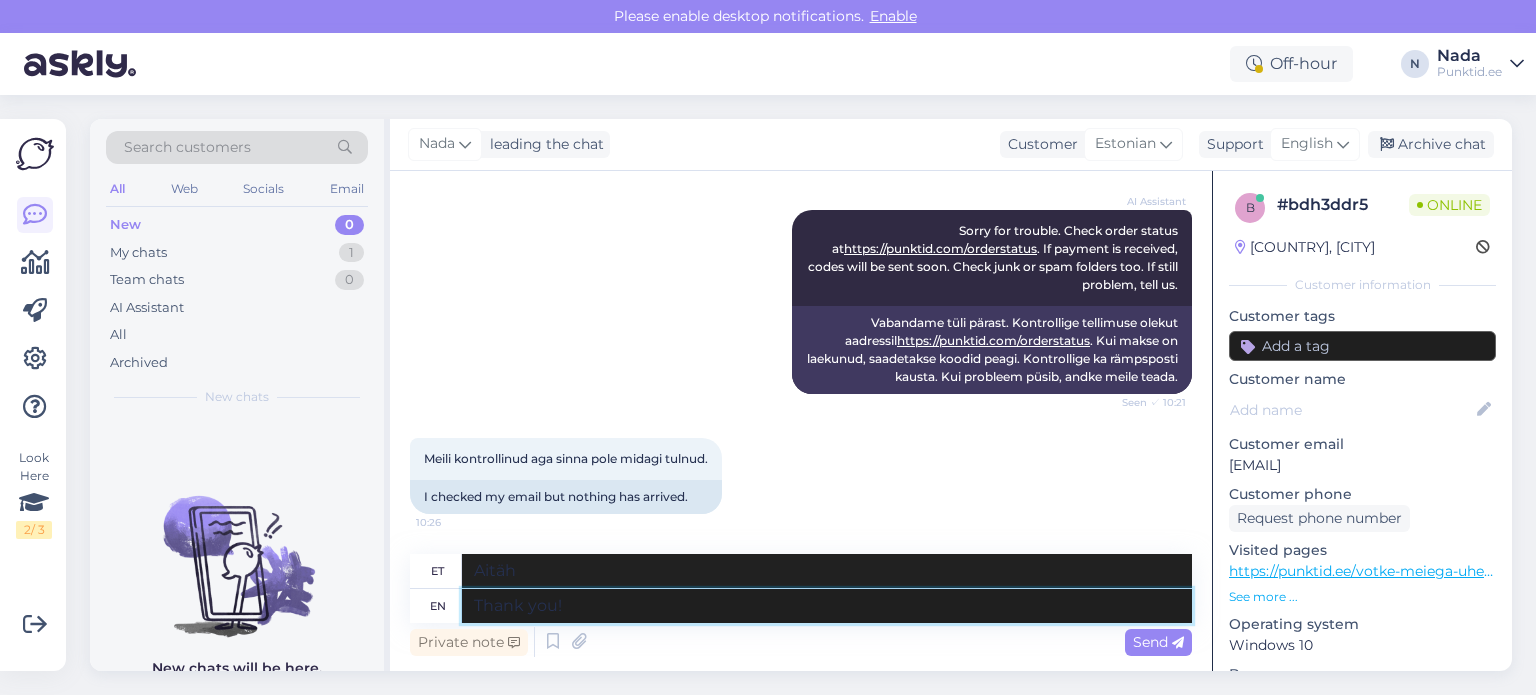 type on "Thank you!" 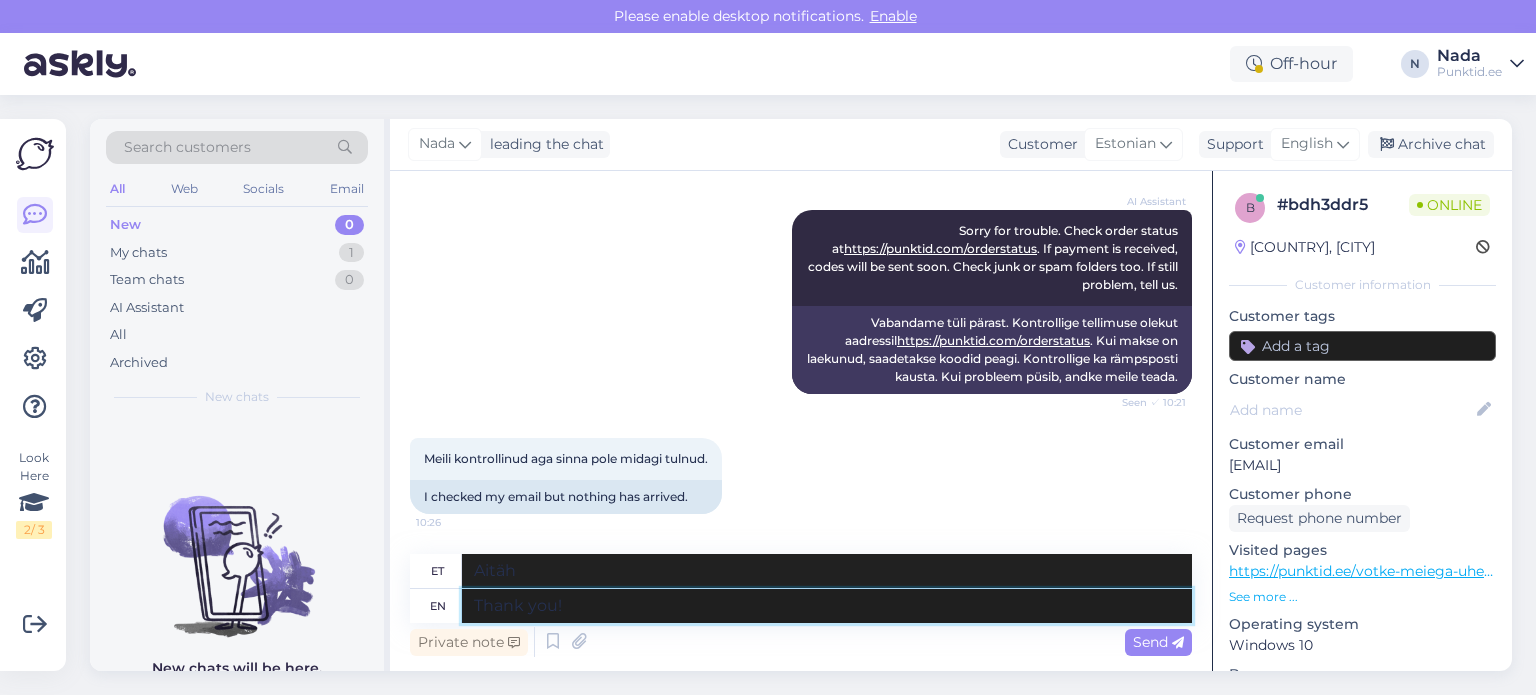 type on "Aitäh!" 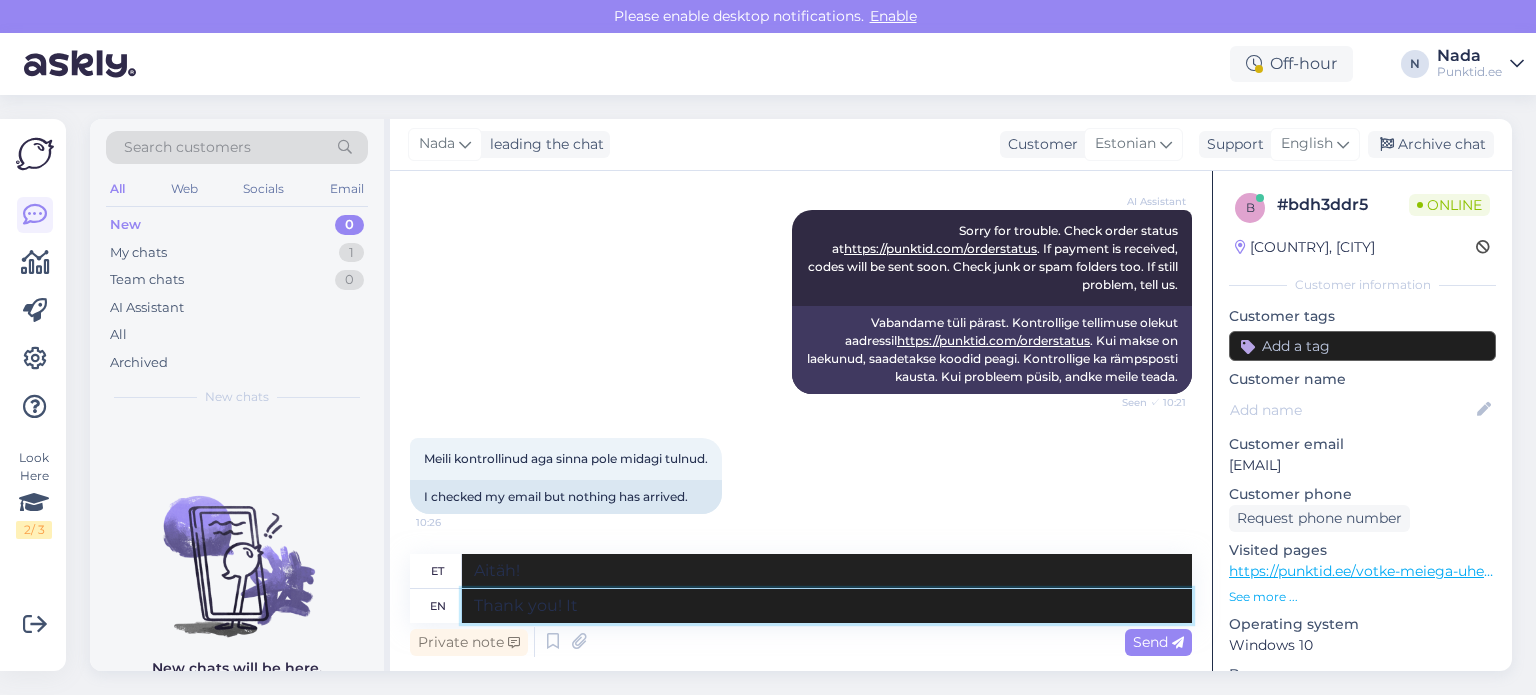type on "Thank you! It l" 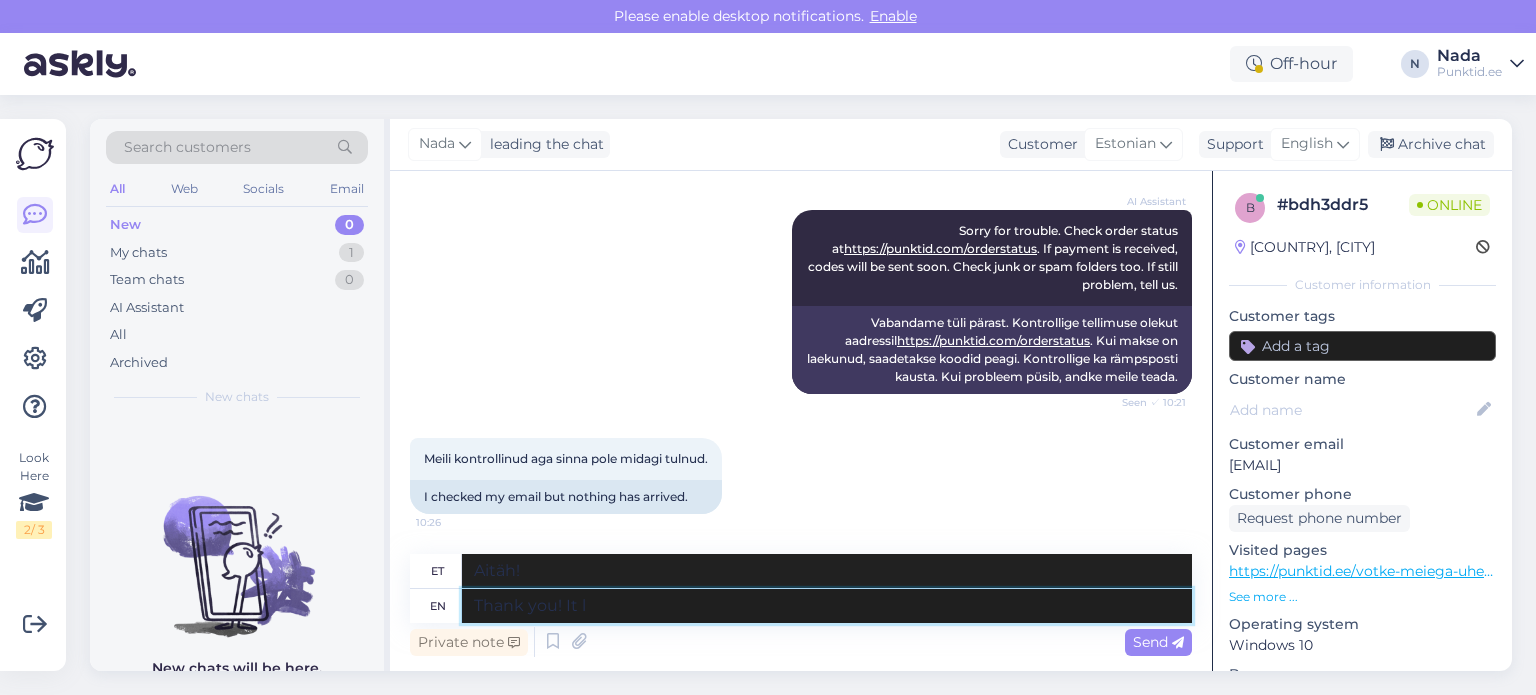 type on "Aitäh! See" 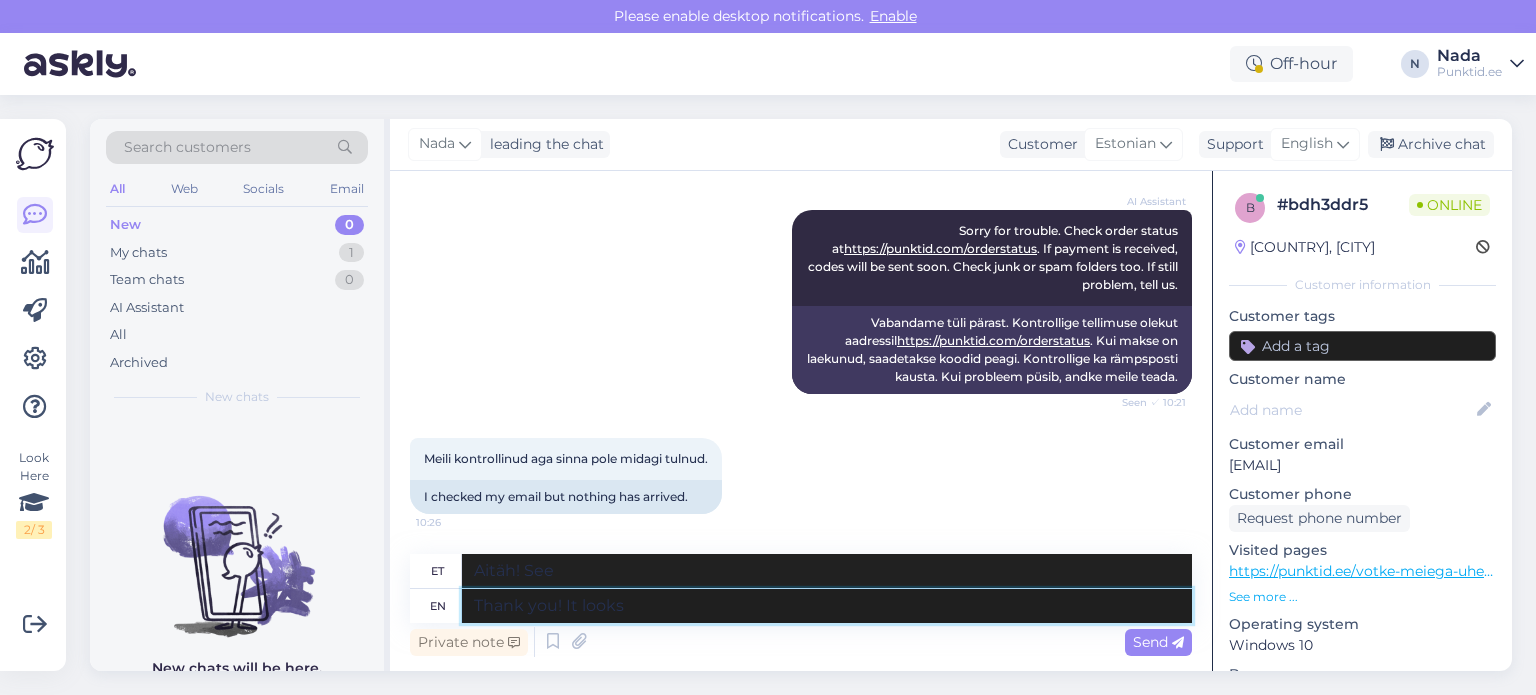 type on "Thank you! It looks" 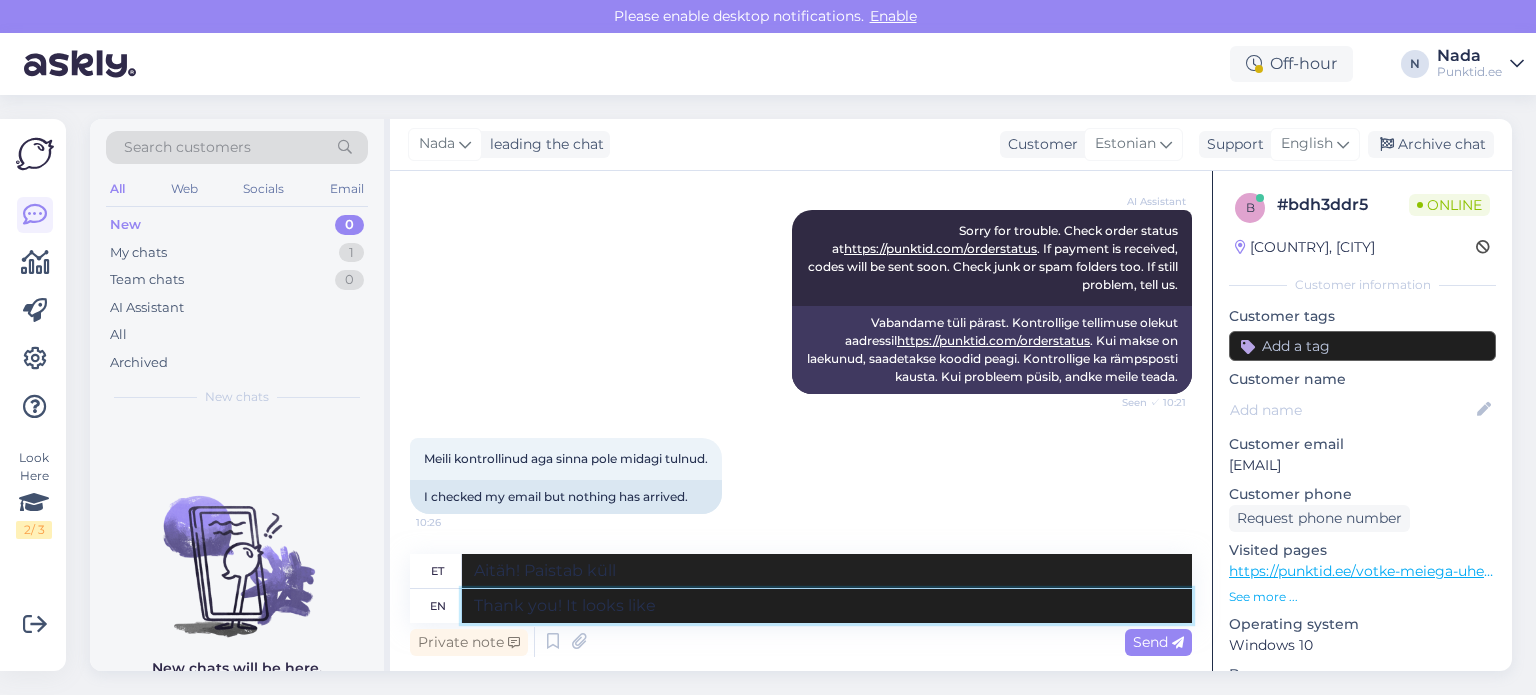 type on "Thank you! It looks like y" 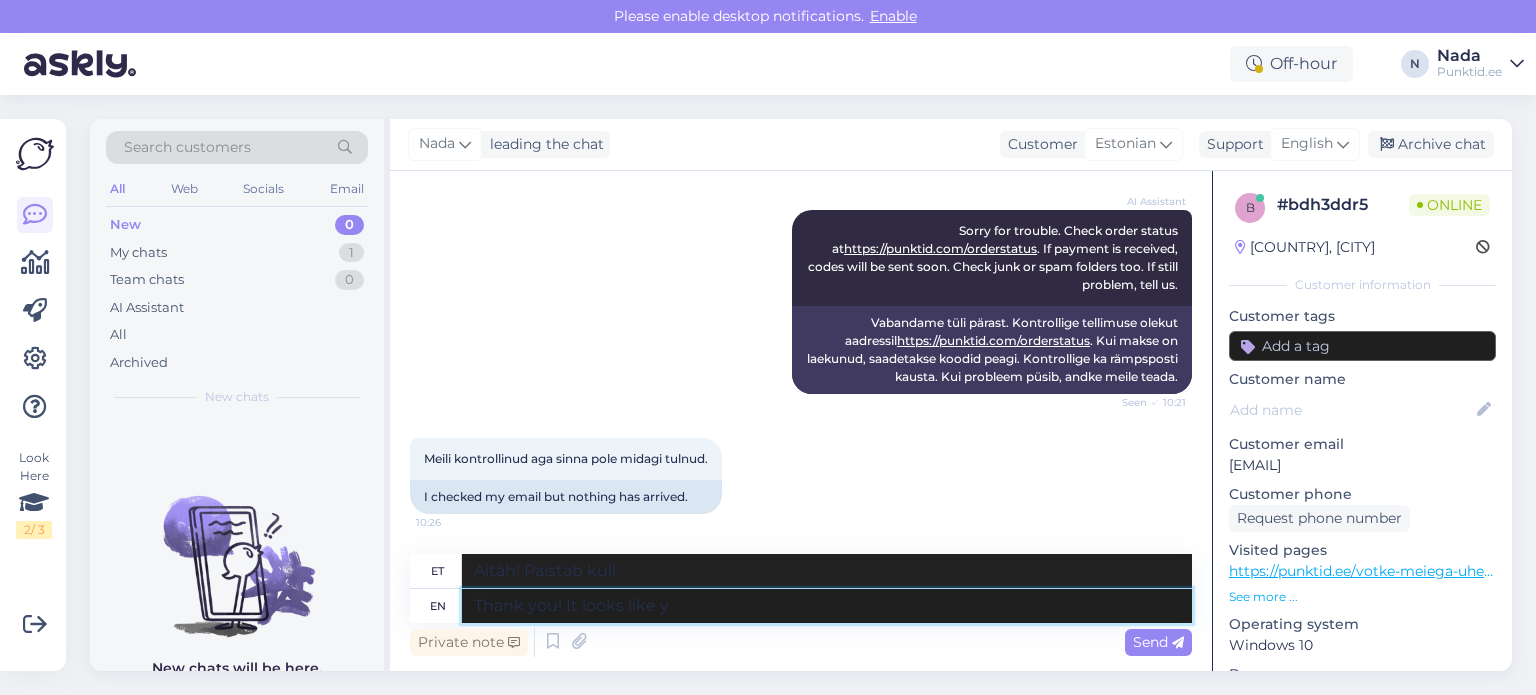type on "Aitäh! Paistab nagu" 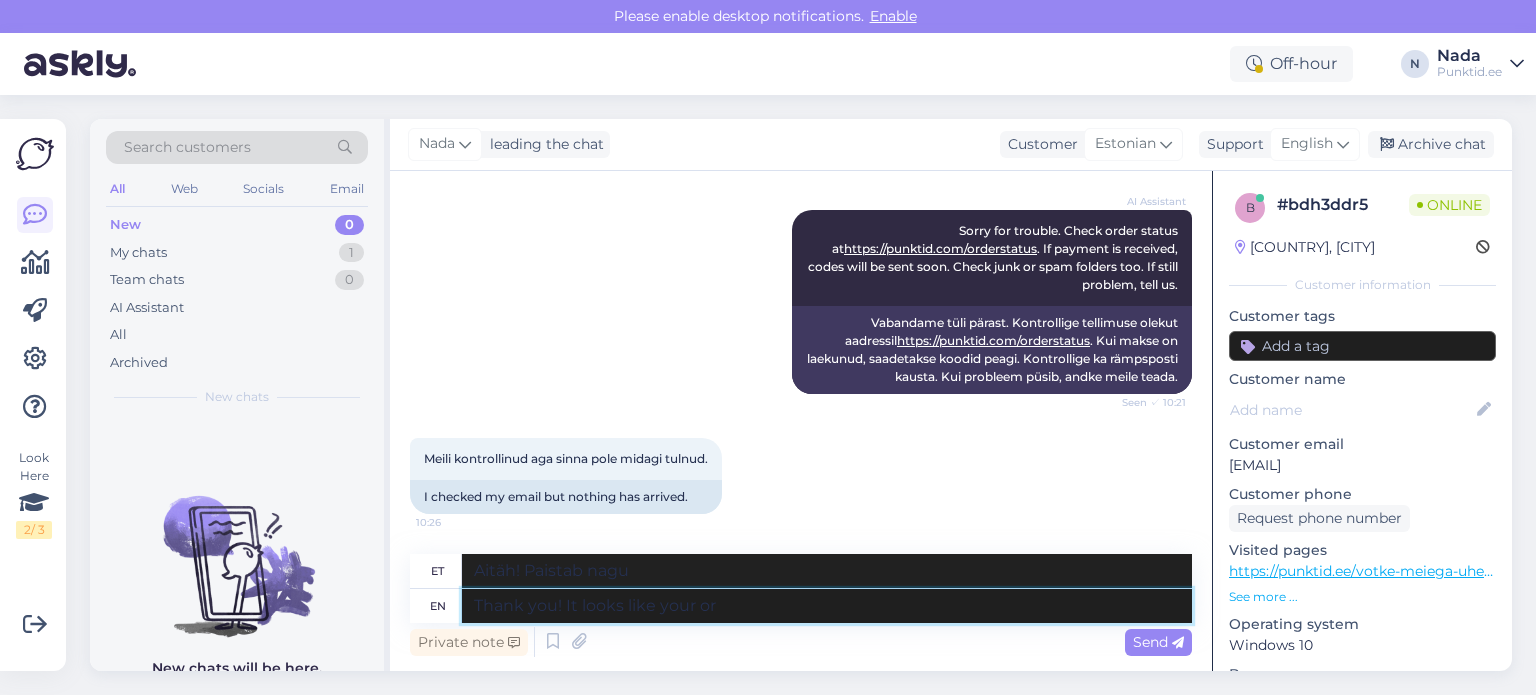 type on "Thank you! It looks like your ord" 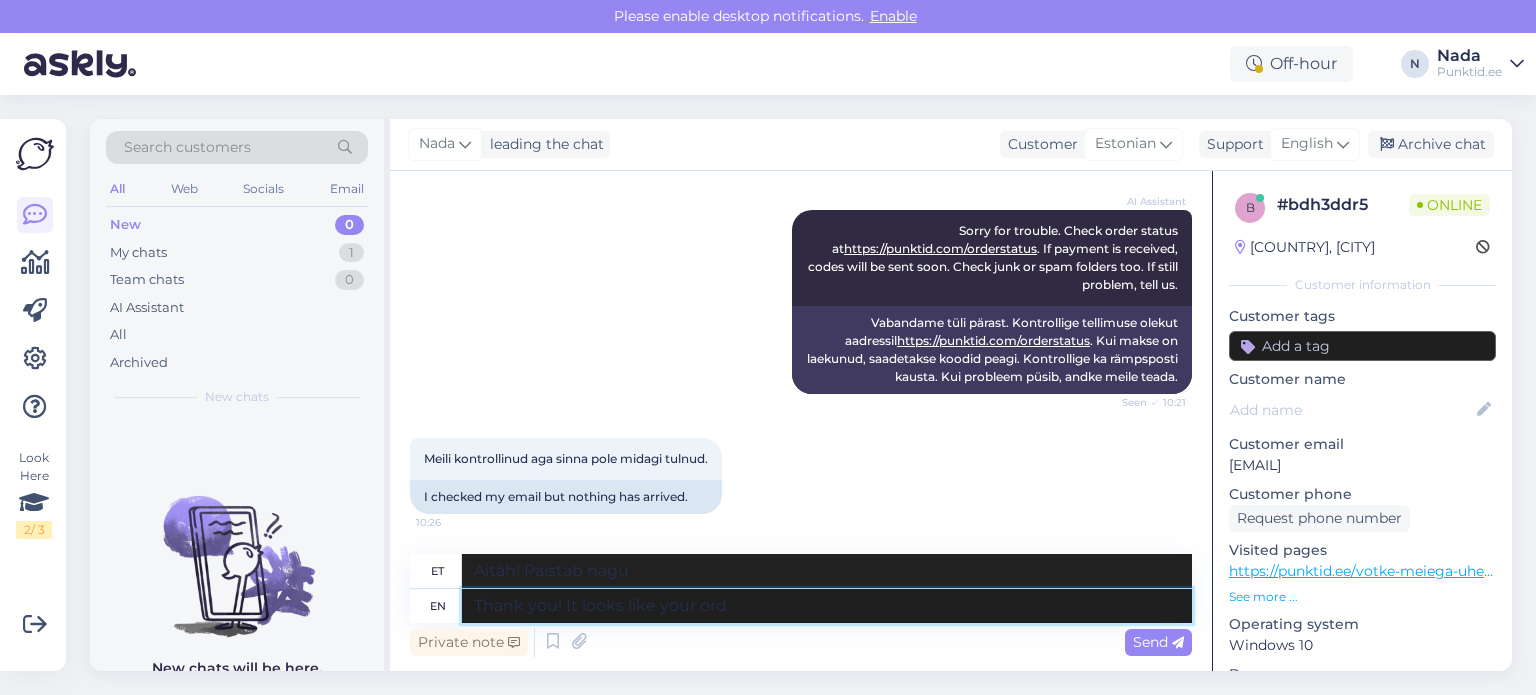 type on "Aitäh! Paistab, et see on sinu oma" 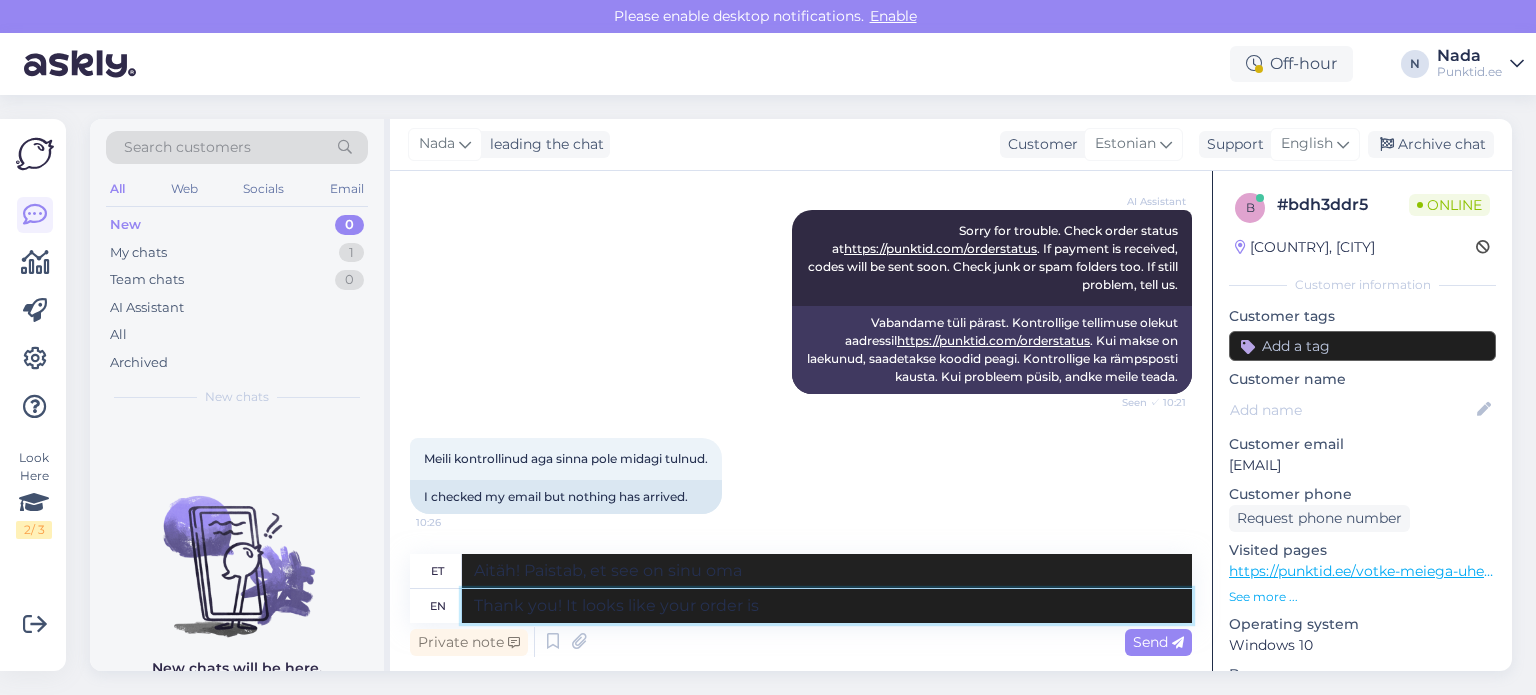 type on "Thank you! It looks like your order is" 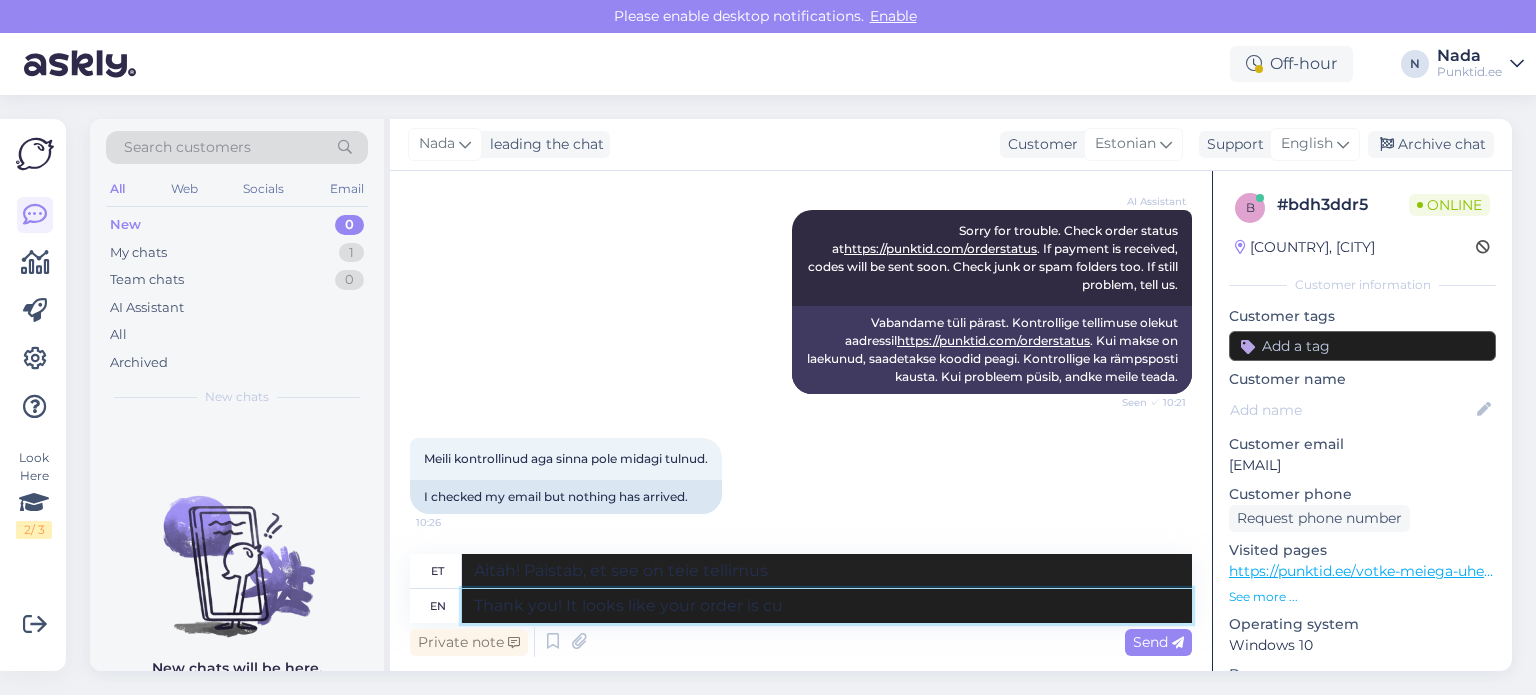 type on "Thank you! It looks like your order is cur" 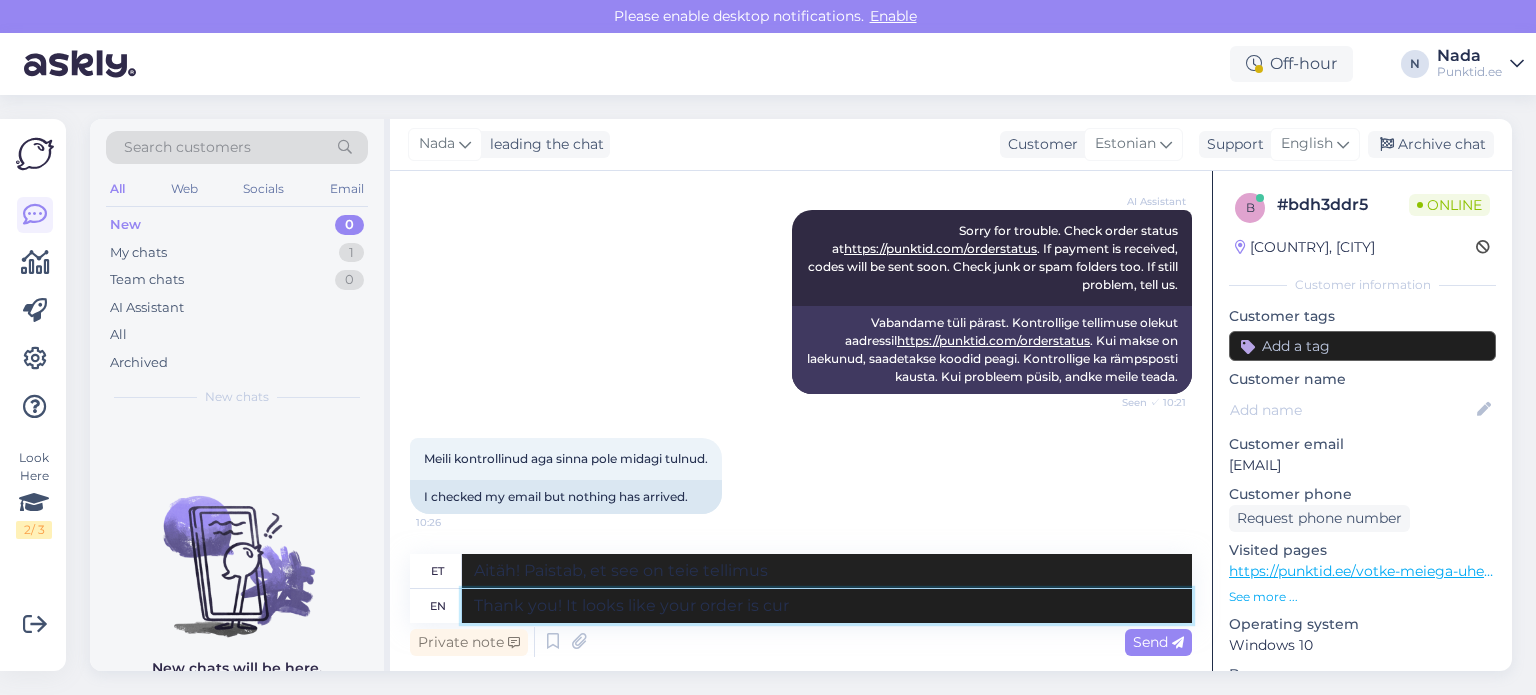 type on "Aitäh! Paistab, et teie tellimus on" 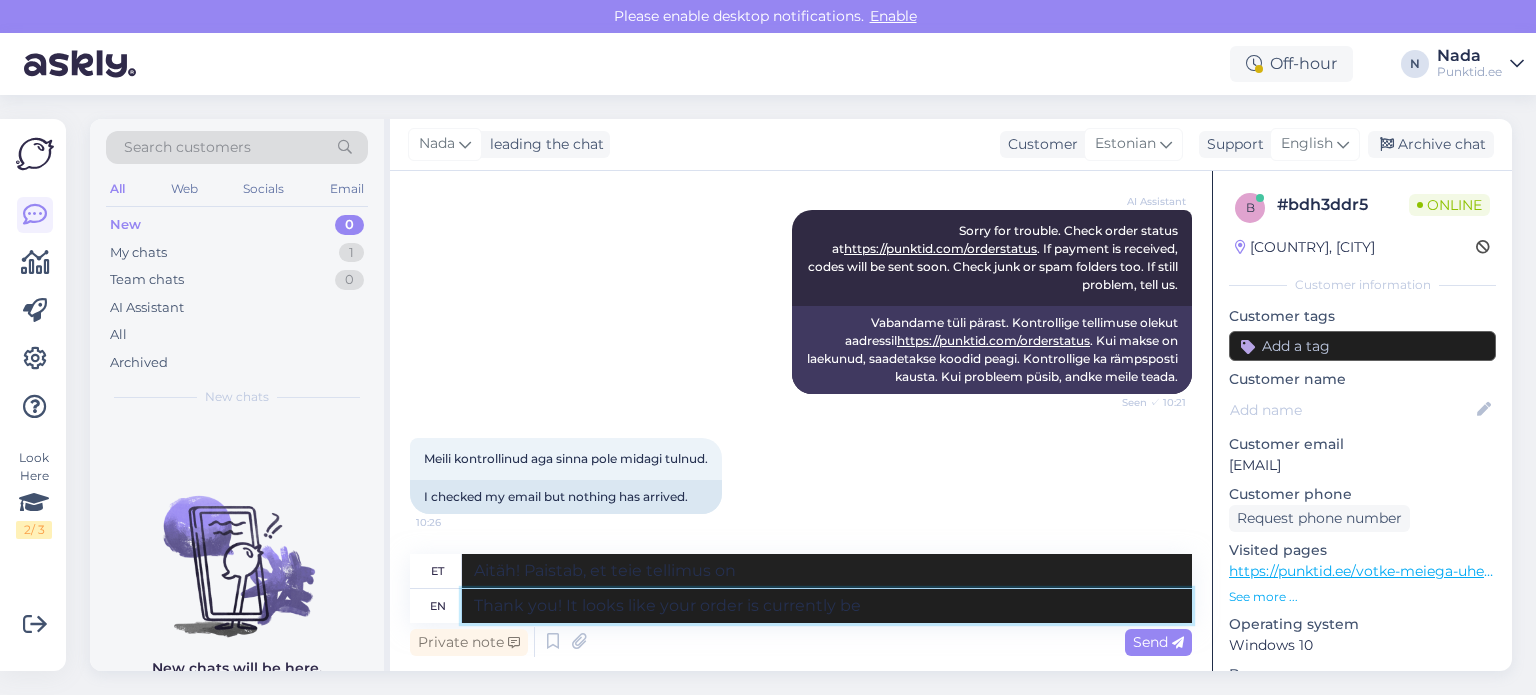 type on "Thank you! It looks like your order is currently bei" 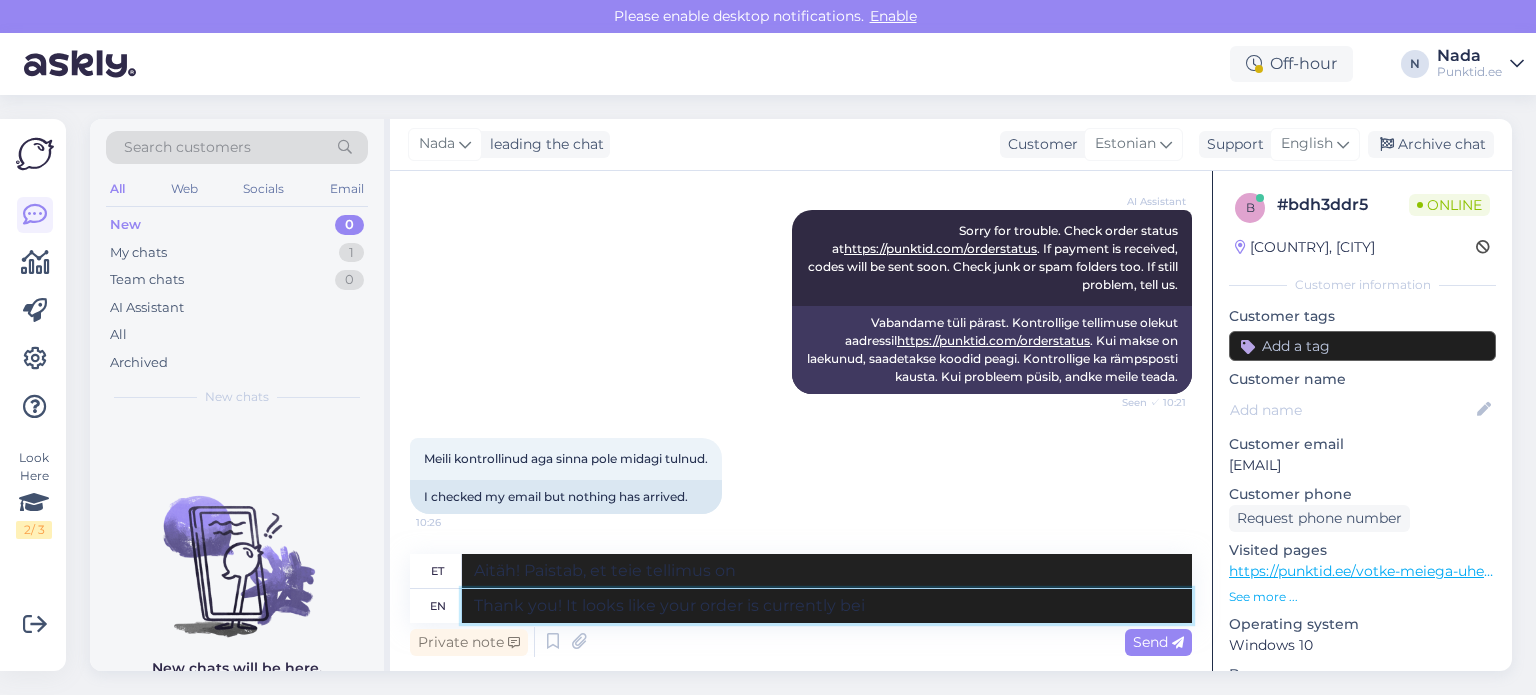 type on "Aitäh! Paistab, et teie tellimus on hetkel laekunud" 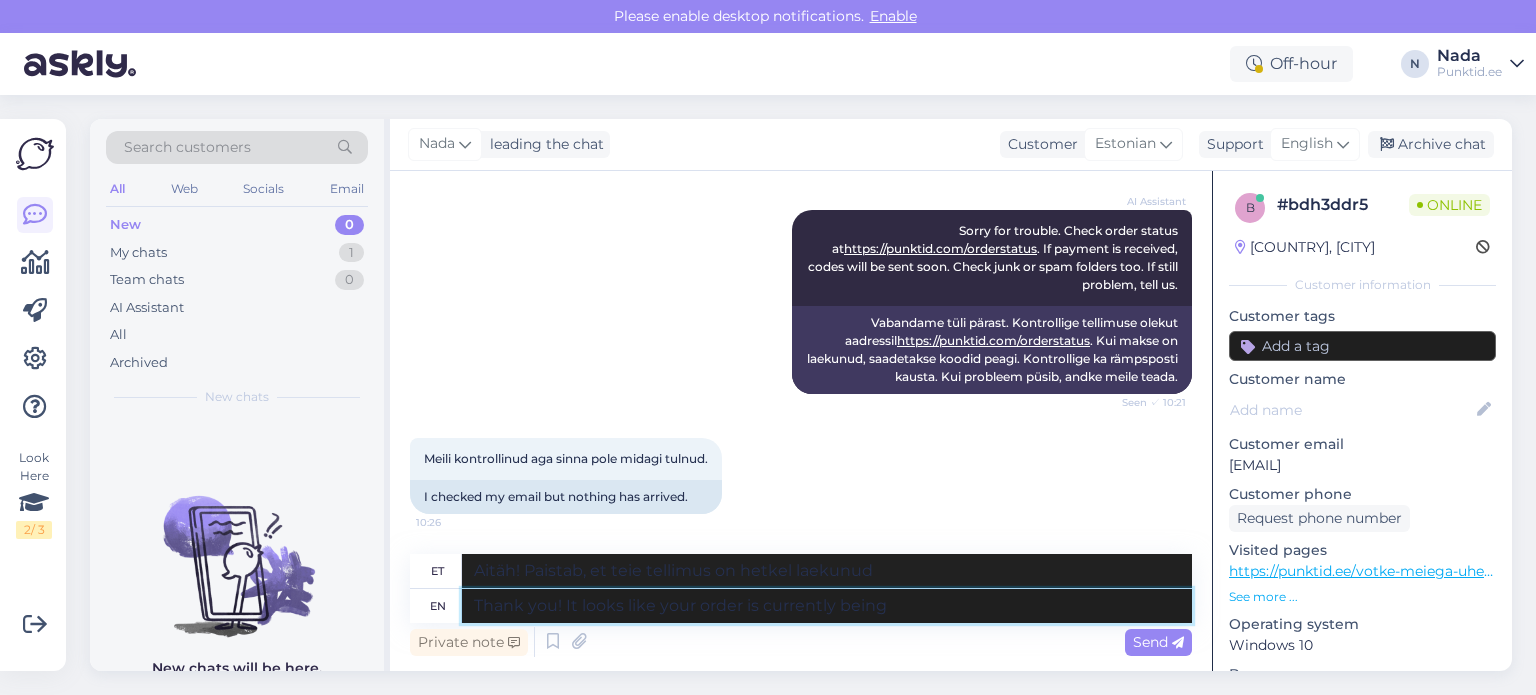 type on "Thank you! It looks like your order is currently being" 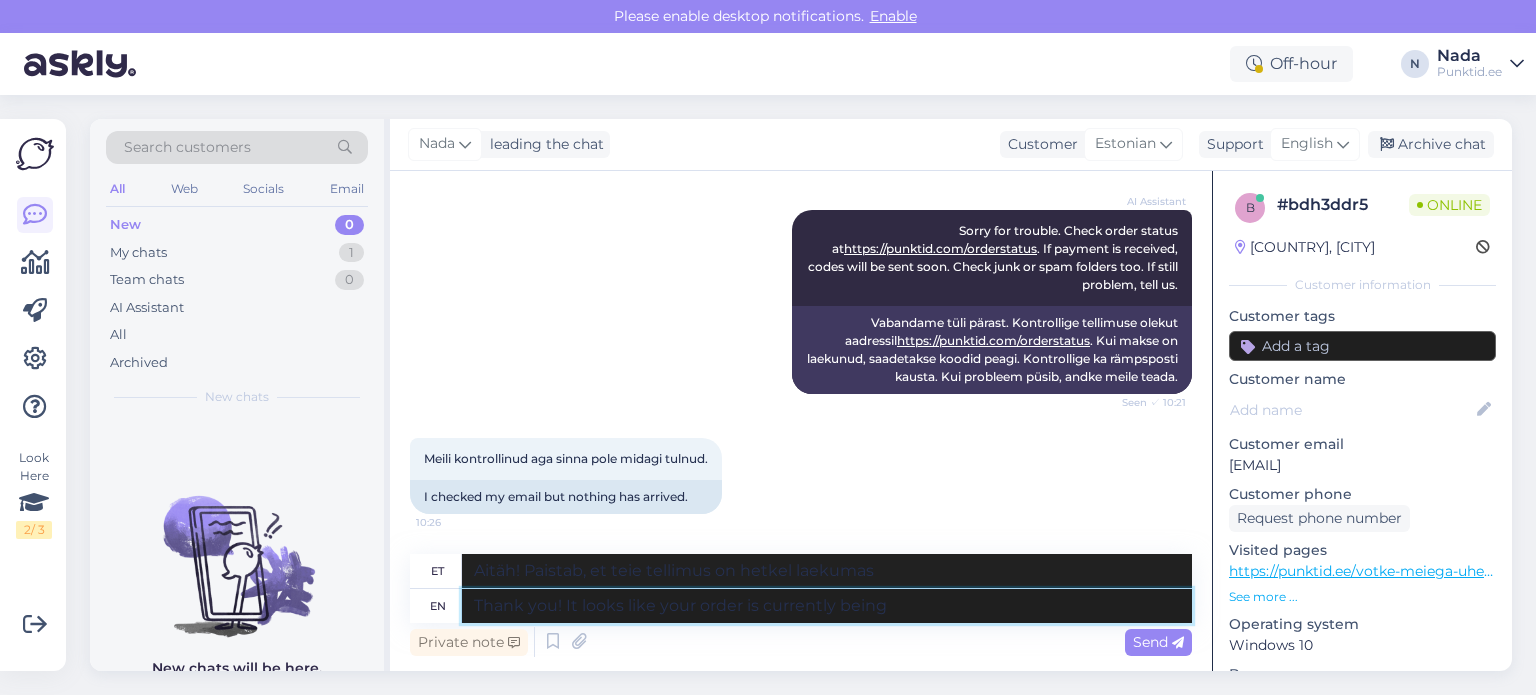 type on "Thank you! It looks like your order is currently being r" 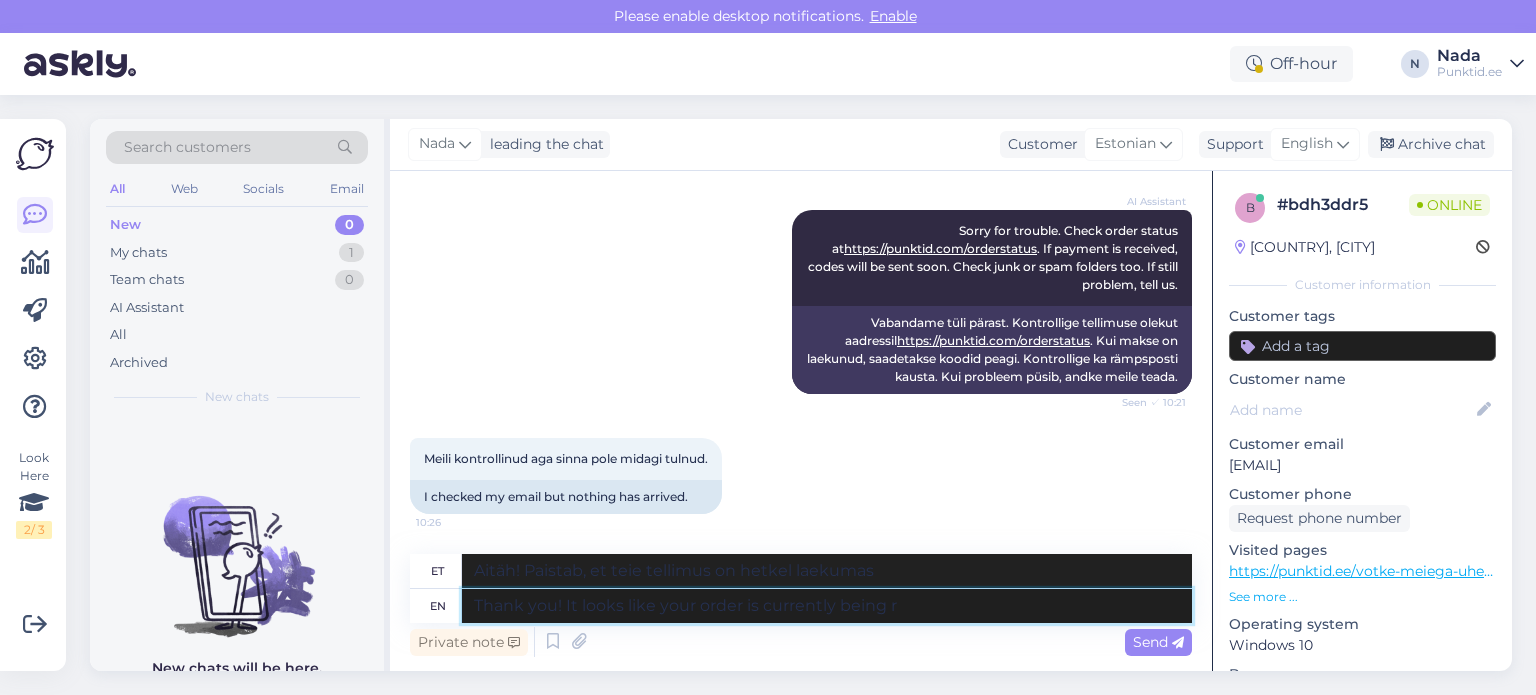 type on "Aitäh! Paistab, et teie tellimust töödeldakse." 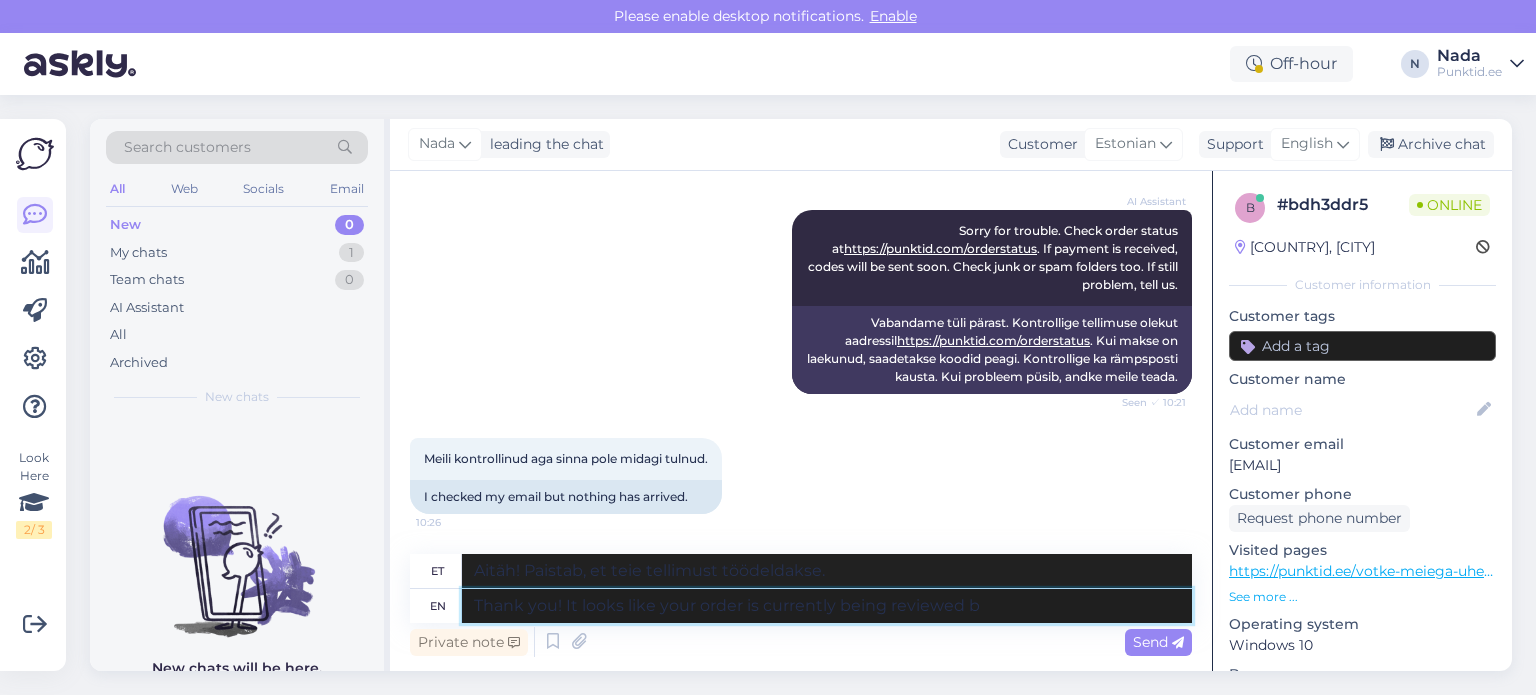 type on "Thank you! It looks like your order is currently being reviewed by" 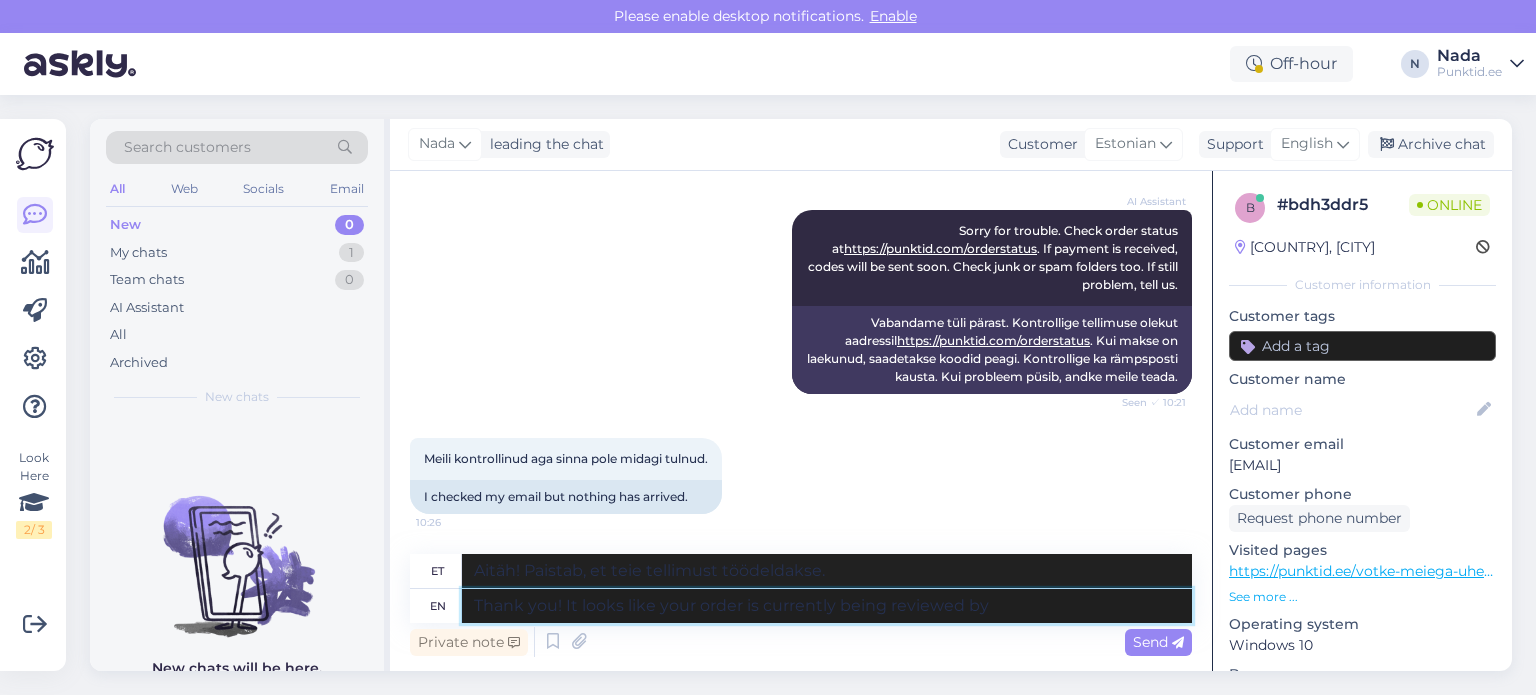 type on "Aitäh! Paistab, et teie tellimust praegu vaadatakse üle" 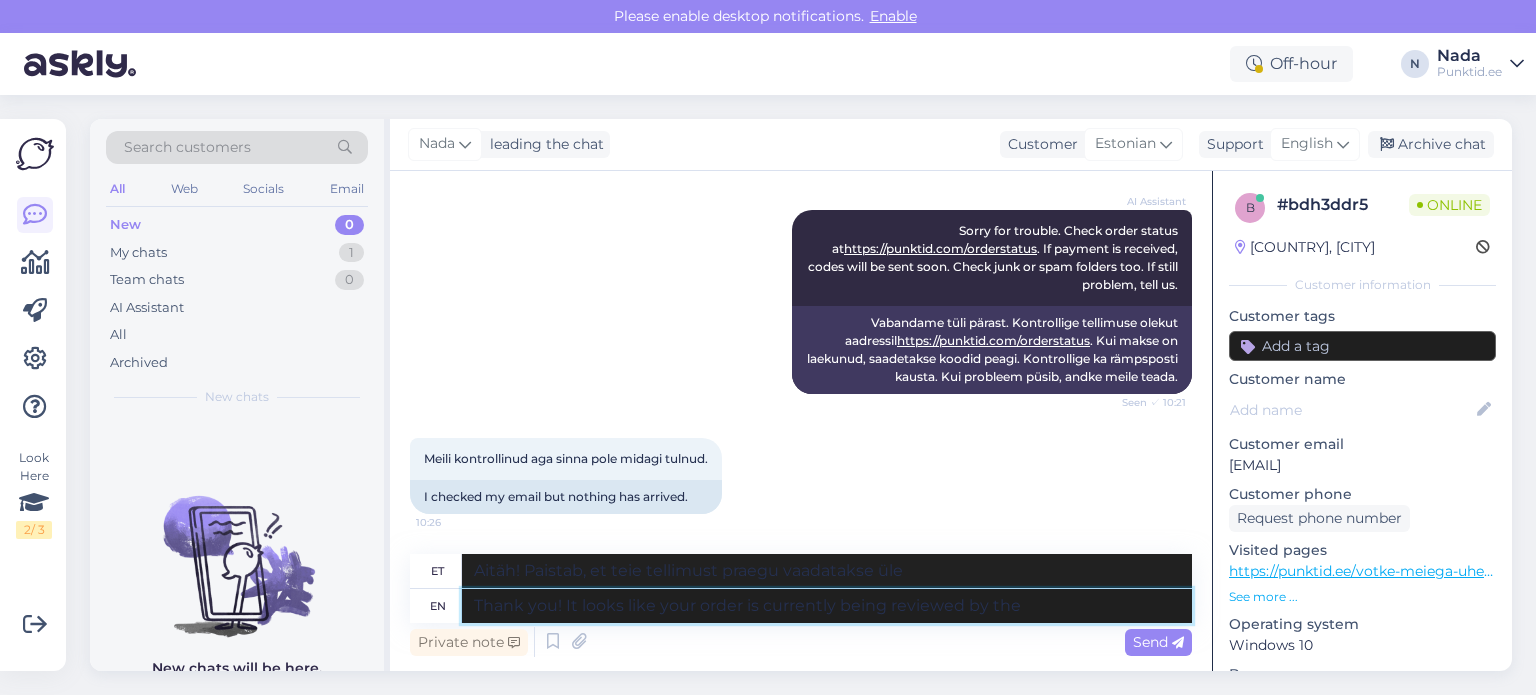 type on "Thank you! It looks like your order is currently being reviewed by the" 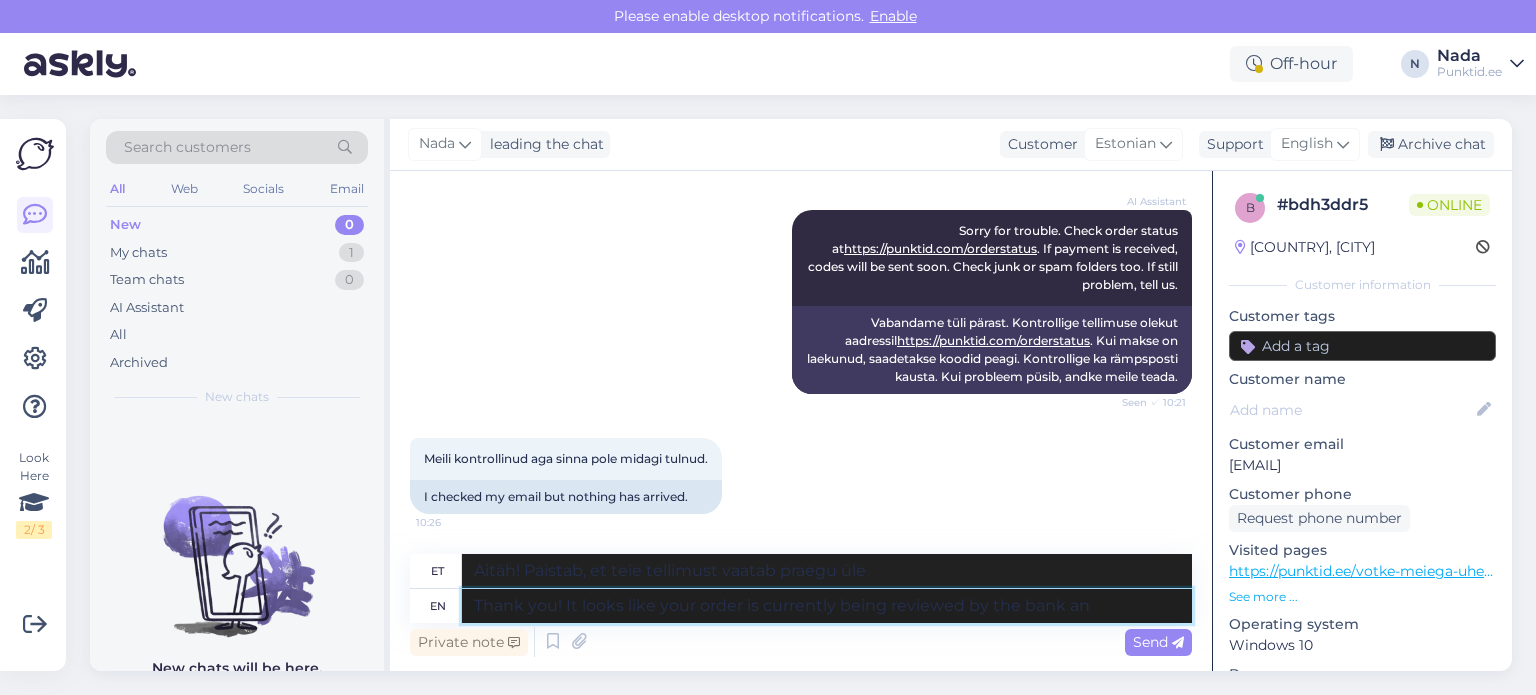 type on "Thank you! It looks like your order is currently being reviewed by the bank and" 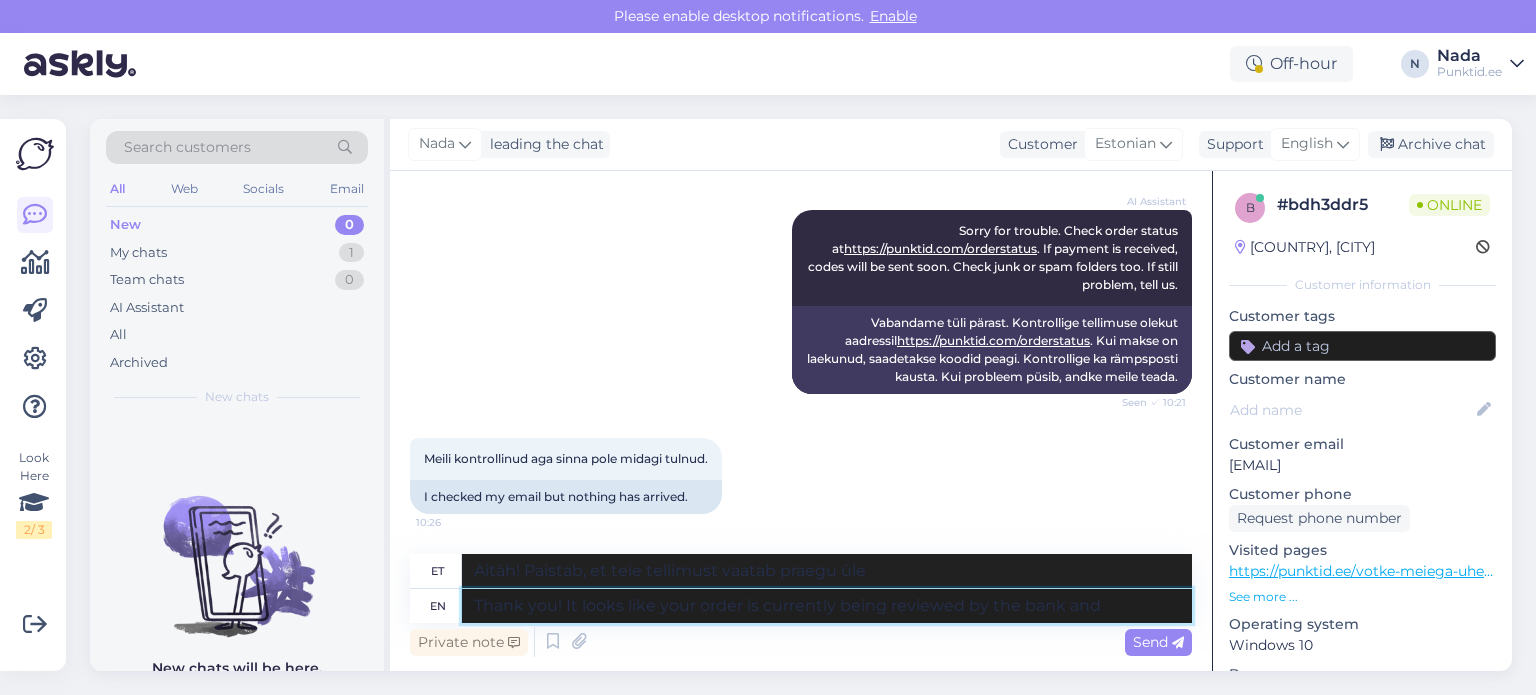 type on "Täname teid! Paistab, et pank vaatab teie tellimust praegu üle." 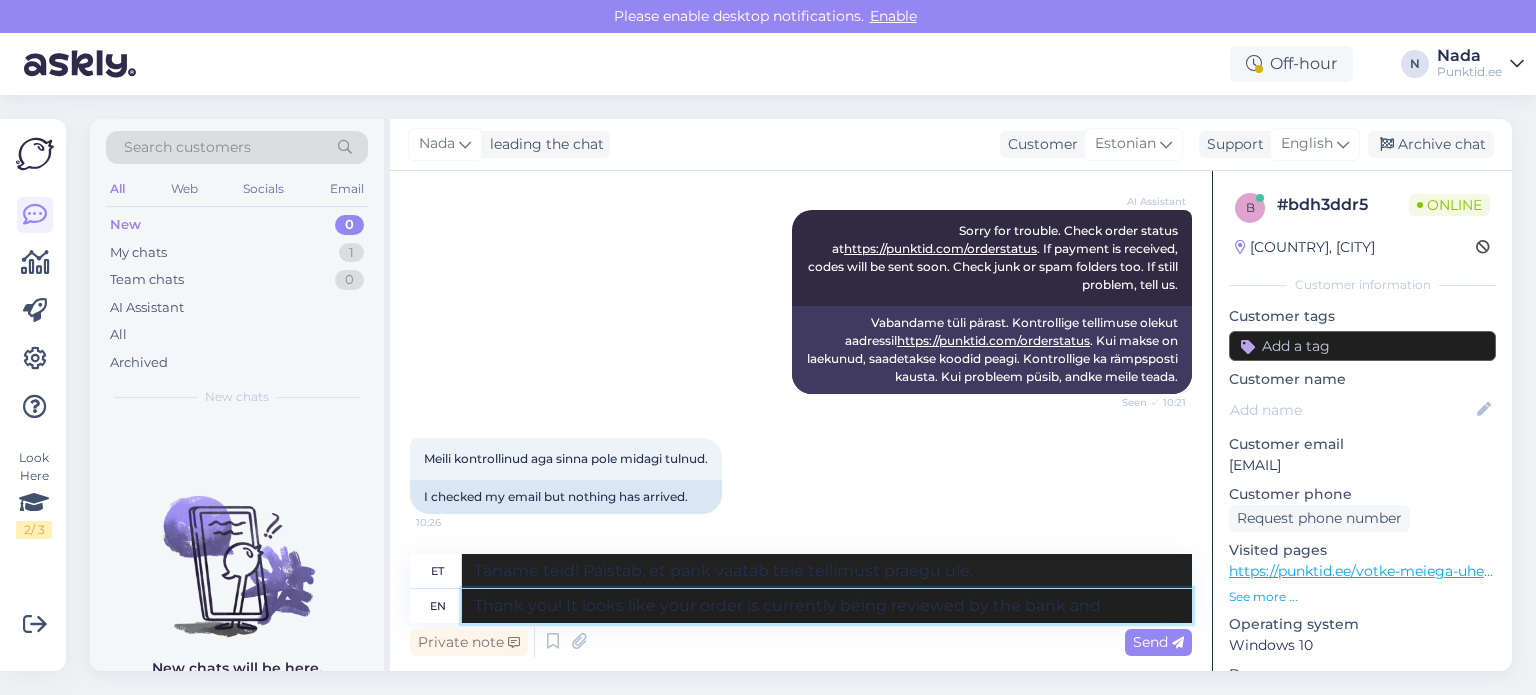 type on "Thank you! It looks like your order is currently being reviewed by the bank and" 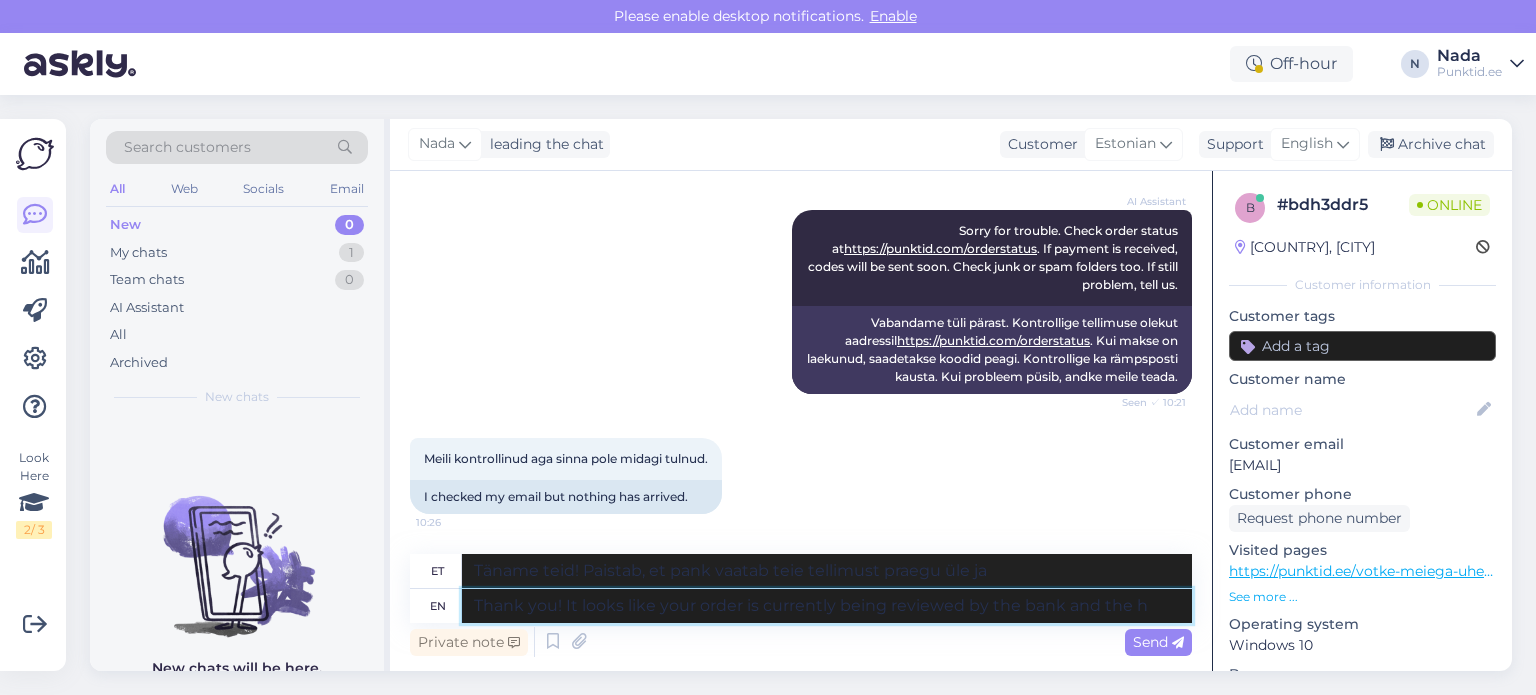 type on "Thank you! It looks like your order is currently being reviewed by the bank and the hi" 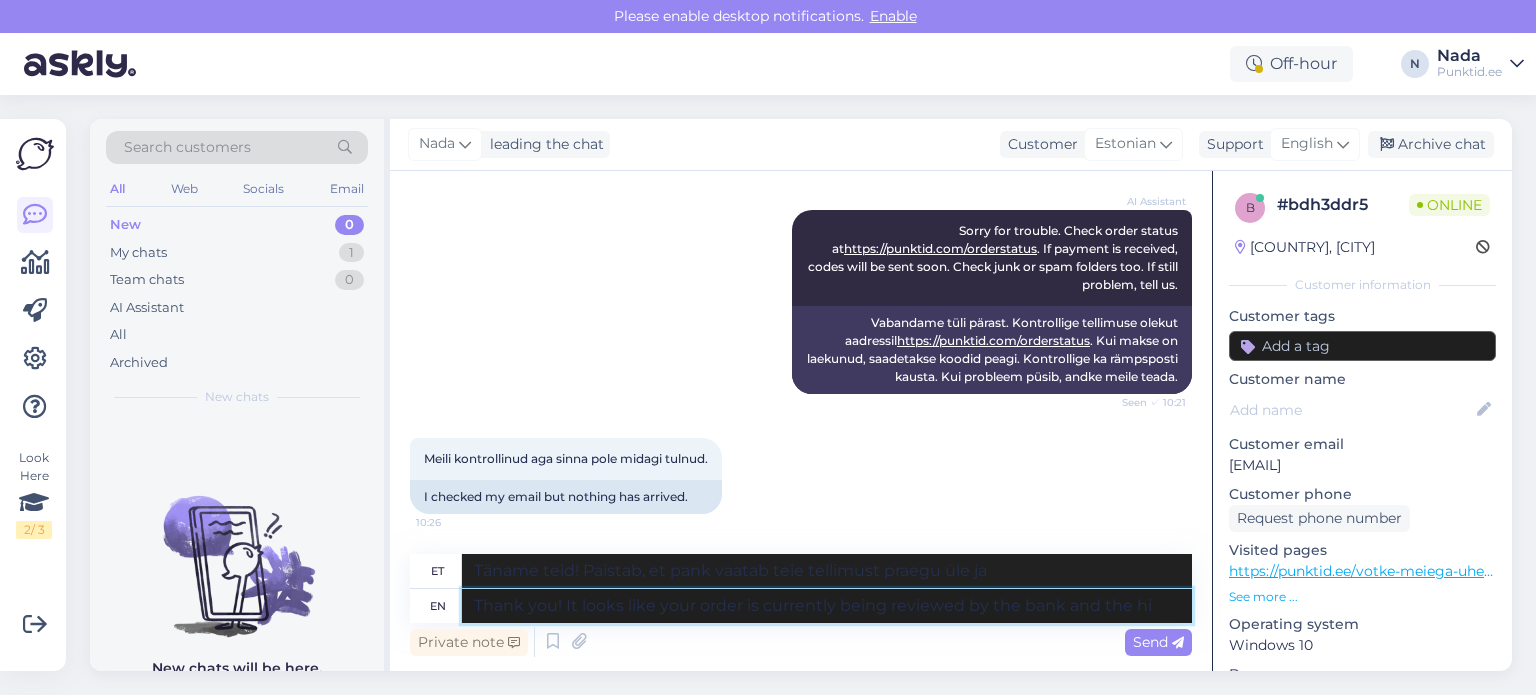 type on "Täname teid! Paistab, et pank ja teie tellimus on praegu läbivaatamisel." 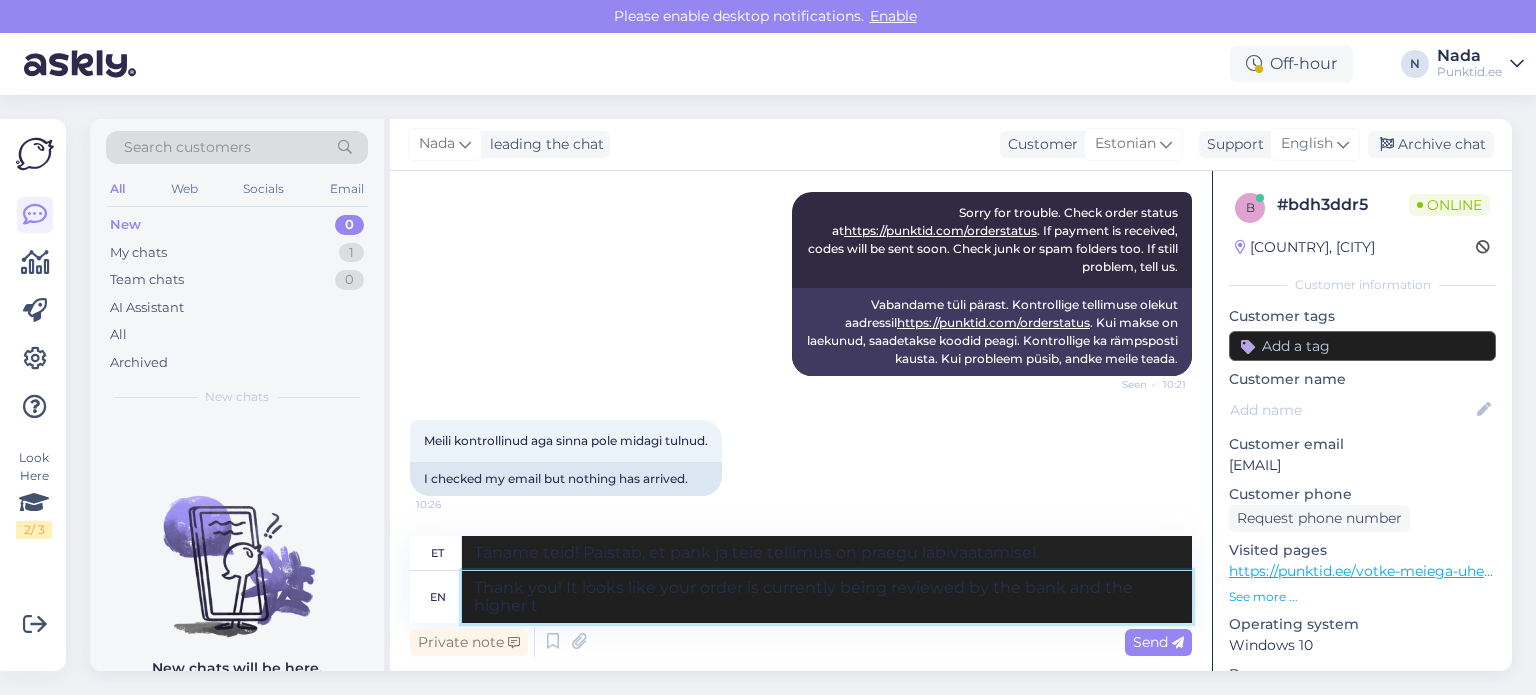 type on "Thank you! It looks like your order is currently being reviewed by the bank and the higher te" 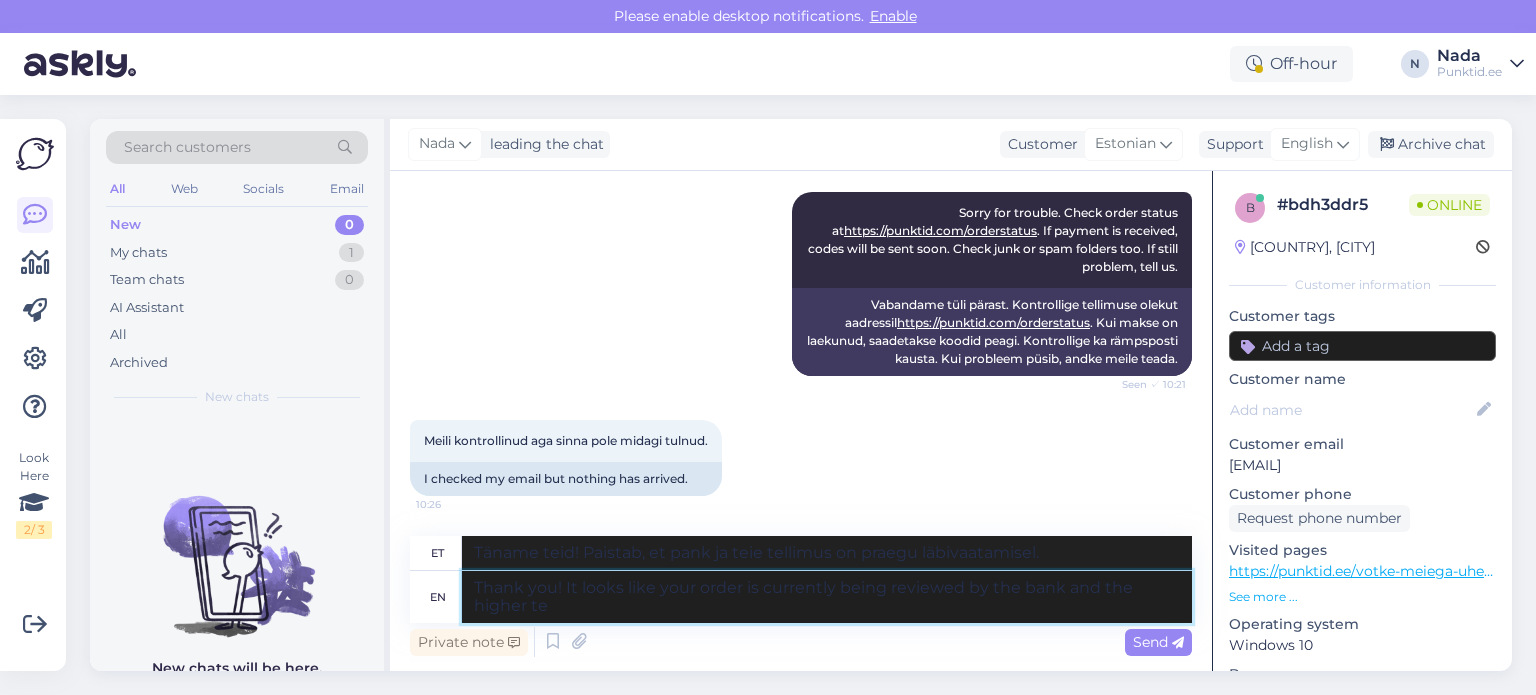 type on "Täname teid! Paistab, et pank ja kõrgem asutus vaatavad praegu teie tellimust üle." 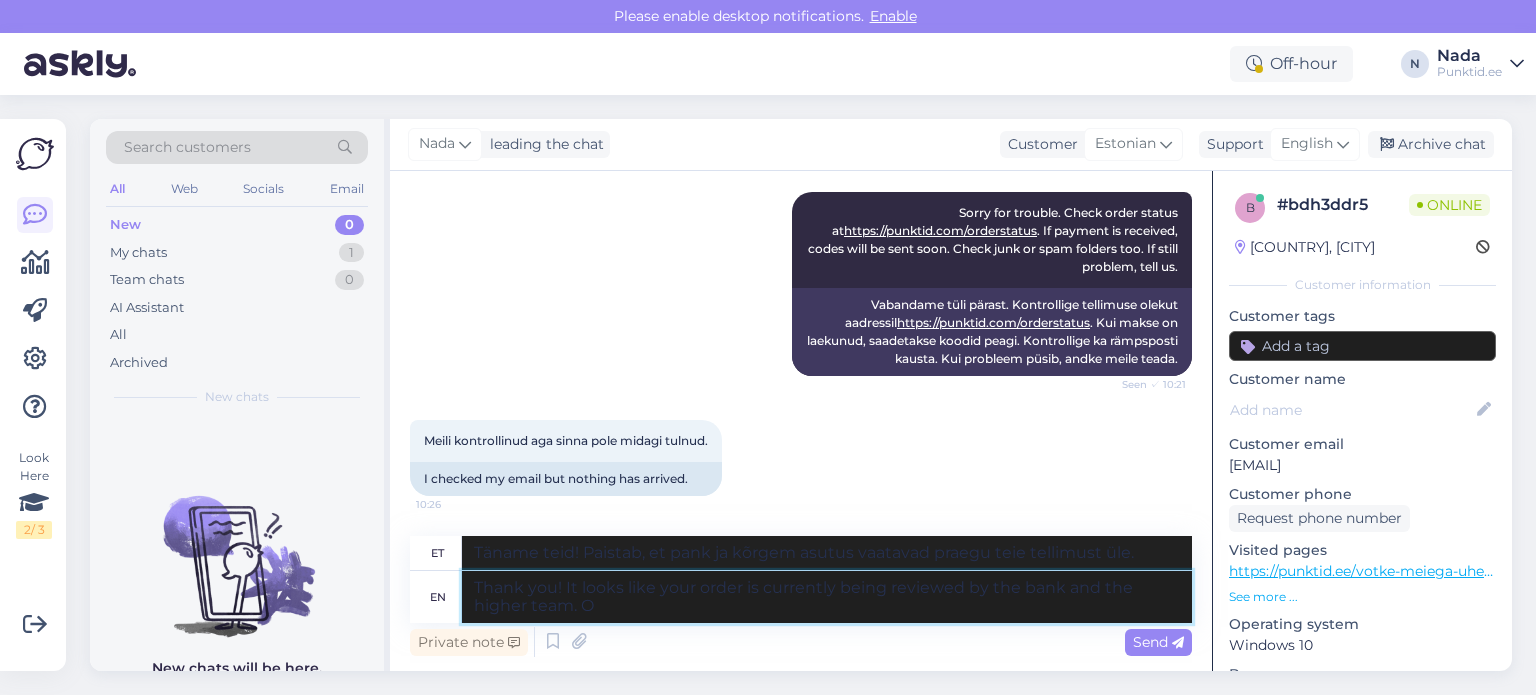type on "Thank you! It looks like your order is currently being reviewed by the bank and the higher team. On" 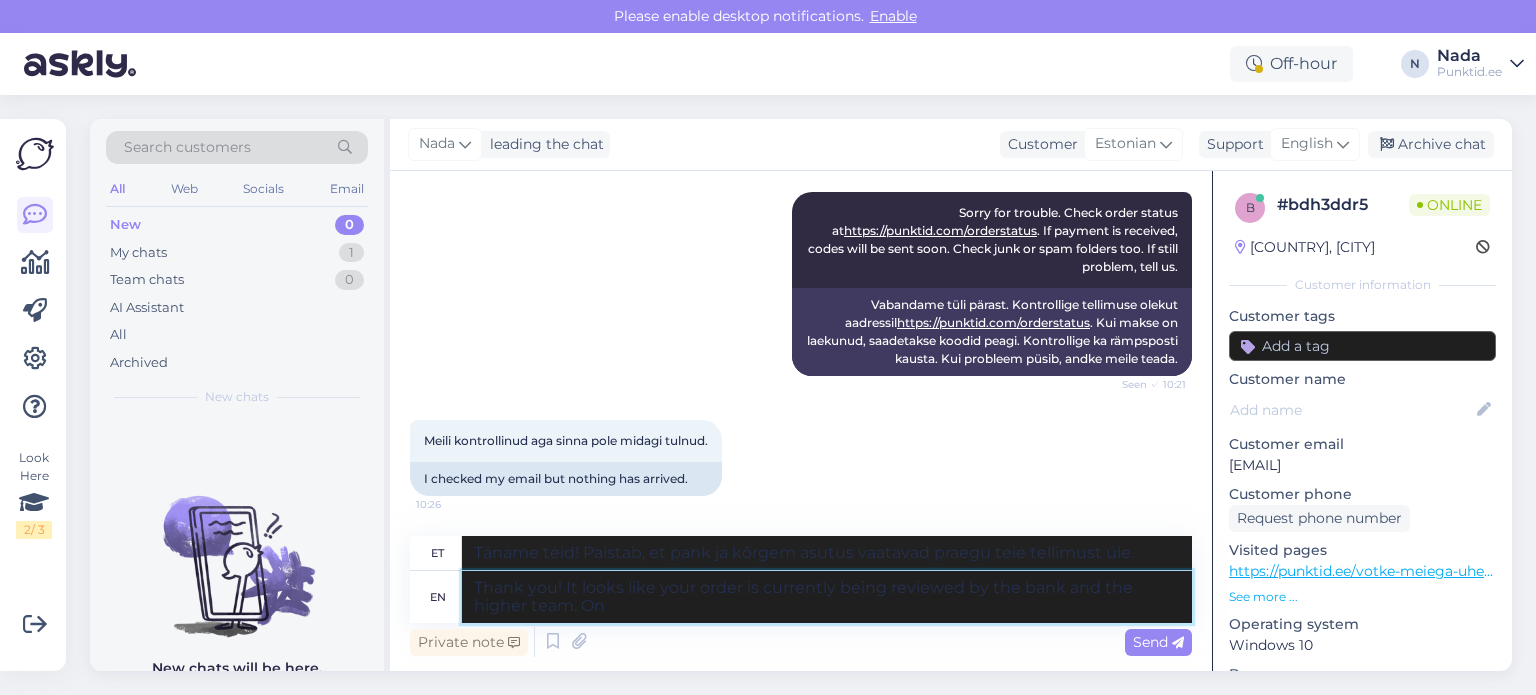 type on "Täname teid! Paistab, et pank ja kõrgem meeskond vaatavad teie tellimust praegu üle." 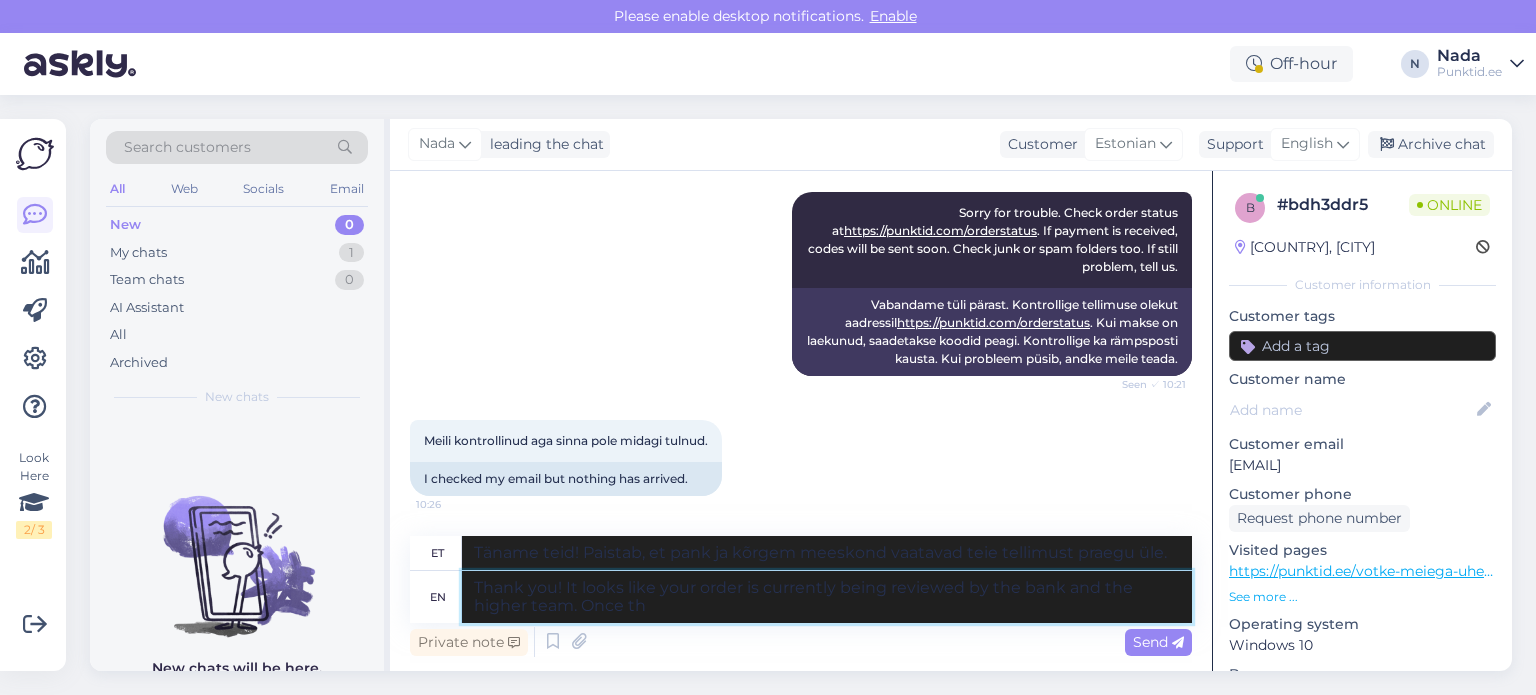 type on "Thank you! It looks like your order is currently being reviewed by the bank and the higher team. Once the" 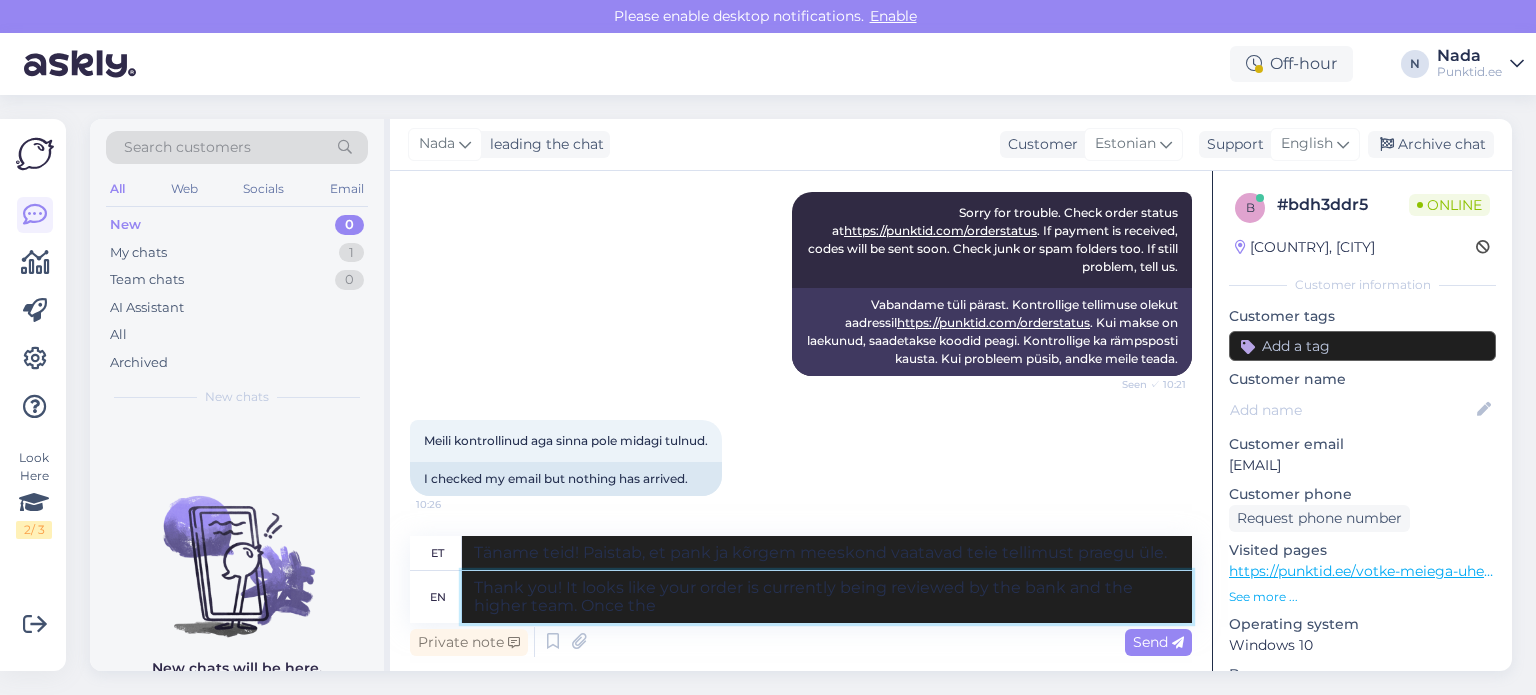 type on "Täname teid! Paistab, et pank ja kõrgem meeskond vaatavad teie tellimust praegu üle. Kui" 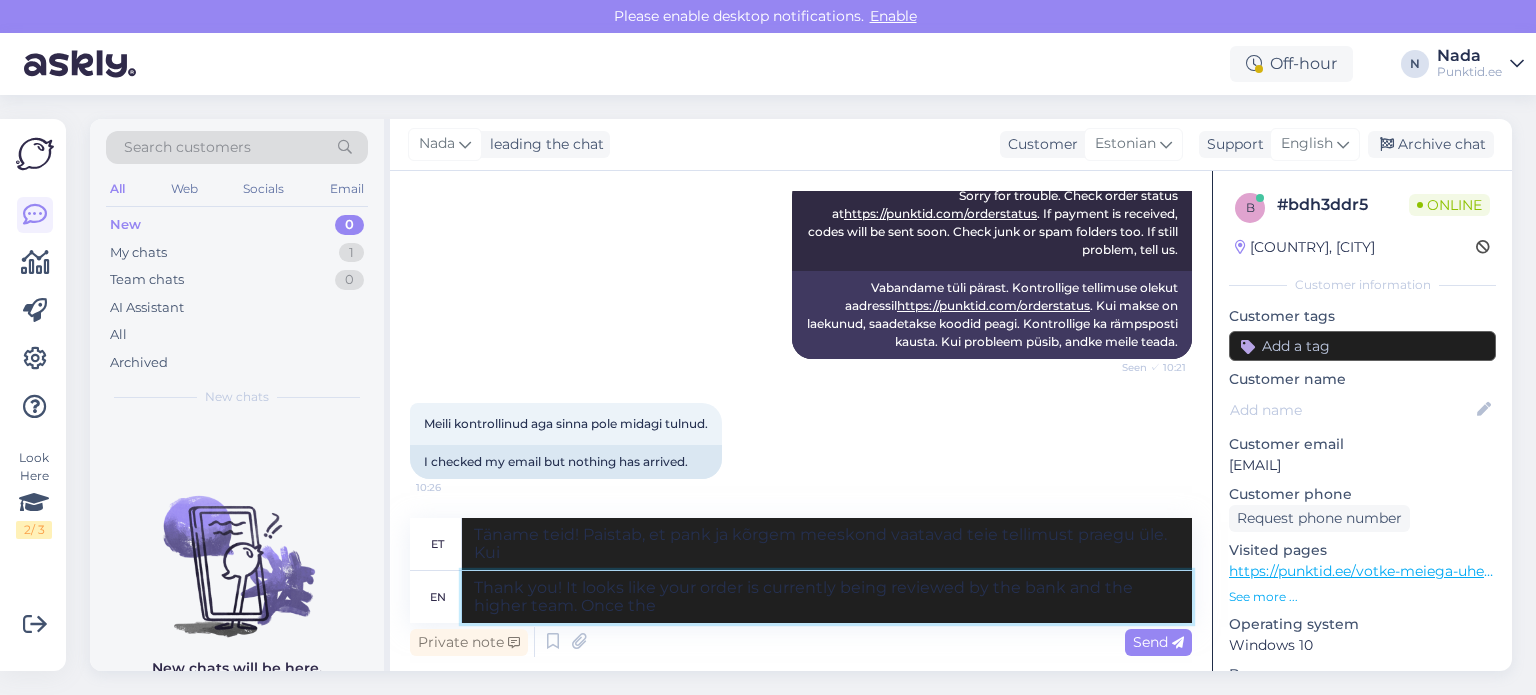 type on "Thank you! It looks like your order is currently being reviewed by the bank and the higher team. Once the i" 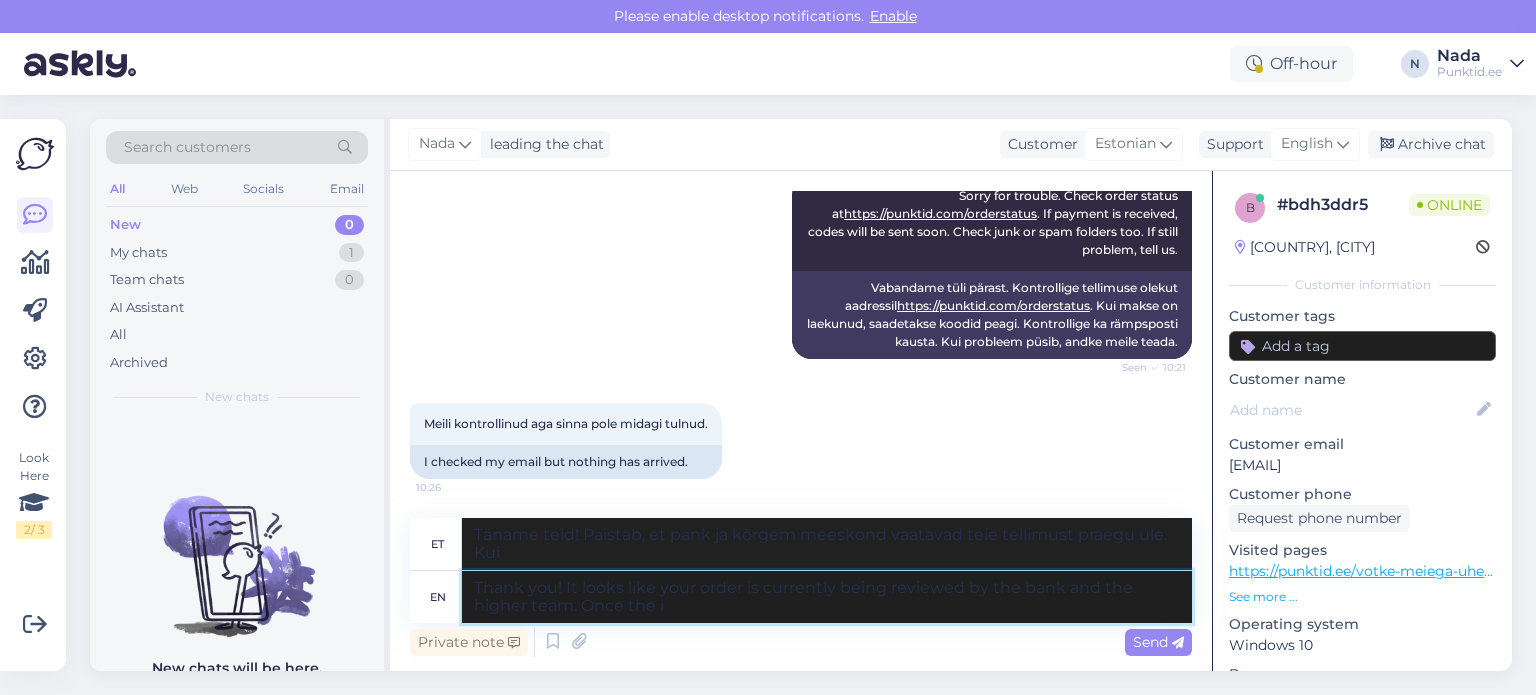 type on "Täname teid! Paistab, et pank ja kõrgem meeskond vaatavad teie tellimust praegu üle. Kui see on tehtud" 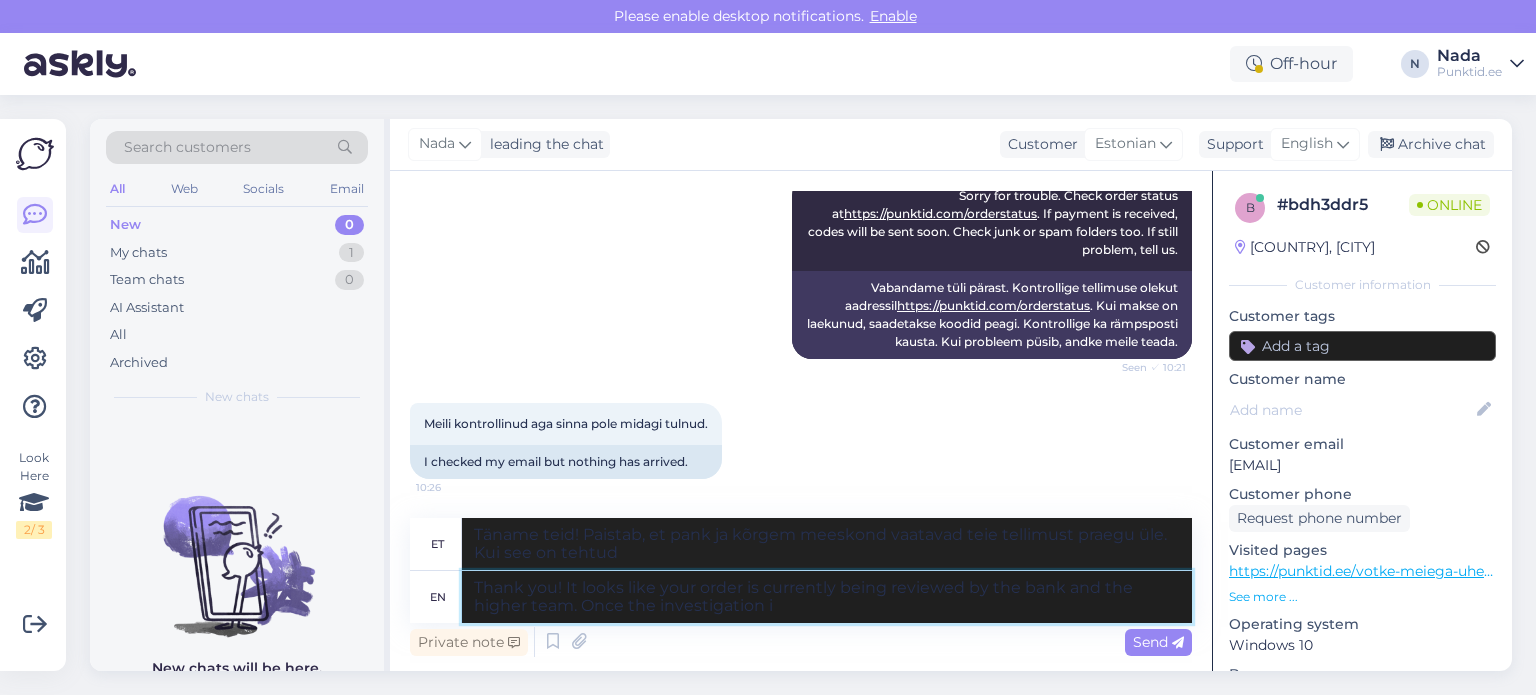 type on "Thank you! It looks like your order is currently being reviewed by the bank and the higher team. Once the investigation is" 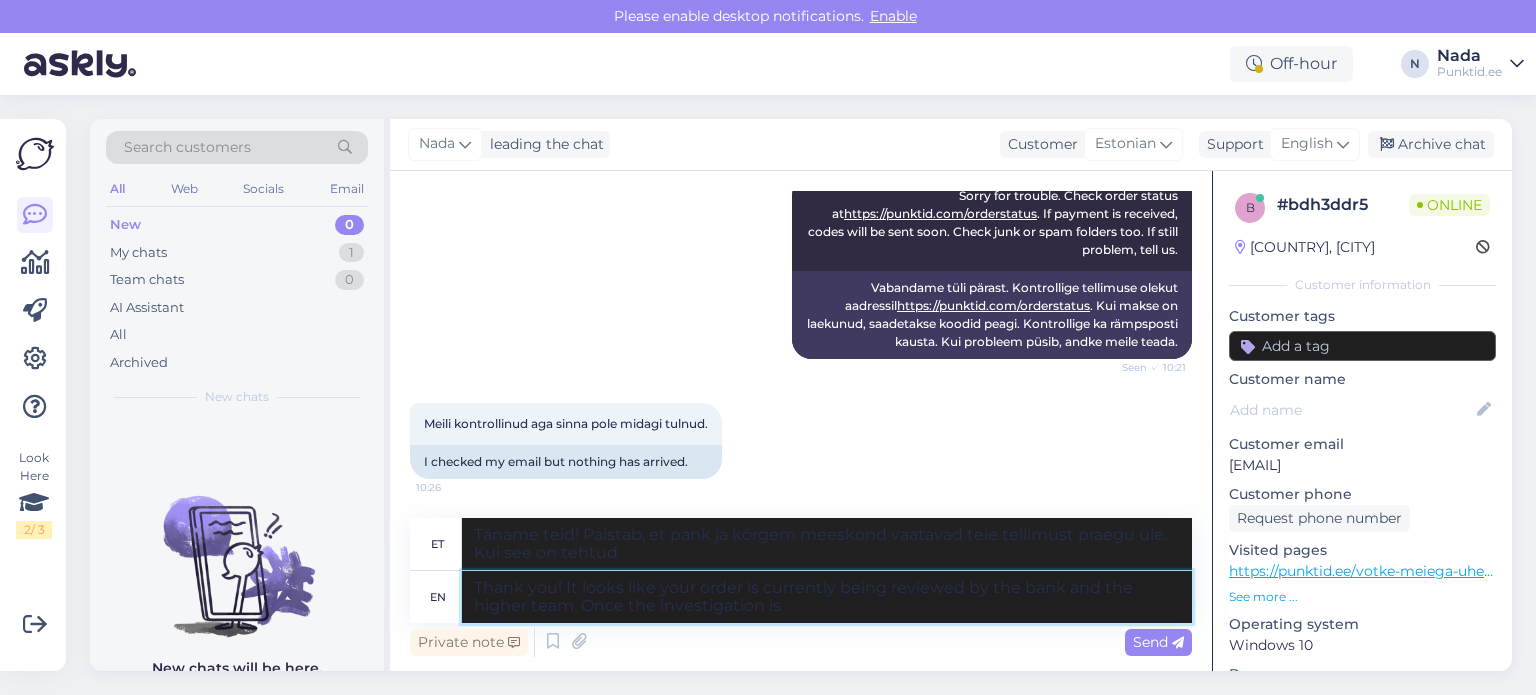 type 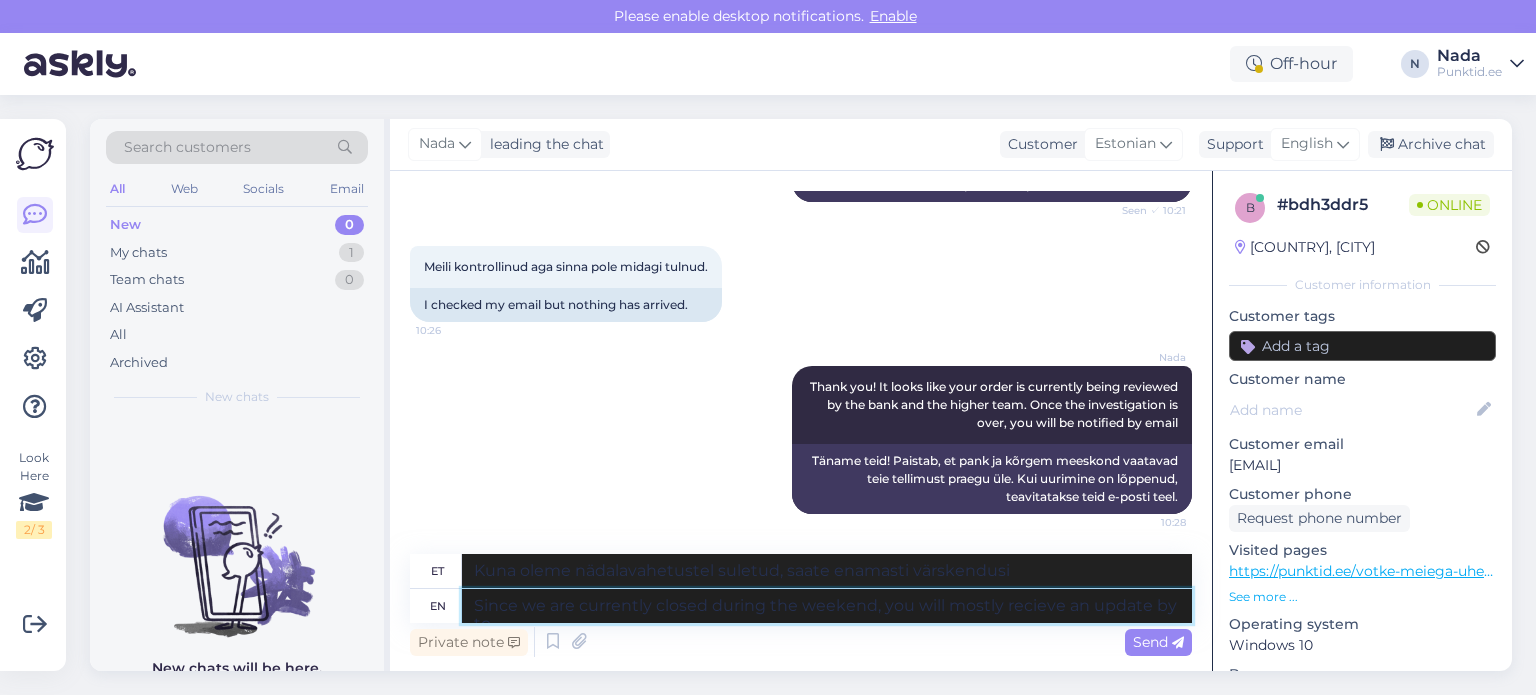 scroll, scrollTop: 1383, scrollLeft: 0, axis: vertical 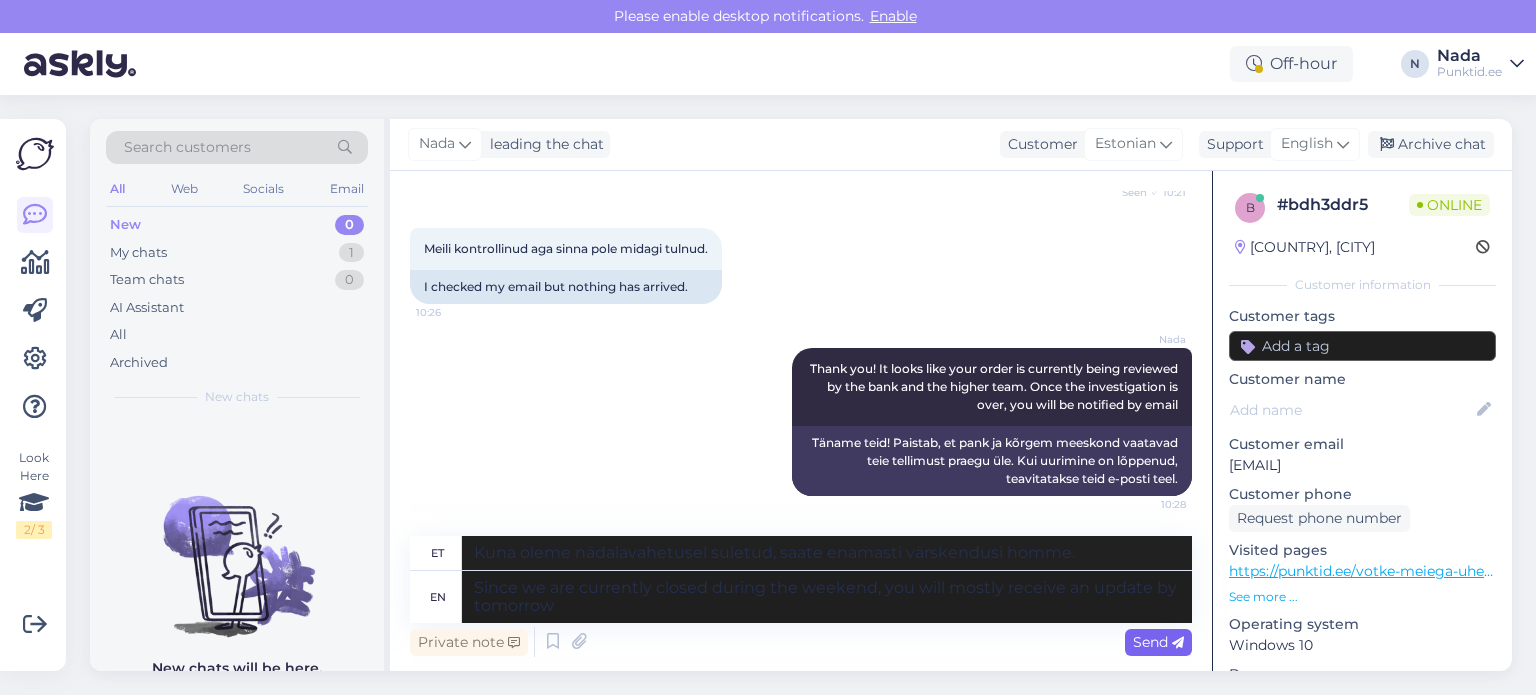 click on "Send" at bounding box center [1158, 642] 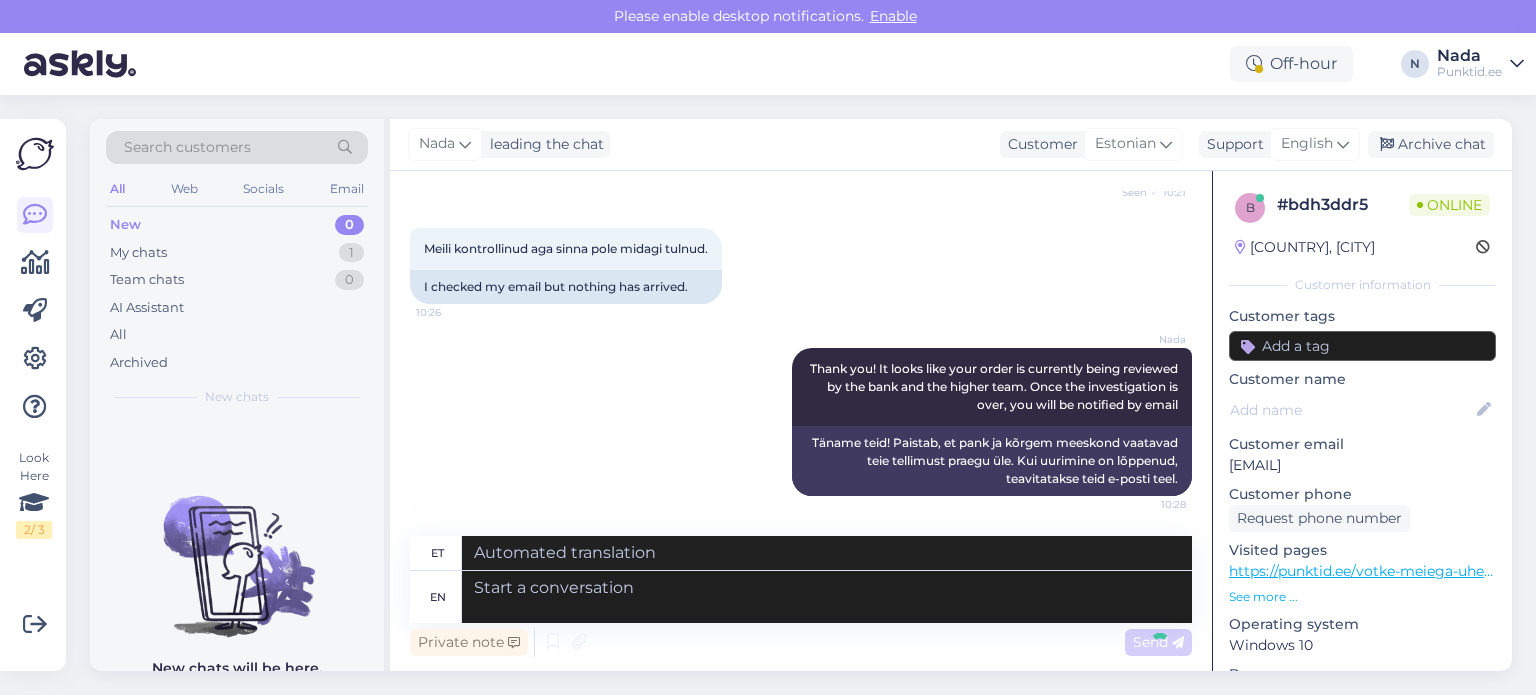 scroll, scrollTop: 1520, scrollLeft: 0, axis: vertical 